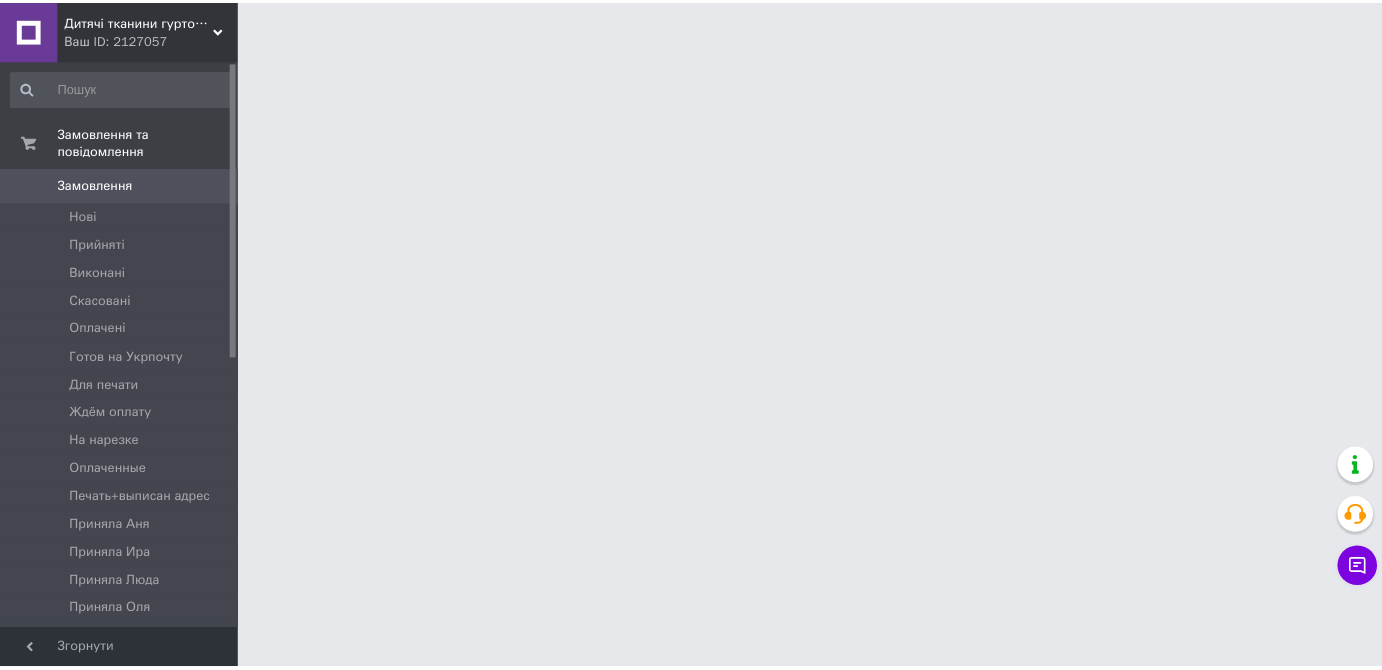 scroll, scrollTop: 0, scrollLeft: 0, axis: both 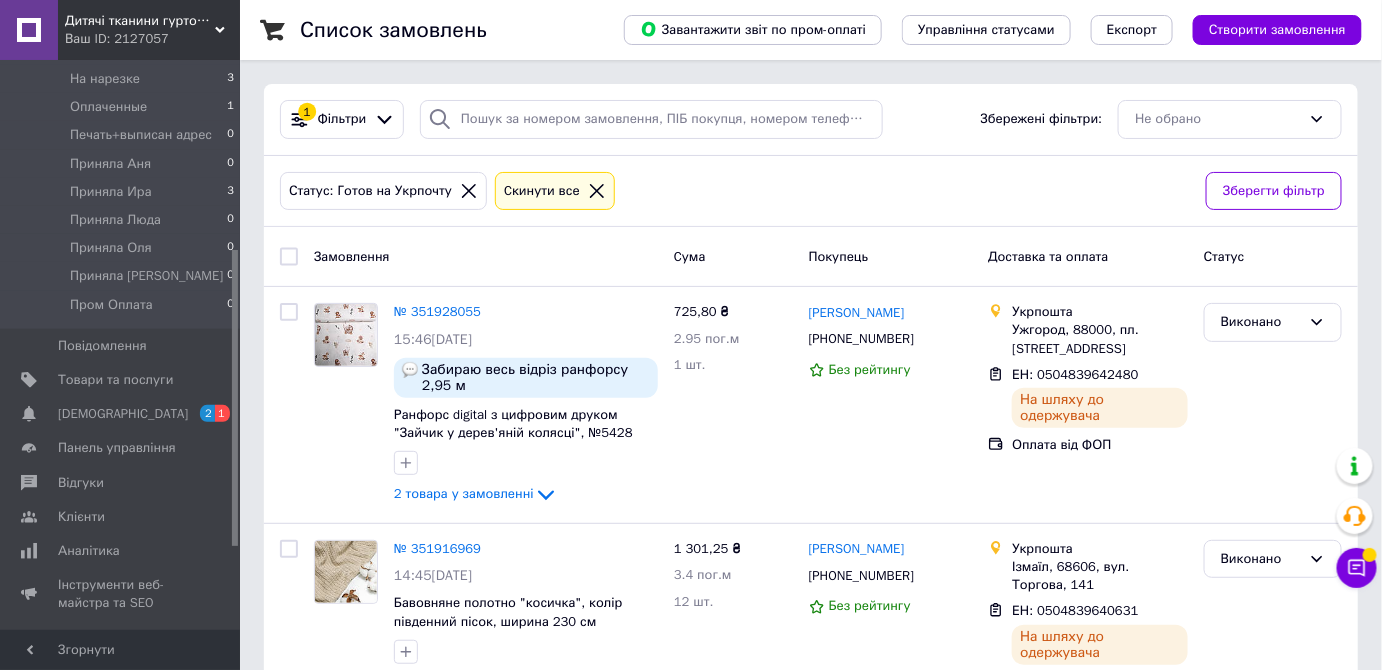 click 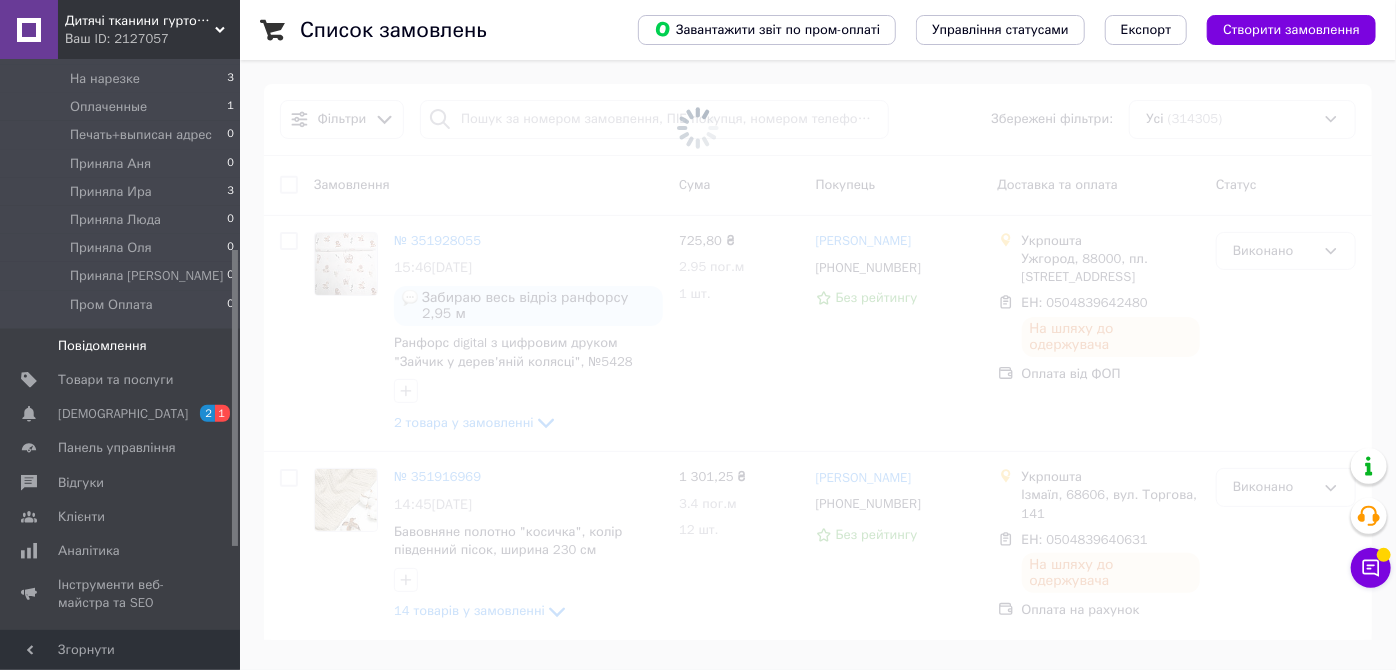 scroll, scrollTop: 0, scrollLeft: 0, axis: both 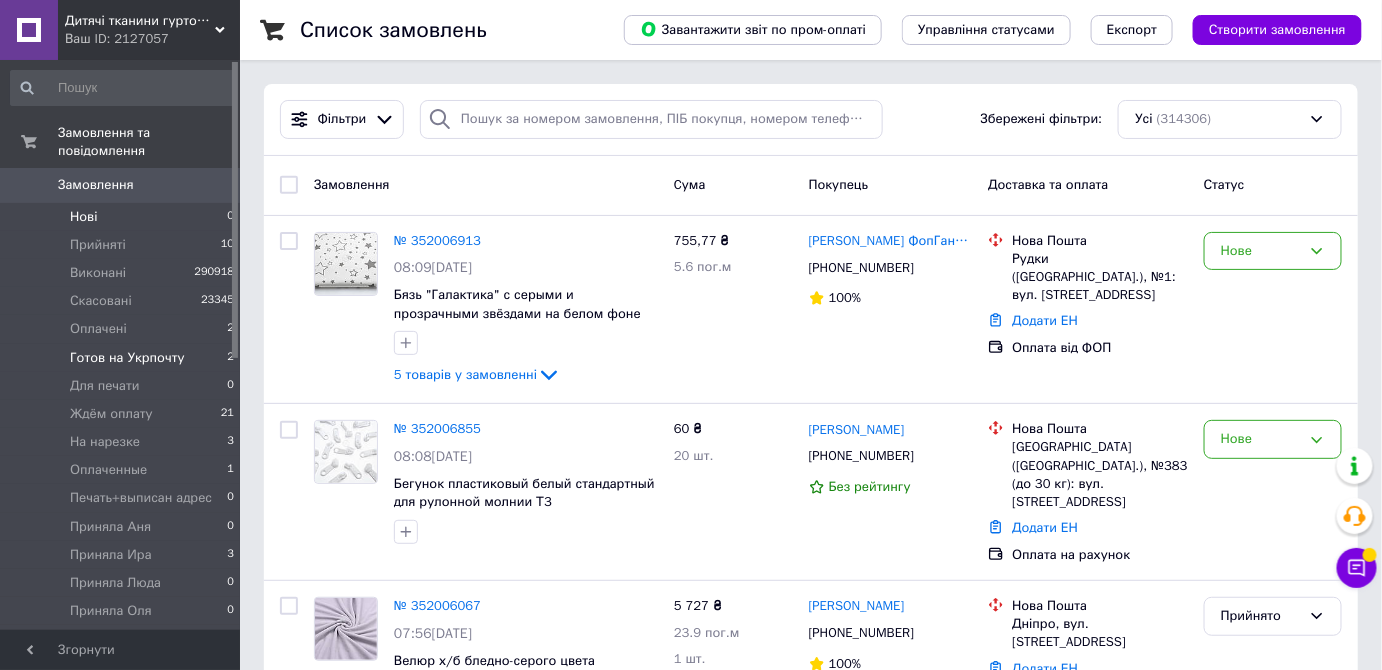 click on "Нові" at bounding box center (83, 217) 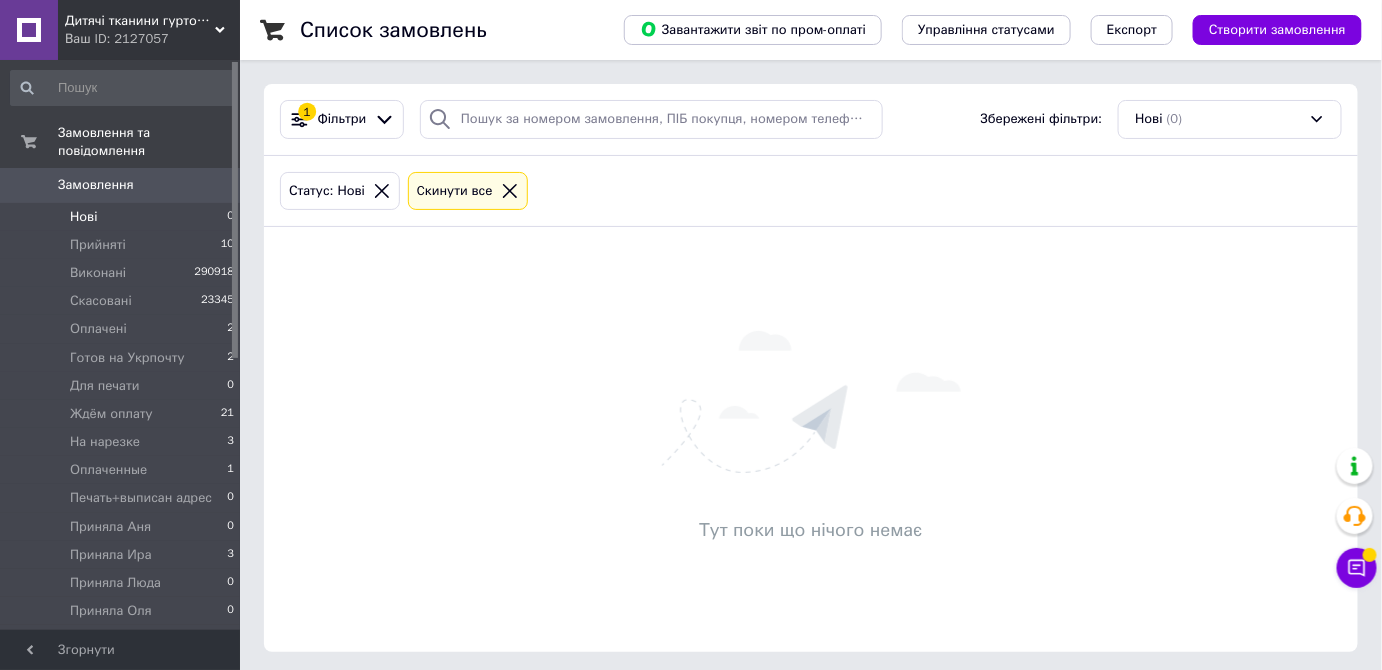 click 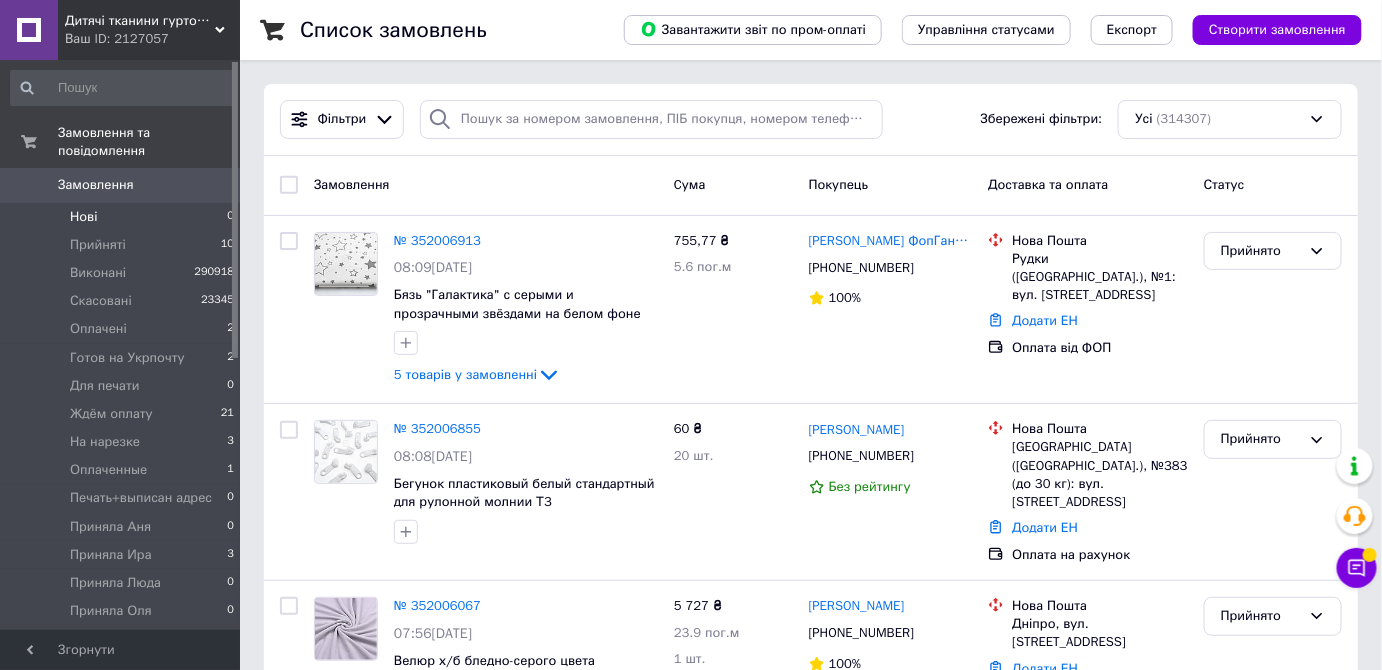 click on "Нові" at bounding box center (83, 217) 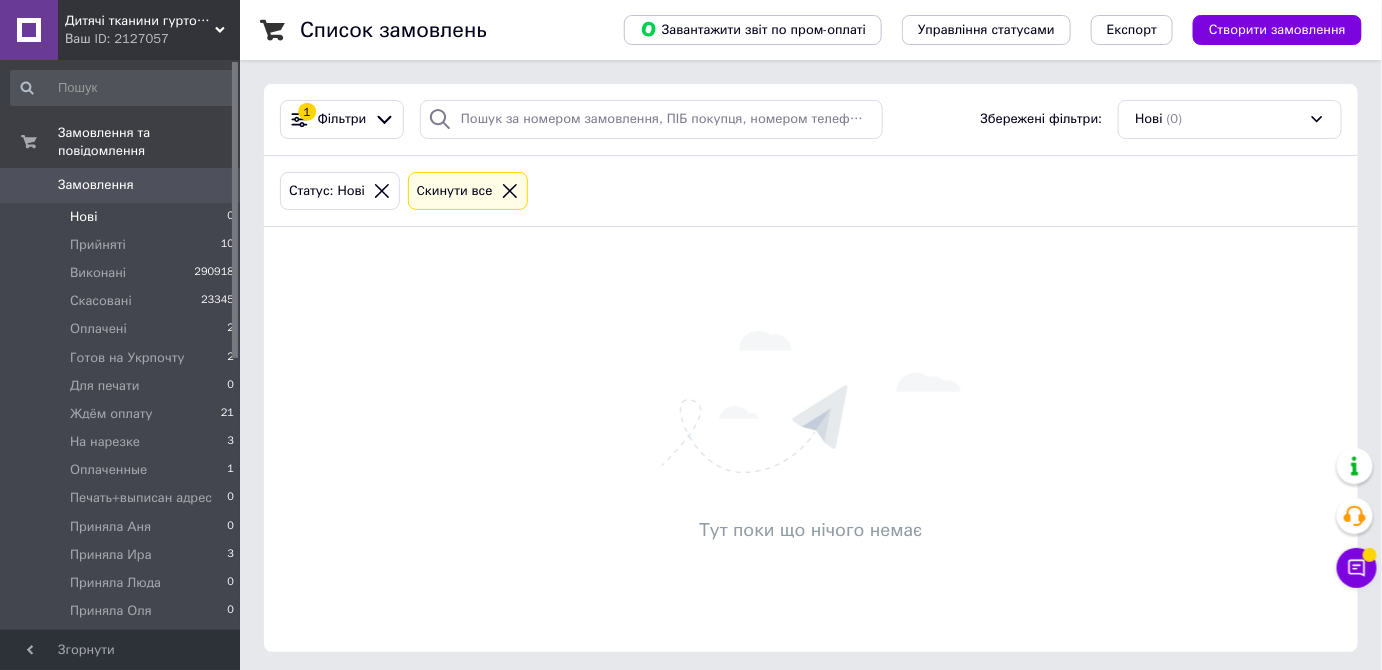 click 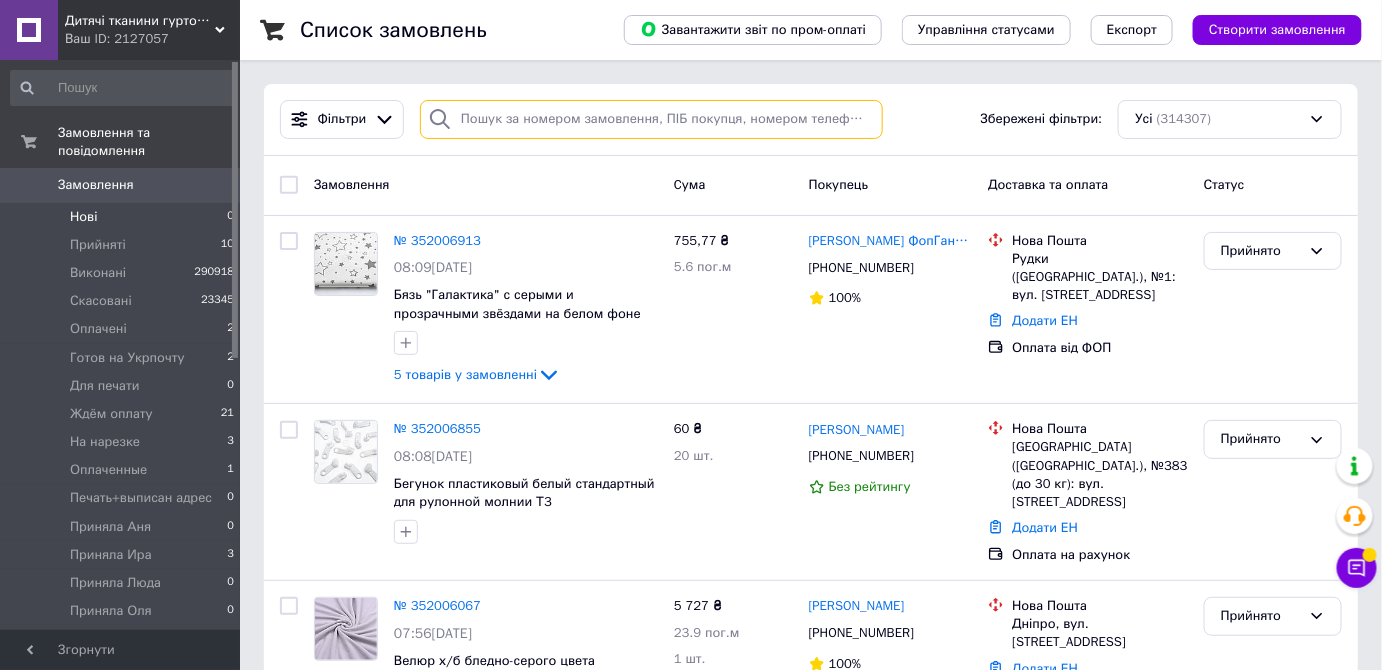 click at bounding box center (651, 119) 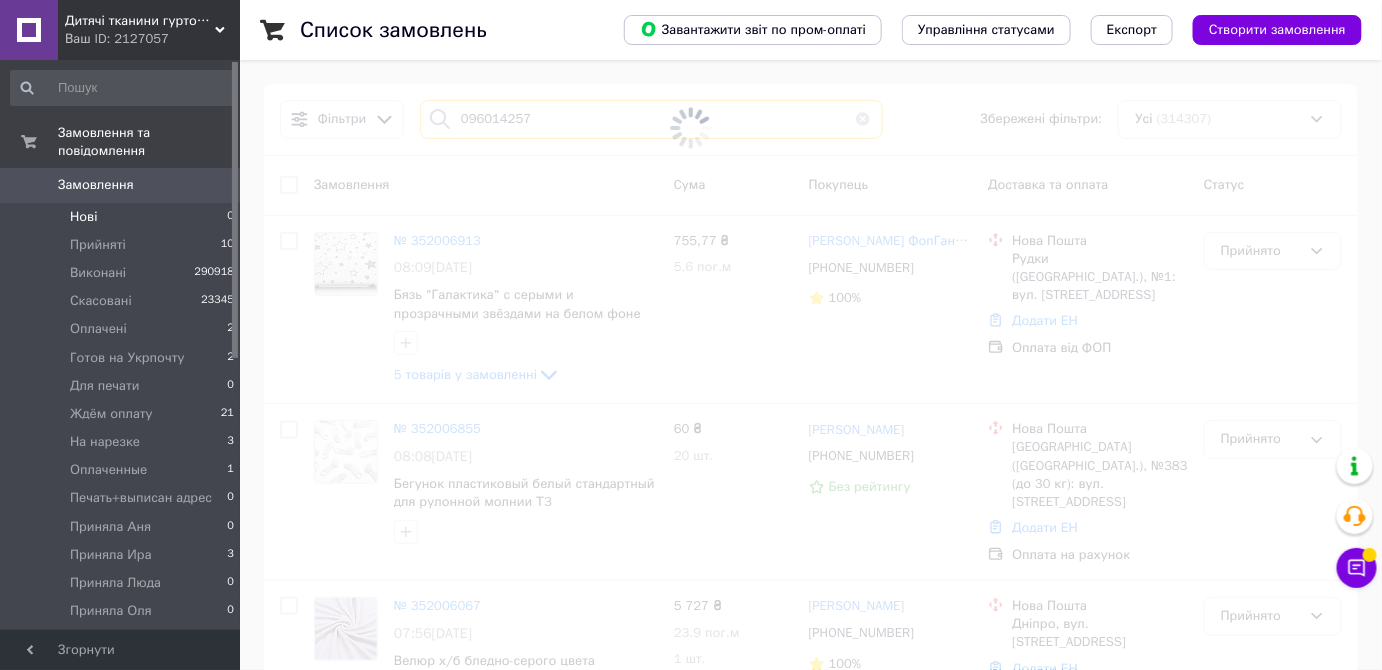 type on "0960142572" 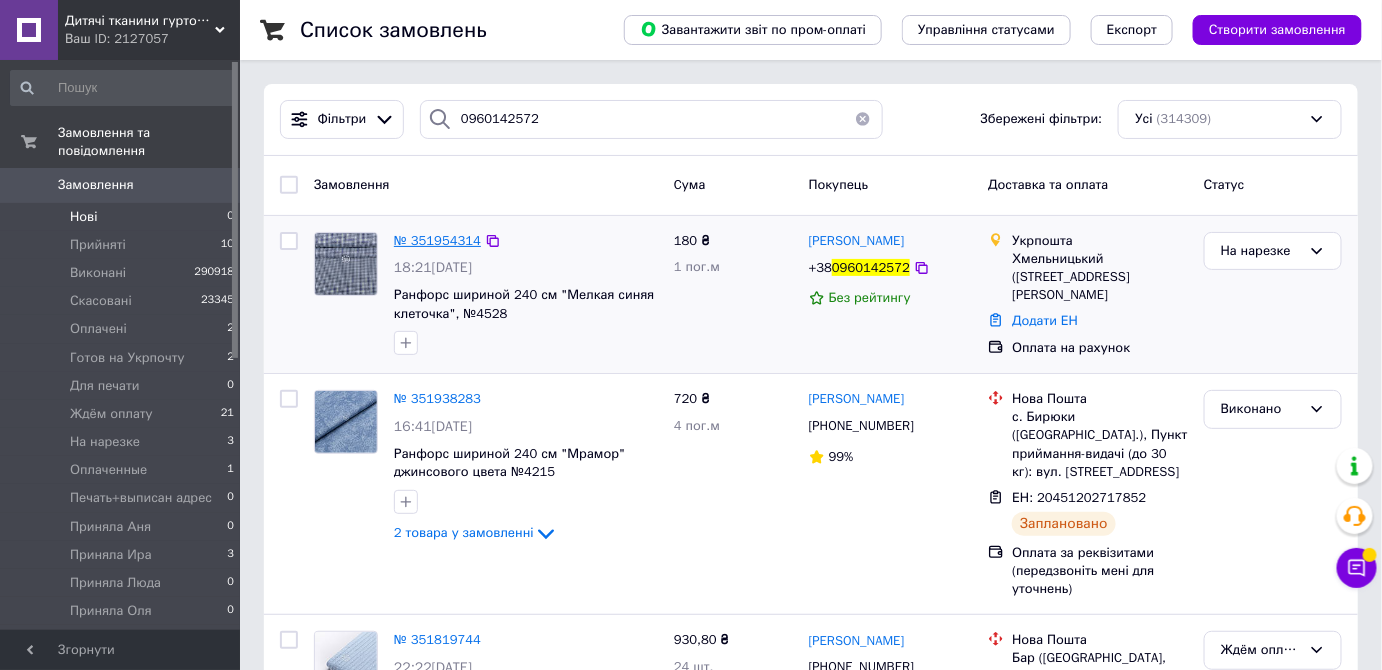 click on "№ 351954314" at bounding box center (437, 240) 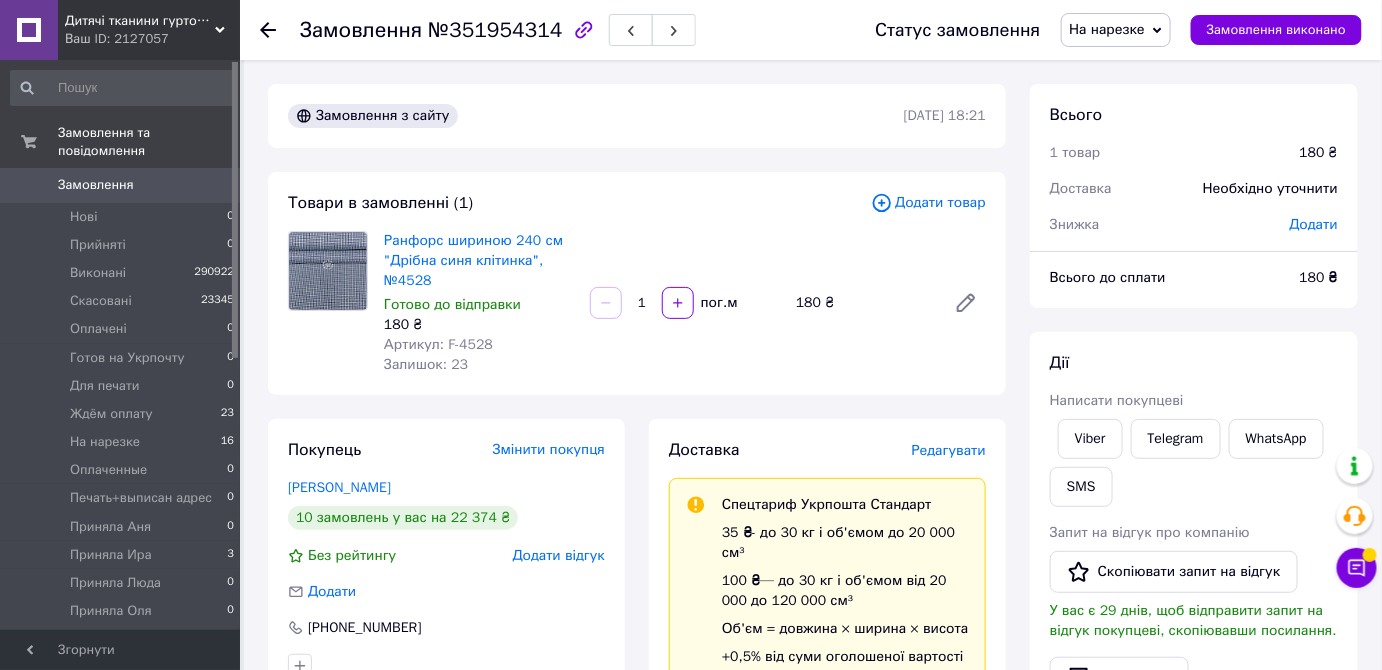 click on "На нарезке" at bounding box center (1107, 29) 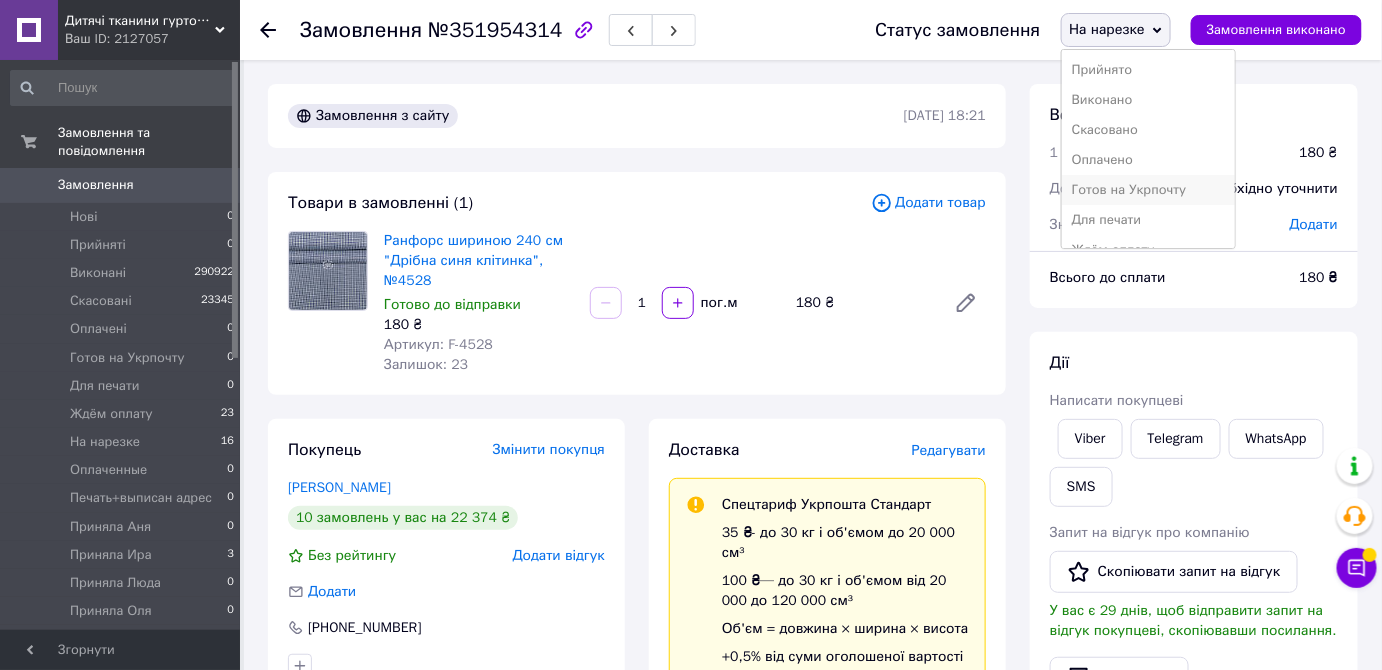 click on "Готов на Укрпочту" at bounding box center [1148, 190] 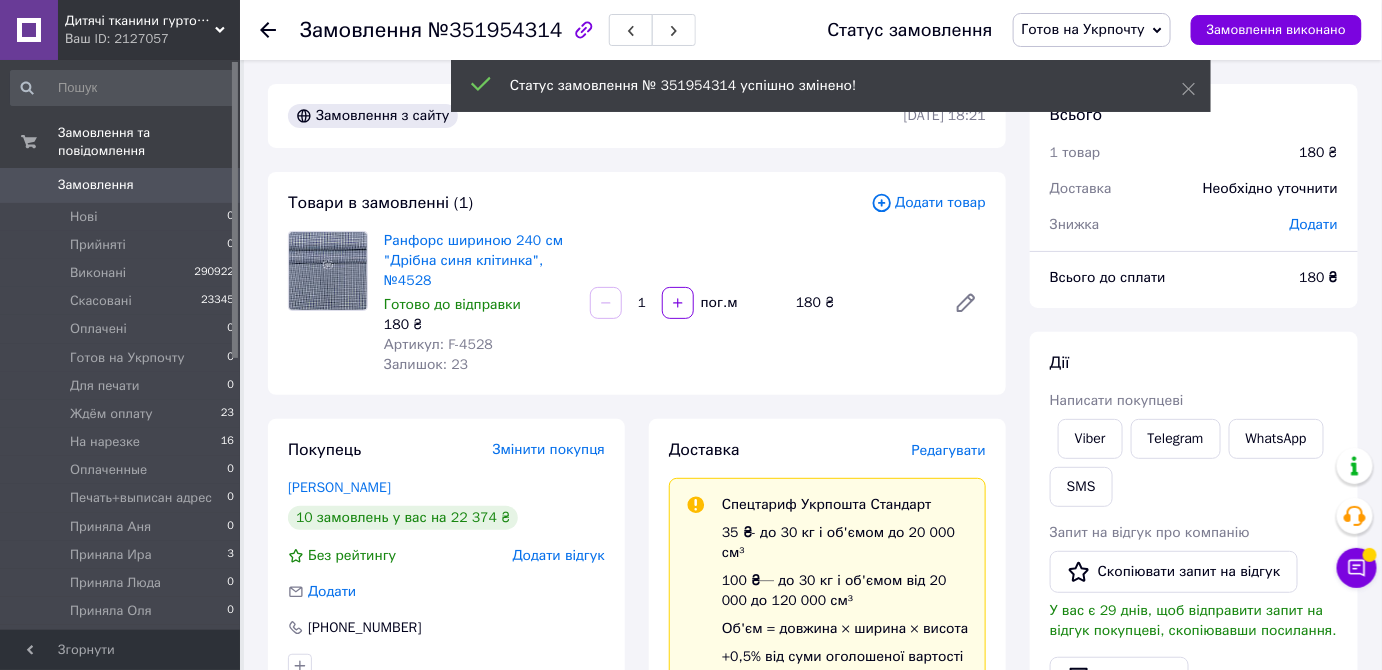 click on "Редагувати" at bounding box center [949, 450] 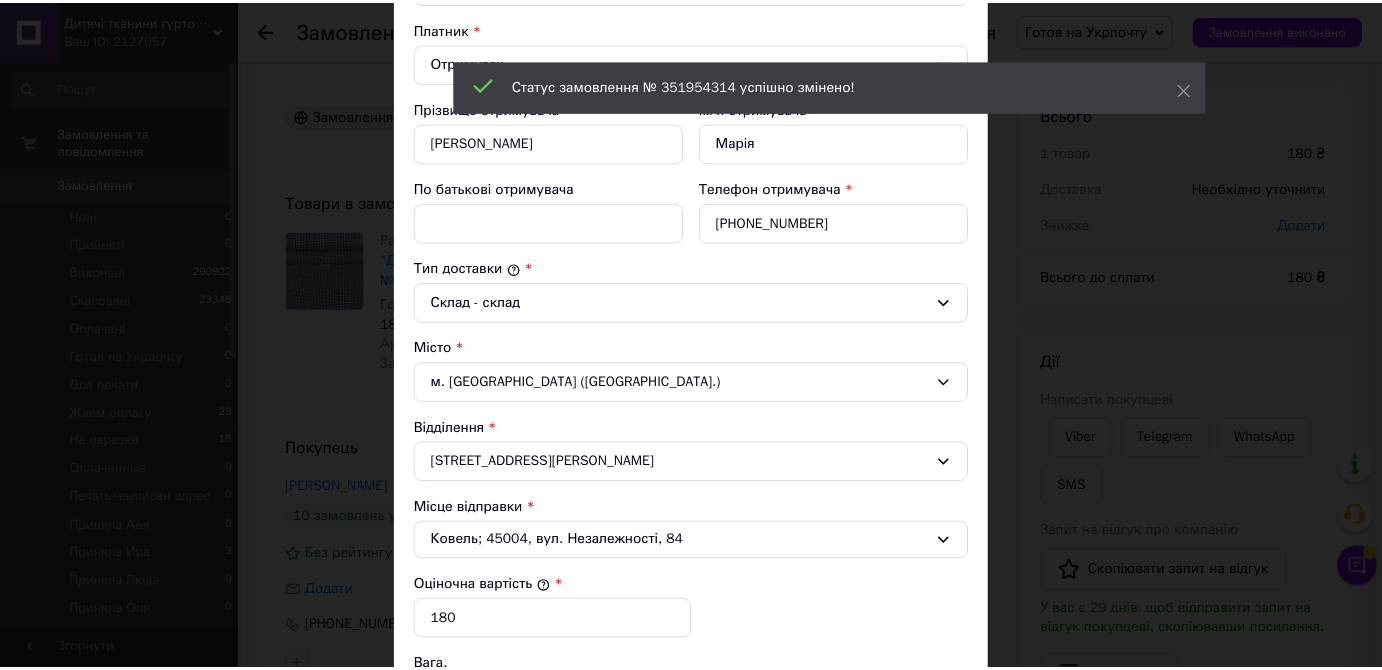 scroll, scrollTop: 636, scrollLeft: 0, axis: vertical 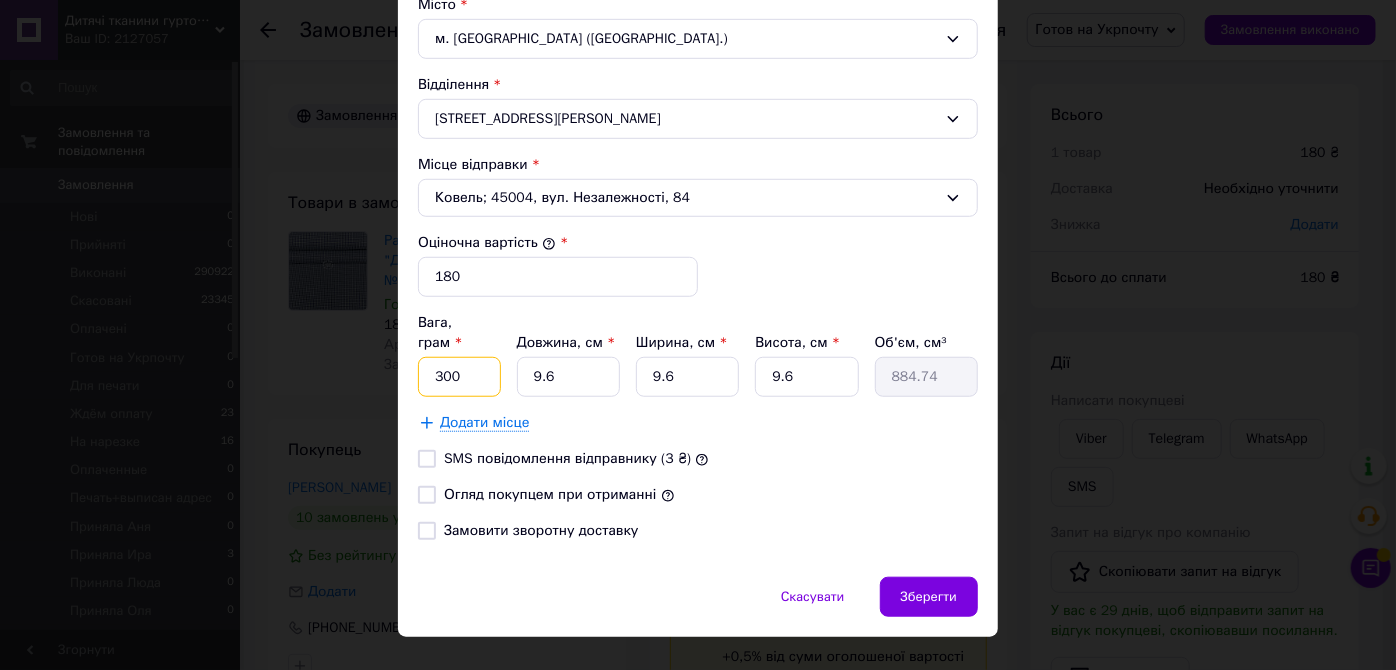 click on "300" at bounding box center (459, 377) 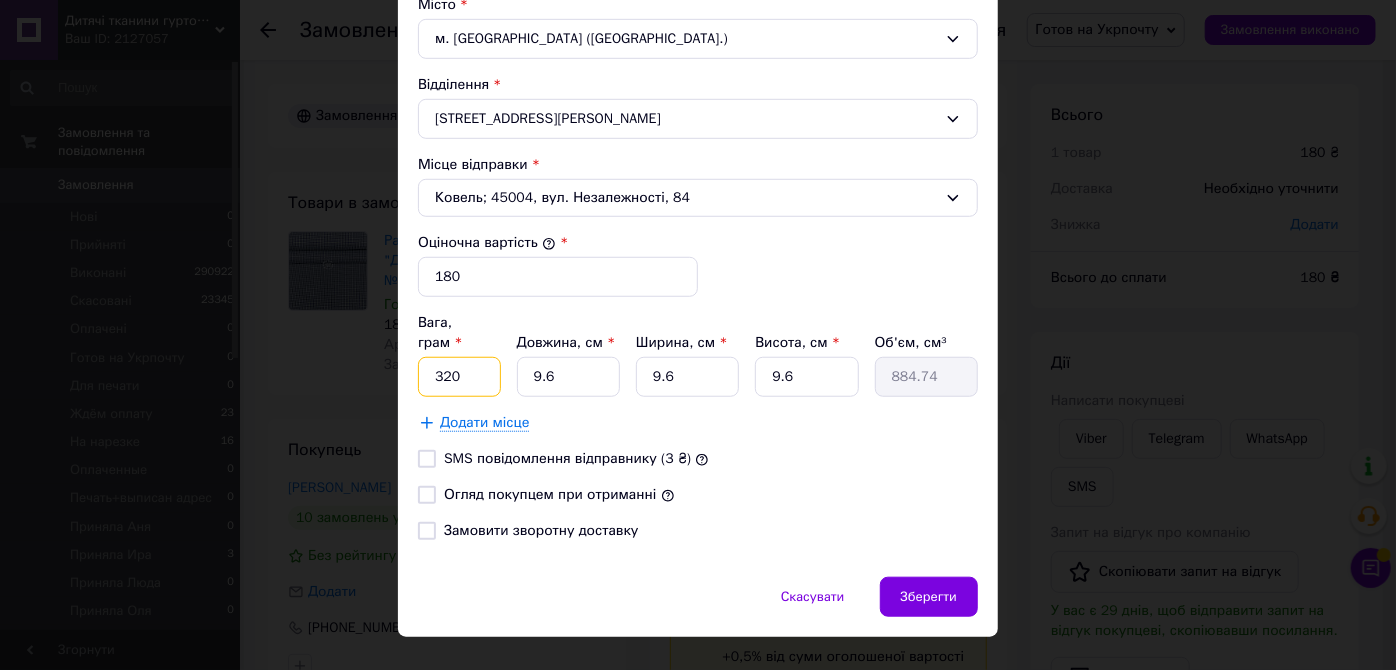 type on "320" 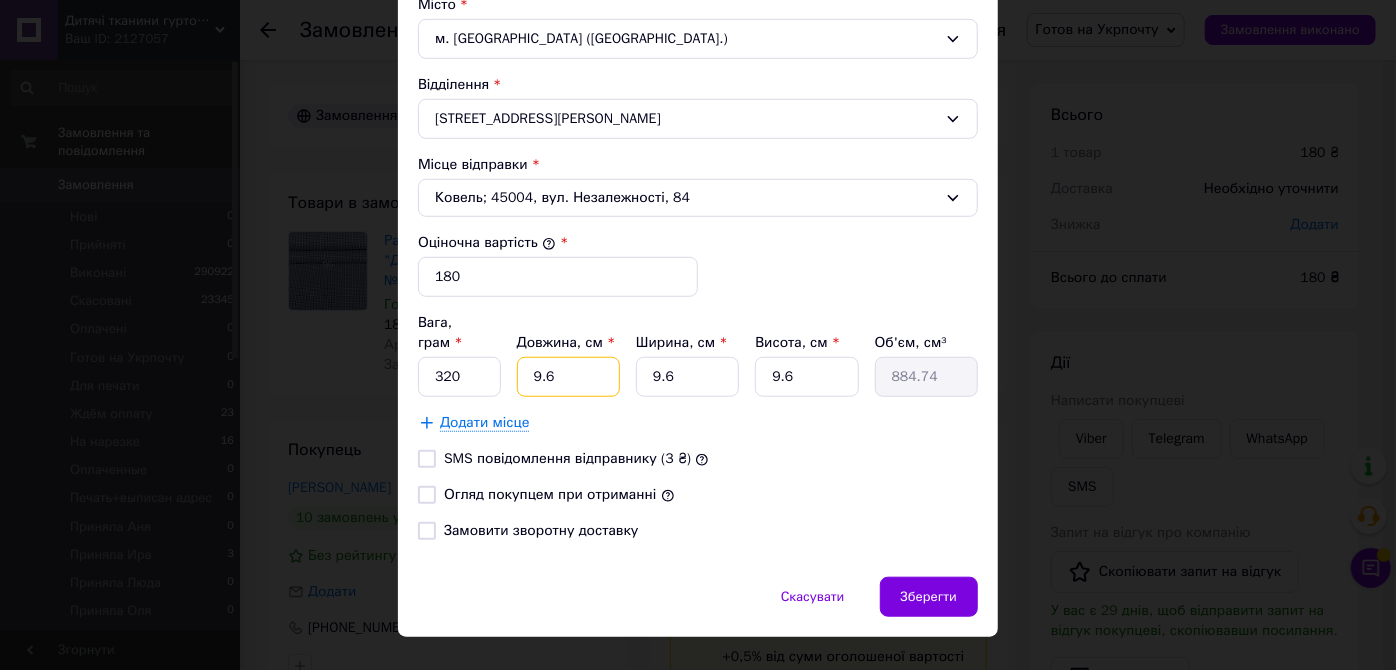 click on "9.6" at bounding box center (568, 377) 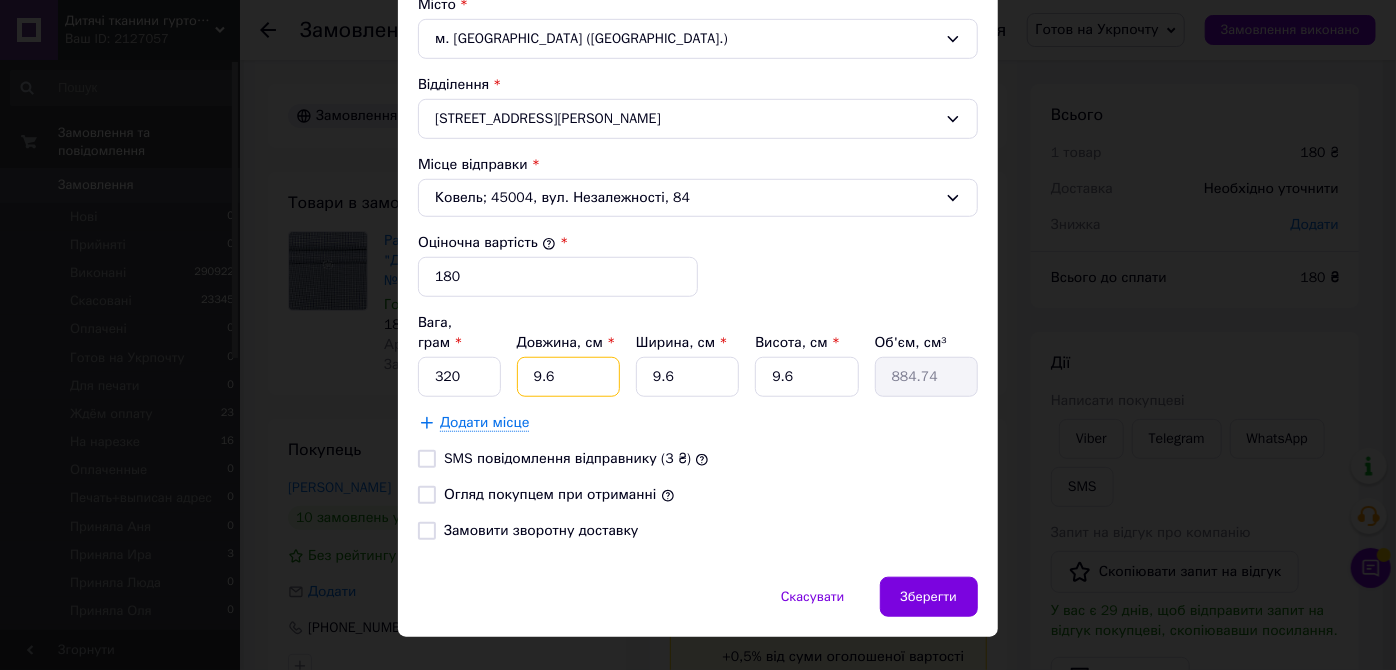 type on "2" 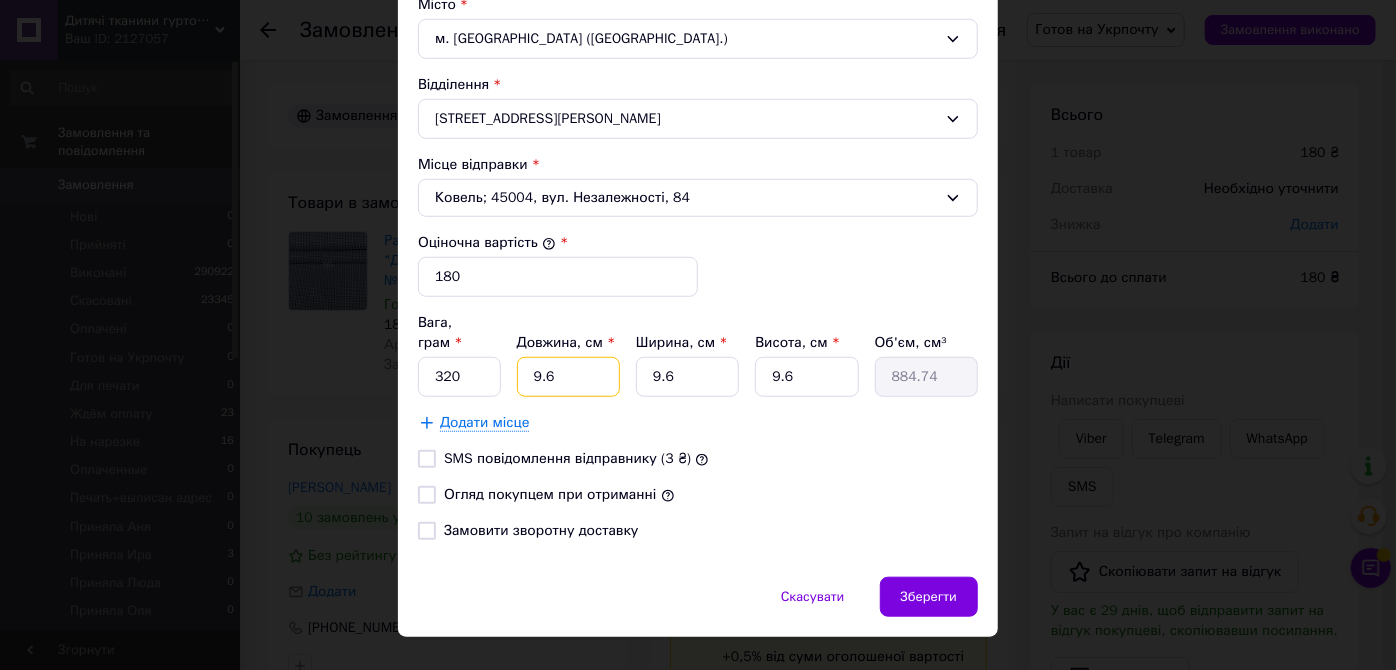 type on "184.32" 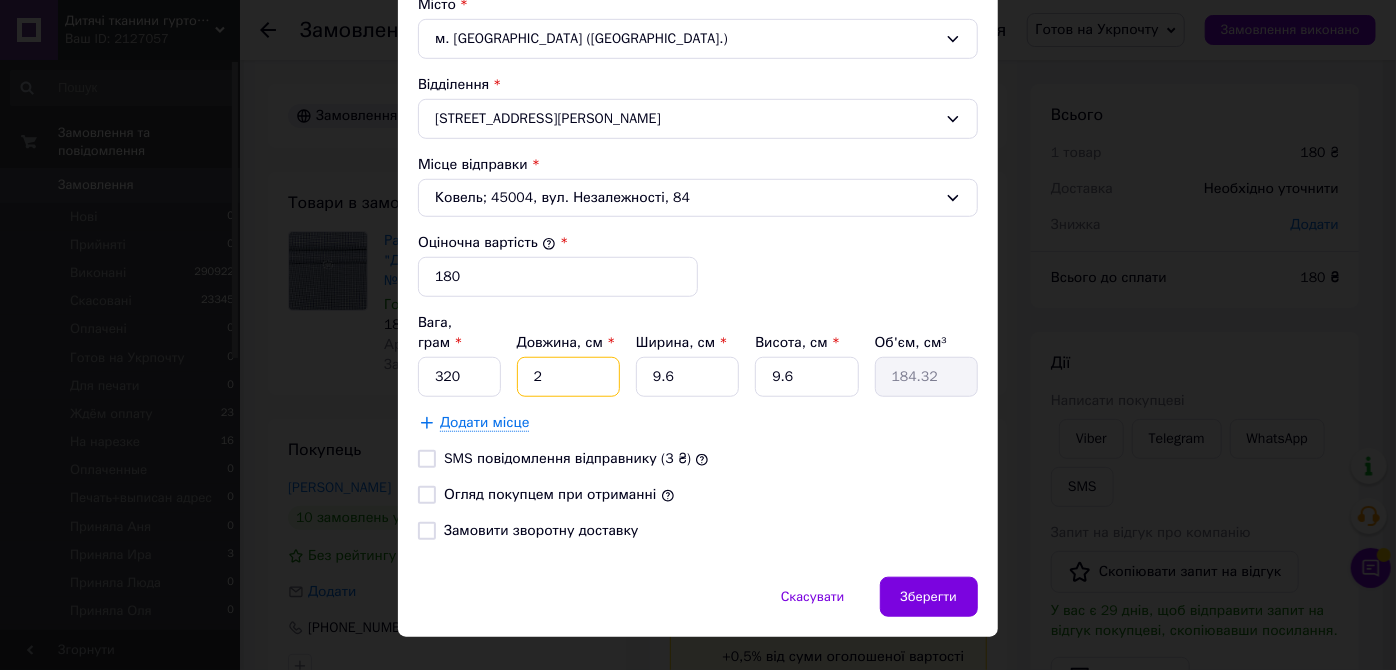 type on "22" 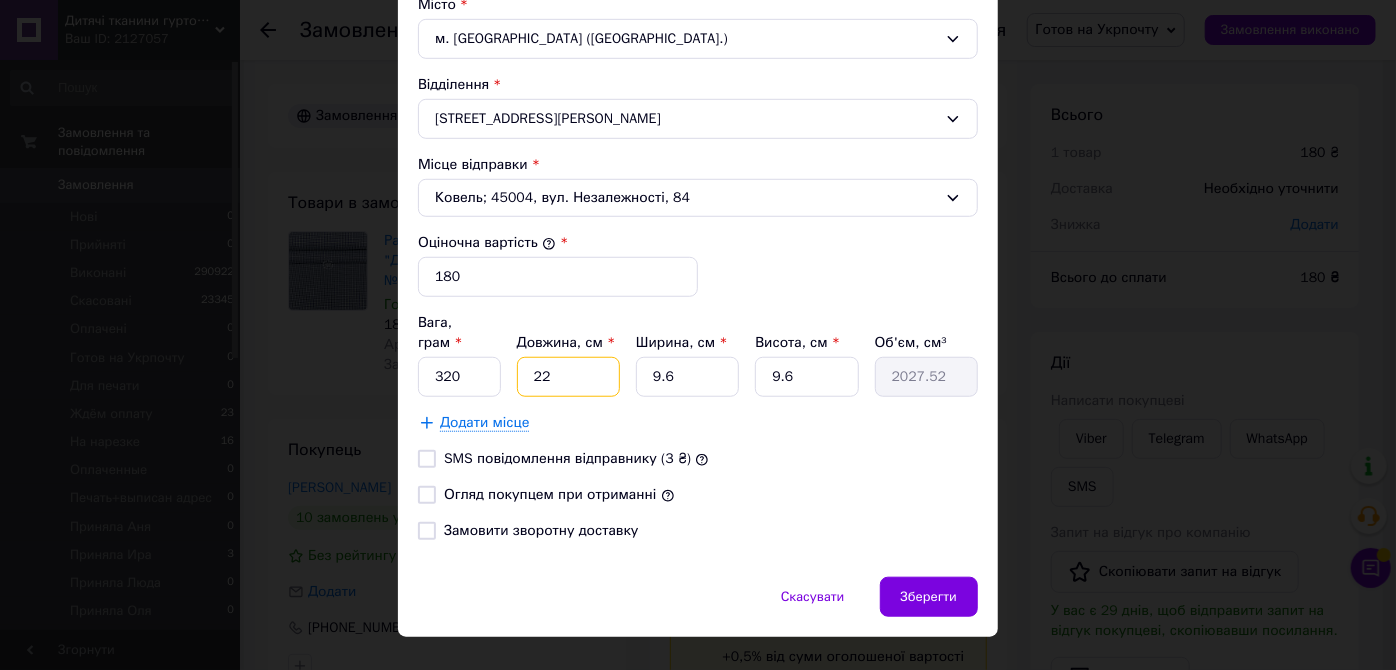 type on "22" 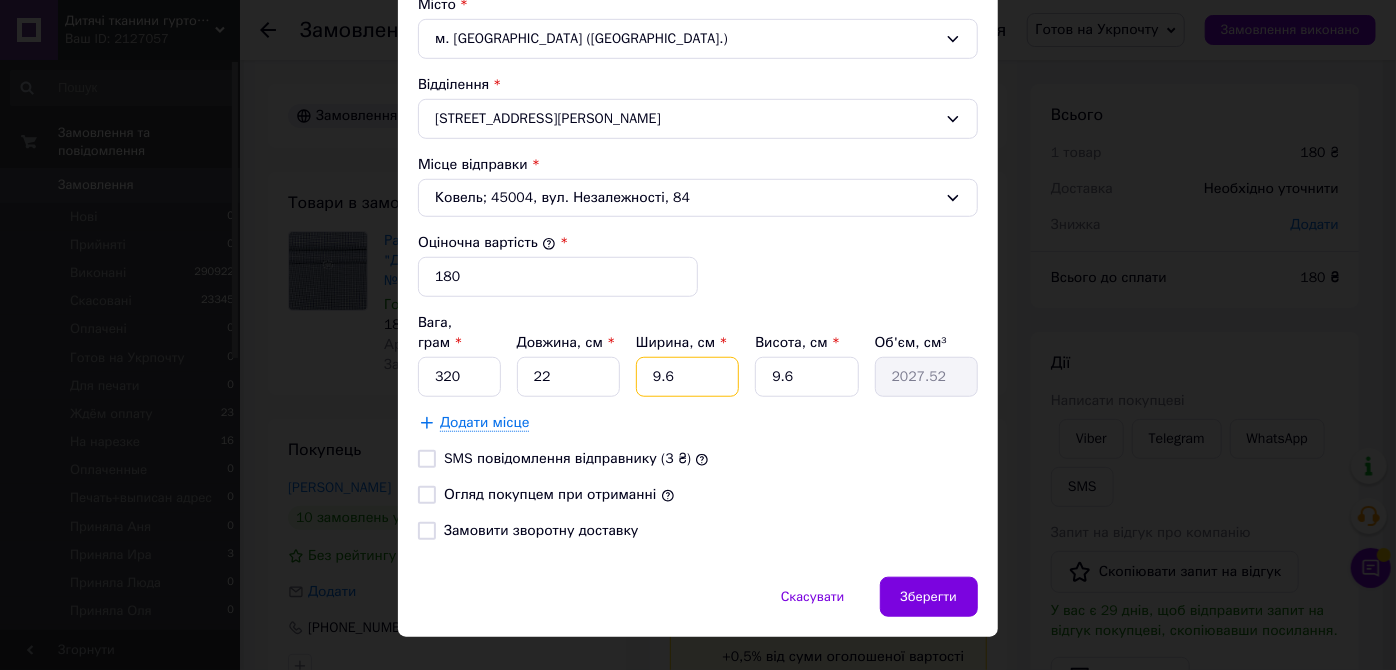 click on "9.6" at bounding box center [687, 377] 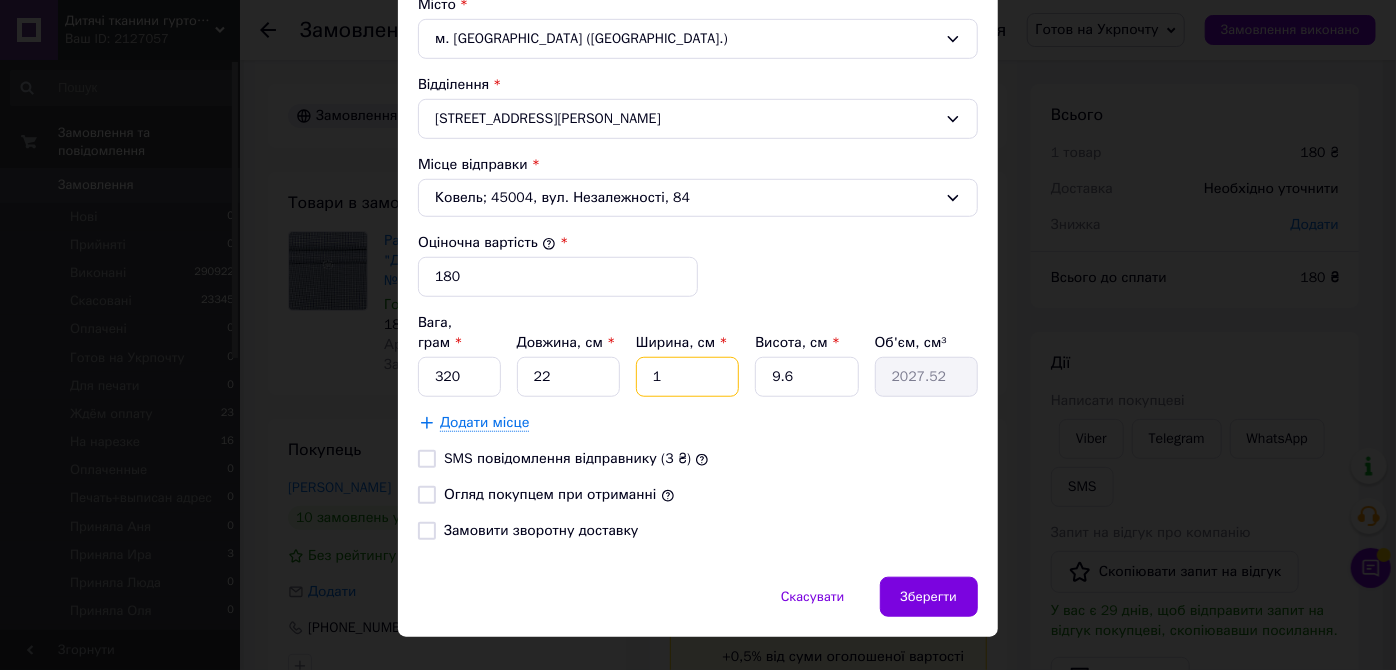 type on "211.2" 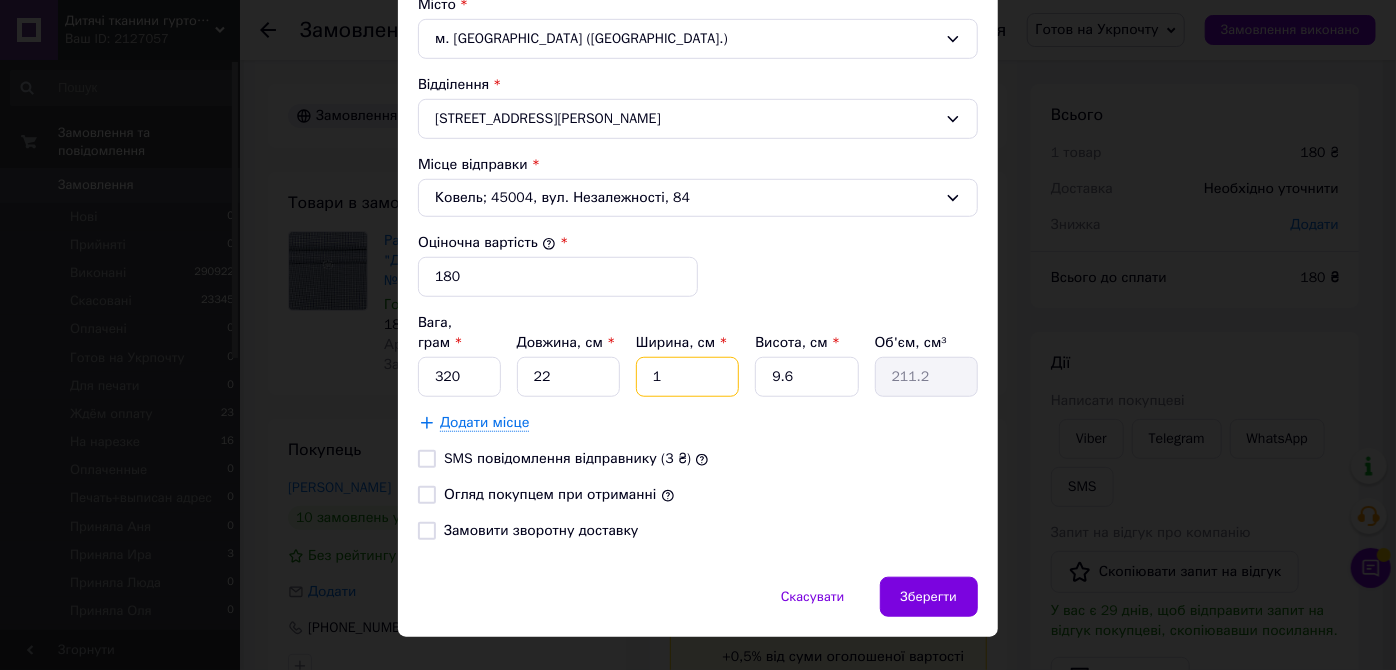 type on "19" 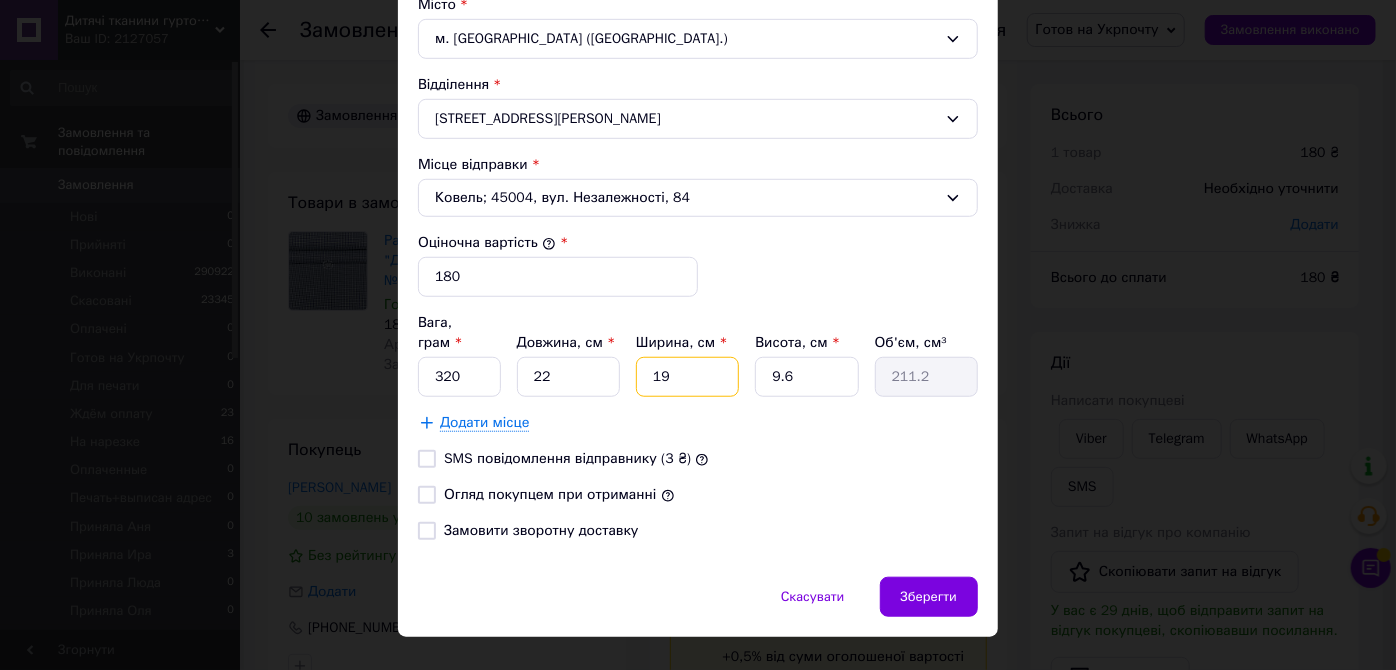 type on "4012.8" 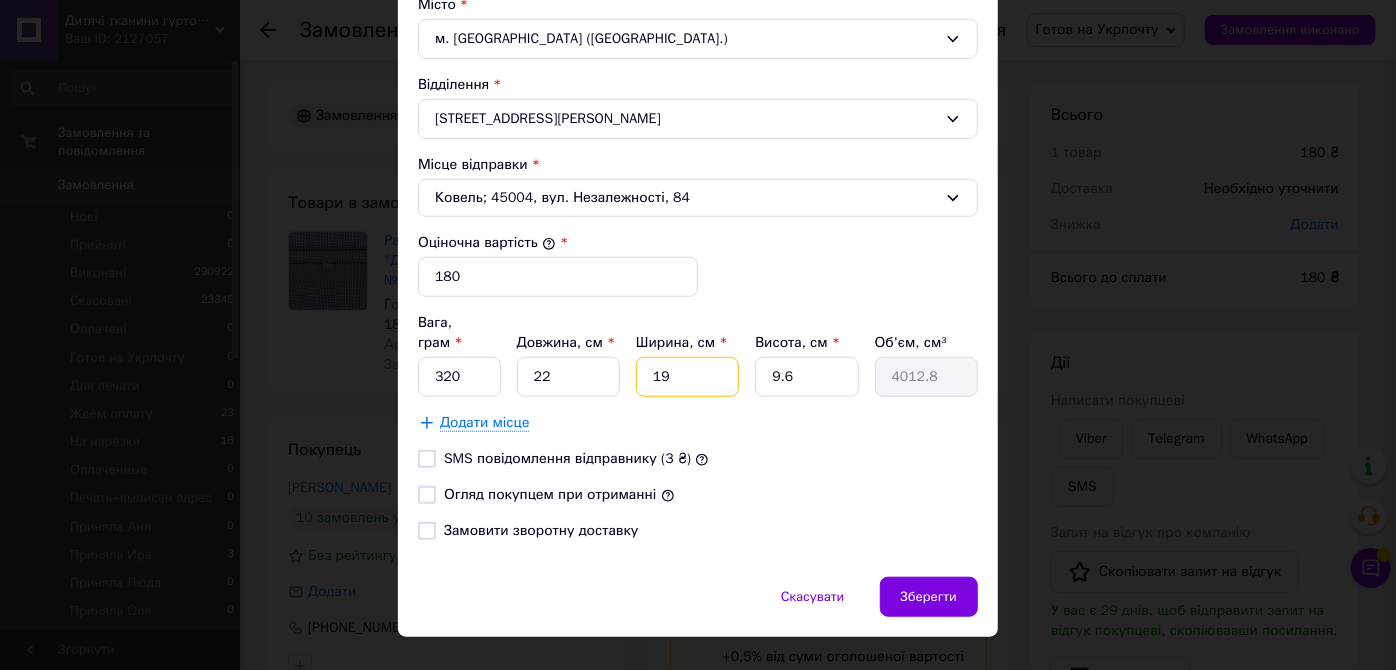 type on "19" 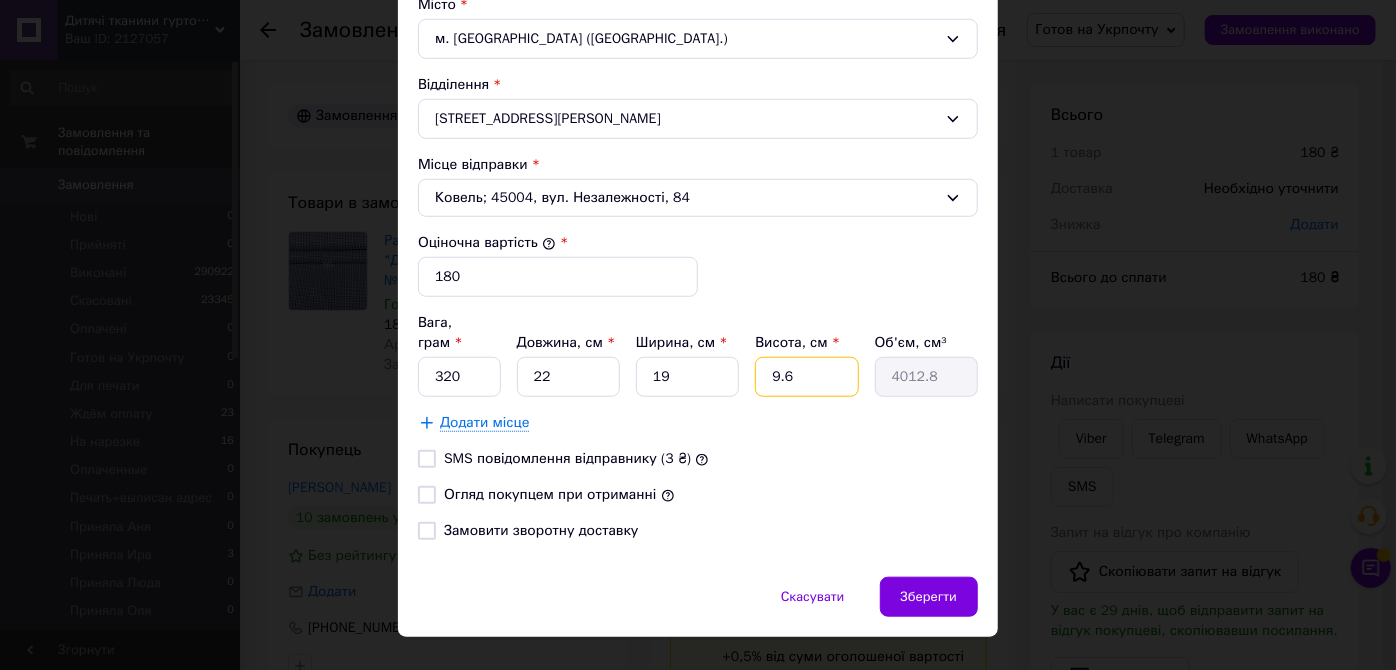 click on "9.6" at bounding box center (806, 377) 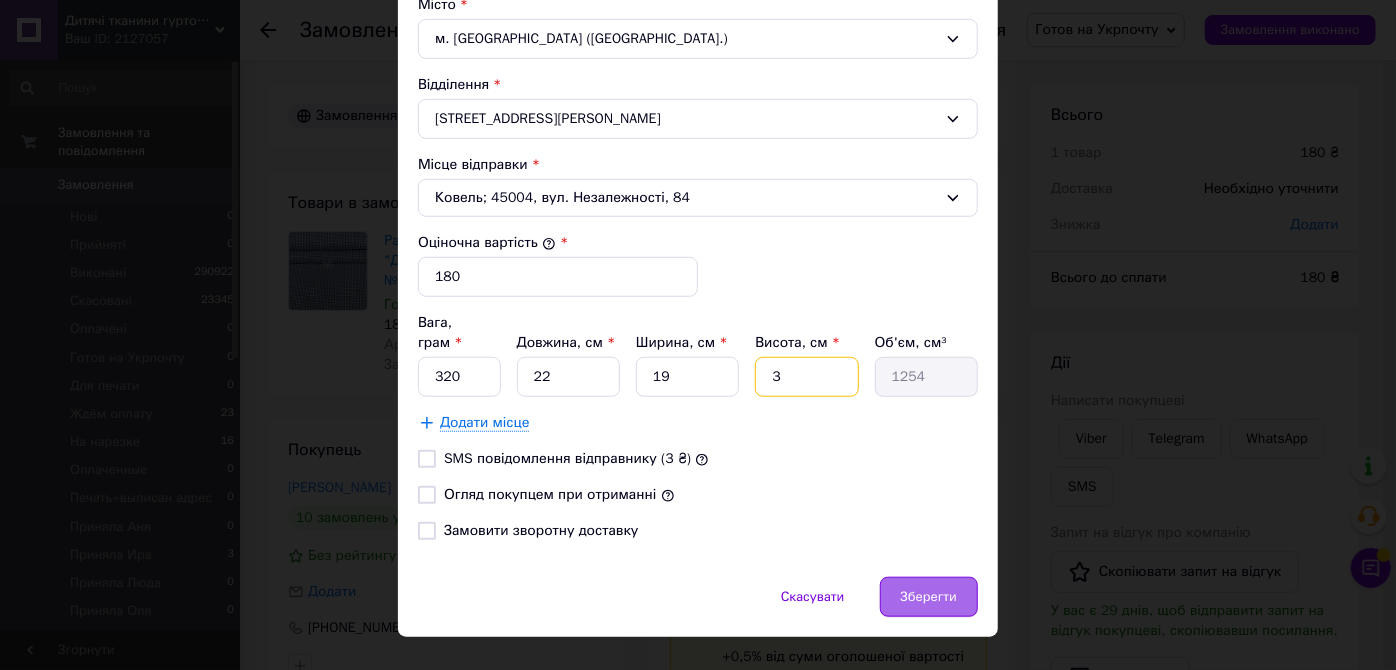 type on "3" 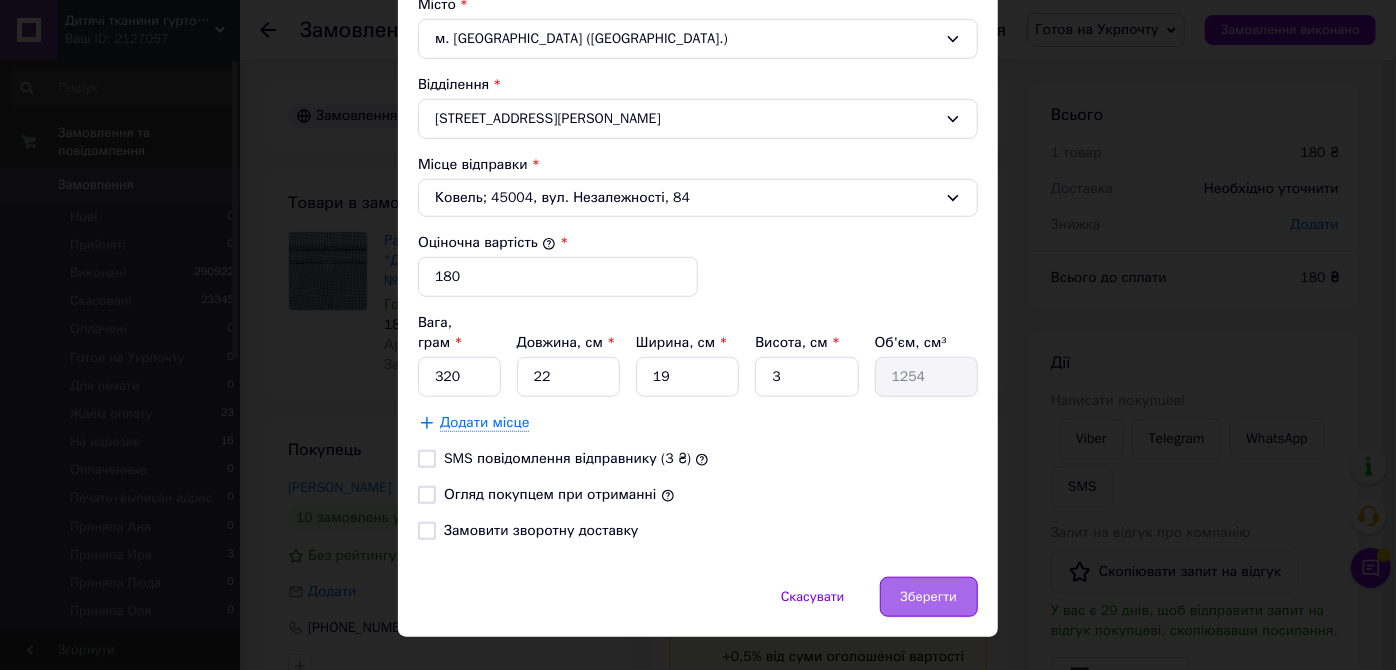 click on "Зберегти" at bounding box center (929, 597) 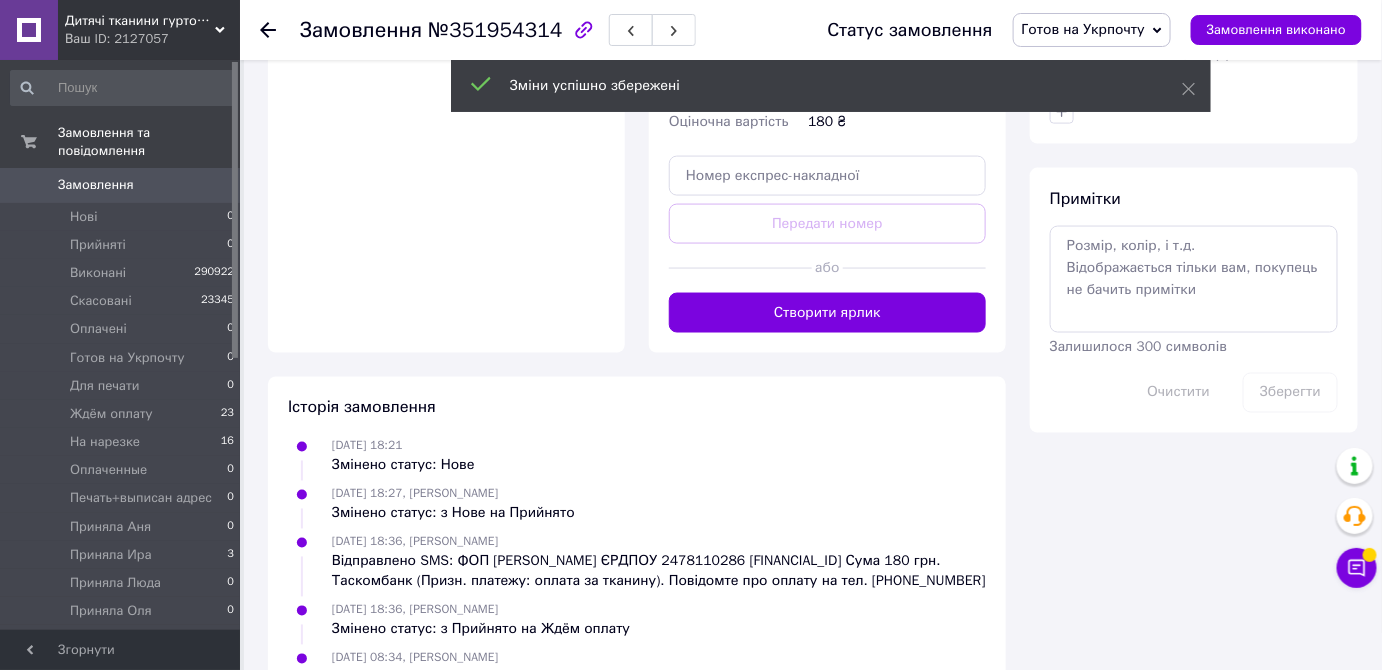scroll, scrollTop: 909, scrollLeft: 0, axis: vertical 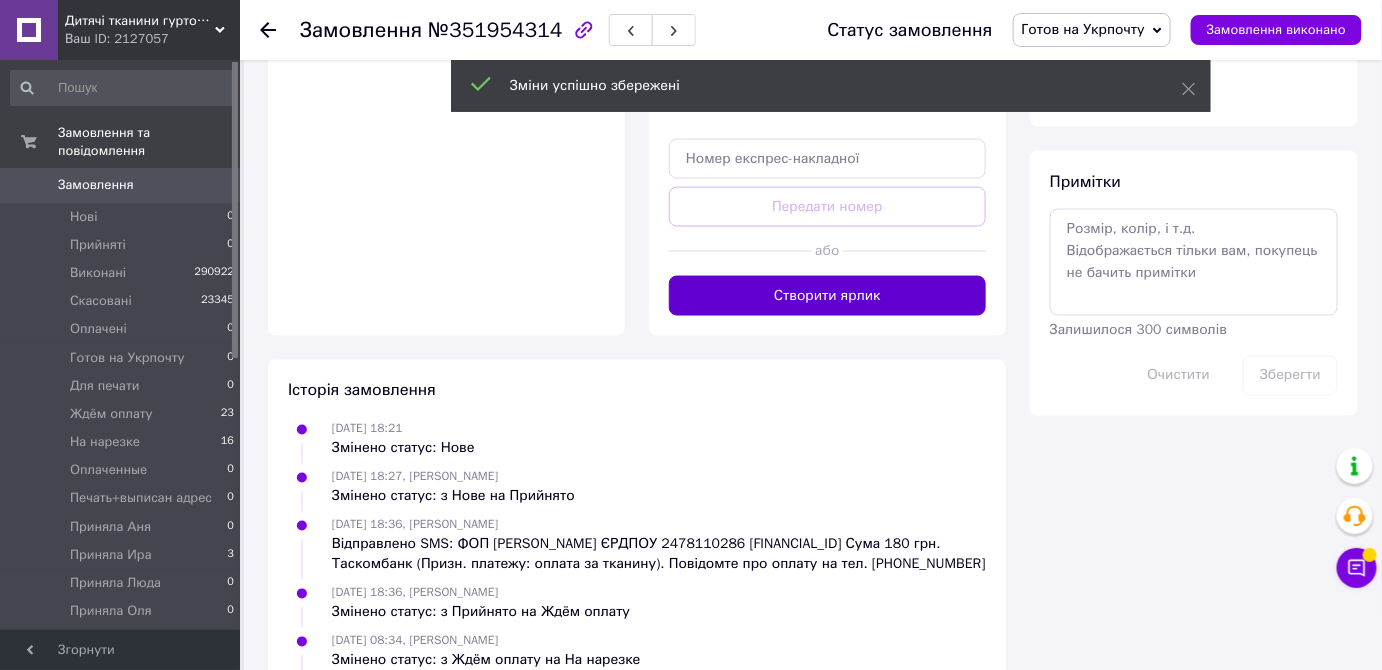 click on "Створити ярлик" at bounding box center [827, 296] 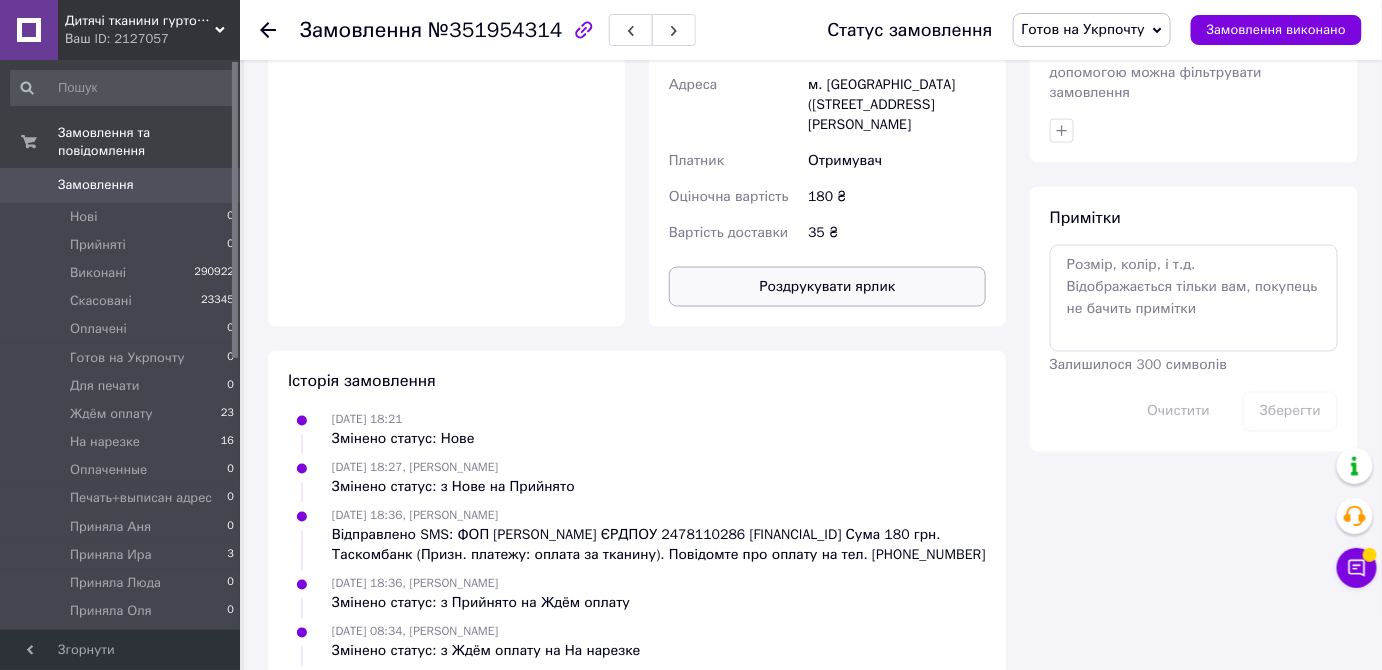 click on "Роздрукувати ярлик" at bounding box center [827, 287] 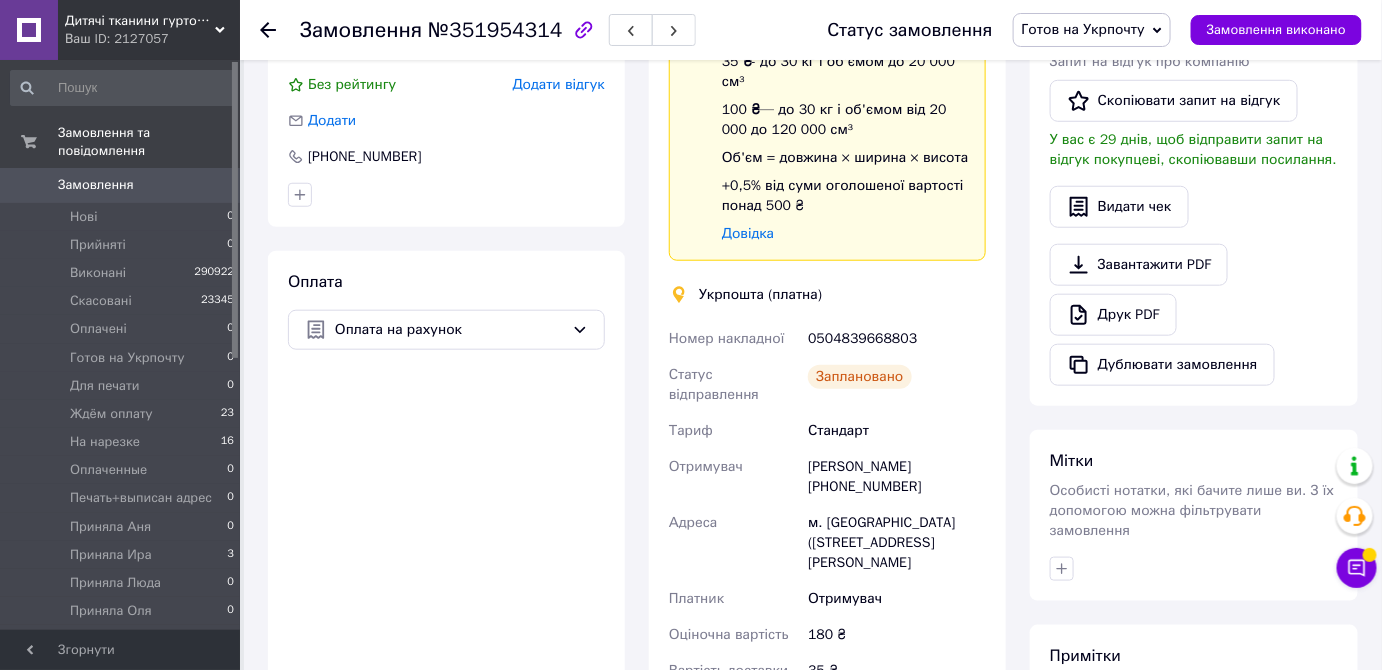 scroll, scrollTop: 272, scrollLeft: 0, axis: vertical 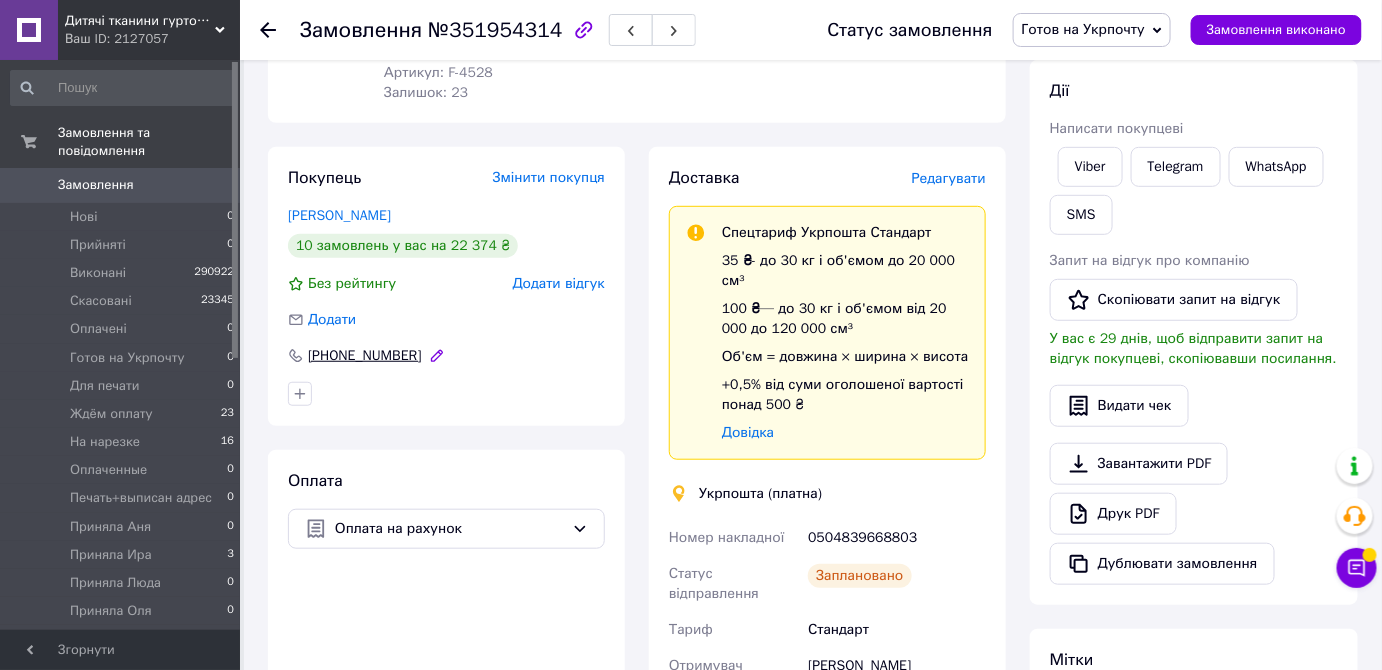 click on "[PHONE_NUMBER]" at bounding box center (365, 356) 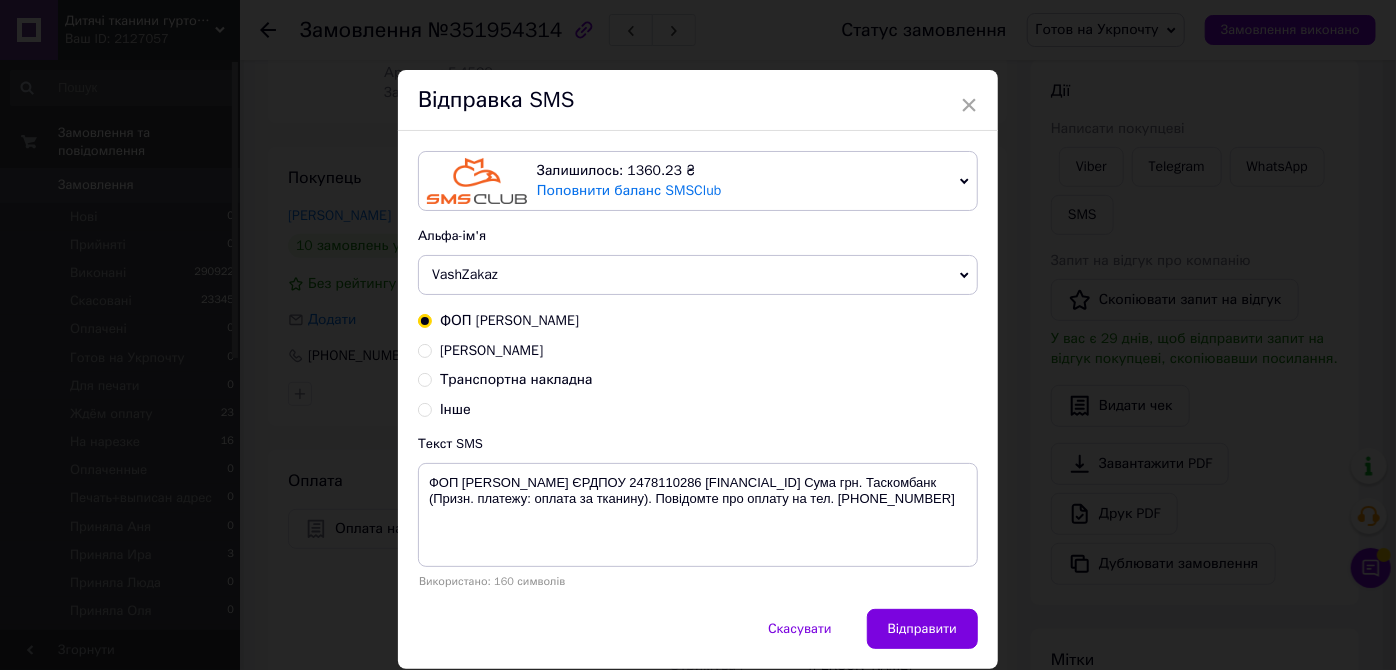 click on "Транспортна накладна" at bounding box center [516, 379] 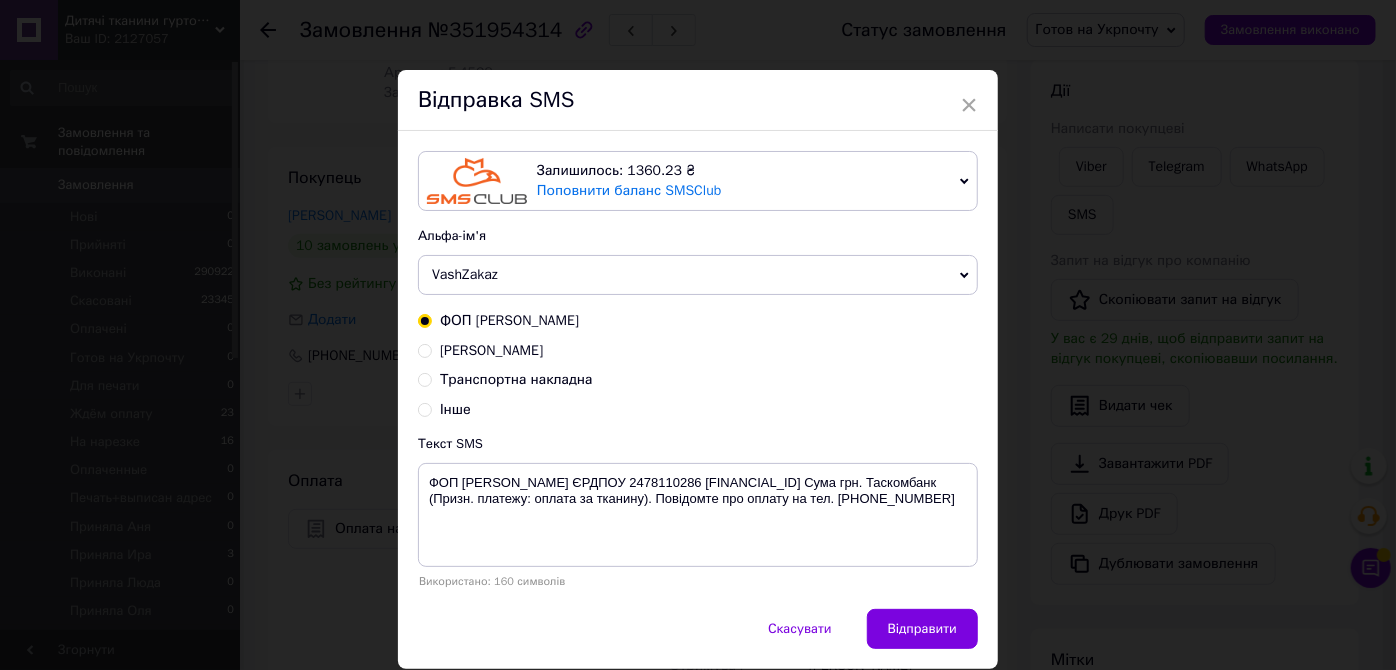 click on "Транспортна накладна" at bounding box center [425, 378] 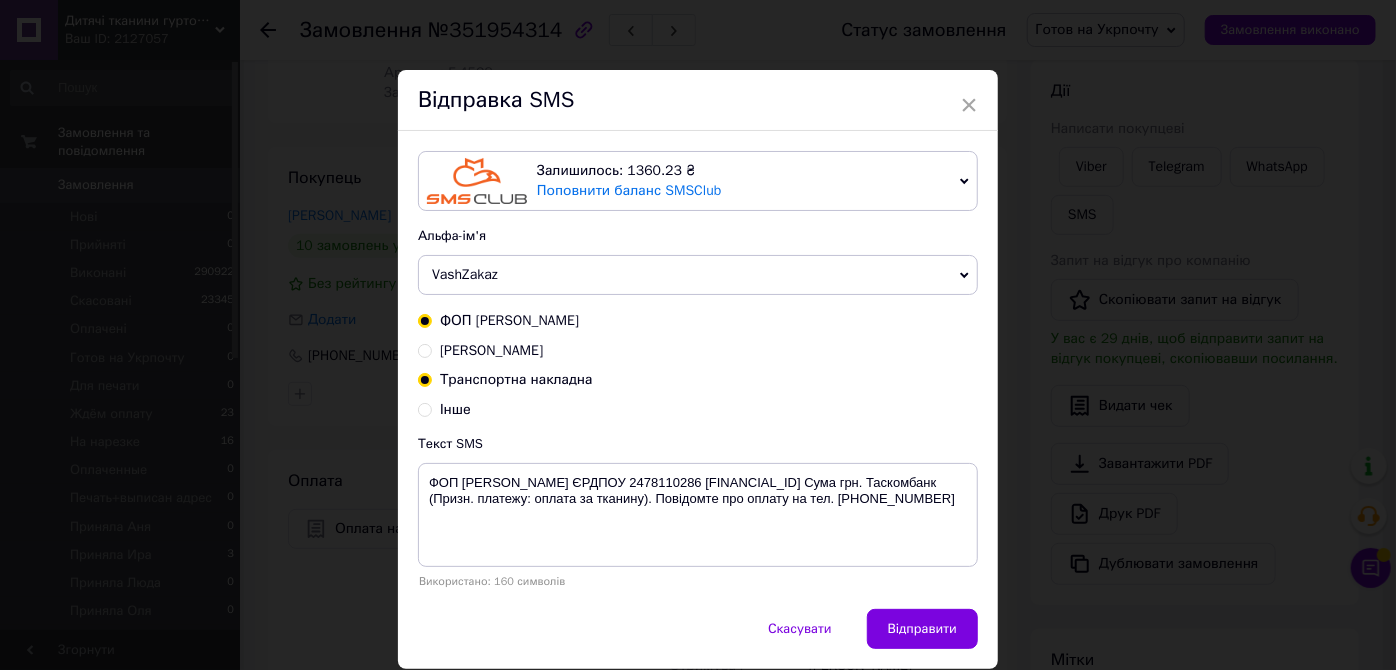 radio on "false" 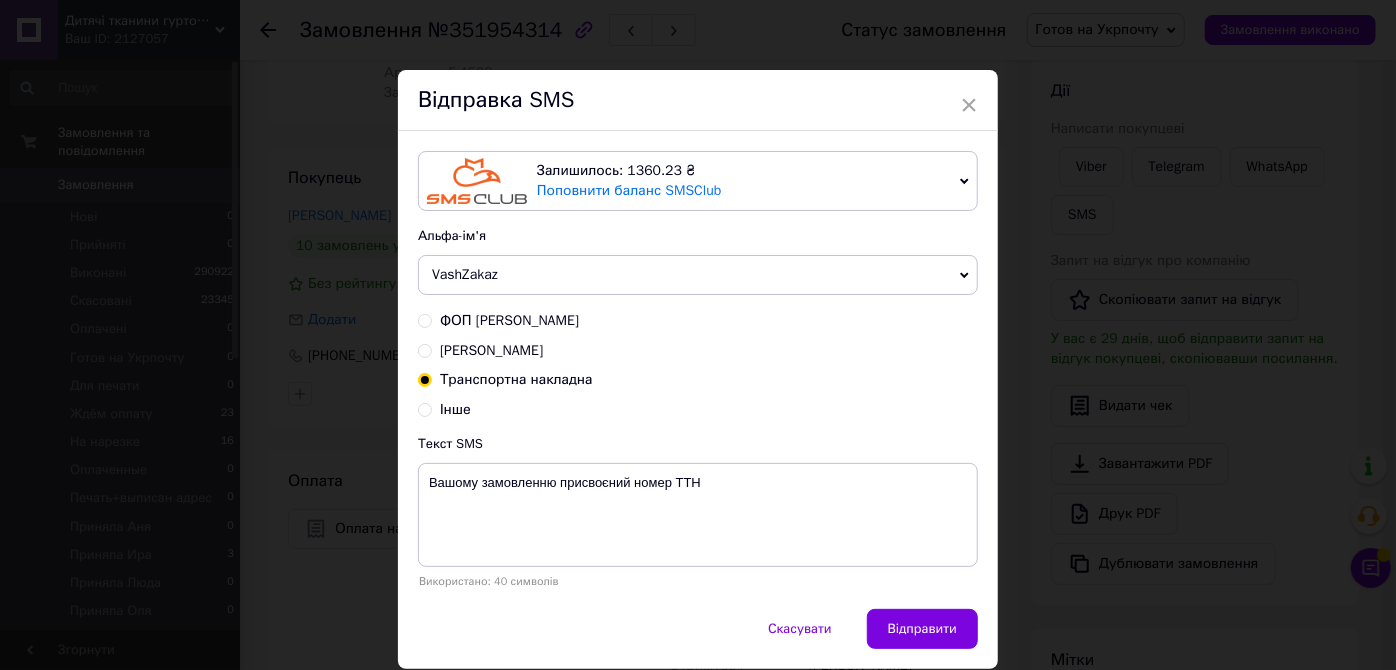 click on "VashZakaz" at bounding box center (465, 274) 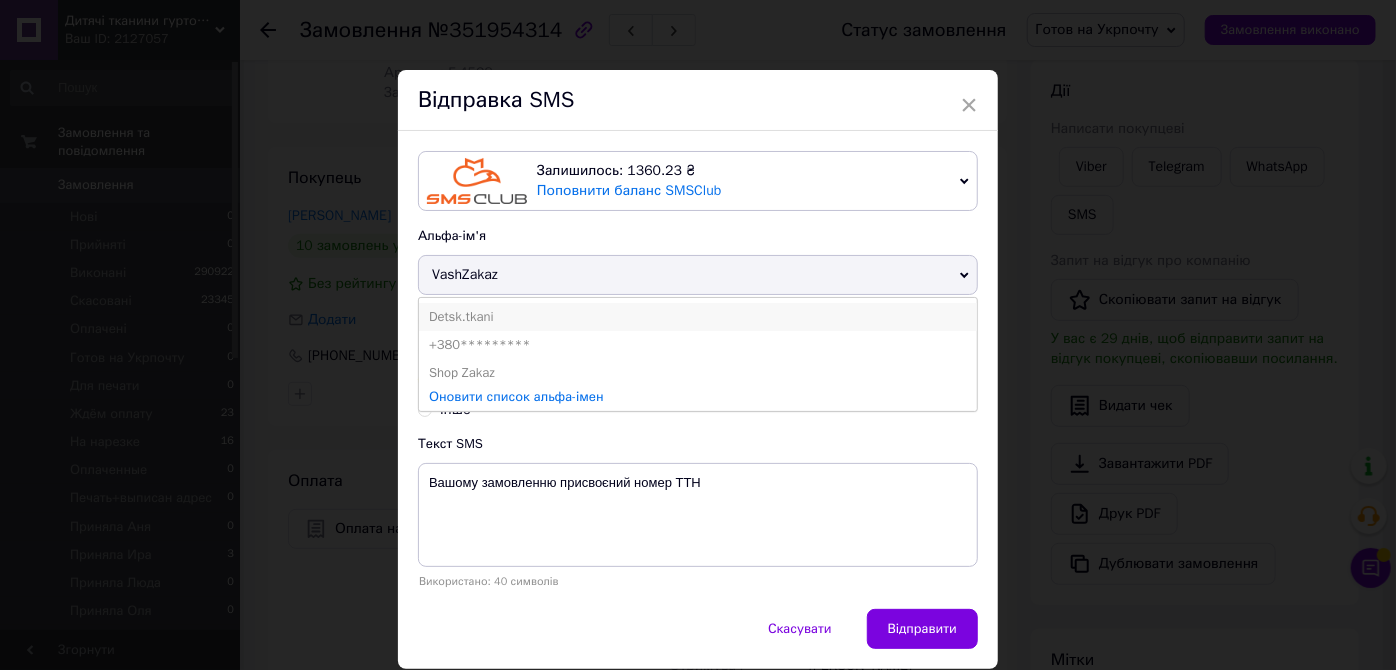 click on "Detsk.tkani" at bounding box center [698, 317] 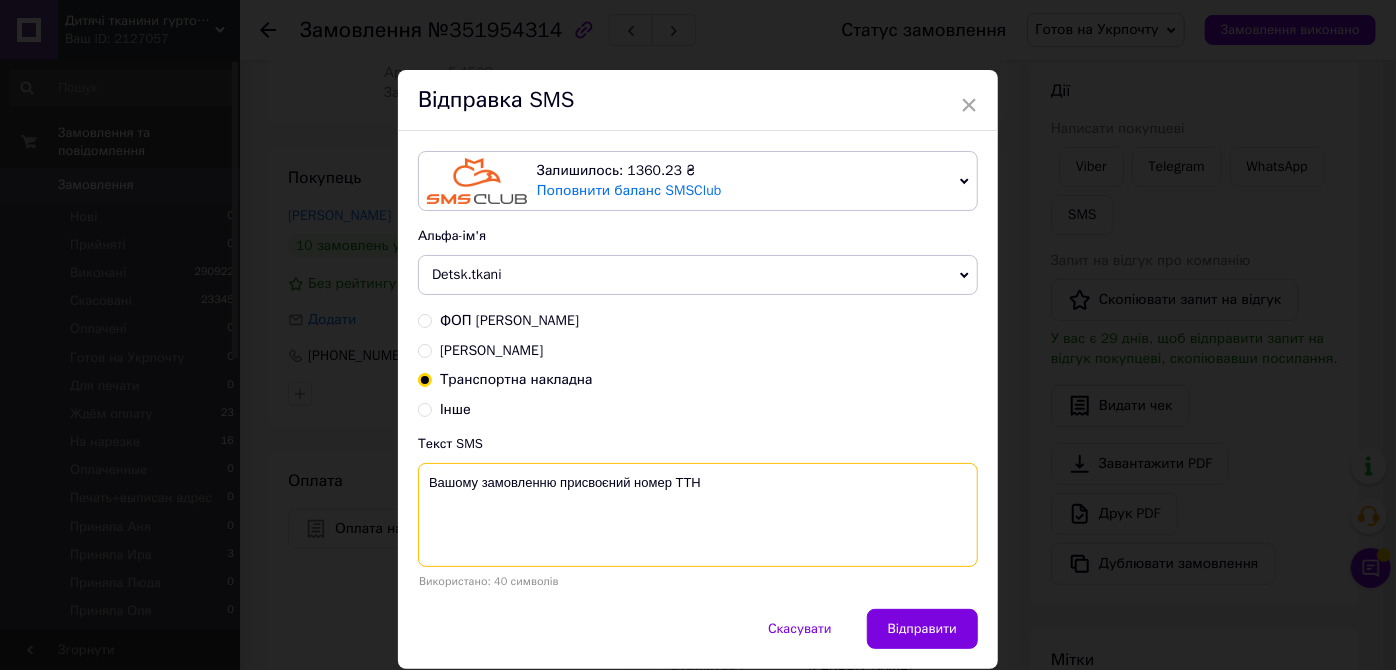 paste on "05 048 3966 88 03" 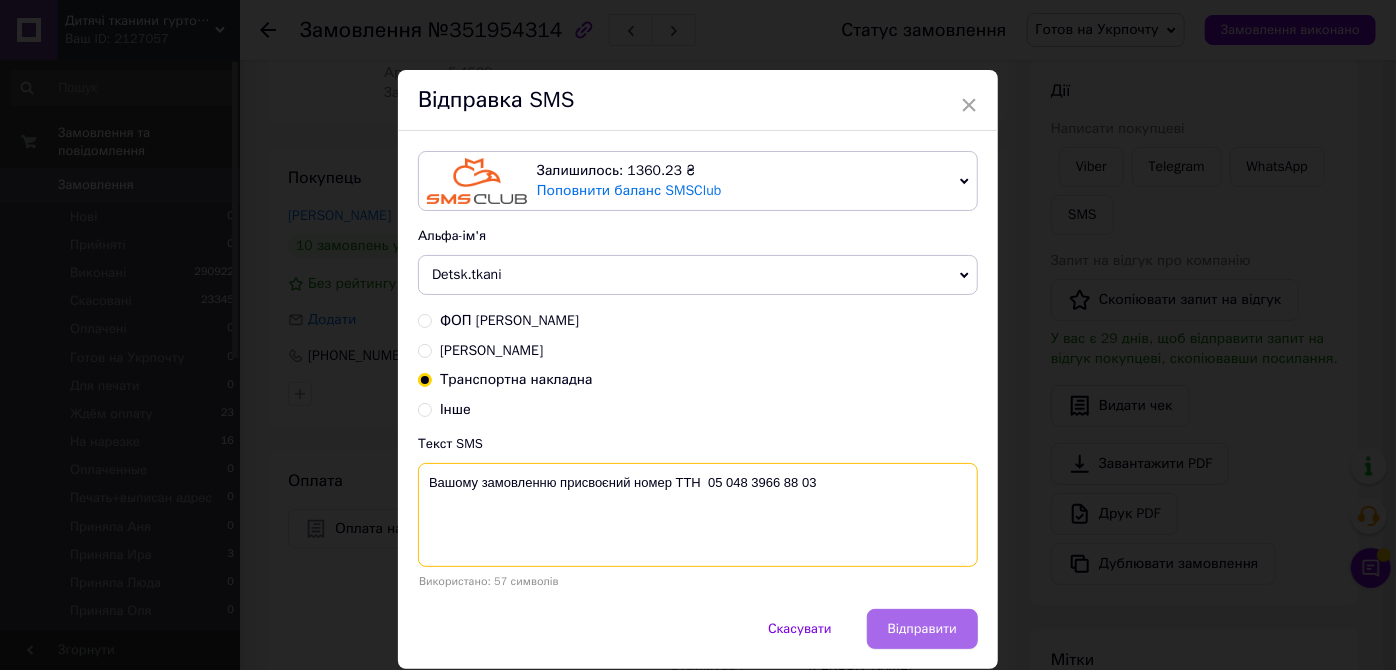 type on "Вашому замовленню присвоєний номер ТТН  05 048 3966 88 03" 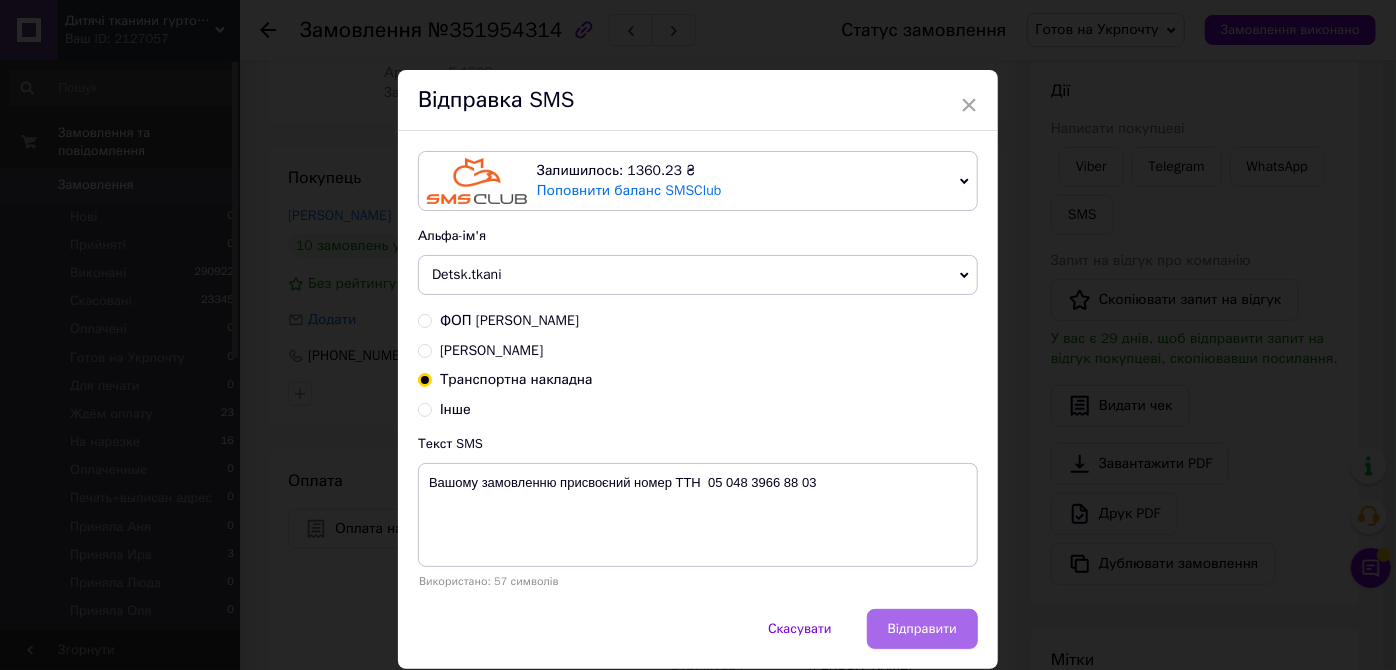 click on "Відправити" at bounding box center (922, 629) 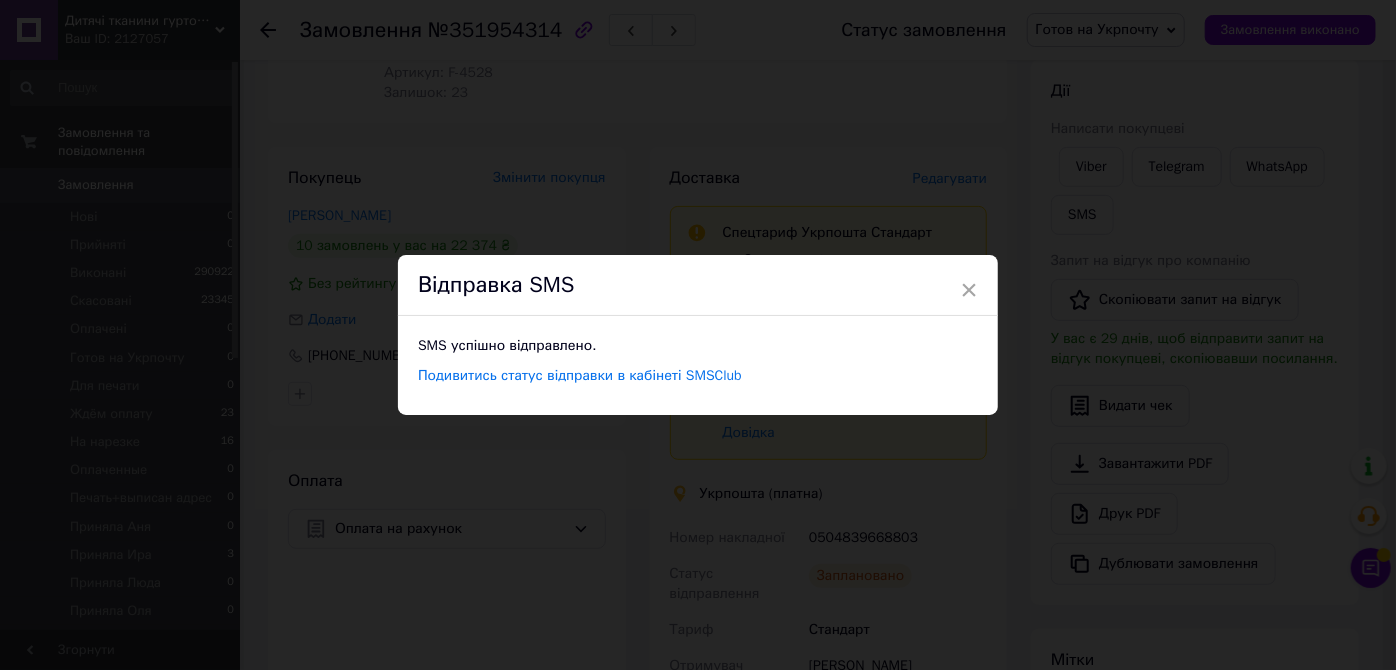 click on "× Відправка SMS SMS успішно відправлено. Подивитись статус відправки в кабінеті SMSClub" at bounding box center [698, 335] 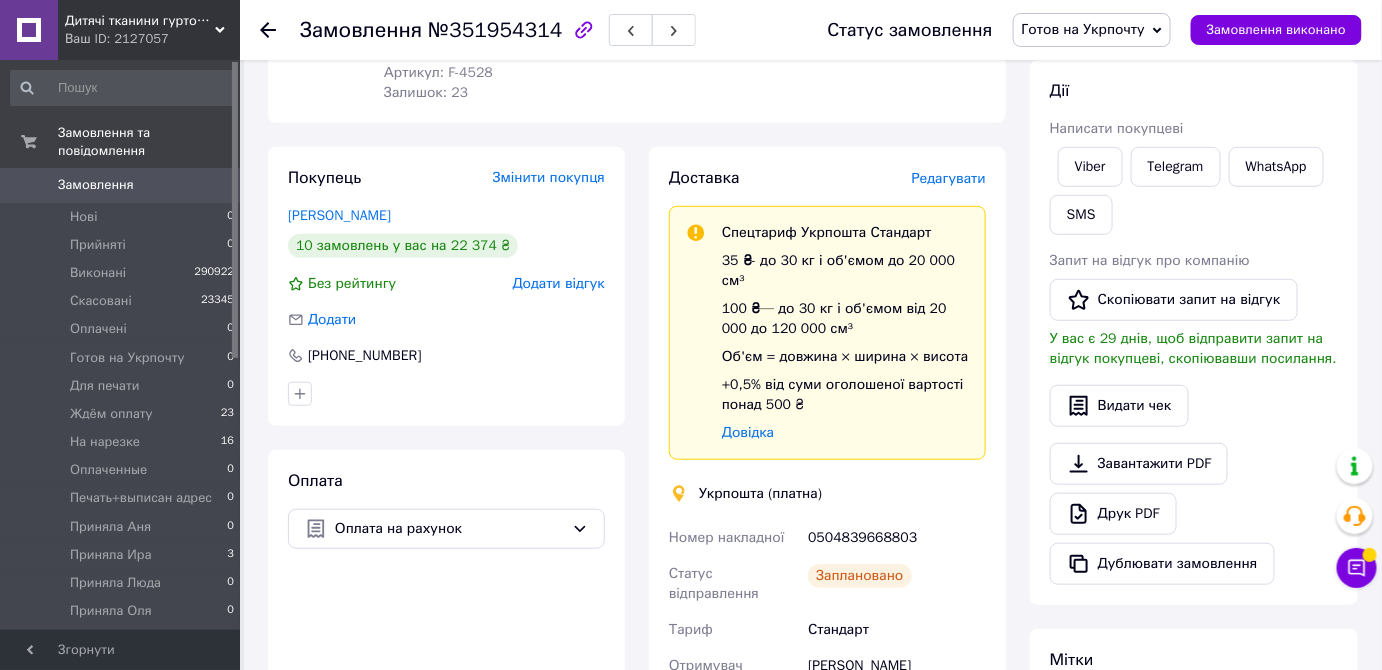 click 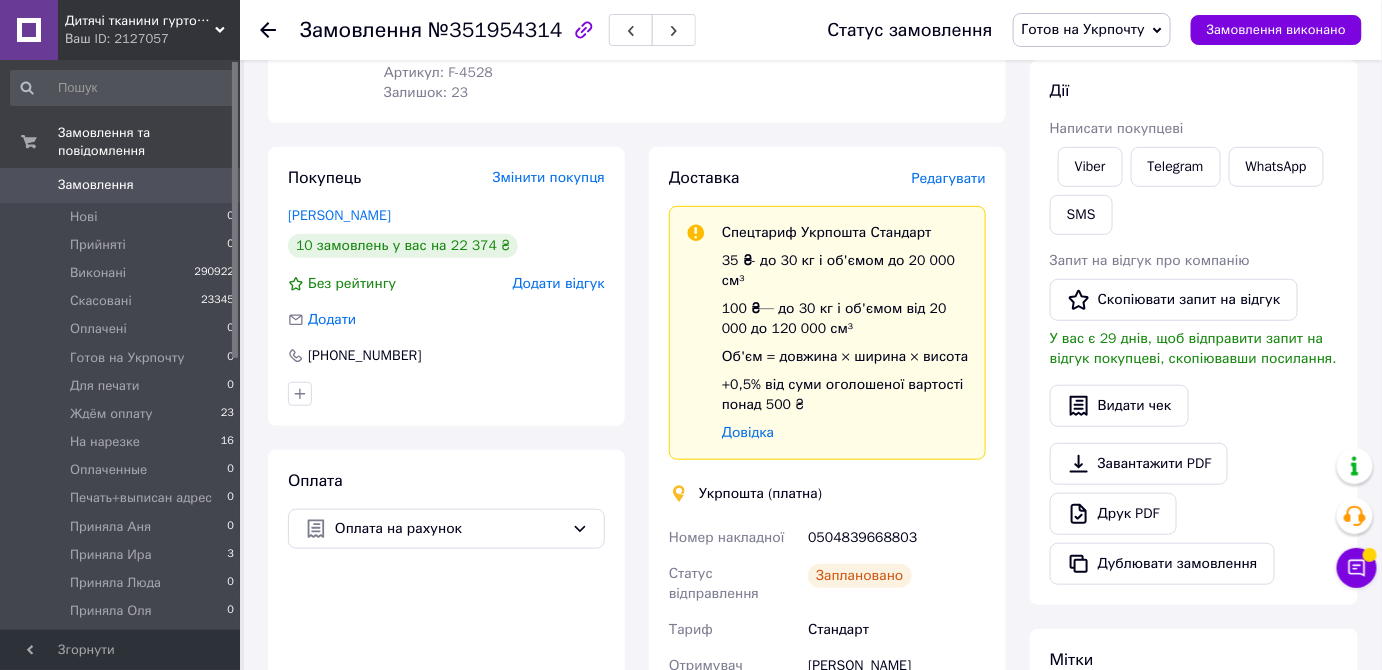 scroll, scrollTop: 0, scrollLeft: 0, axis: both 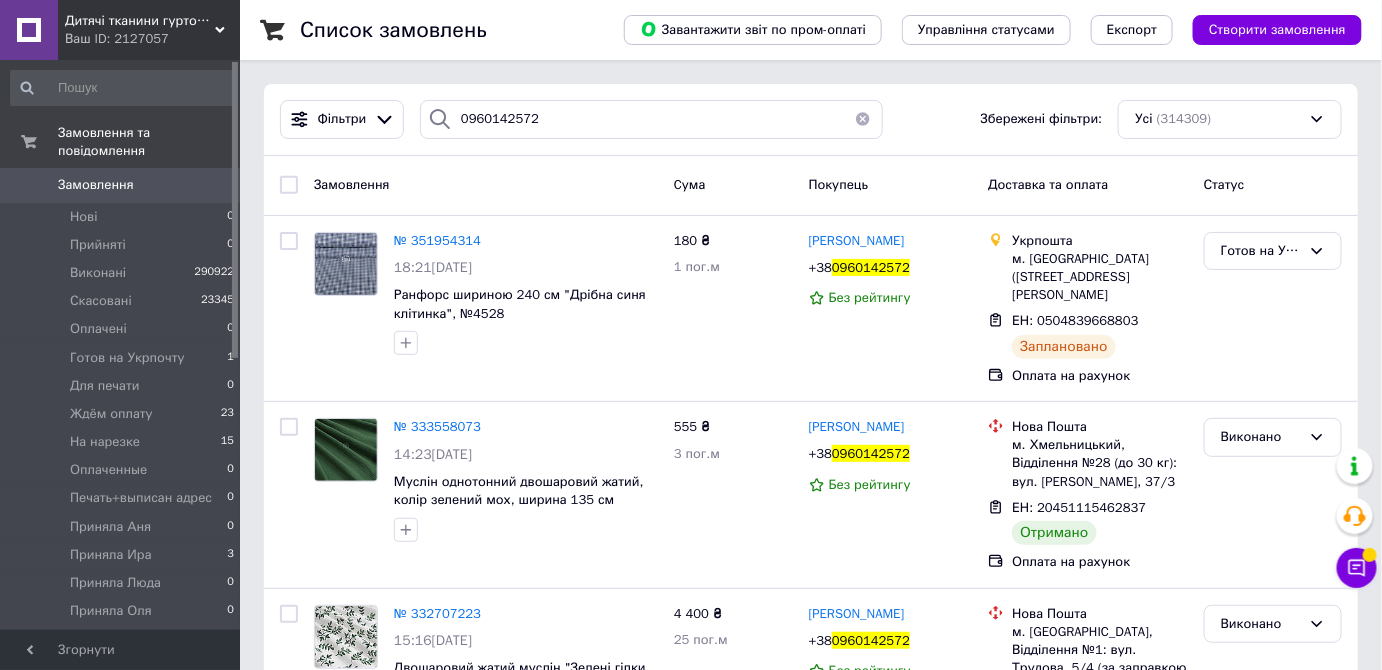 click at bounding box center (863, 119) 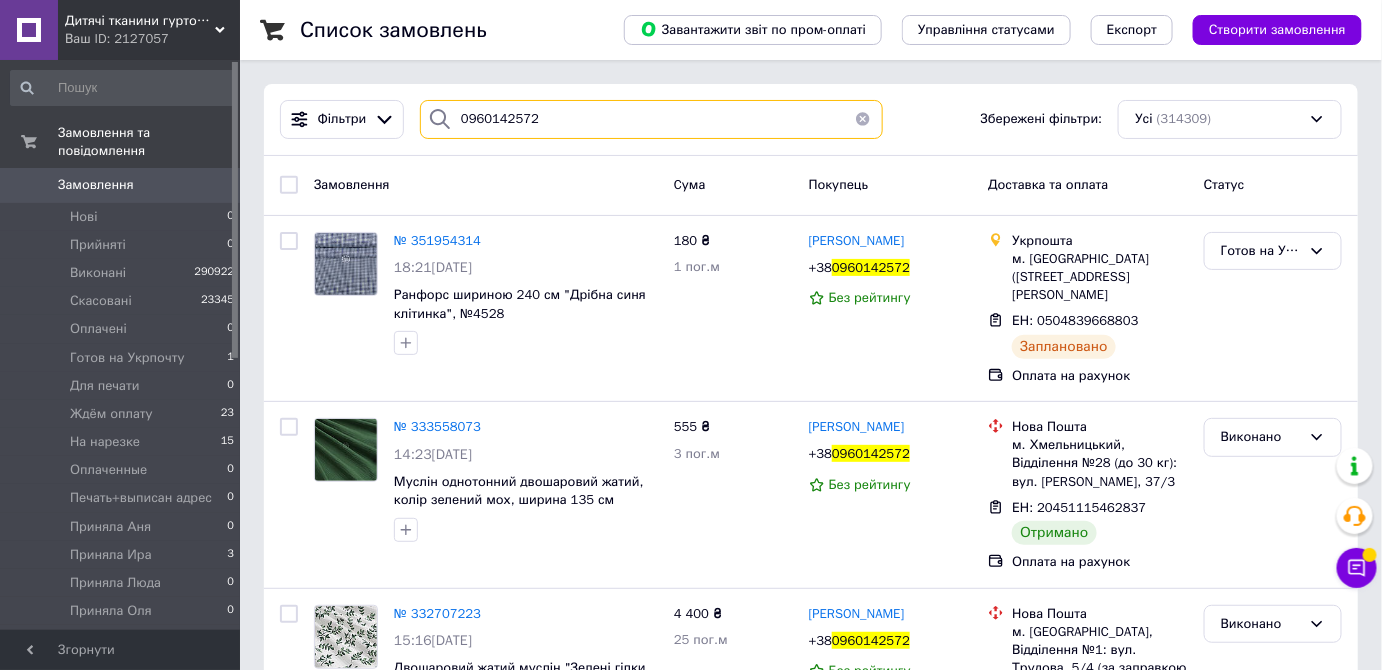 type 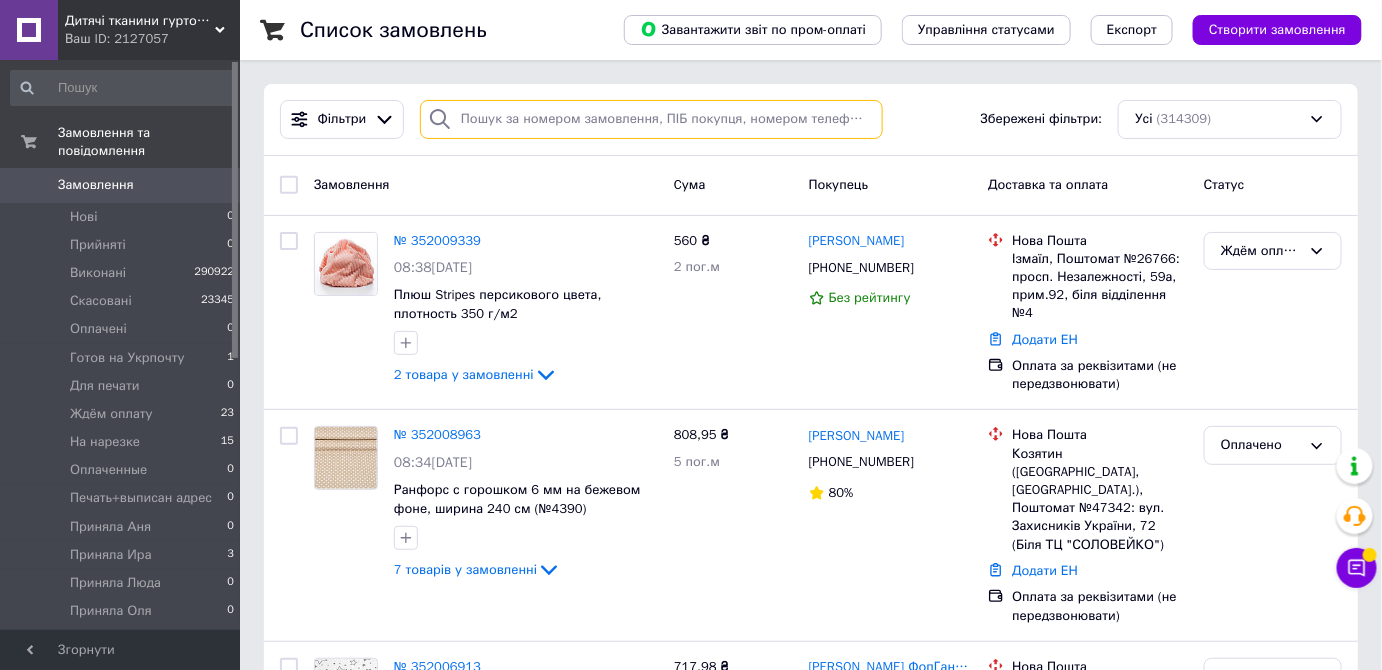 click at bounding box center [651, 119] 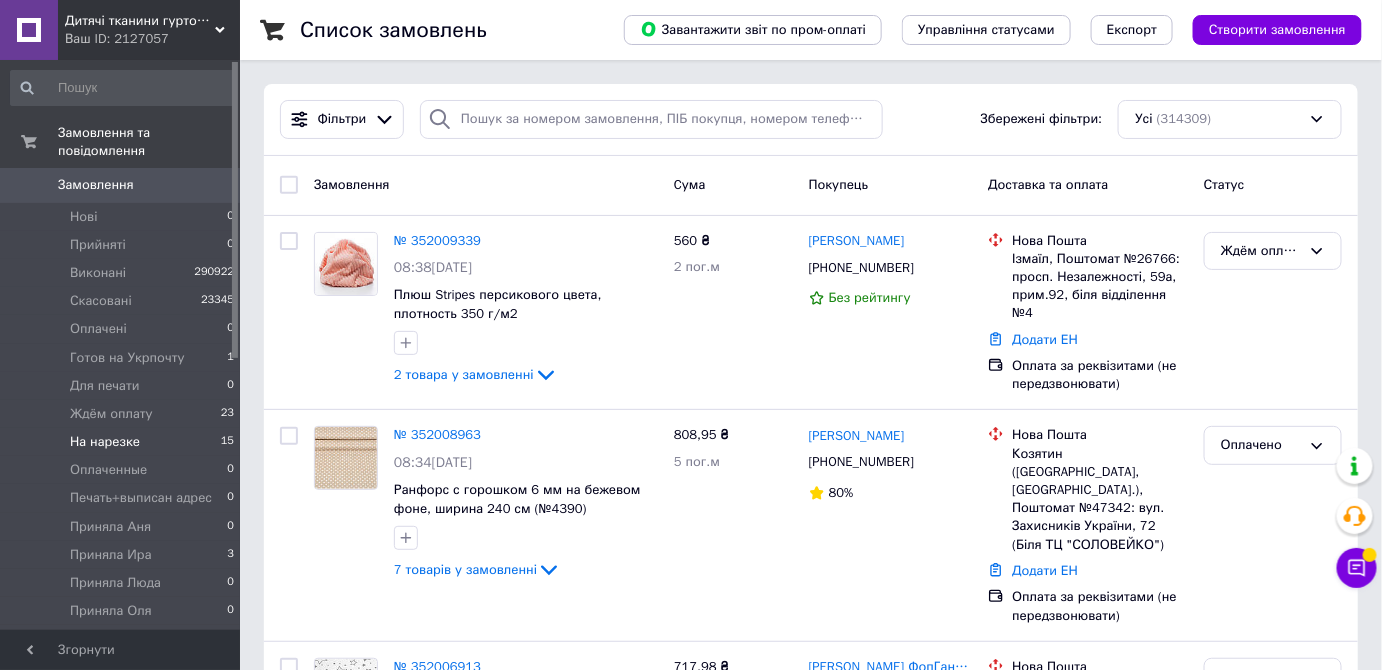 click on "На нарезке" at bounding box center [105, 442] 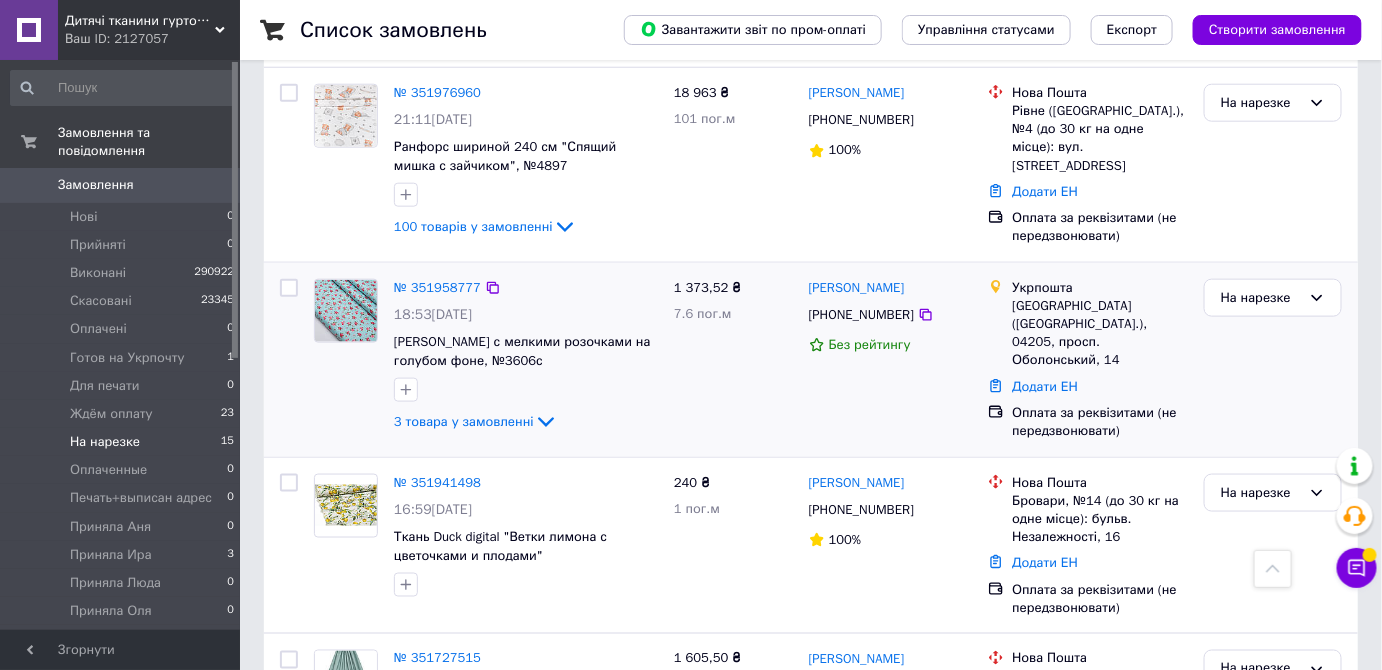 scroll, scrollTop: 636, scrollLeft: 0, axis: vertical 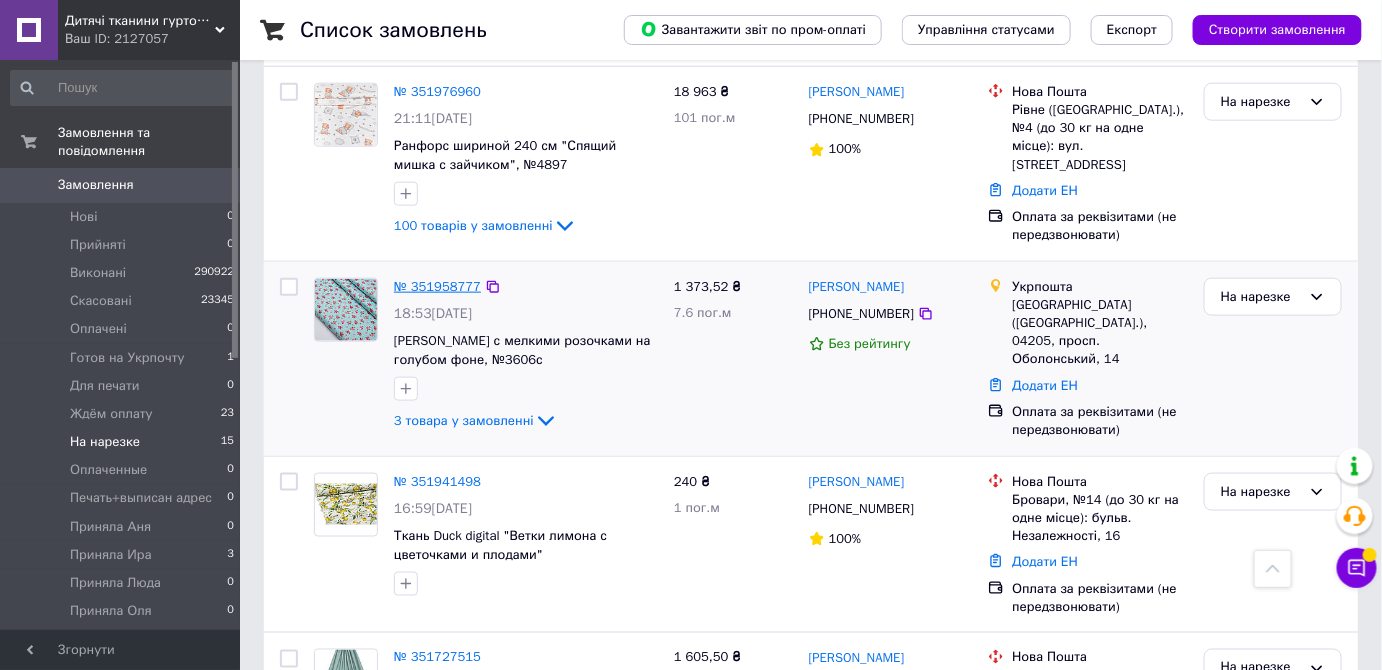 click on "№ 351958777" at bounding box center (437, 286) 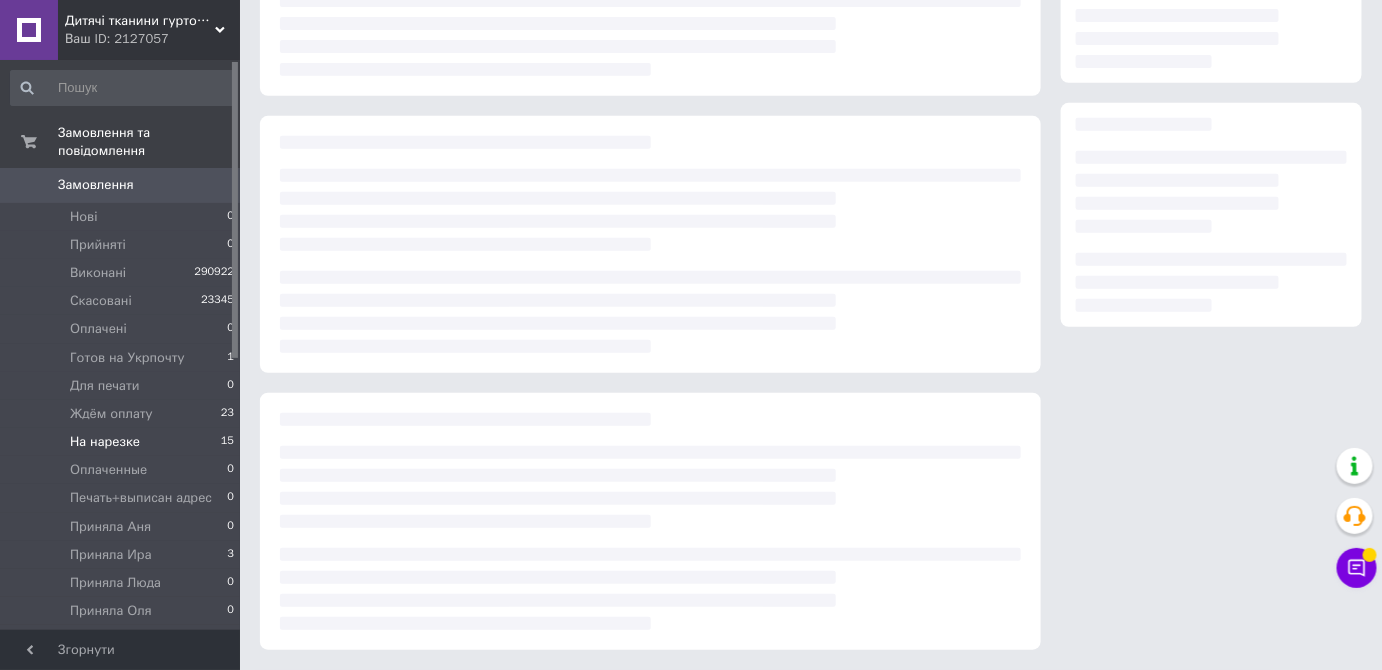 scroll, scrollTop: 243, scrollLeft: 0, axis: vertical 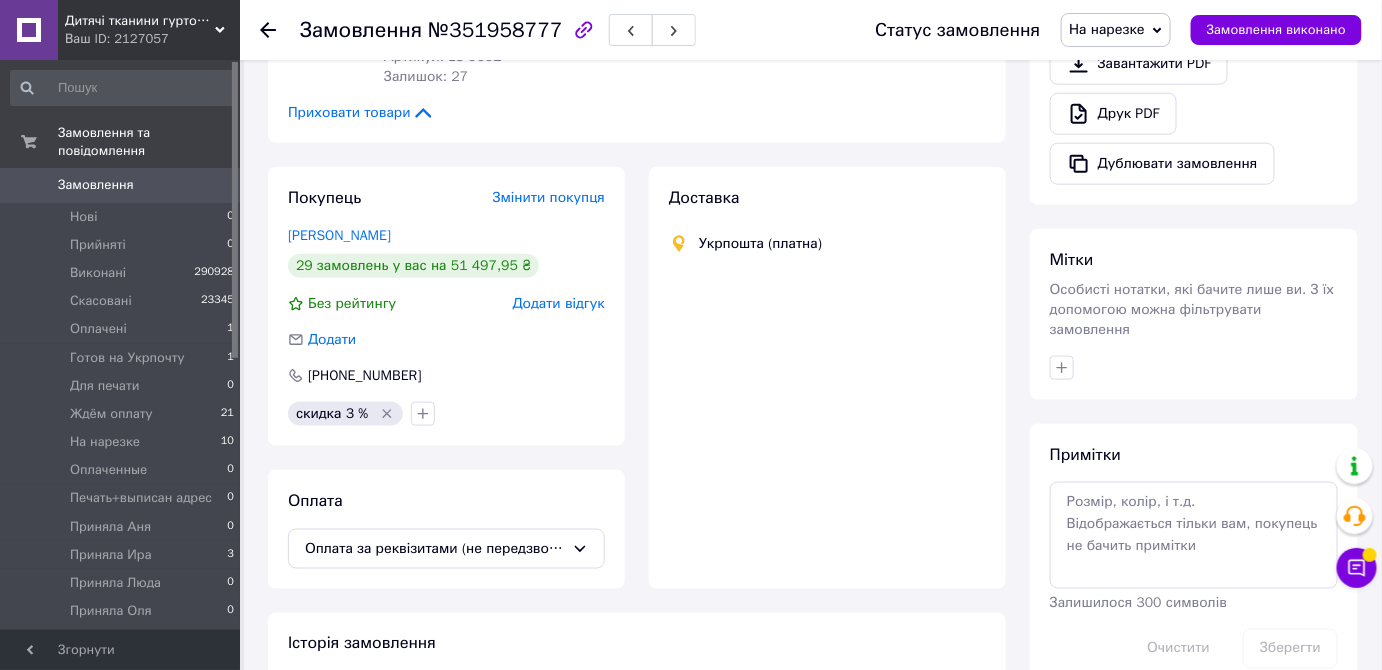 drag, startPoint x: 1128, startPoint y: 29, endPoint x: 1133, endPoint y: 72, distance: 43.289722 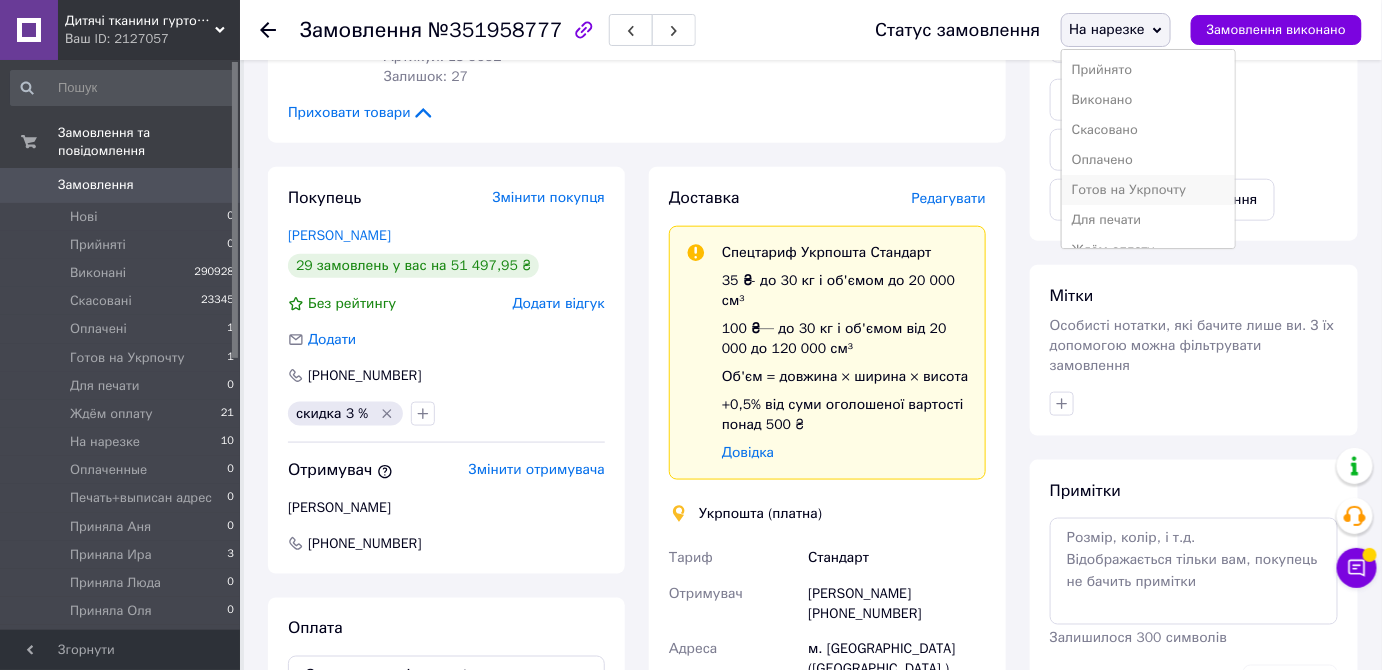 click on "Готов на Укрпочту" at bounding box center [1148, 190] 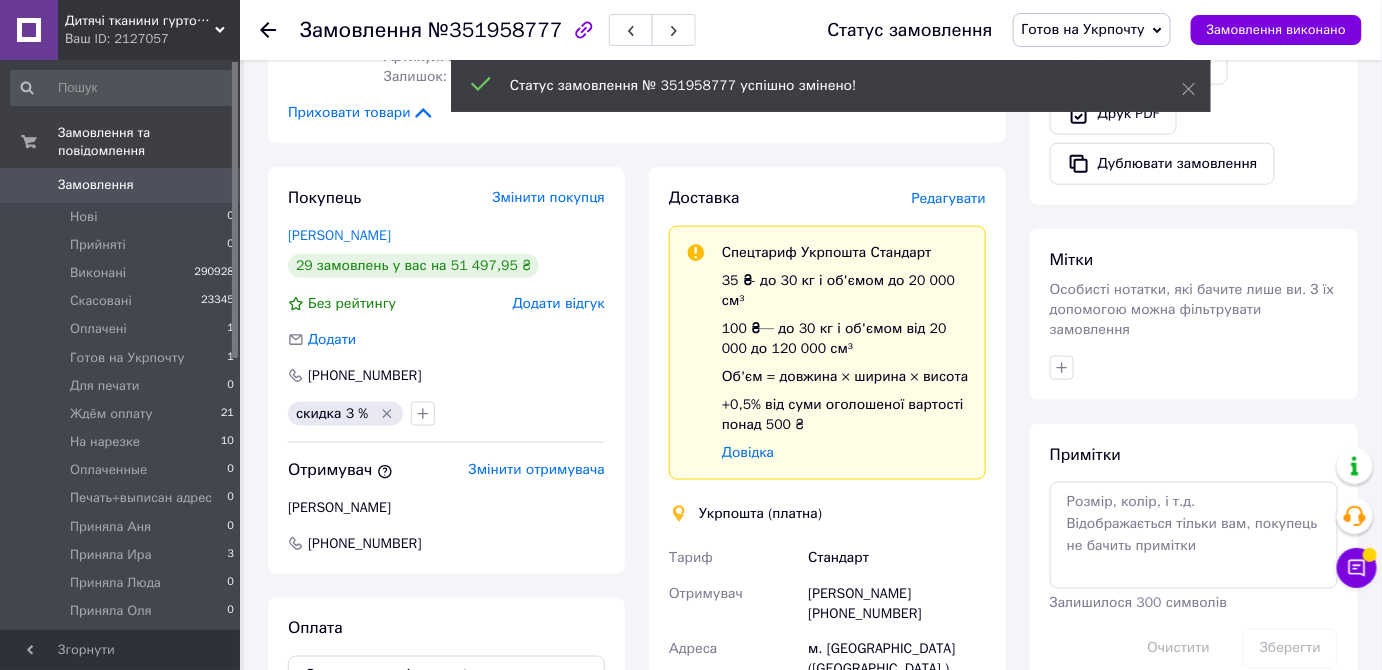 click on "Редагувати" at bounding box center (949, 198) 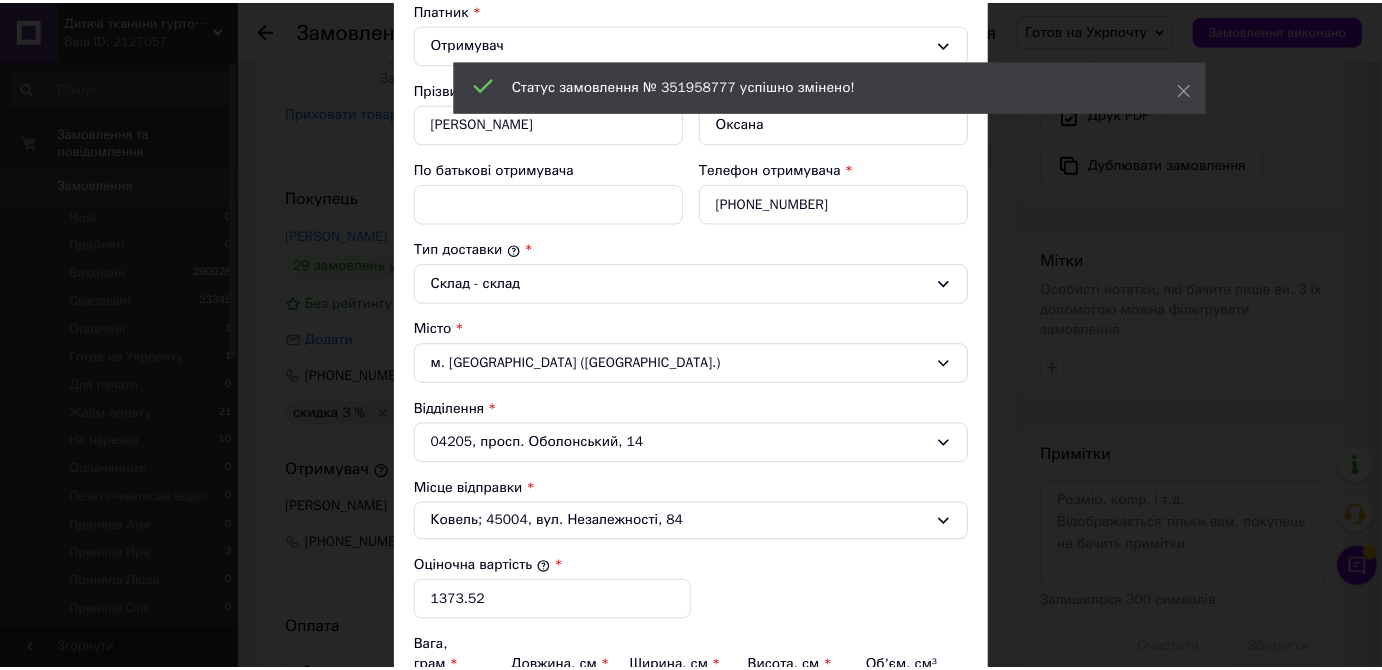 scroll, scrollTop: 645, scrollLeft: 0, axis: vertical 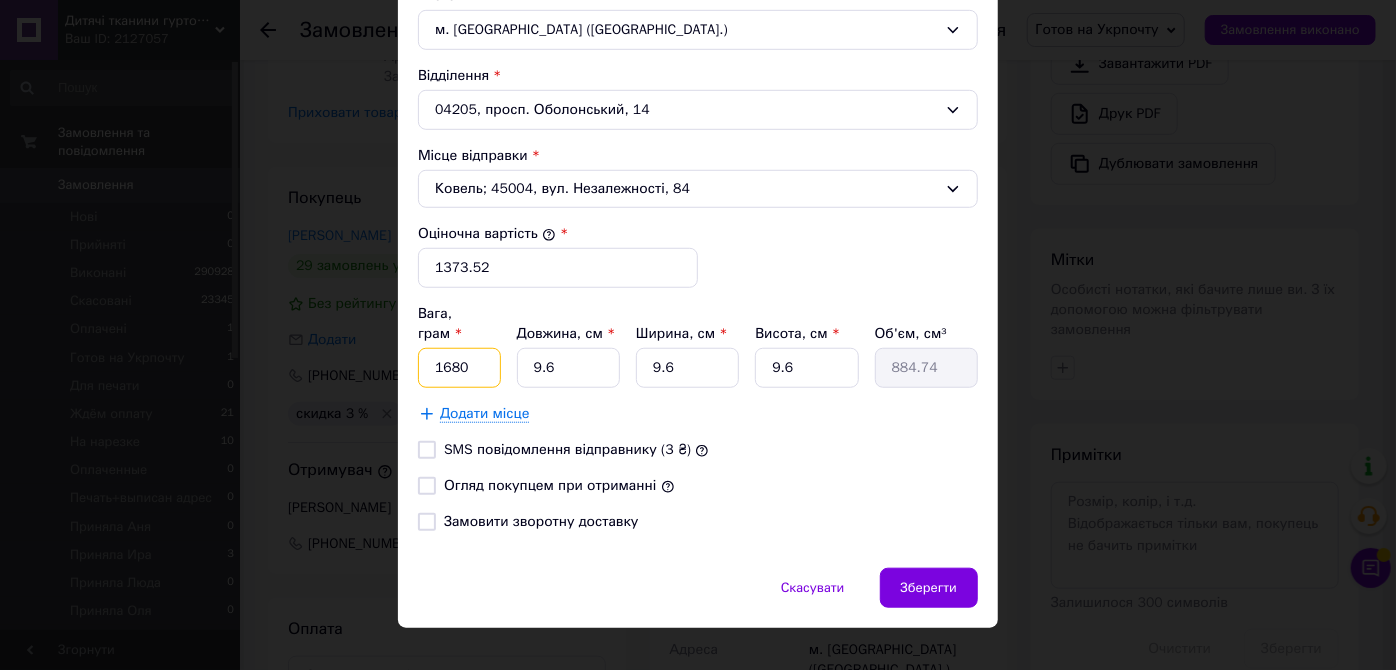 click on "1680" at bounding box center (459, 368) 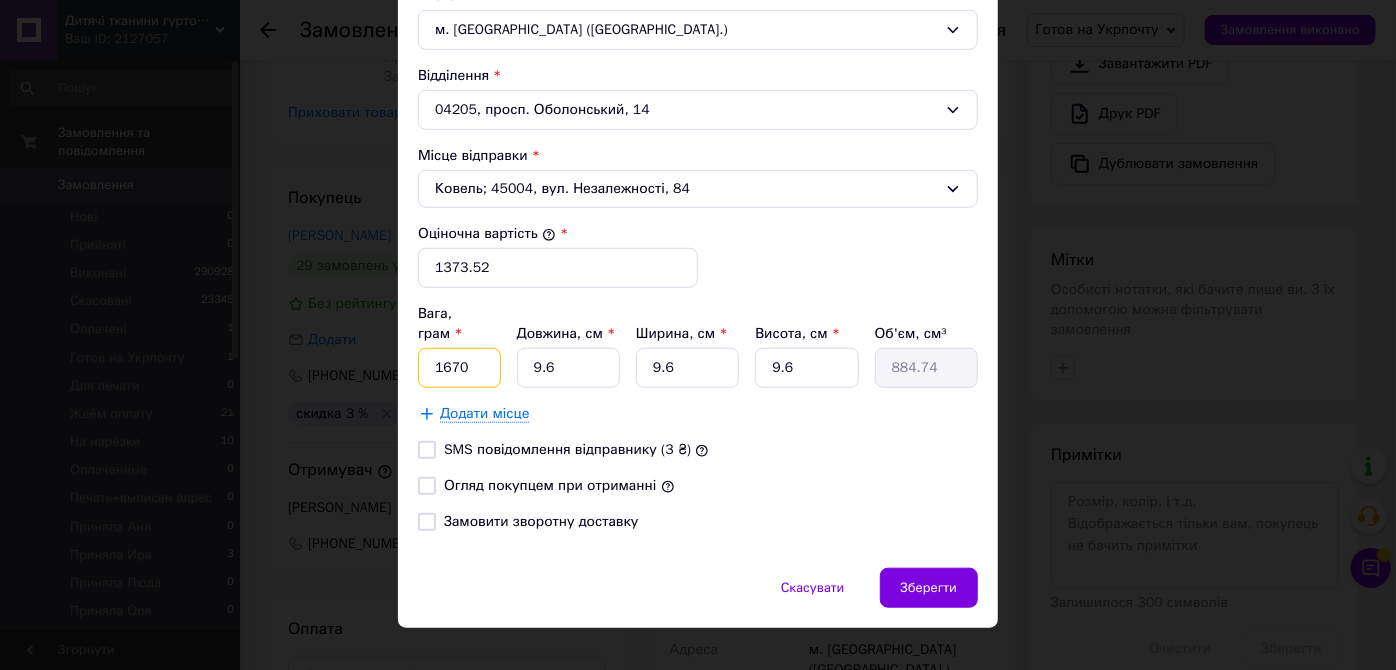 type on "1670" 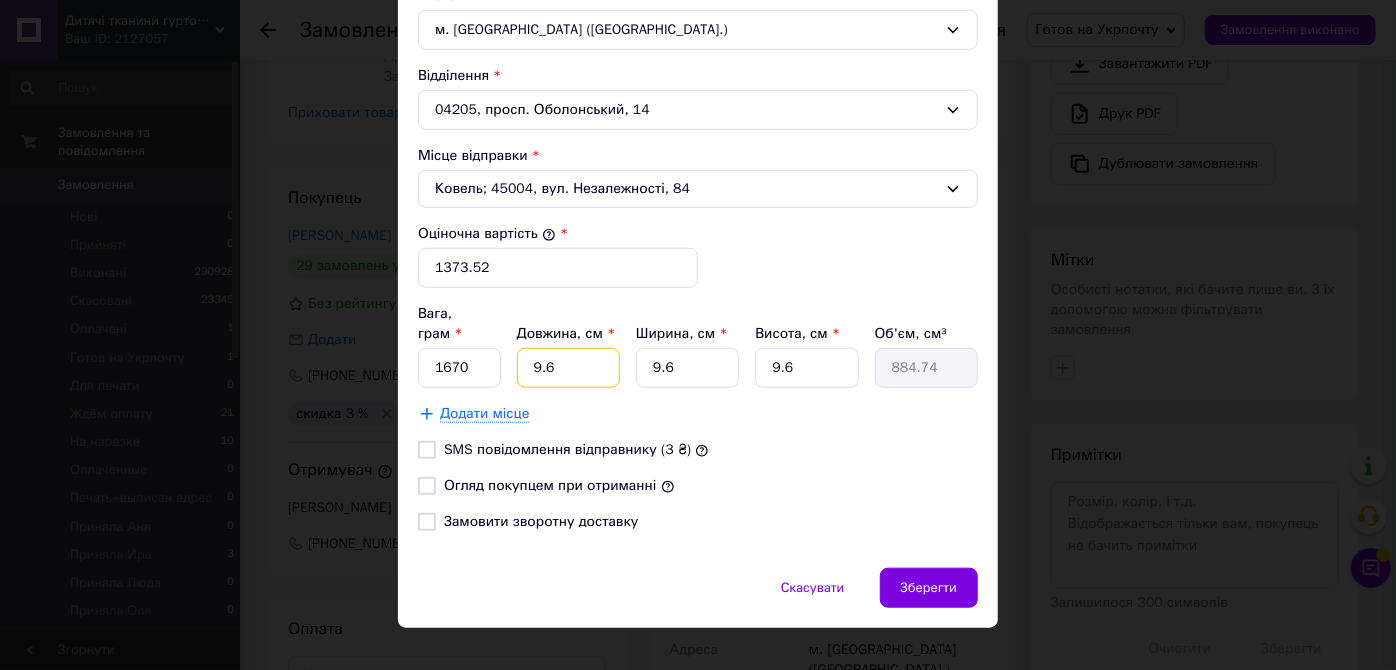 click on "9.6" at bounding box center (568, 368) 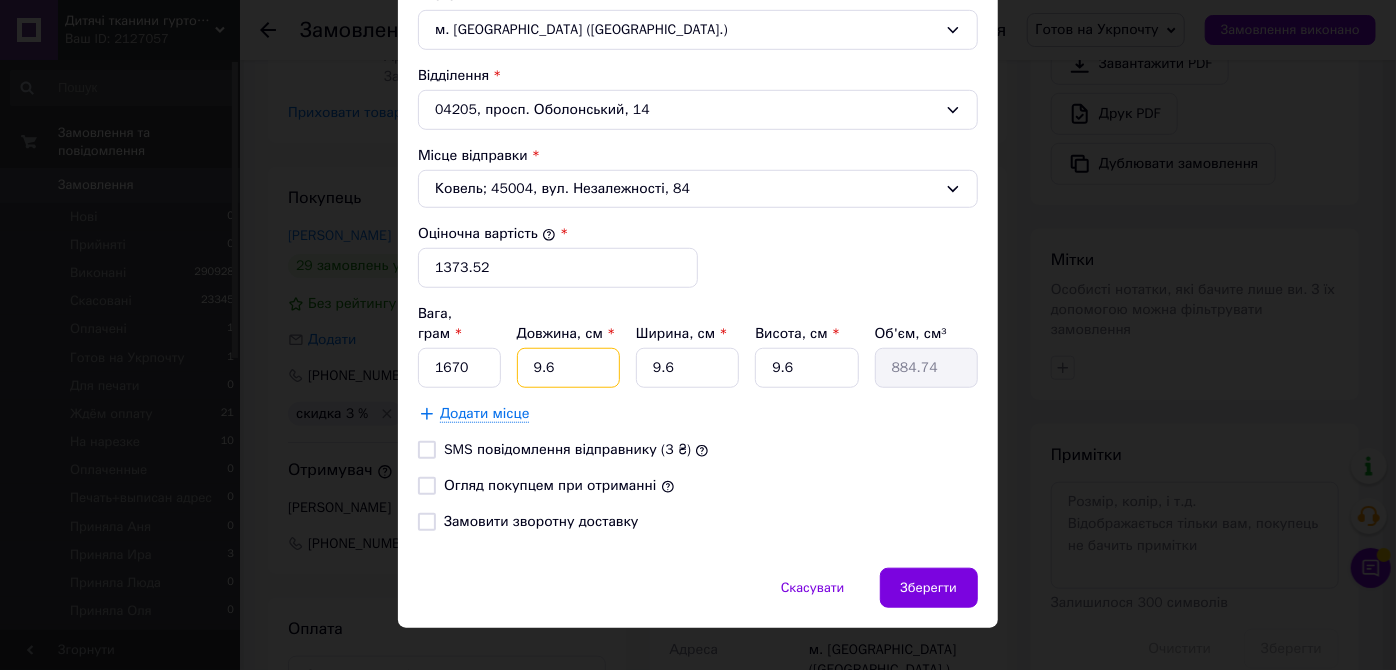 type on "3" 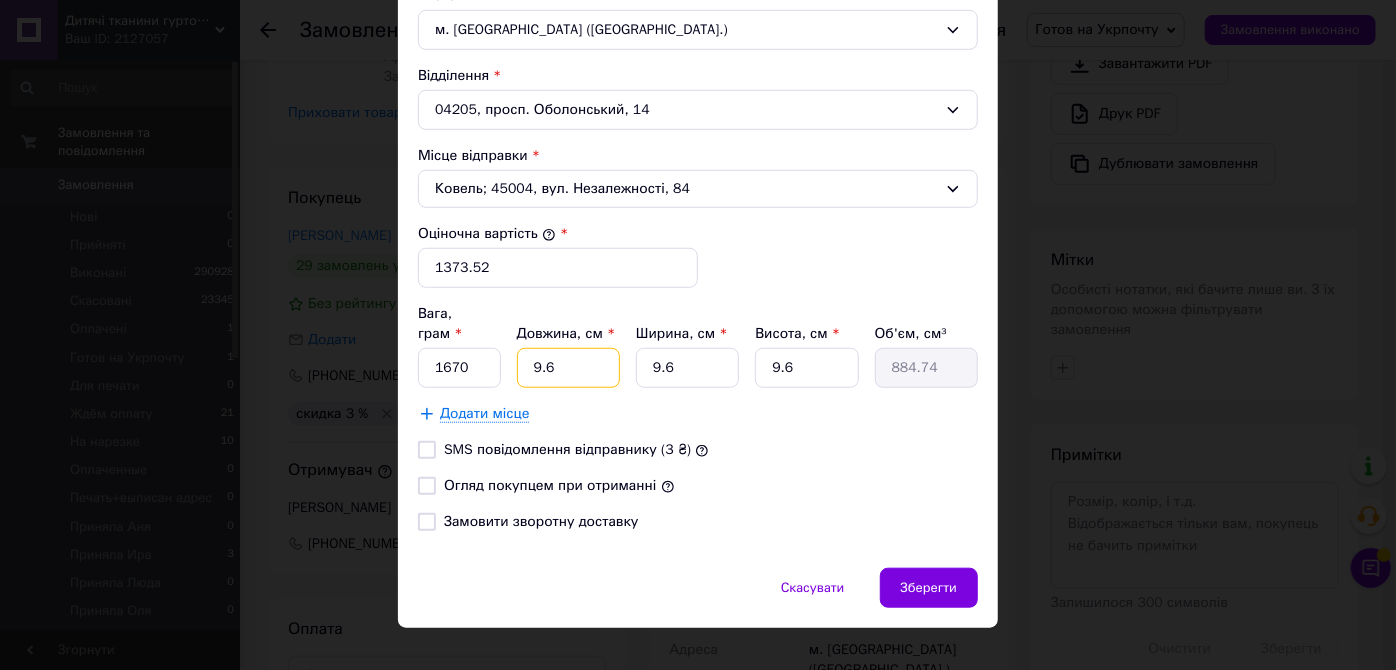 type on "276.48" 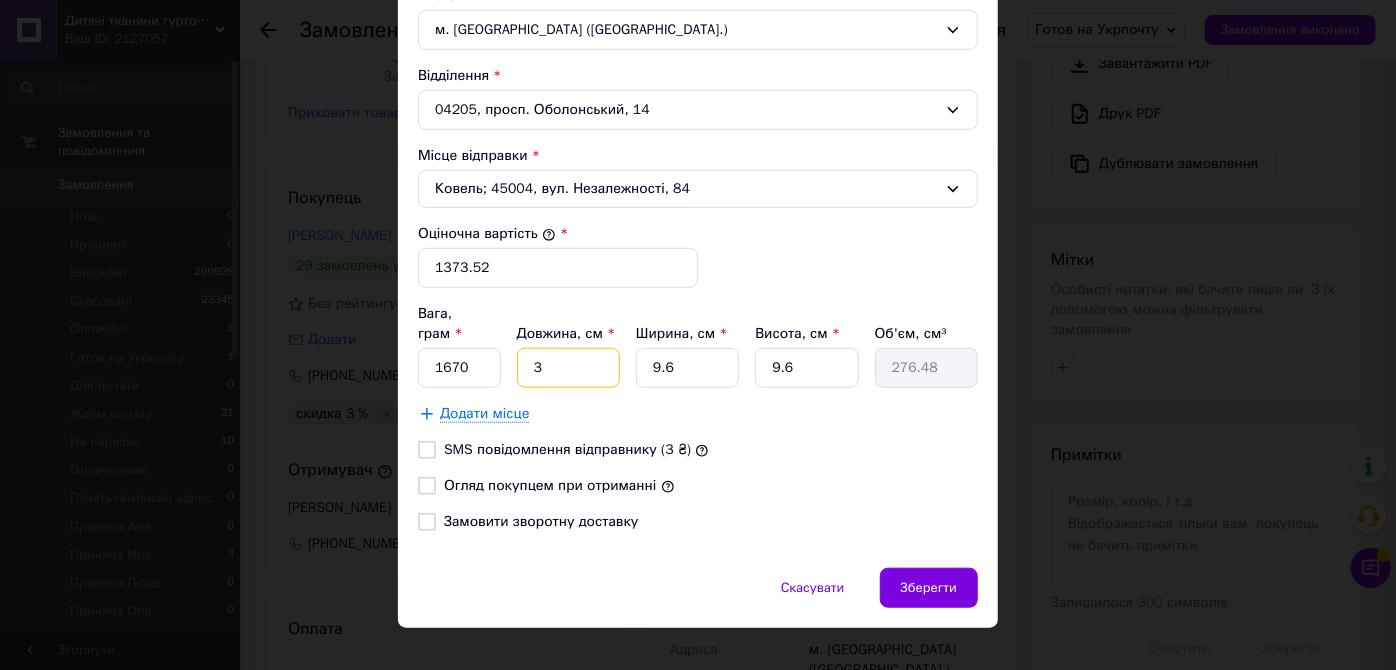 type on "34" 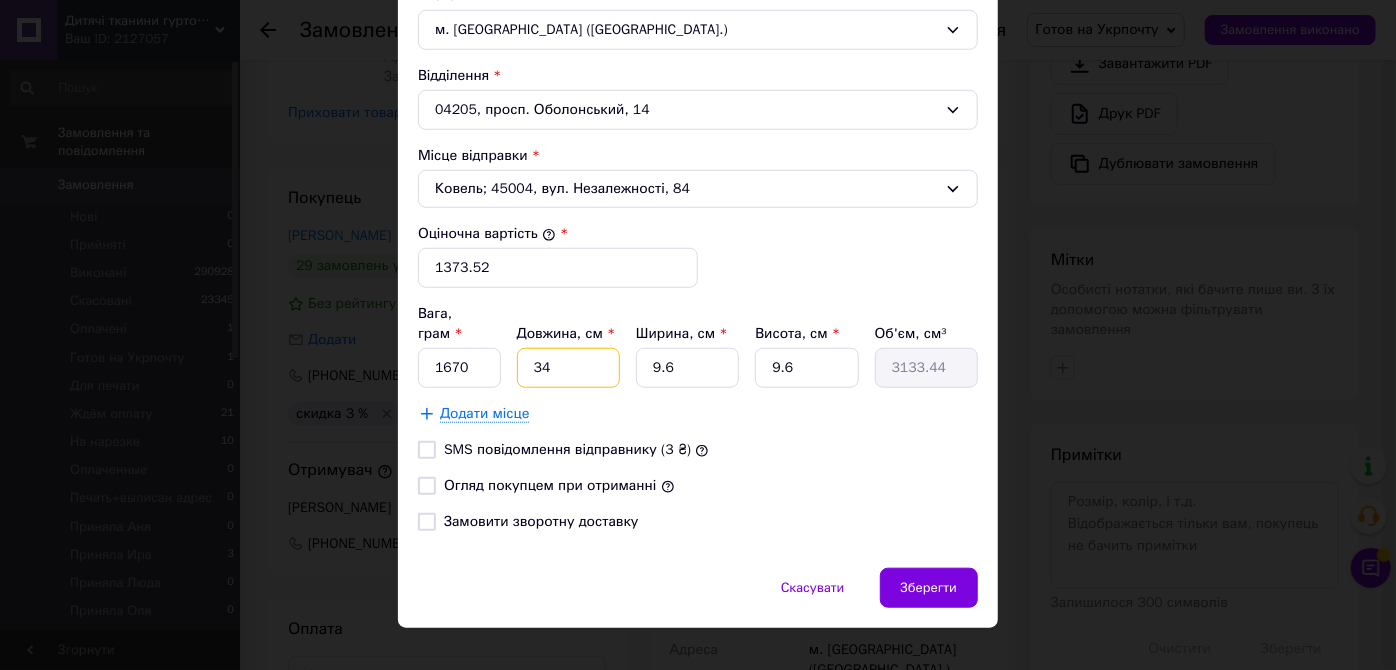 type on "34" 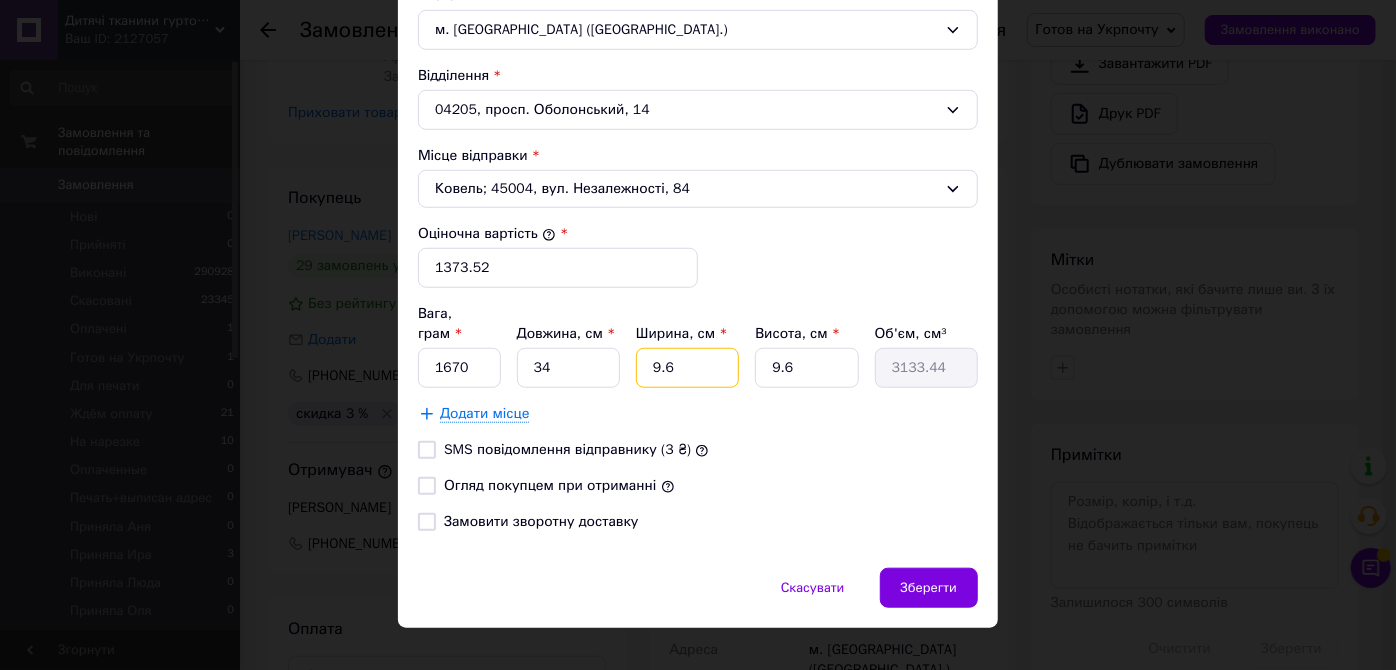 click on "9.6" at bounding box center [687, 368] 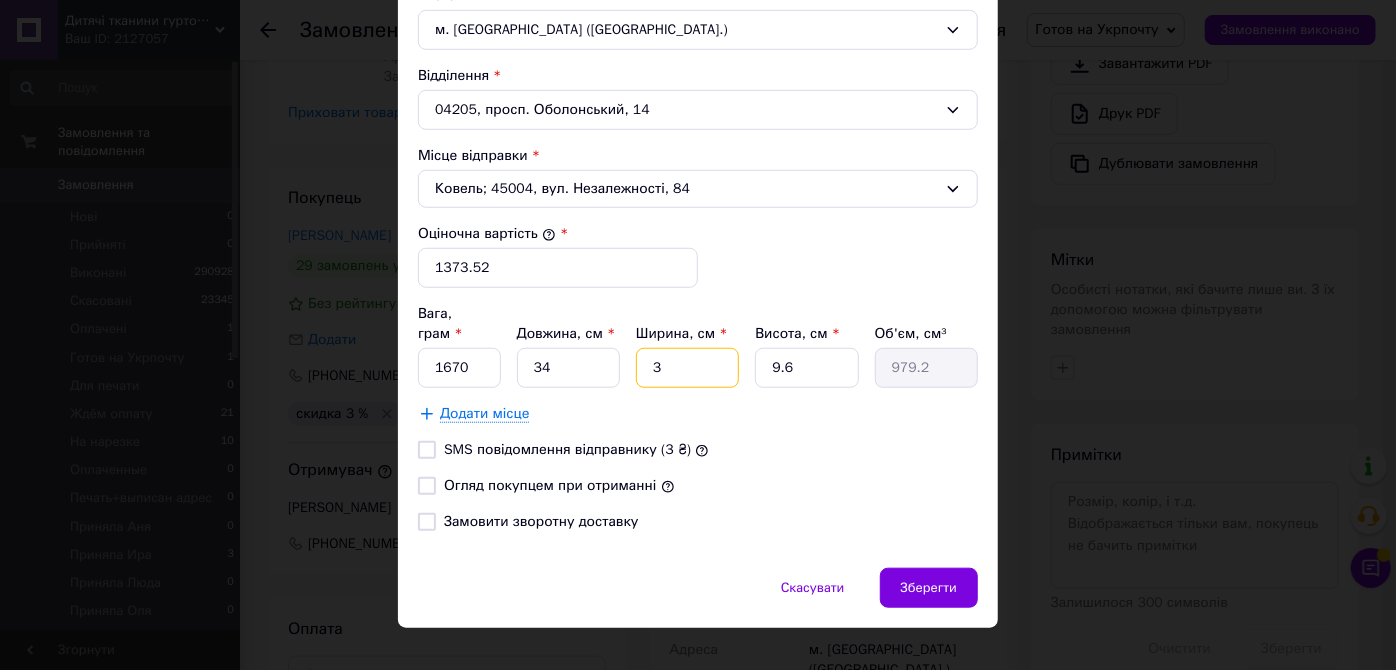 type on "34" 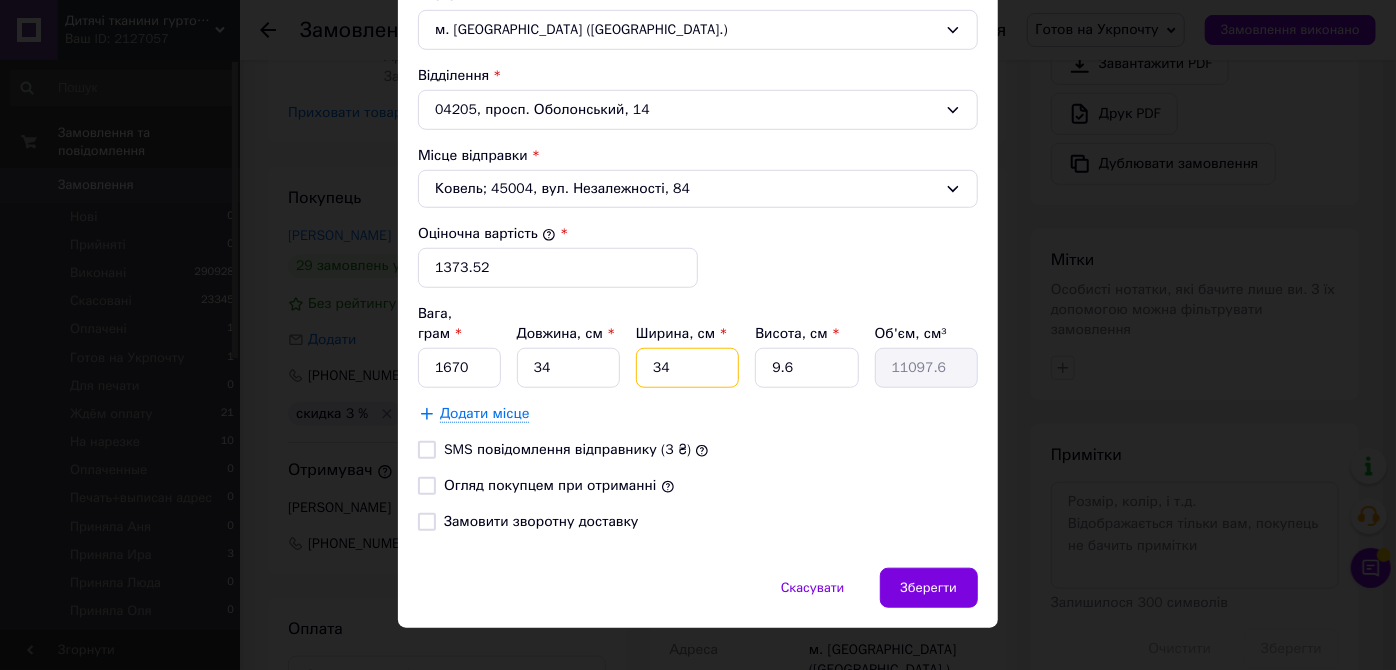 type on "34" 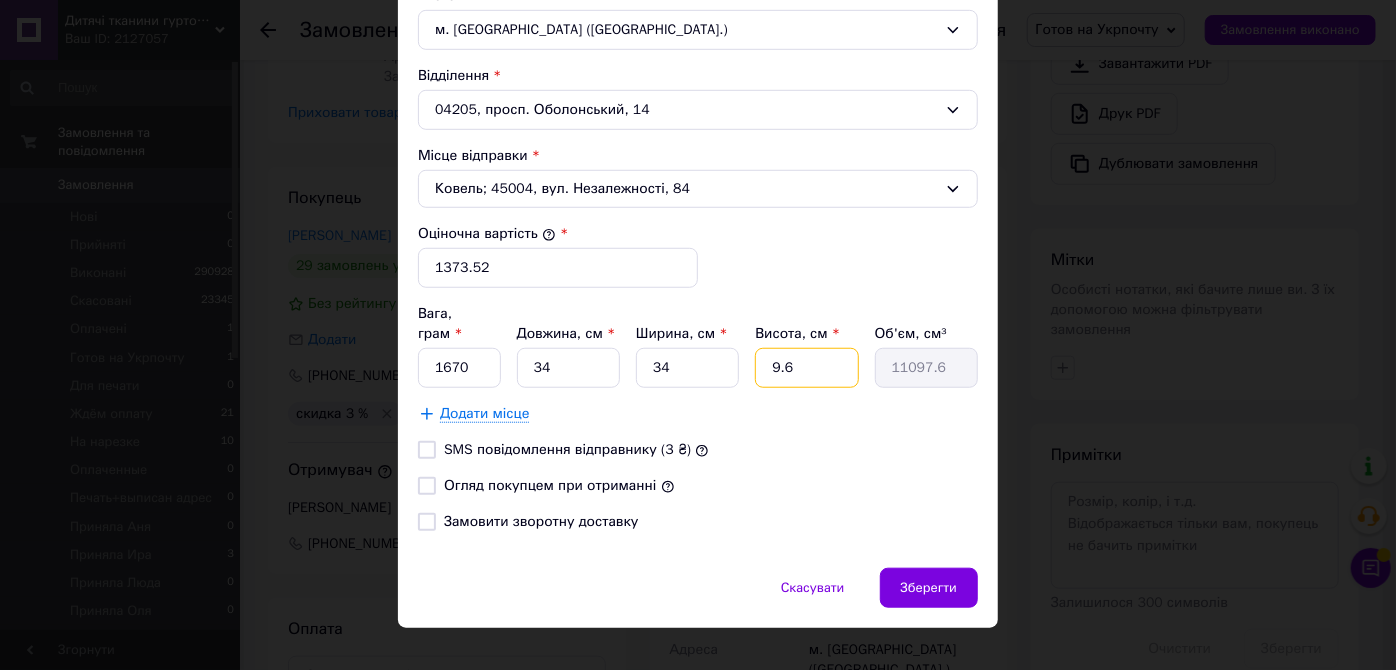 click on "9.6" at bounding box center [806, 368] 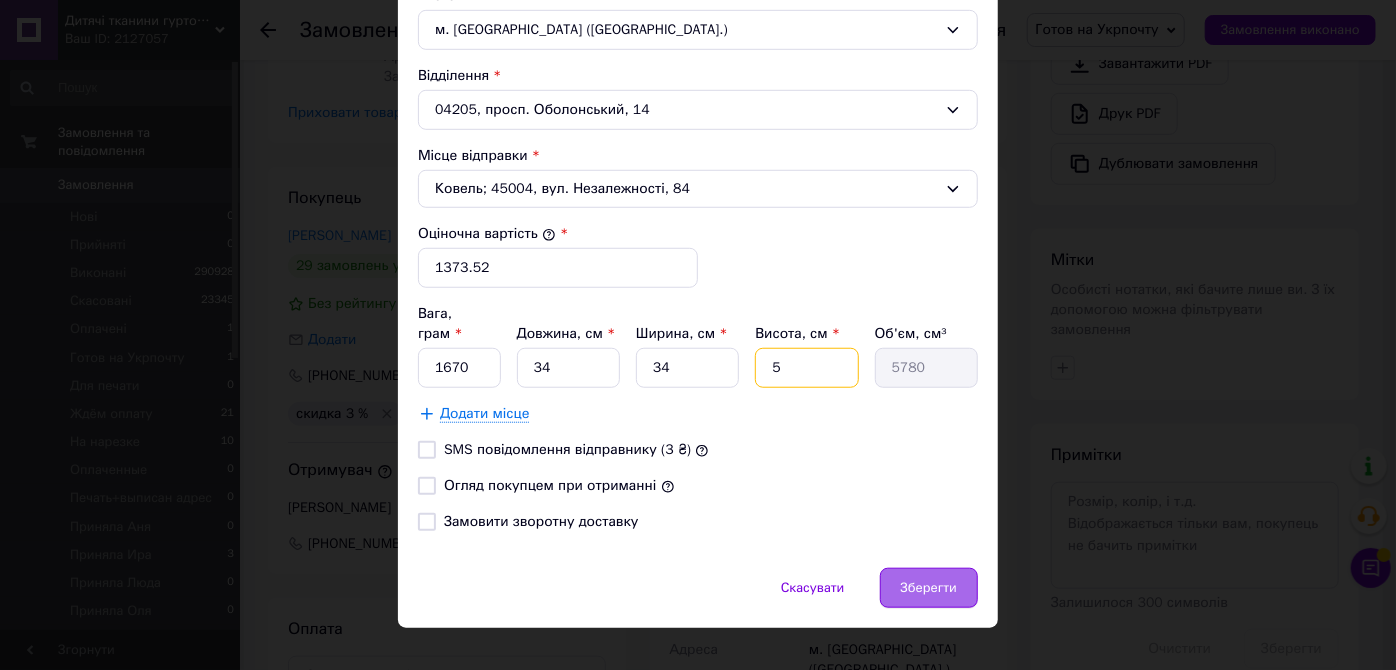 type on "5" 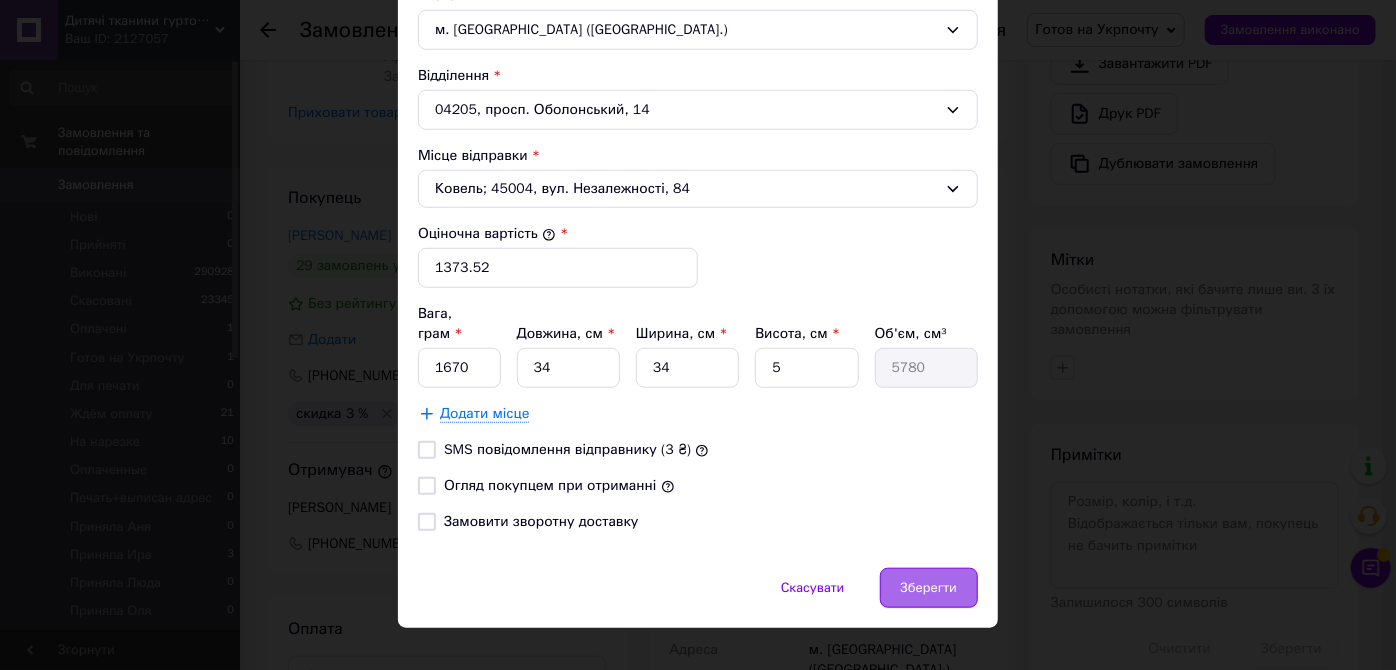click on "Зберегти" at bounding box center [929, 588] 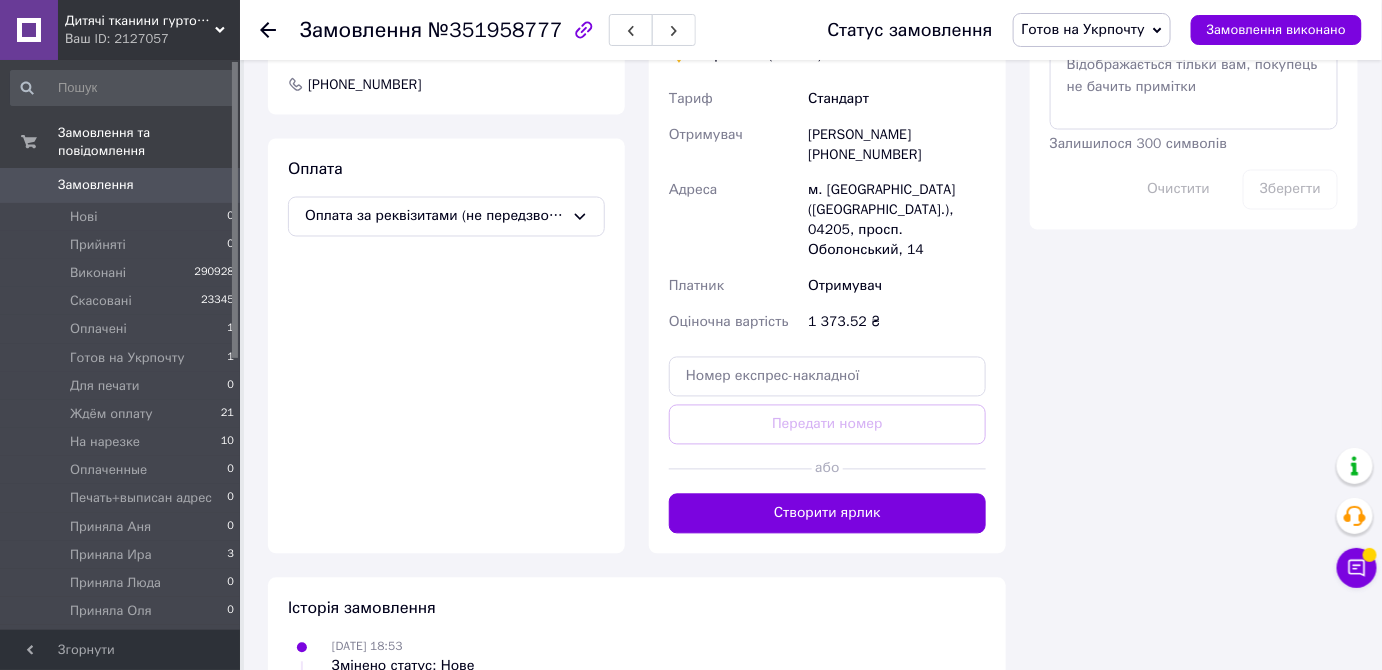scroll, scrollTop: 1090, scrollLeft: 0, axis: vertical 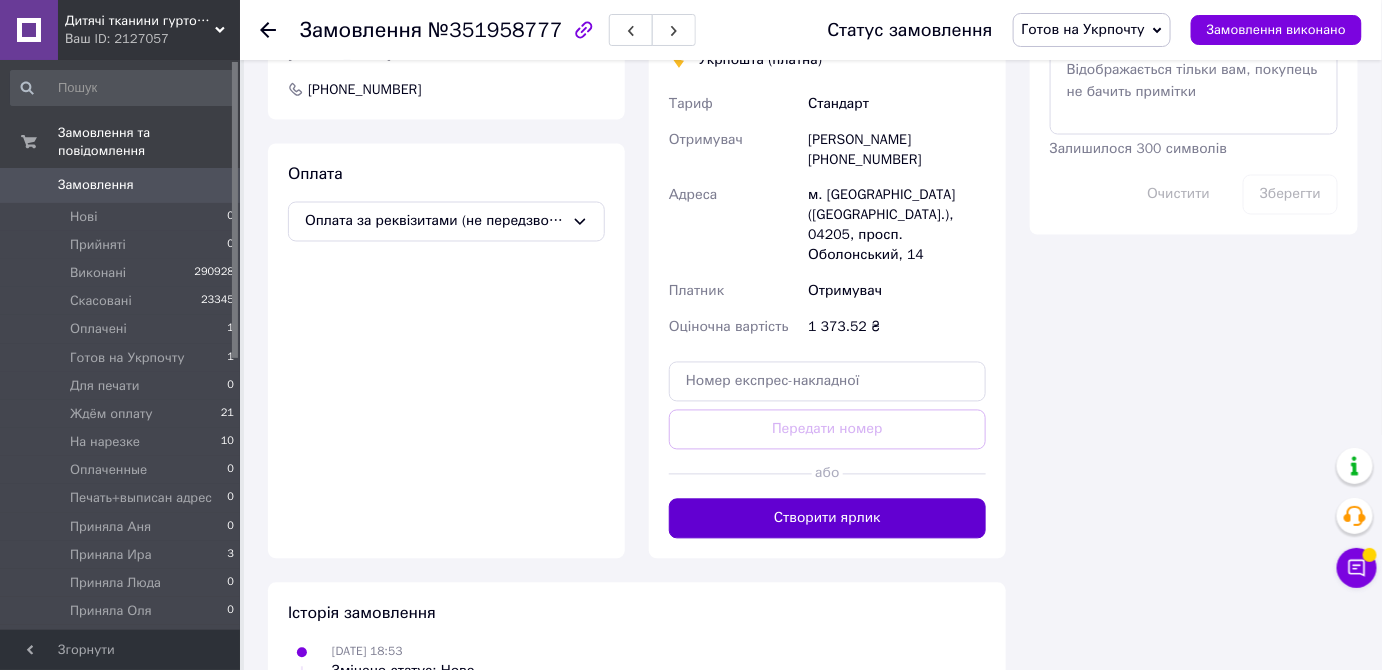 click on "Створити ярлик" at bounding box center (827, 519) 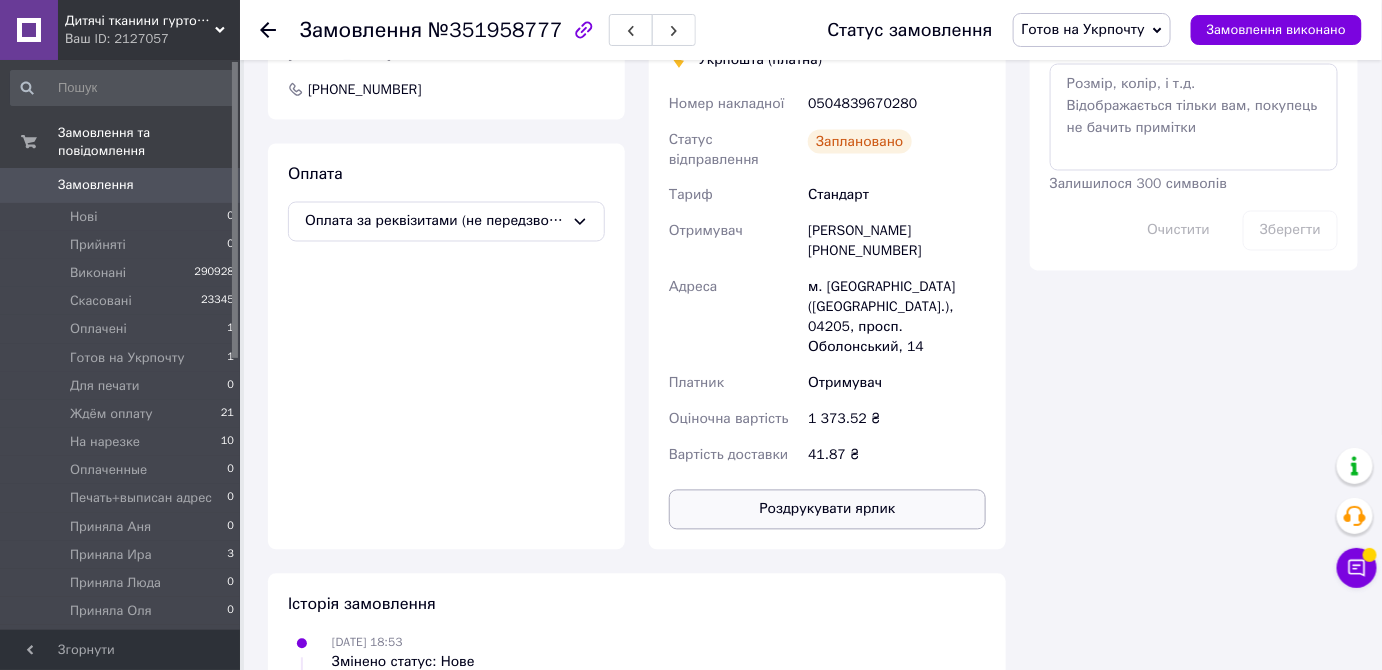 click on "Роздрукувати ярлик" at bounding box center (827, 510) 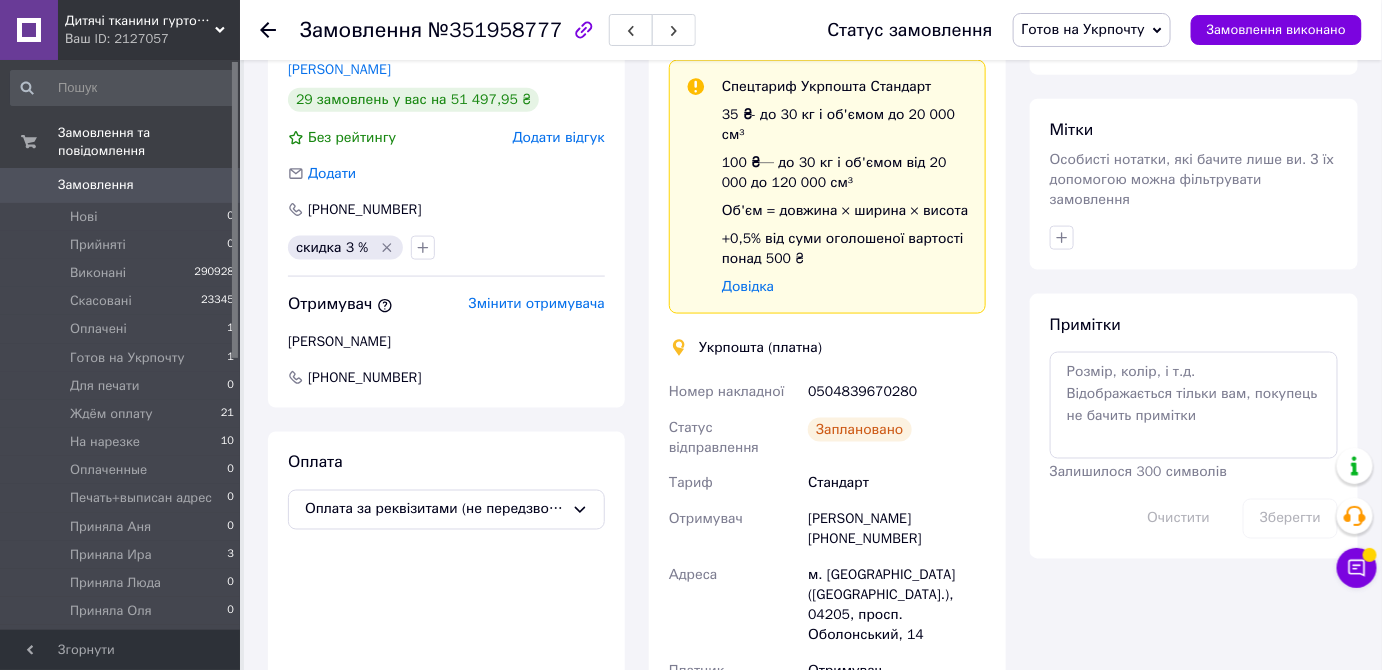 scroll, scrollTop: 636, scrollLeft: 0, axis: vertical 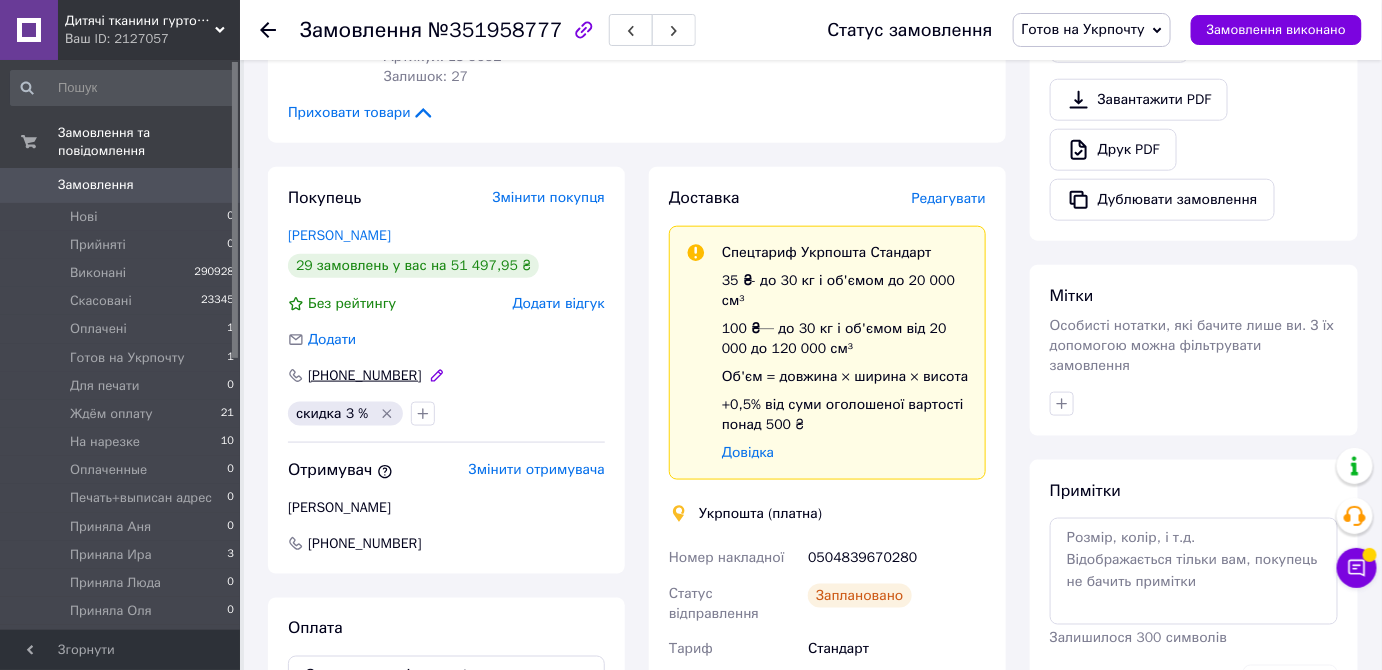 click on "[PHONE_NUMBER]" at bounding box center [365, 376] 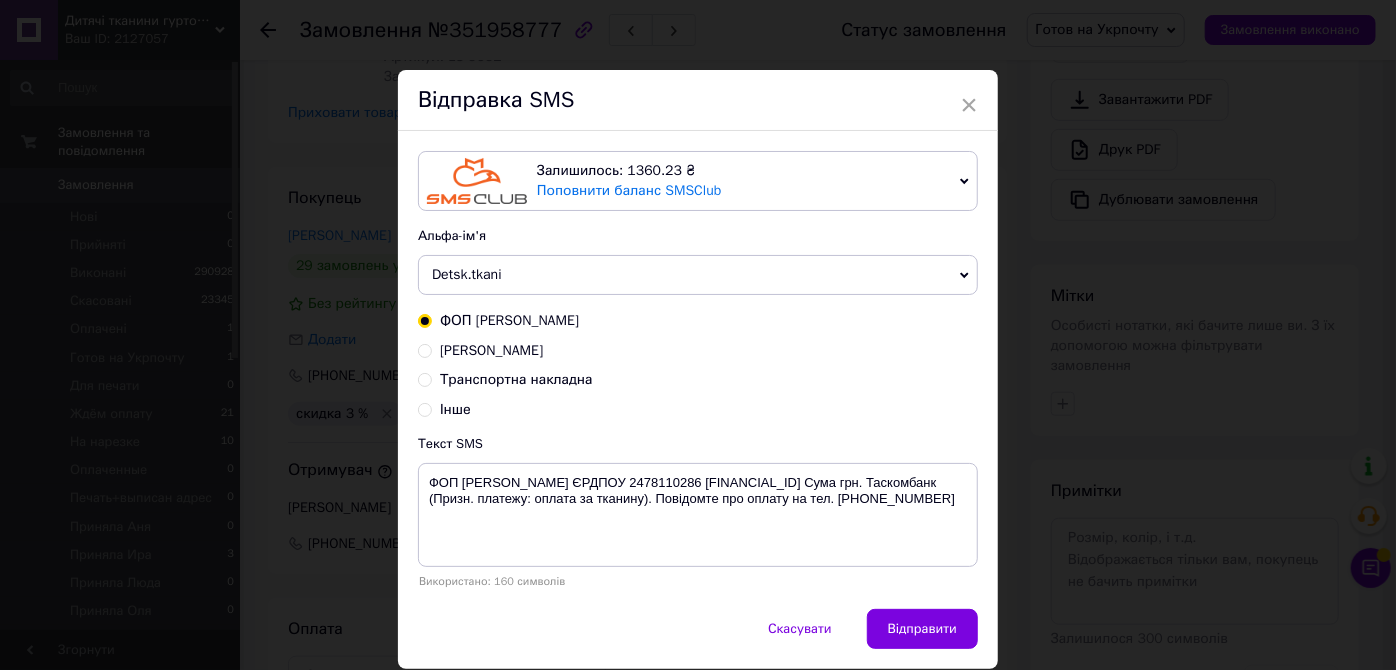 click on "Транспортна накладна" at bounding box center (516, 379) 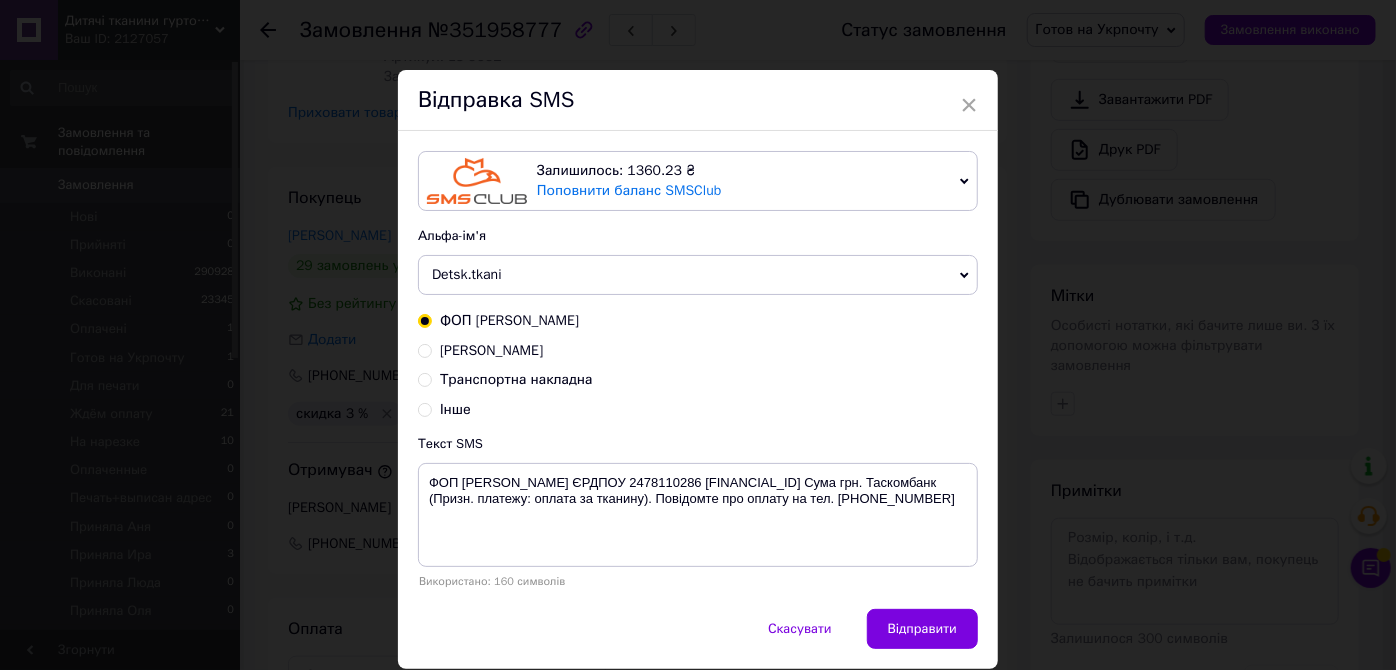 click on "Транспортна накладна" at bounding box center [425, 378] 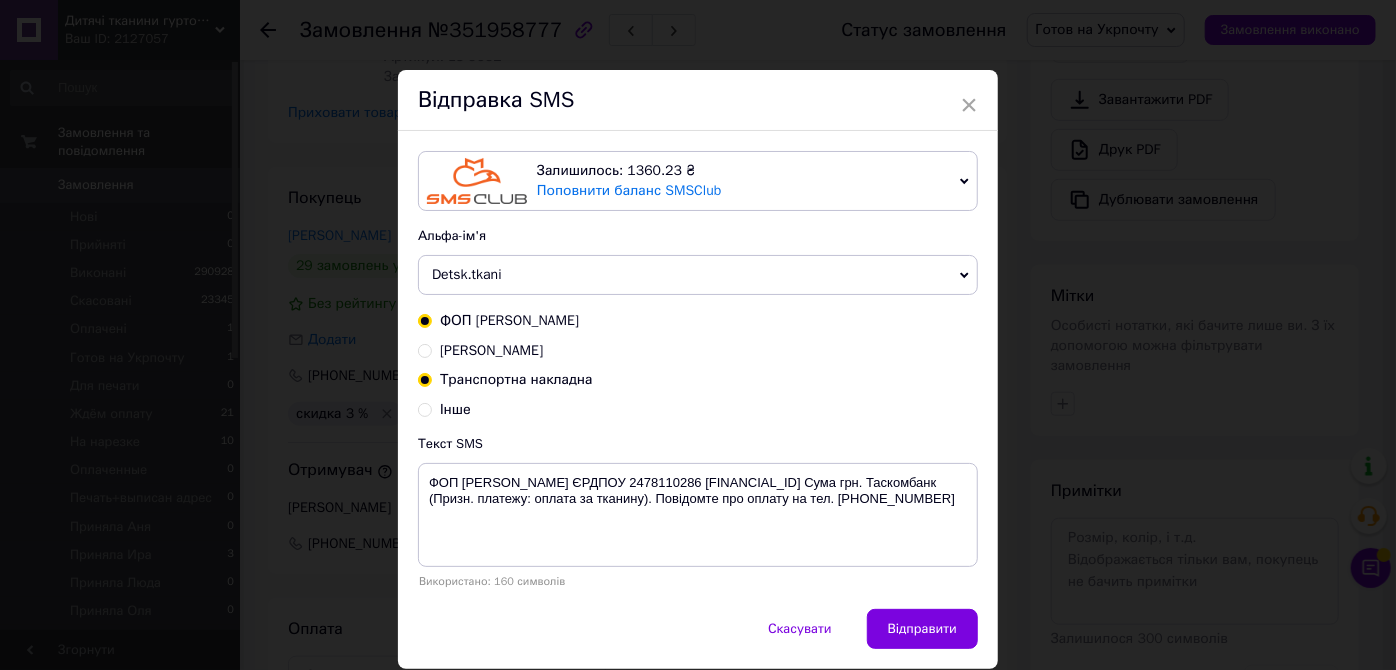 radio on "true" 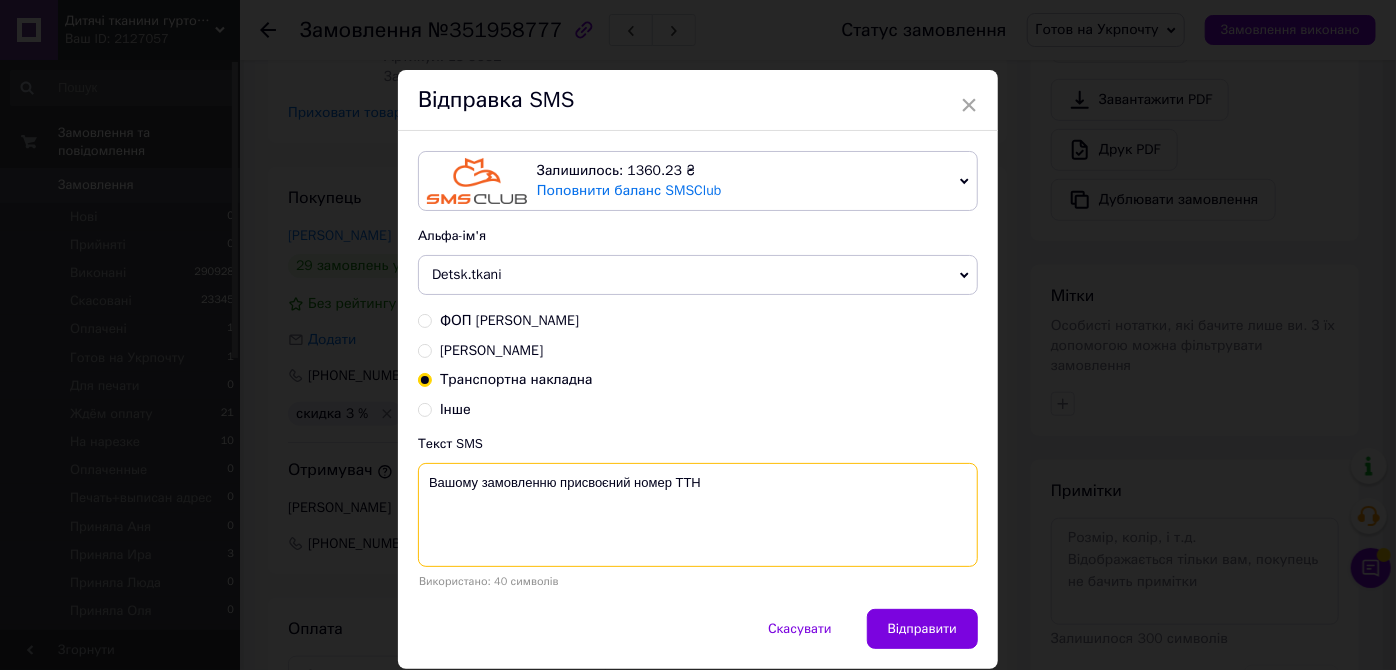 paste on "05 048 3967 02 80" 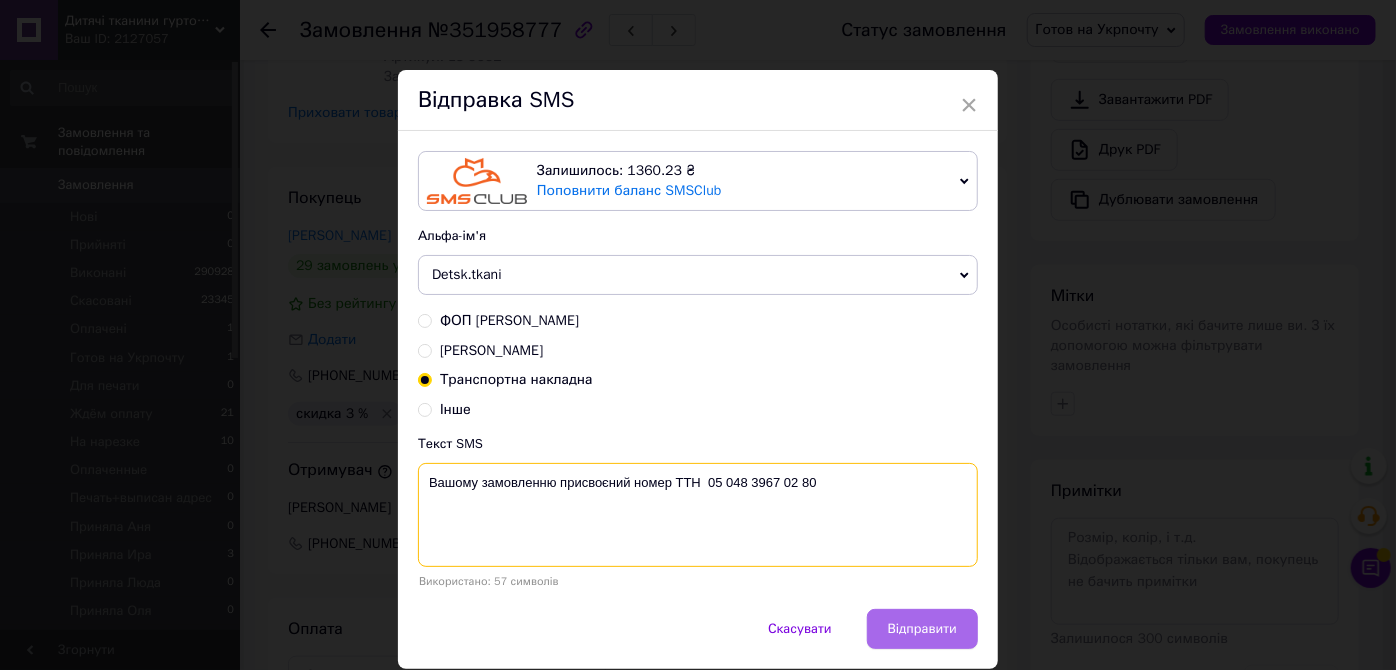 type on "Вашому замовленню присвоєний номер ТТН  05 048 3967 02 80" 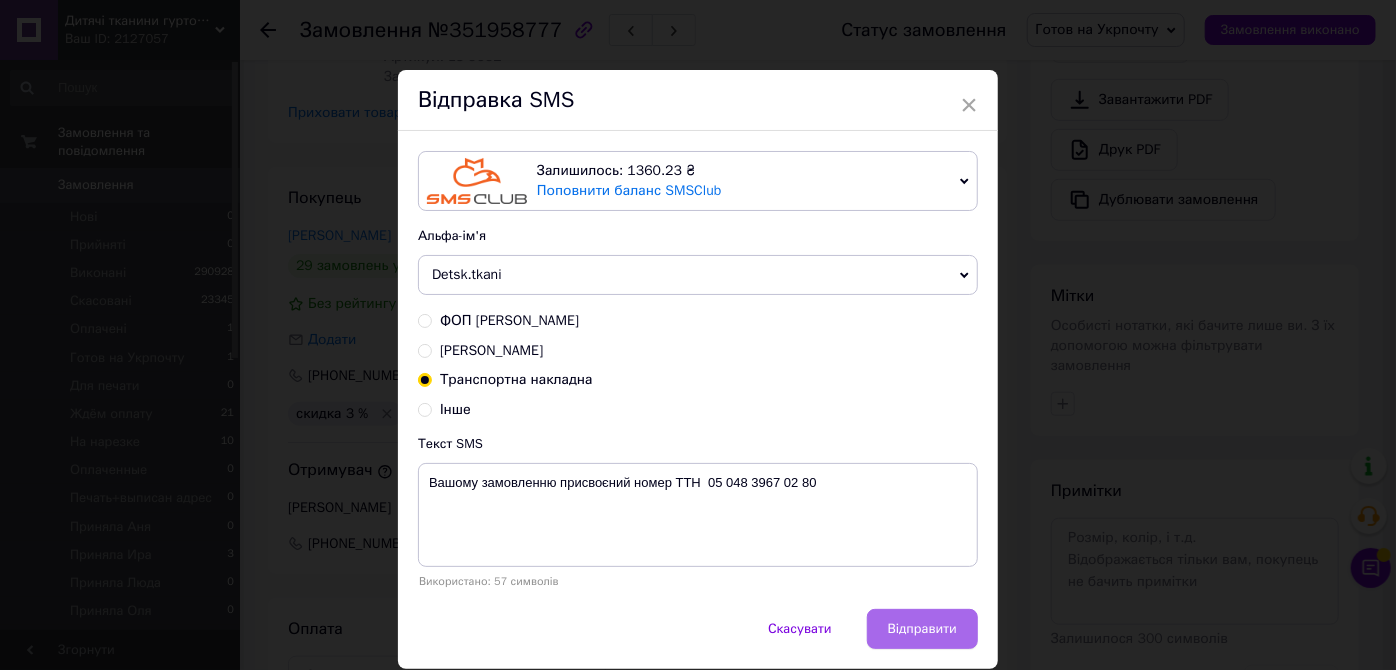 click on "Відправити" at bounding box center [922, 629] 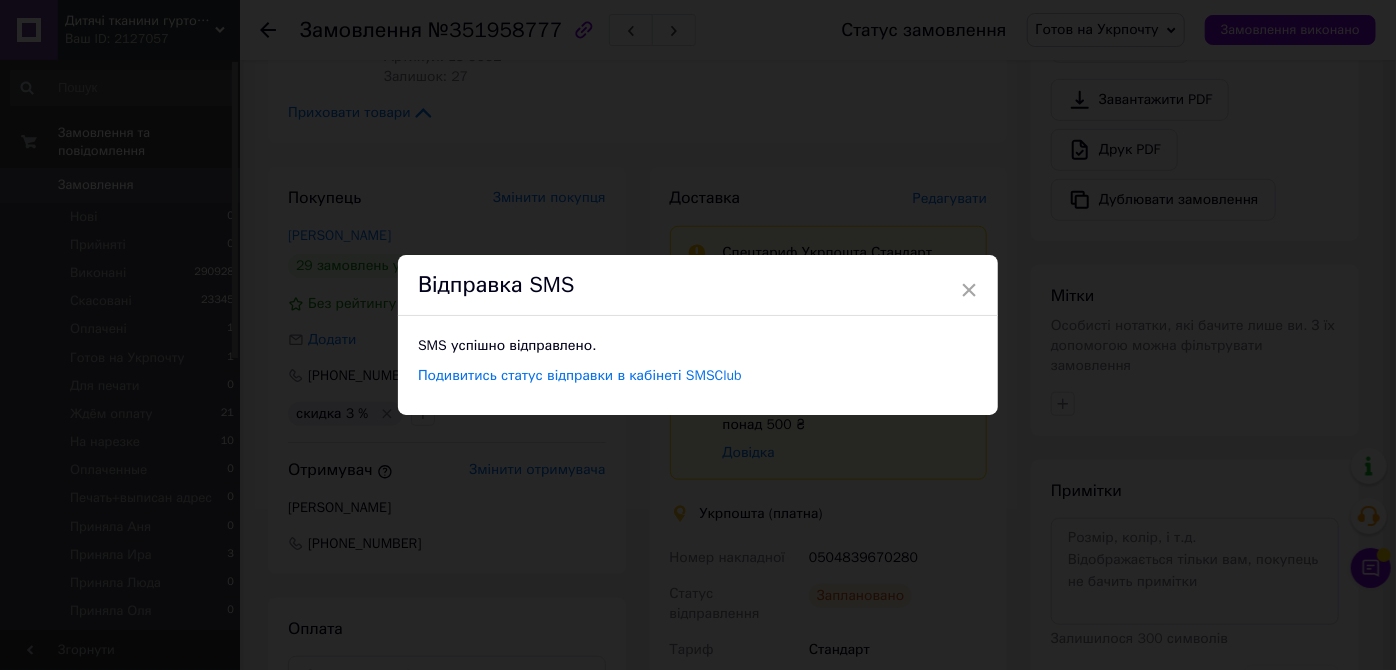 drag, startPoint x: 472, startPoint y: 134, endPoint x: 247, endPoint y: 40, distance: 243.84627 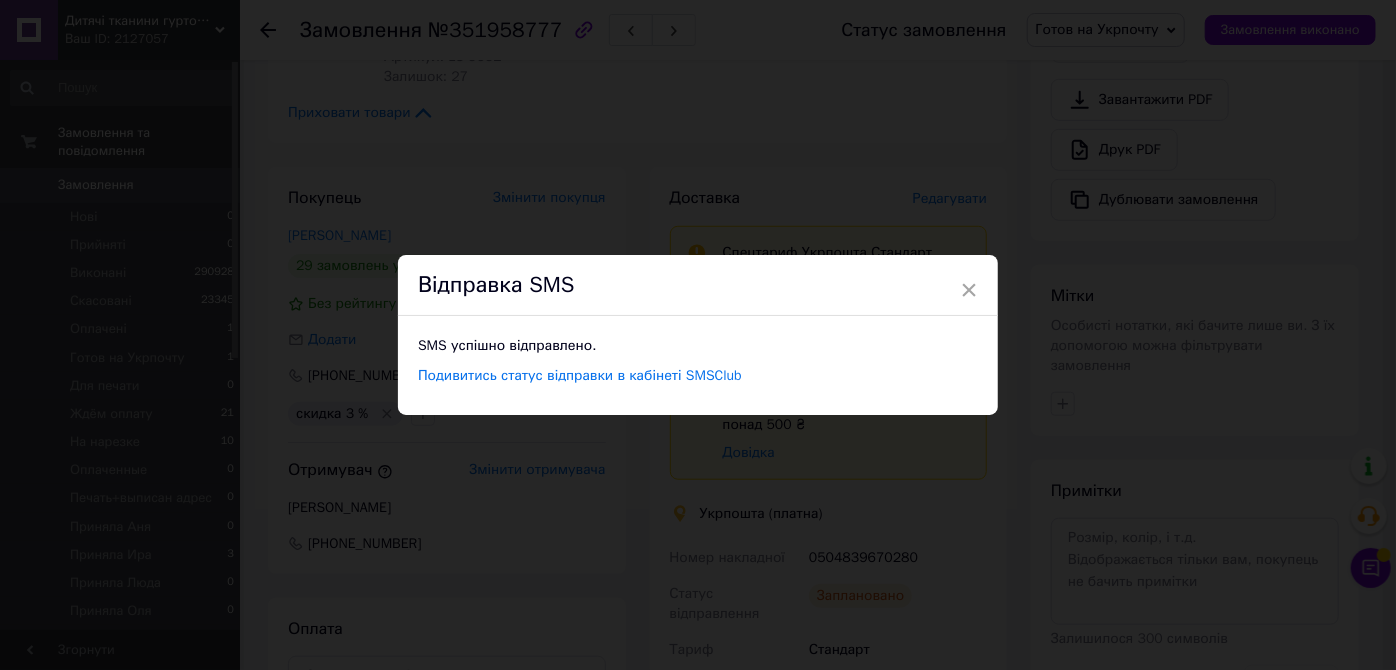 click on "× Відправка SMS SMS успішно відправлено. Подивитись статус відправки в кабінеті SMSClub" at bounding box center [698, 335] 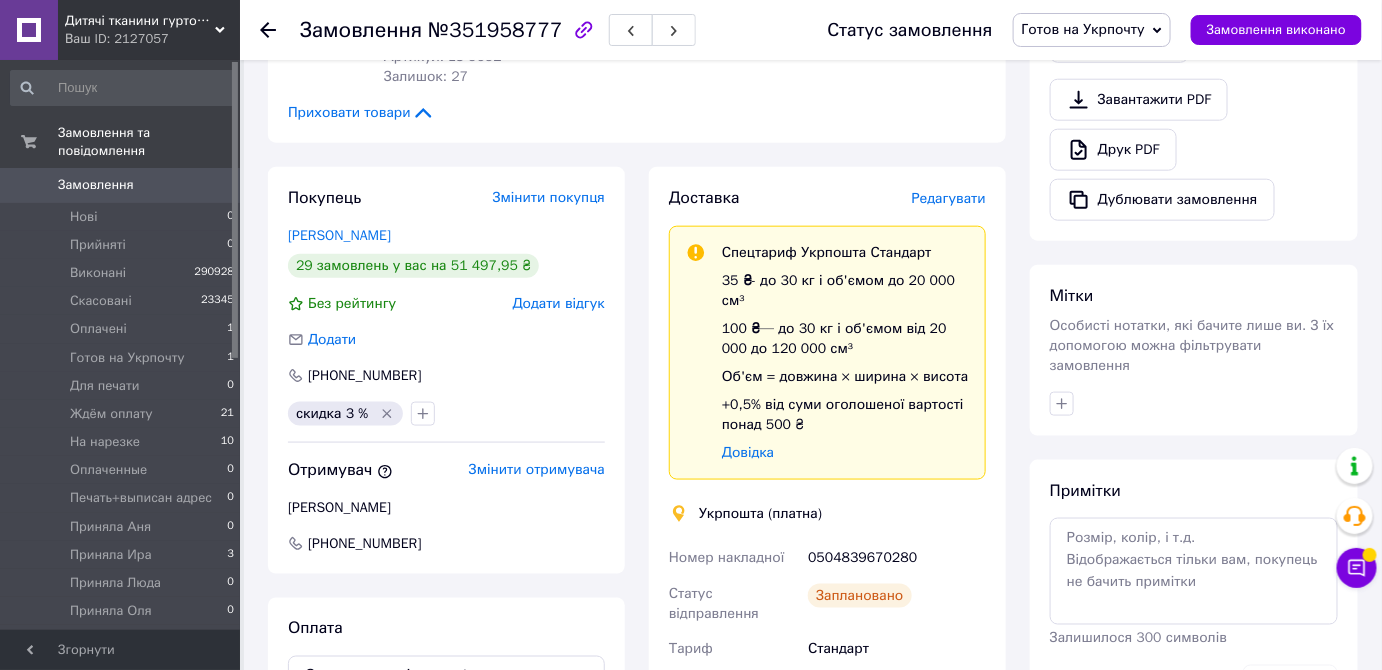 click 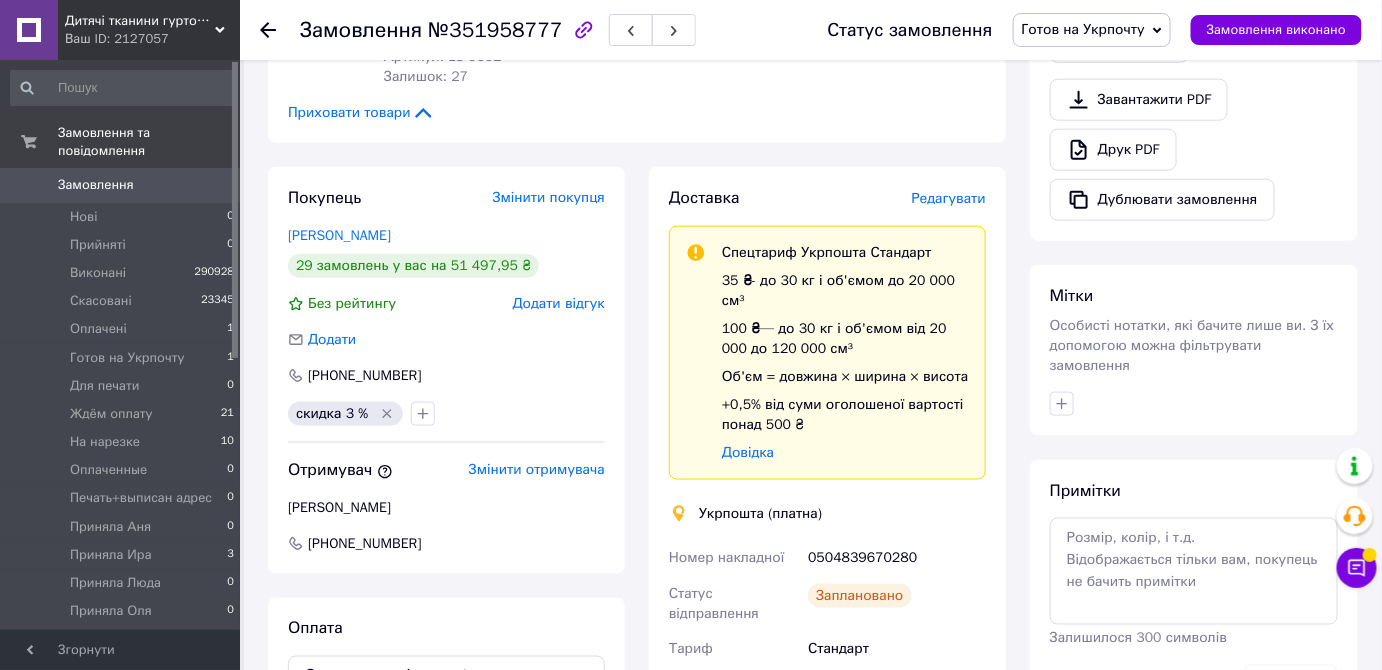 scroll, scrollTop: 0, scrollLeft: 0, axis: both 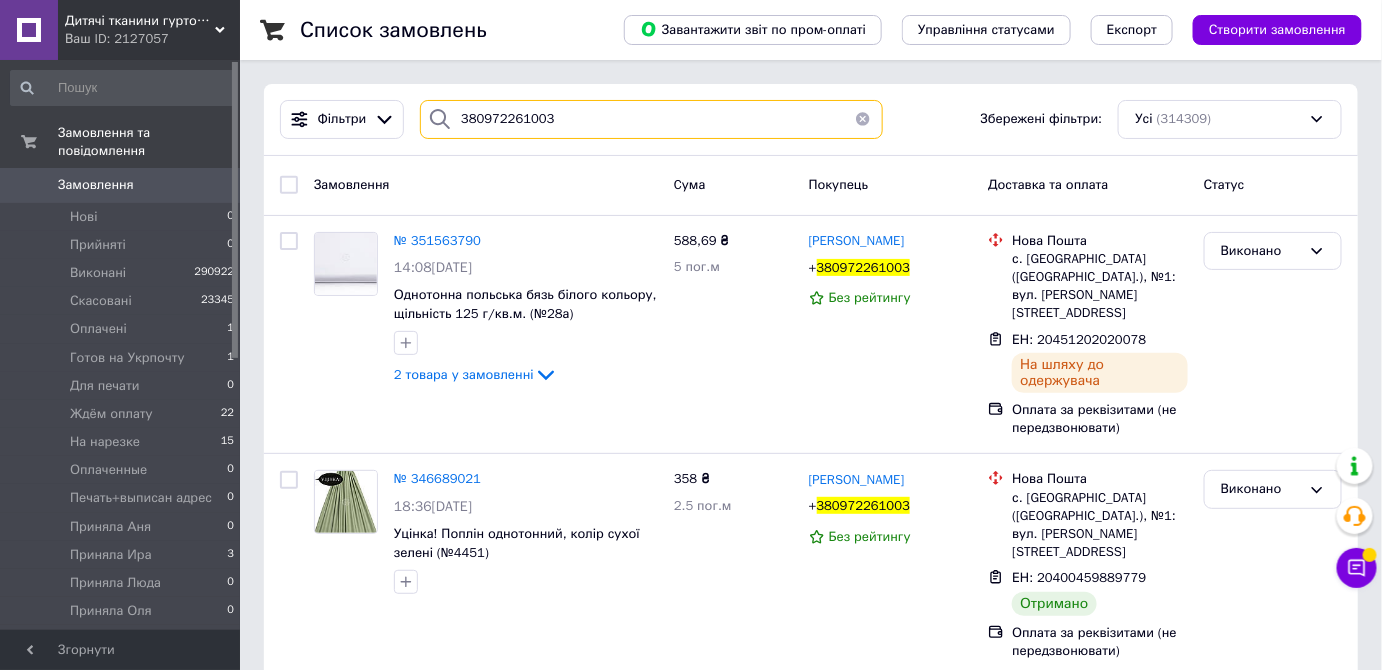 click on "380972261003" at bounding box center [651, 119] 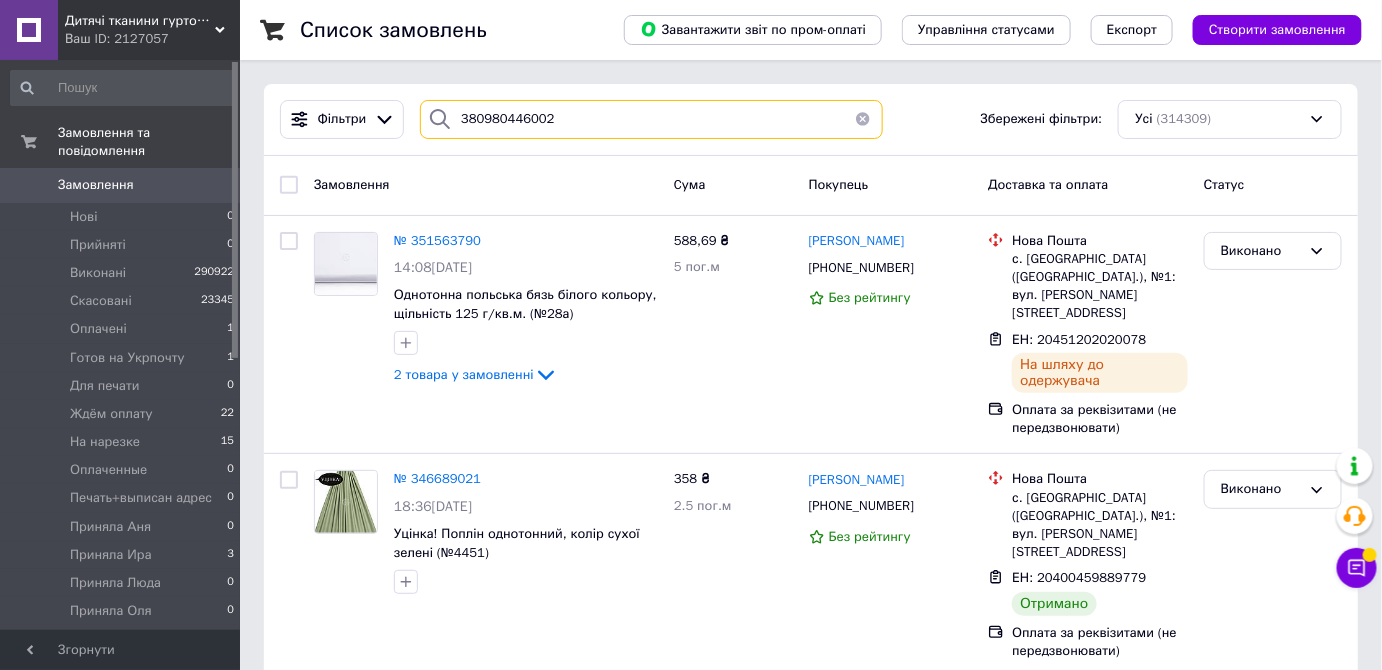 type on "380980446002" 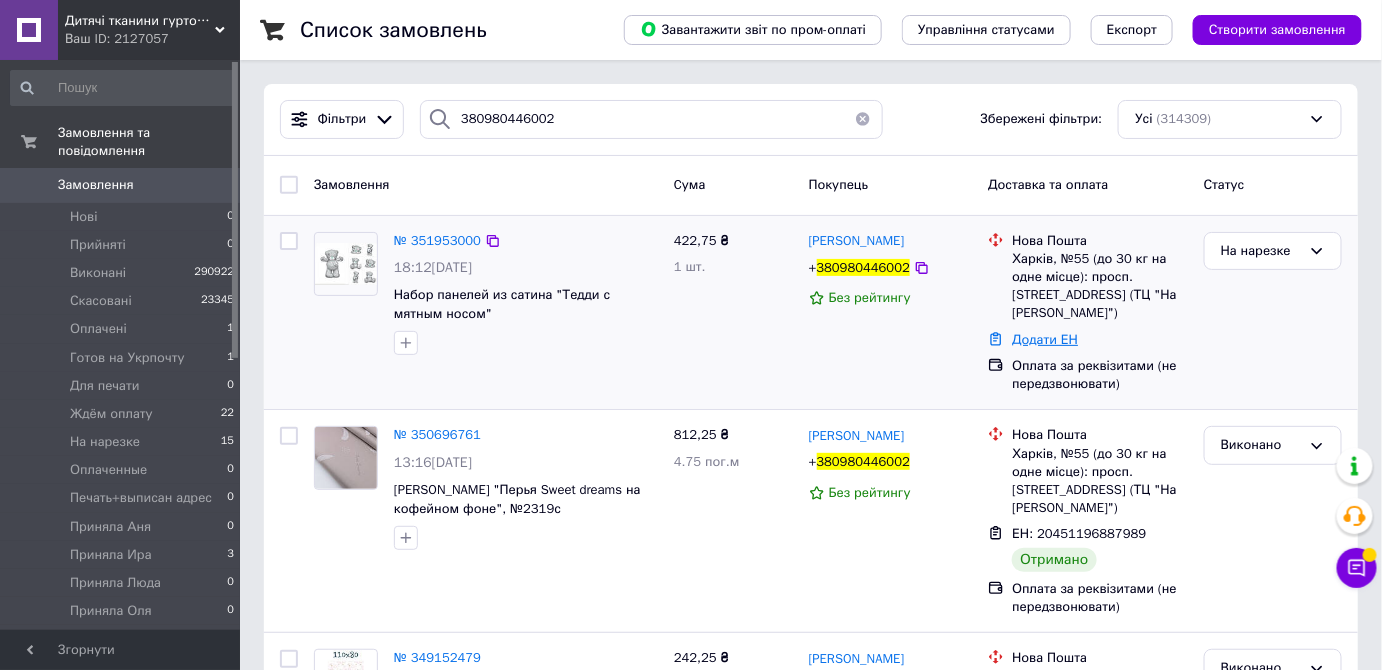 click on "Додати ЕН" at bounding box center [1045, 339] 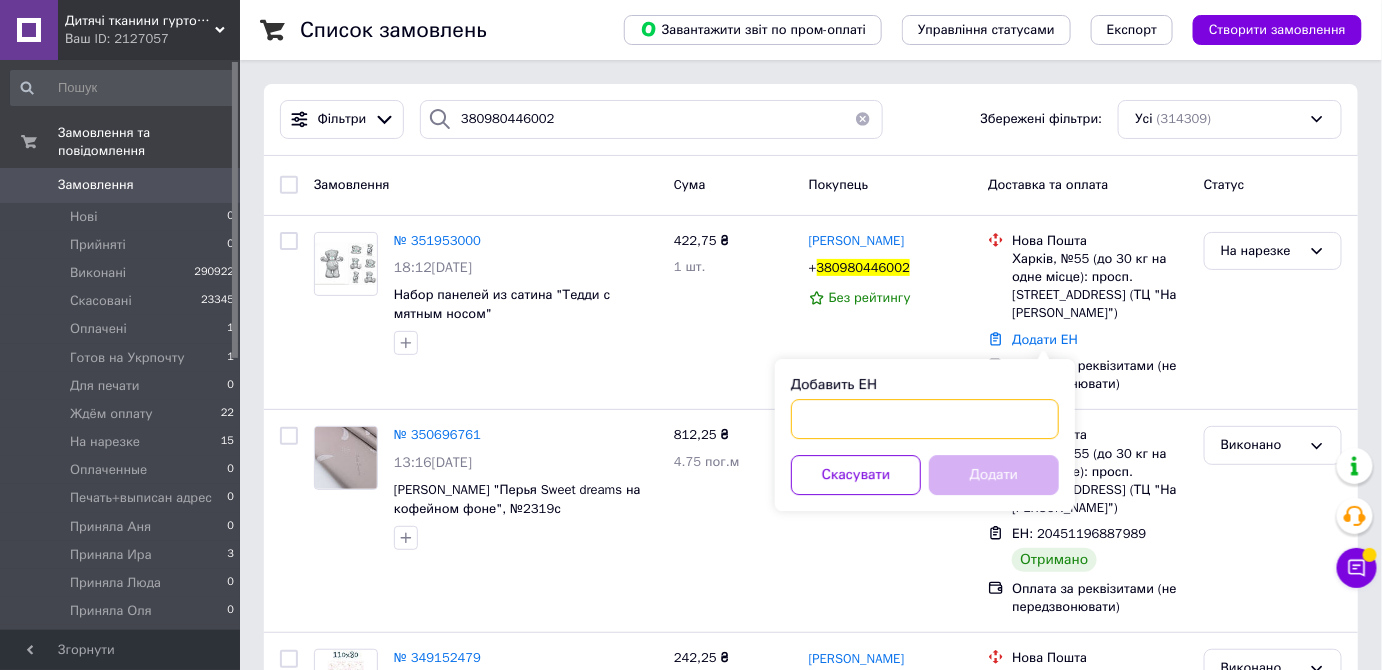 paste on "20451202722767" 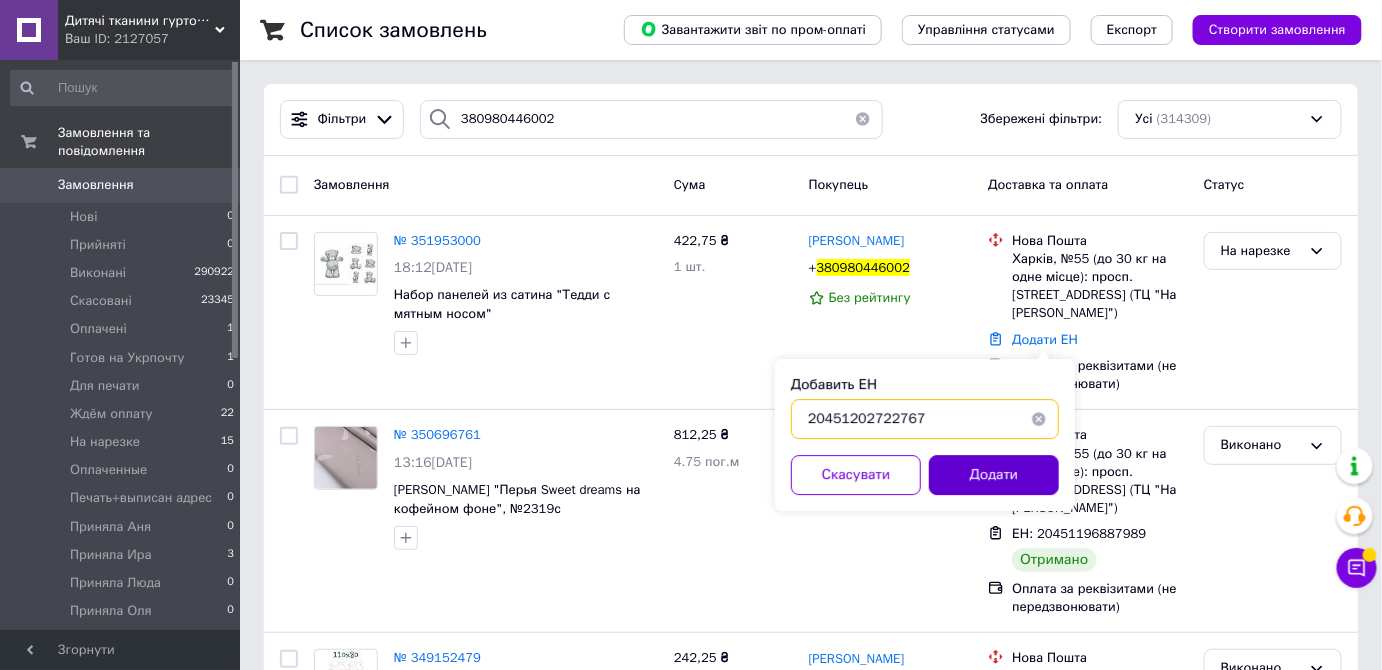 type on "20451202722767" 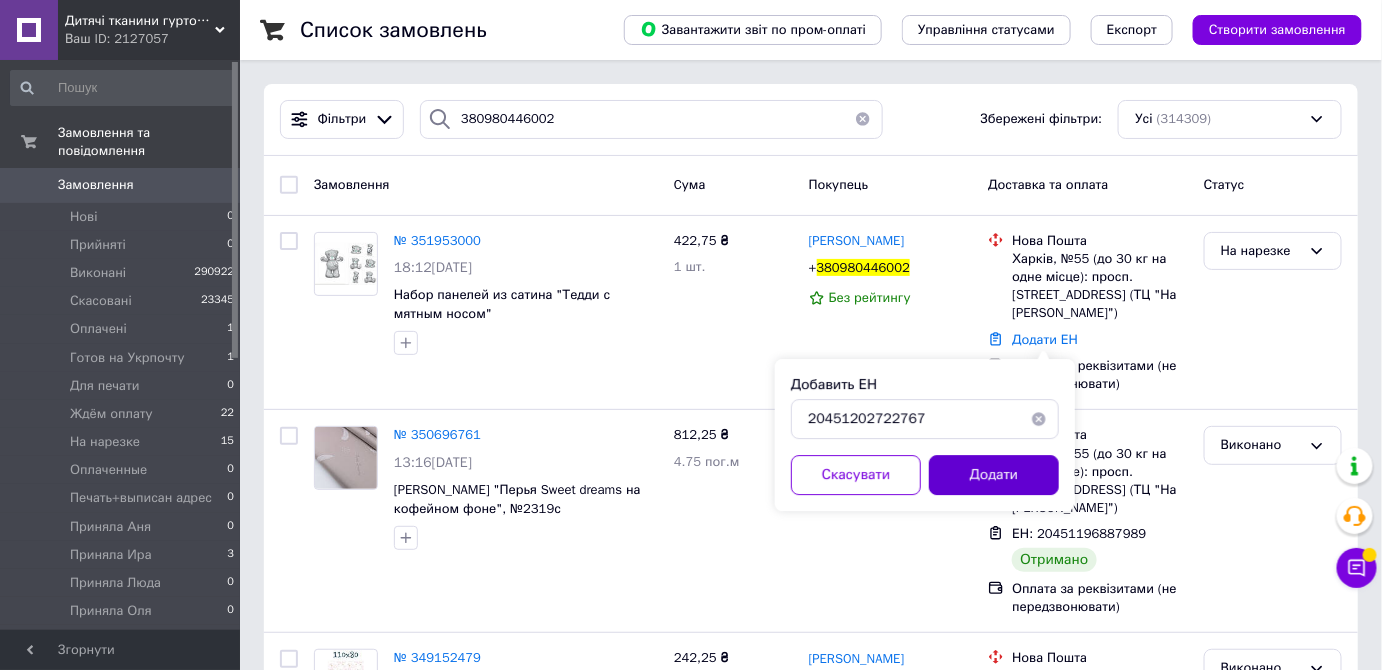 click on "Додати" at bounding box center (994, 475) 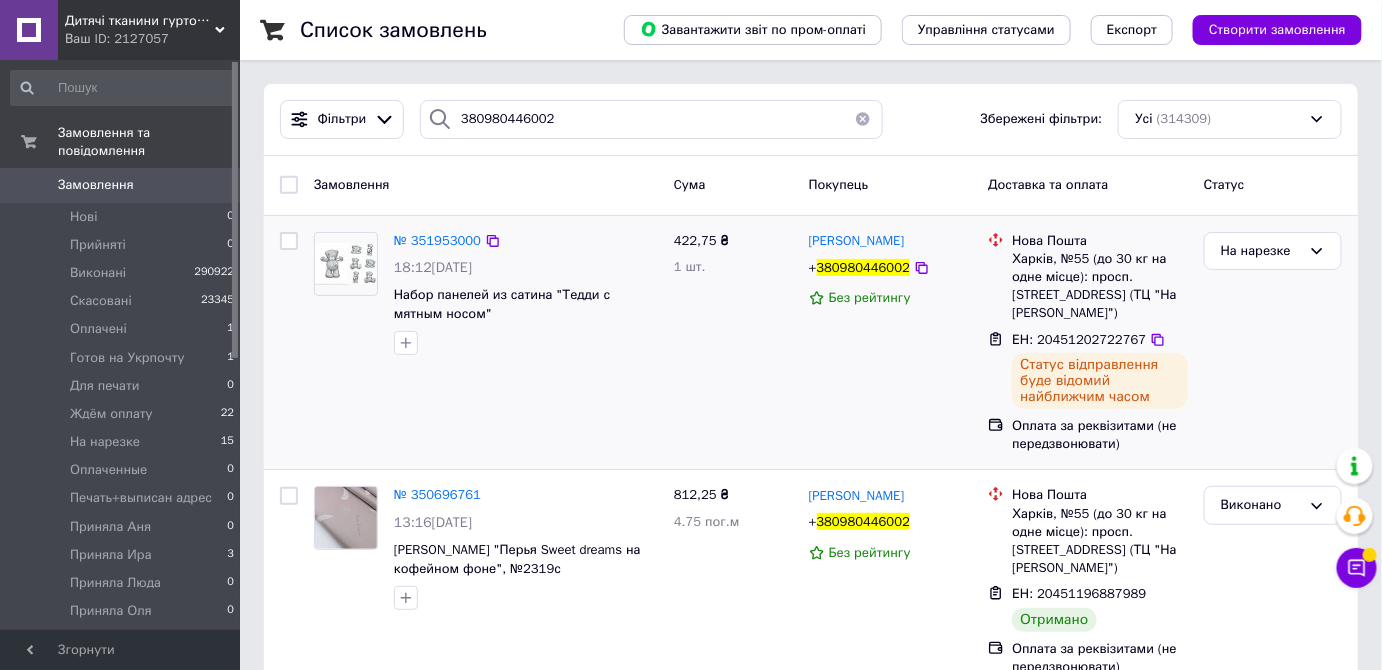 click on "380980446002" at bounding box center (864, 267) 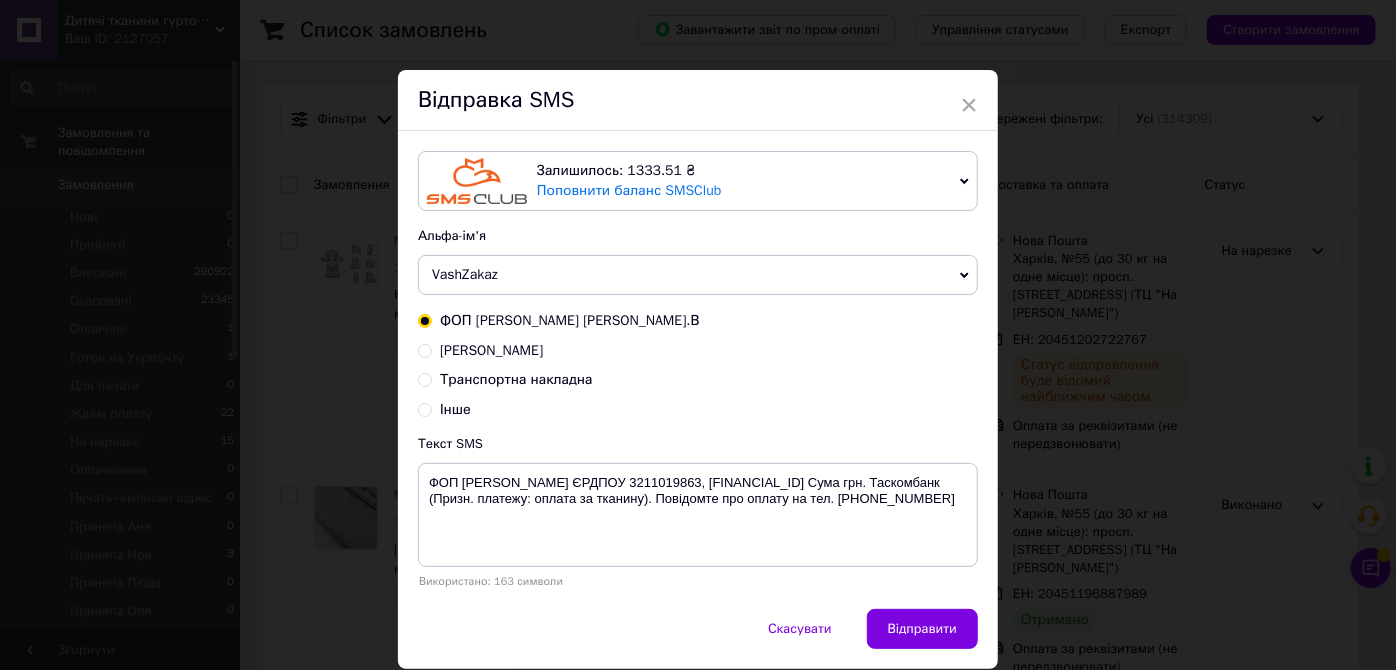 drag, startPoint x: 563, startPoint y: 380, endPoint x: 531, endPoint y: 399, distance: 37.215588 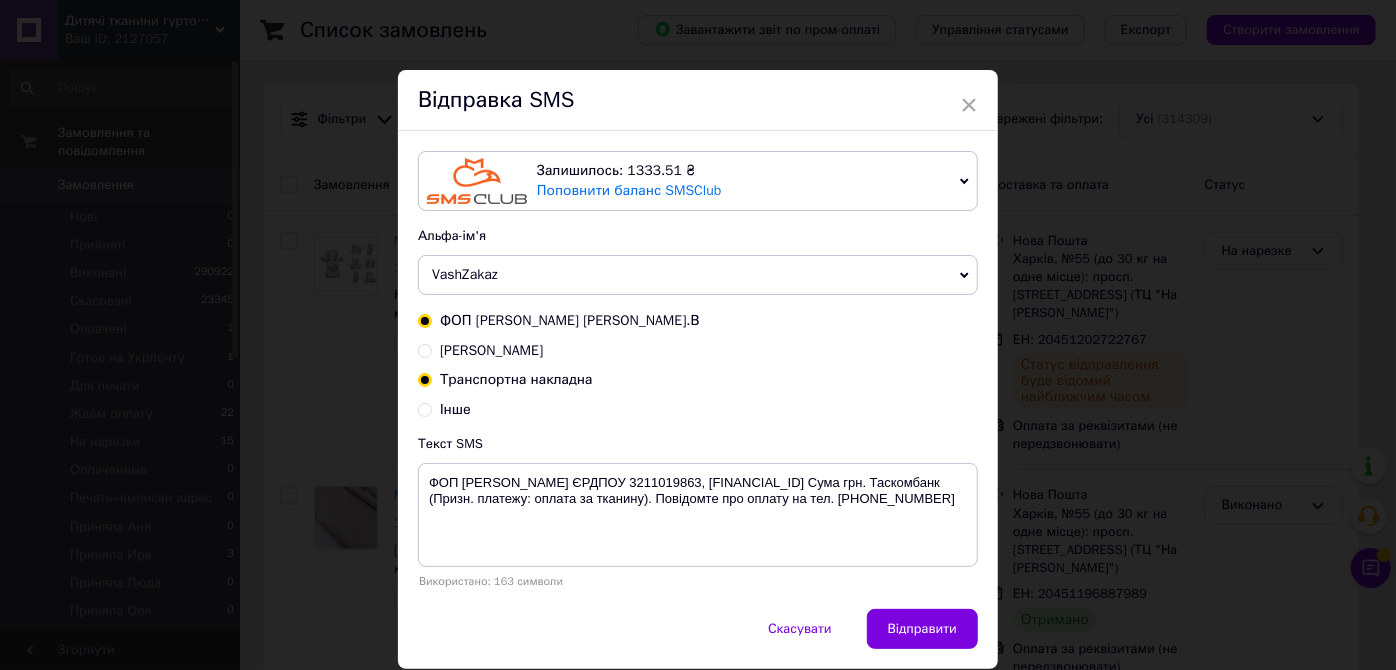 radio on "true" 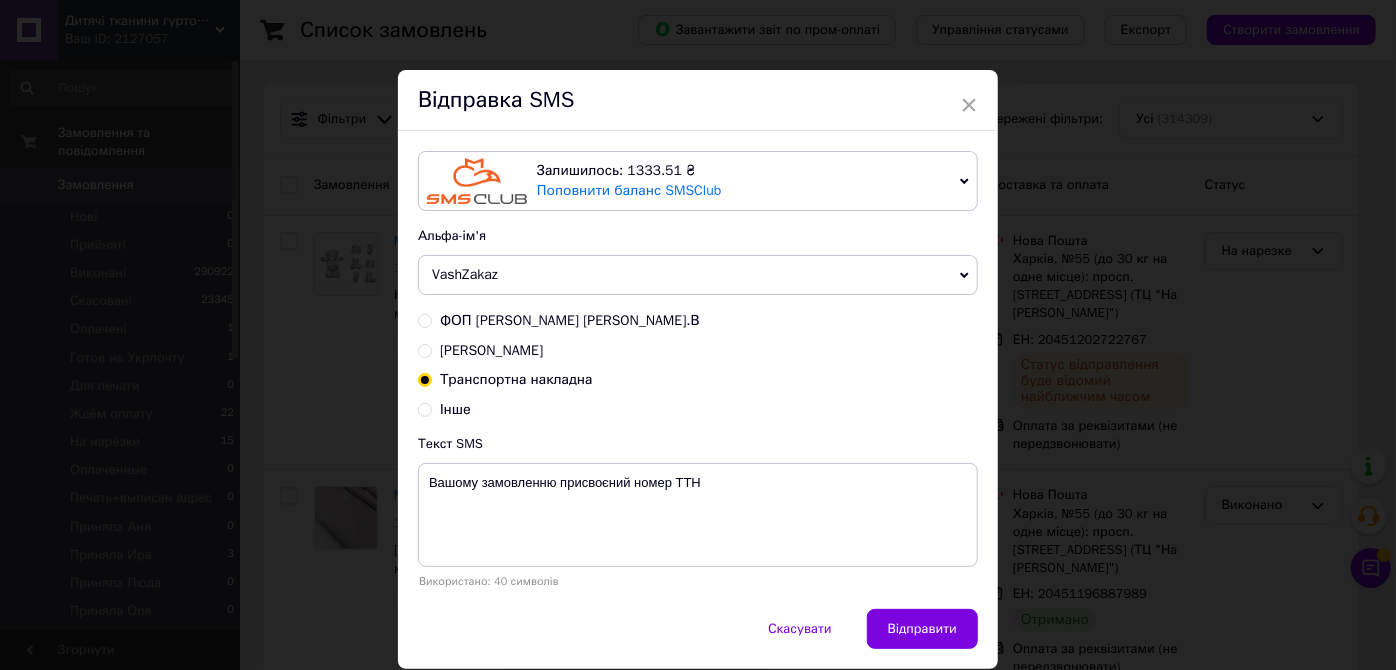 click on "VashZakaz" at bounding box center (465, 274) 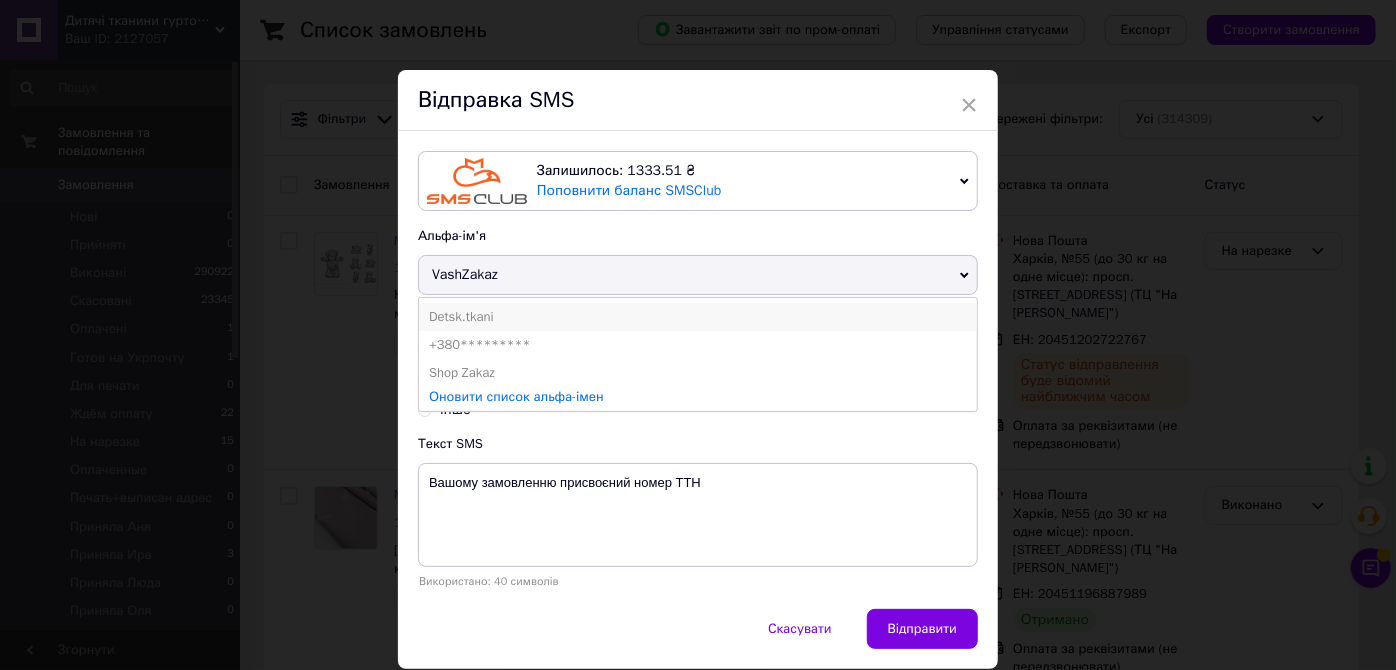 click on "Detsk.tkani" at bounding box center [698, 317] 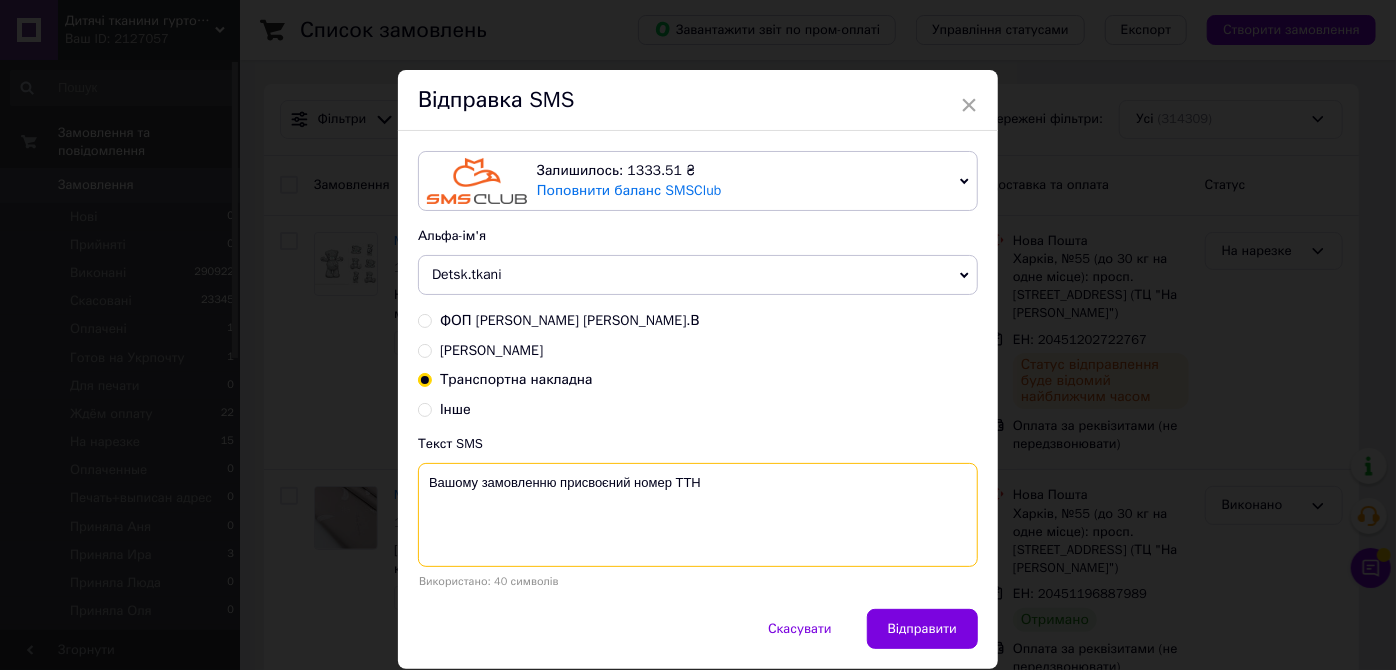 paste on "20451202722767" 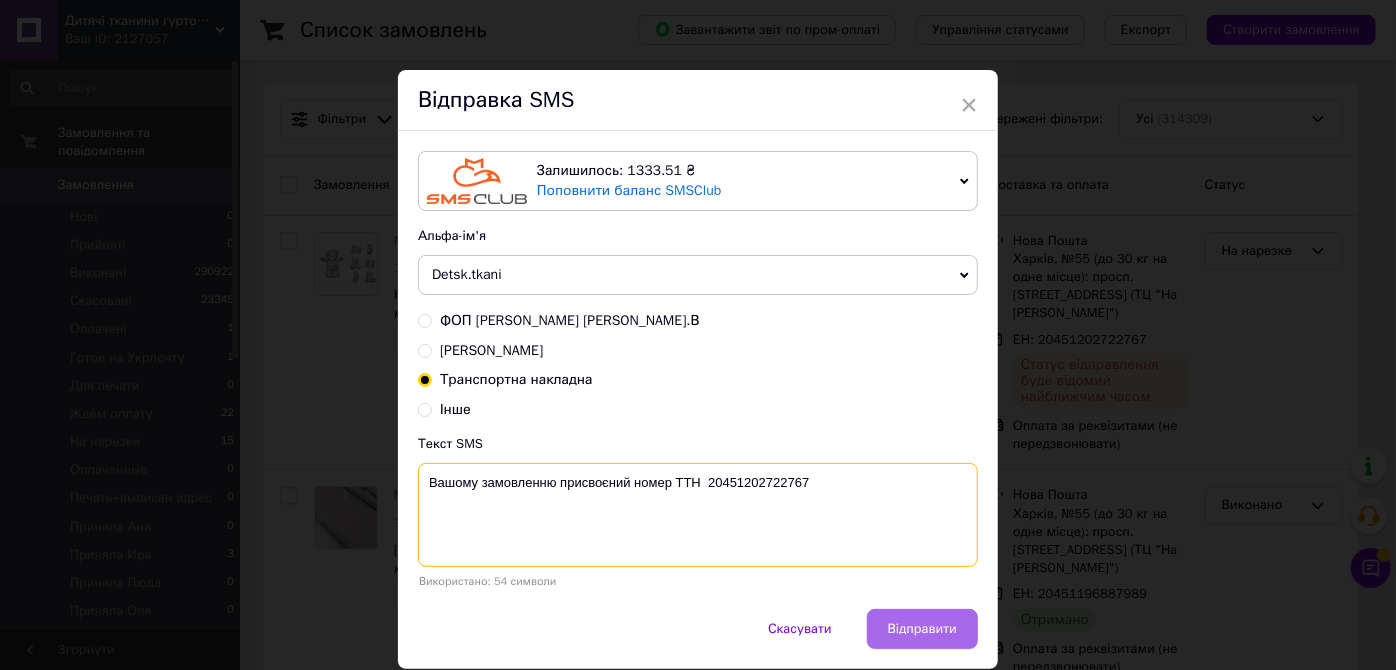 type on "Вашому замовленню присвоєний номер ТТН  20451202722767" 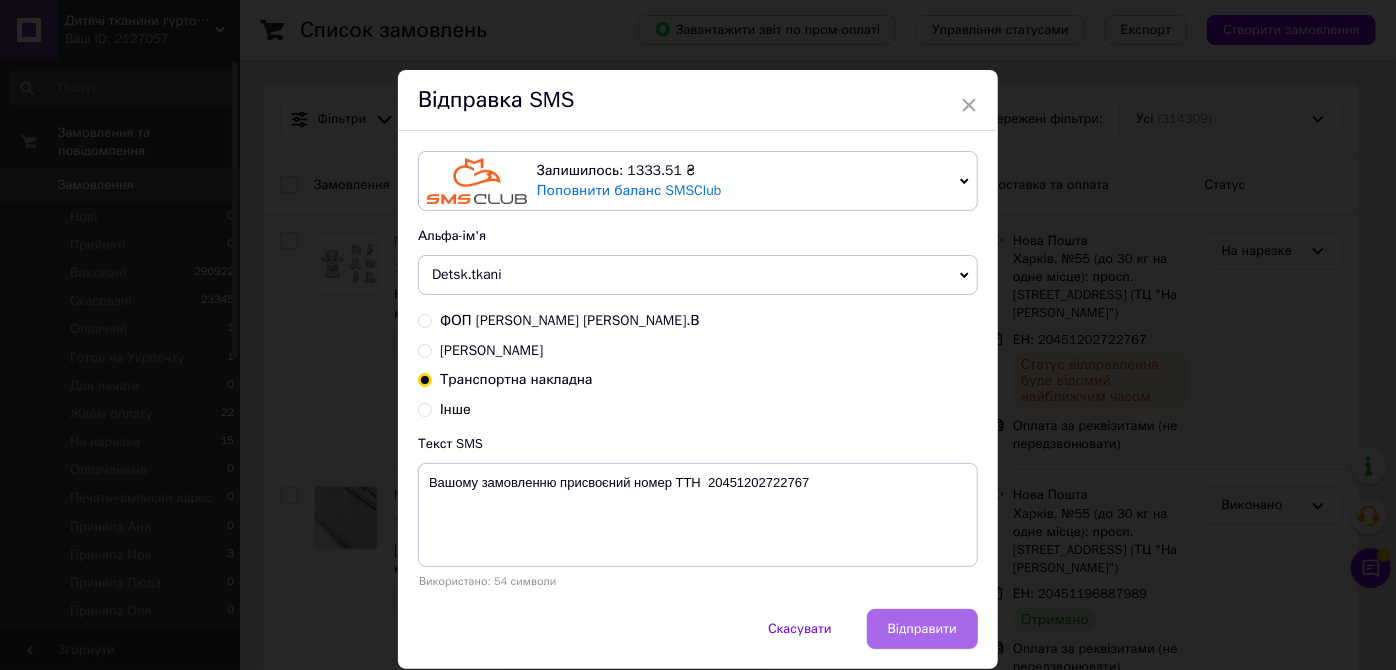 click on "Відправити" at bounding box center [922, 629] 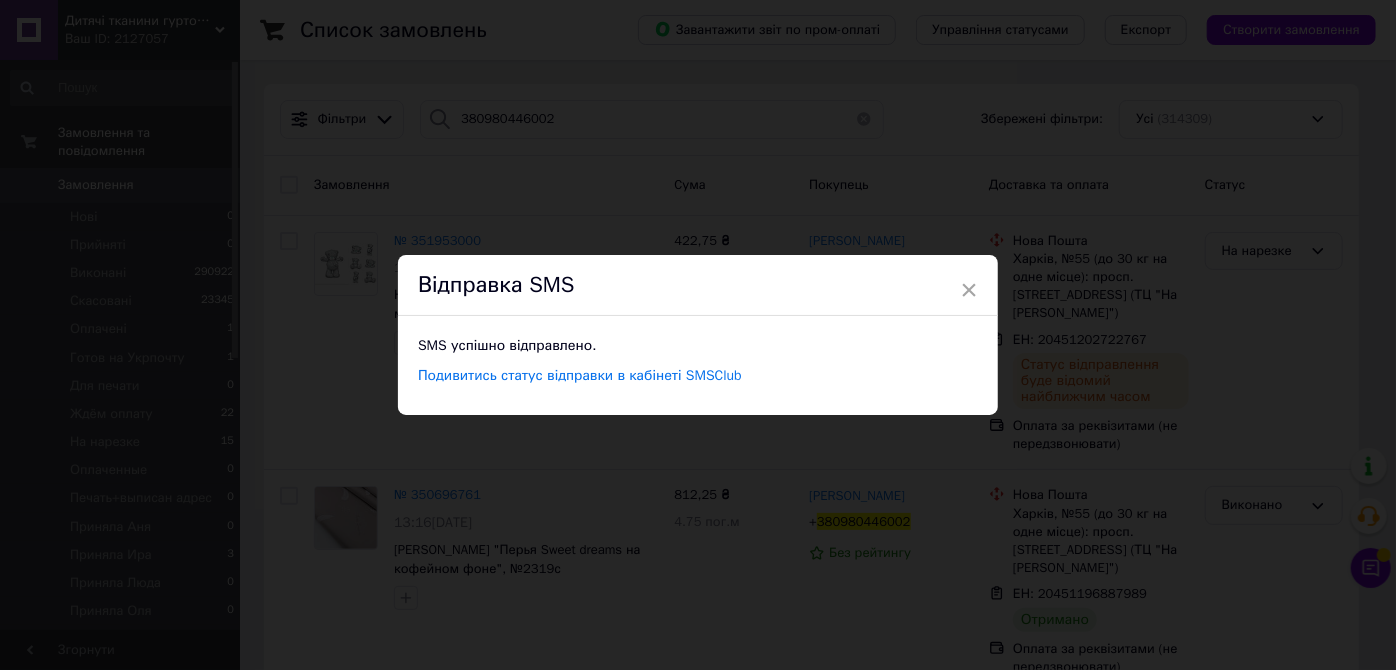 drag, startPoint x: 636, startPoint y: 187, endPoint x: 1376, endPoint y: 318, distance: 751.5058 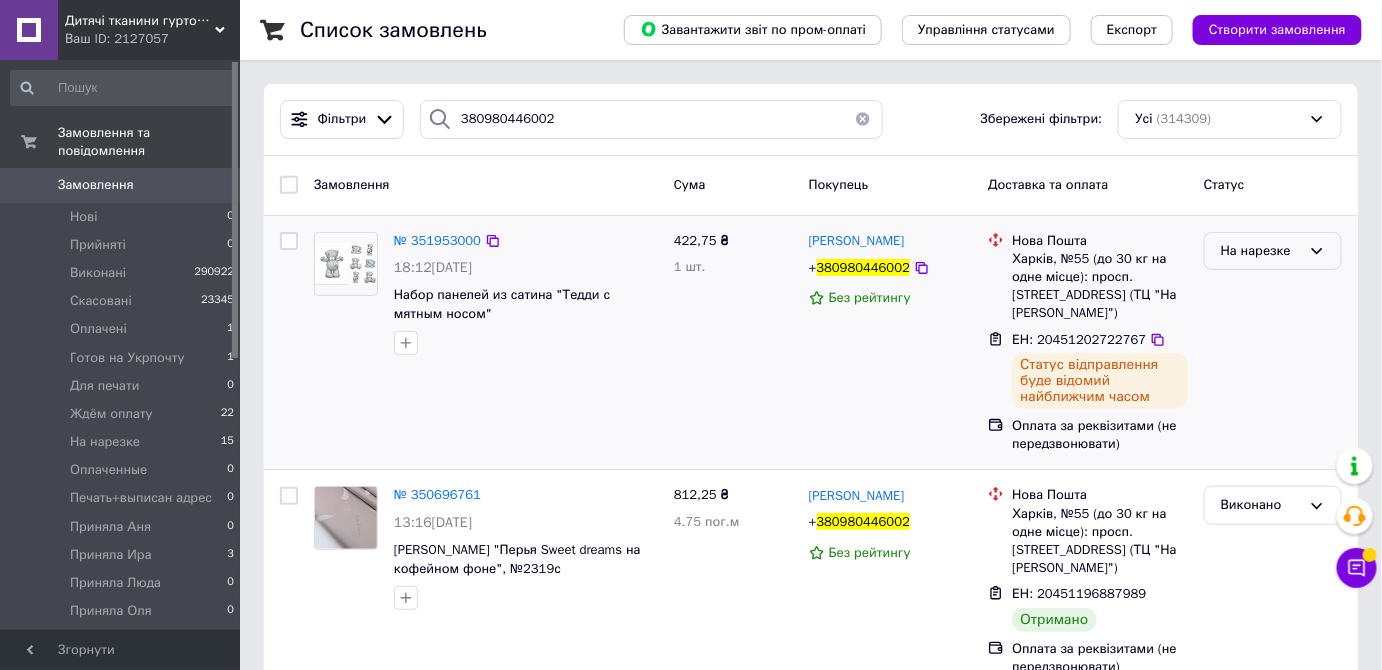 click on "На нарезке" at bounding box center [1261, 251] 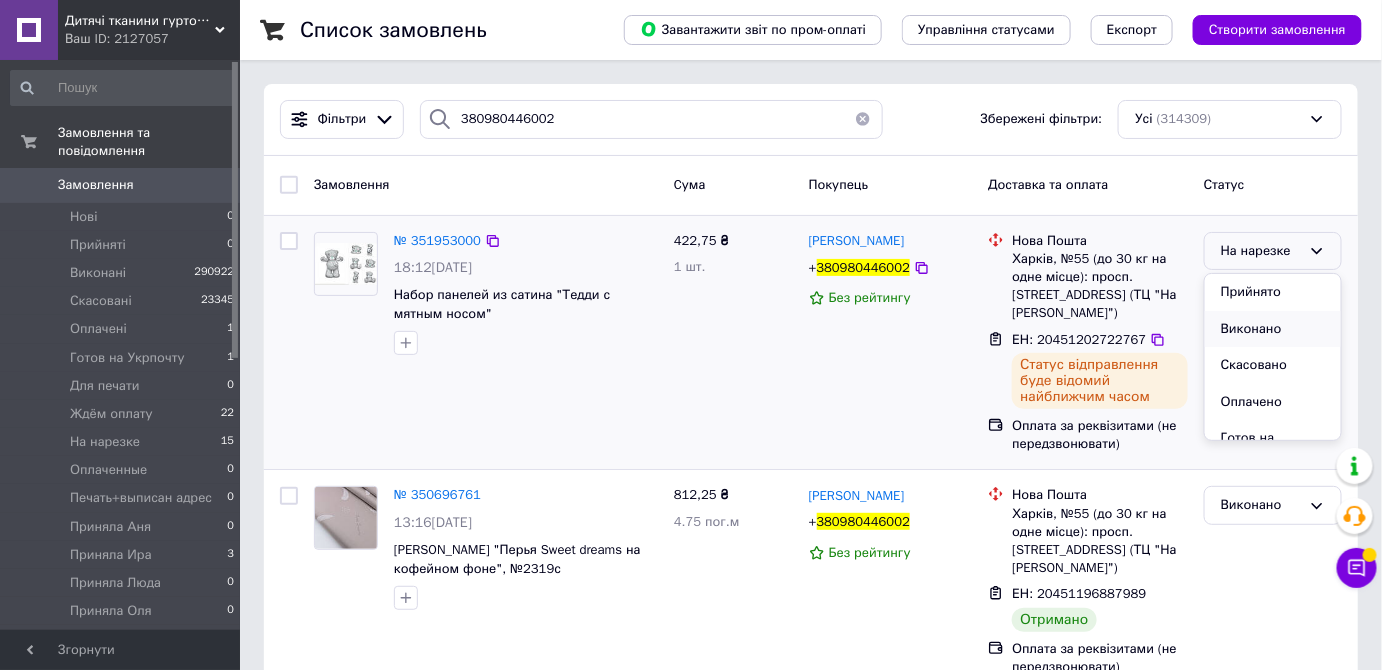 click on "Виконано" at bounding box center (1273, 329) 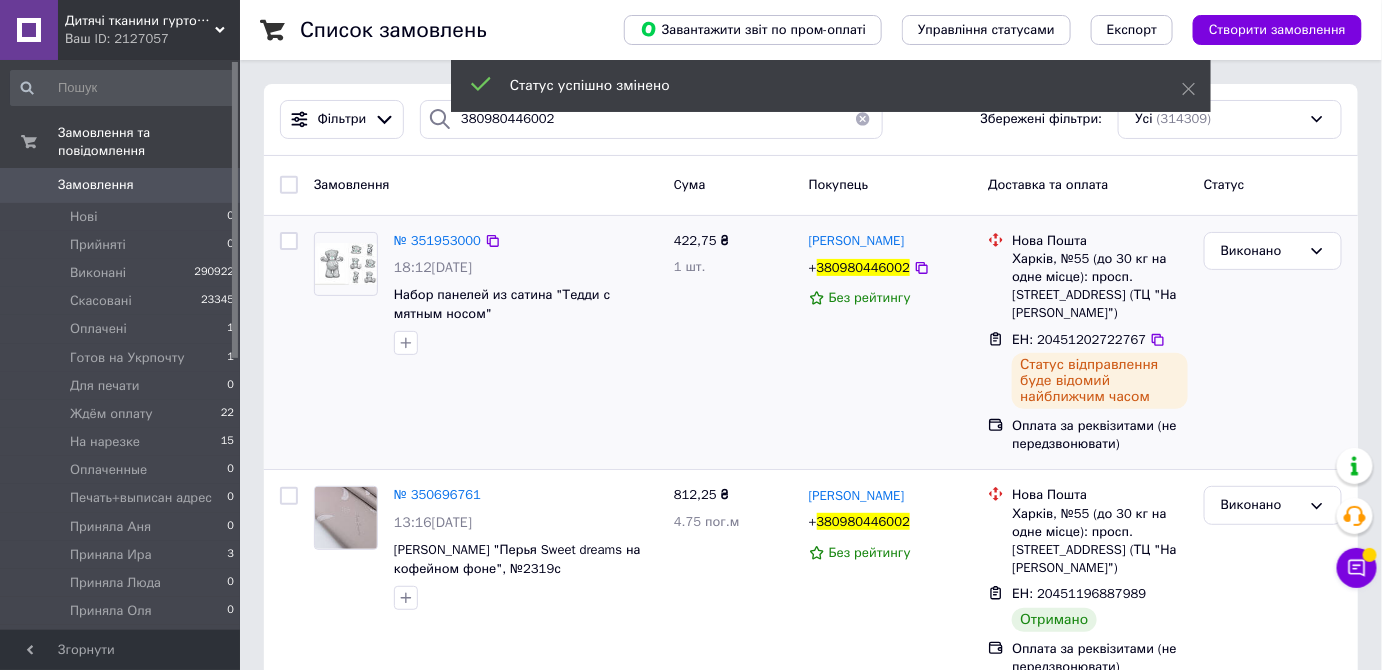 click on "Статус успішно змінено" at bounding box center (831, 88) 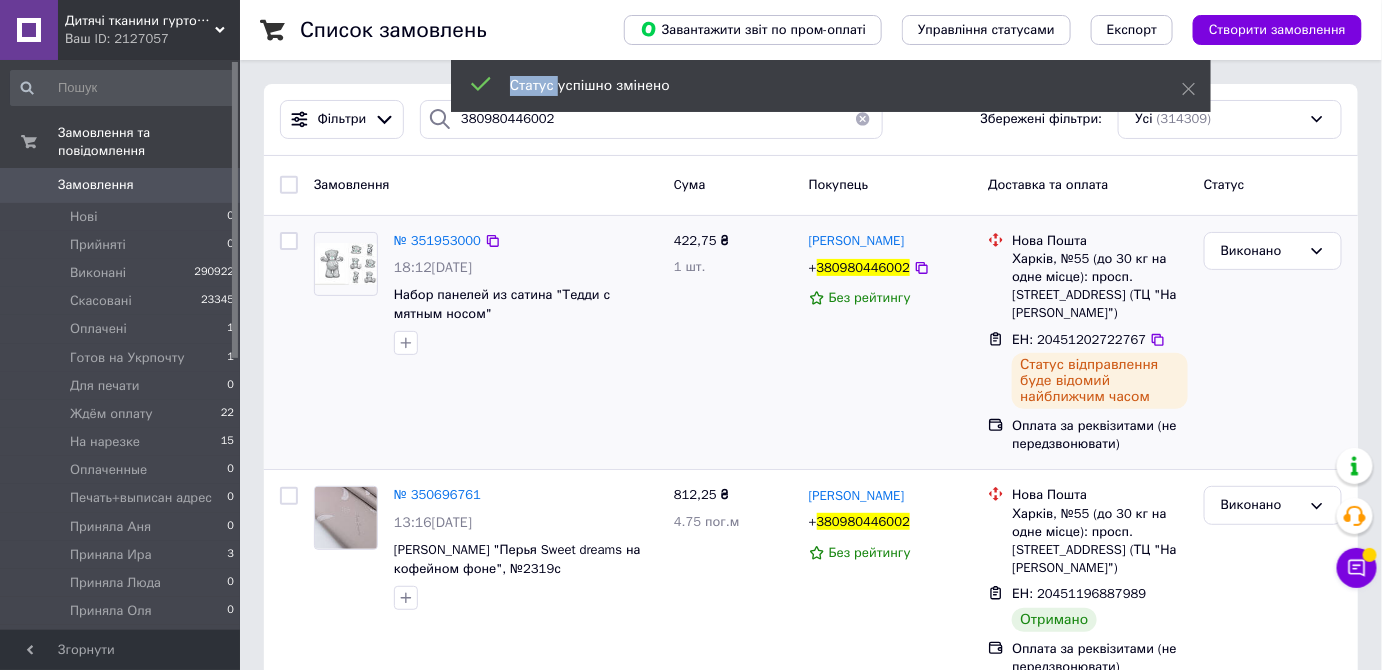 click on "Статус успішно змінено" at bounding box center (831, 88) 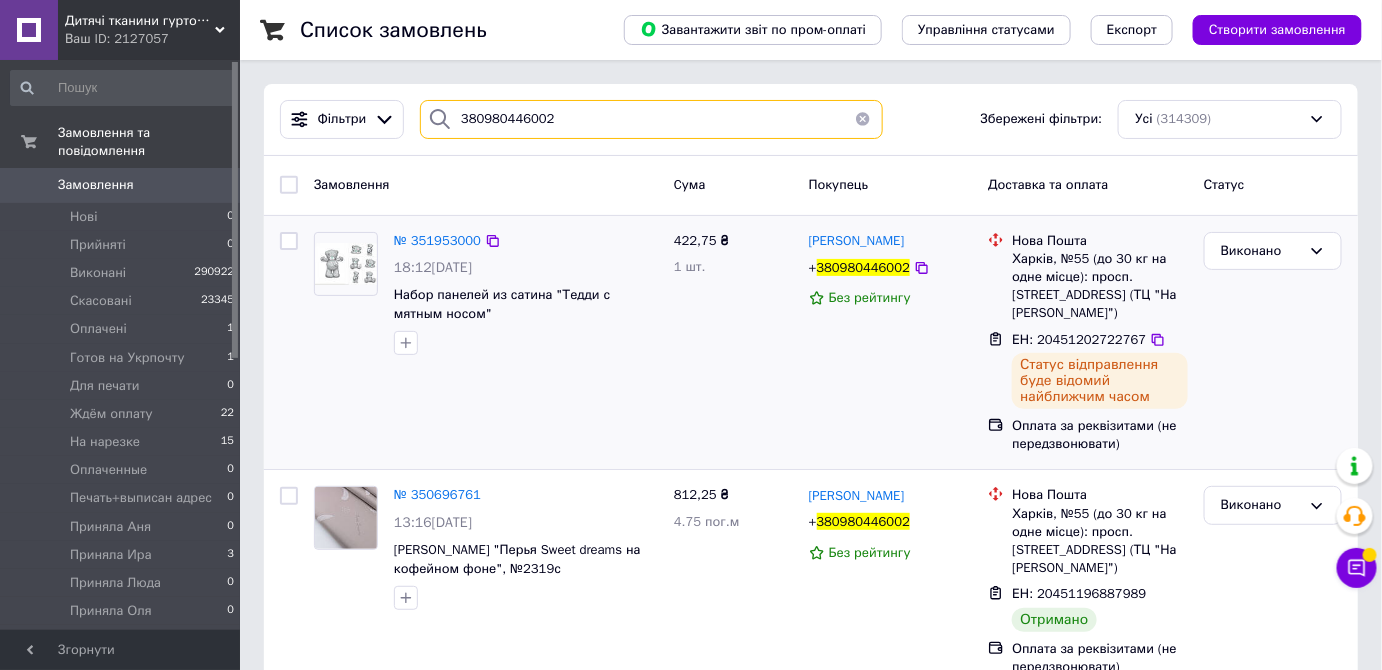 click on "380980446002" at bounding box center (651, 119) 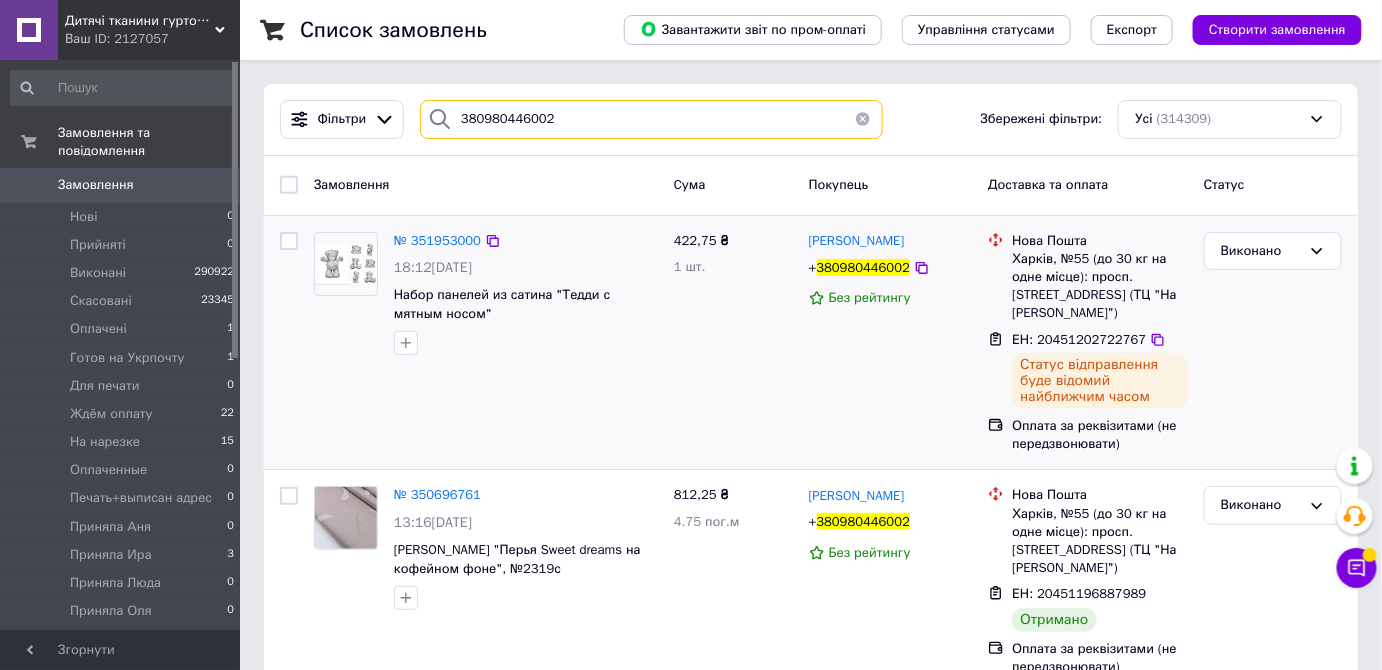 click on "380980446002" at bounding box center (651, 119) 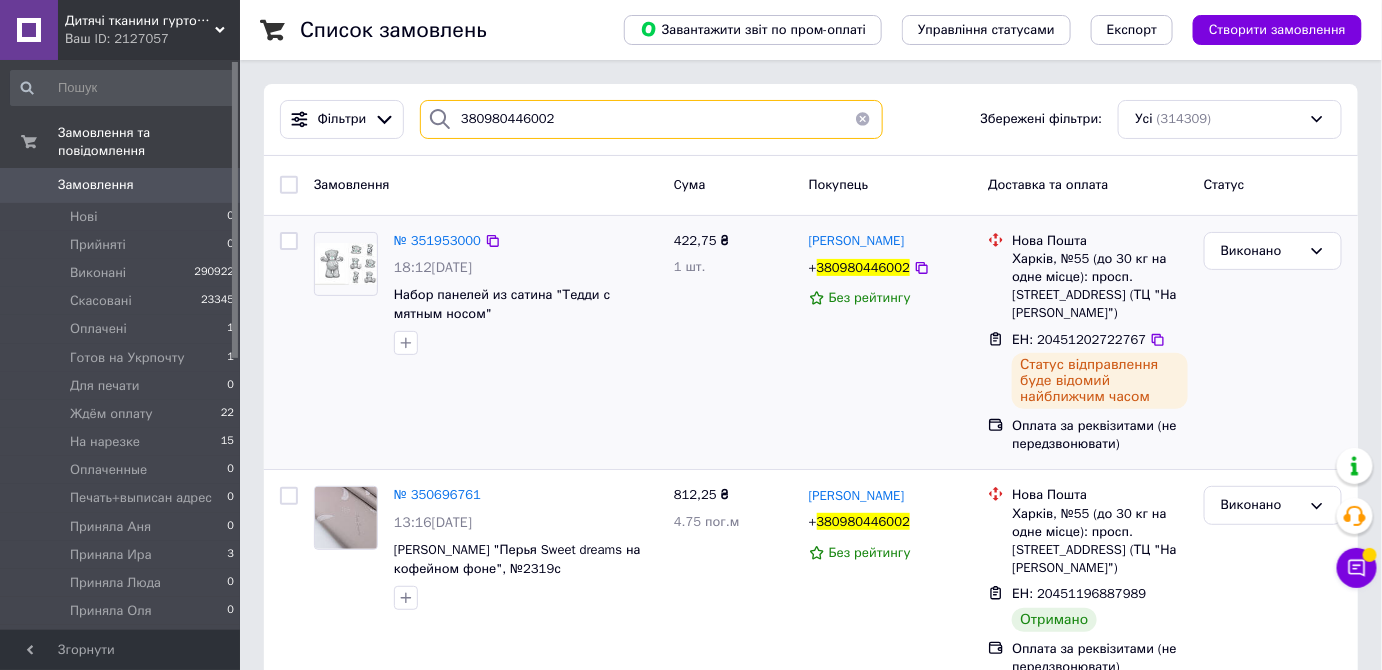 paste on "78367845" 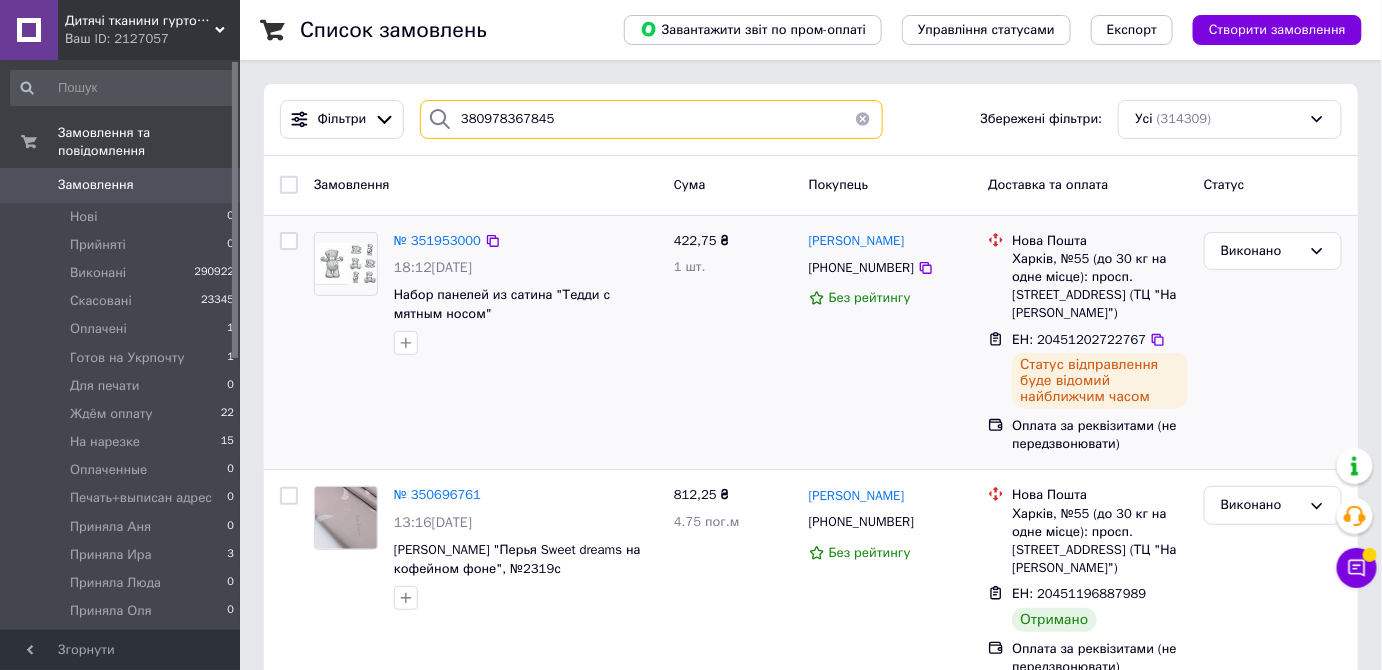 type on "380978367845" 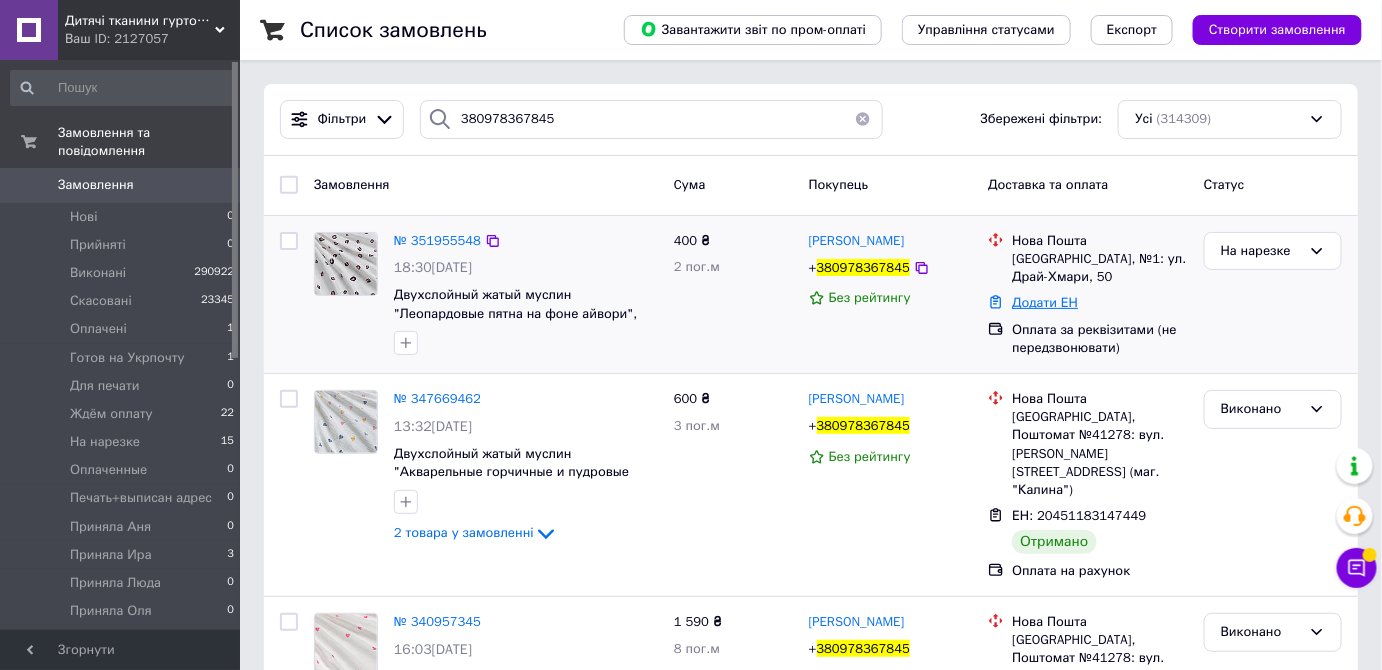 click on "Додати ЕН" at bounding box center (1045, 302) 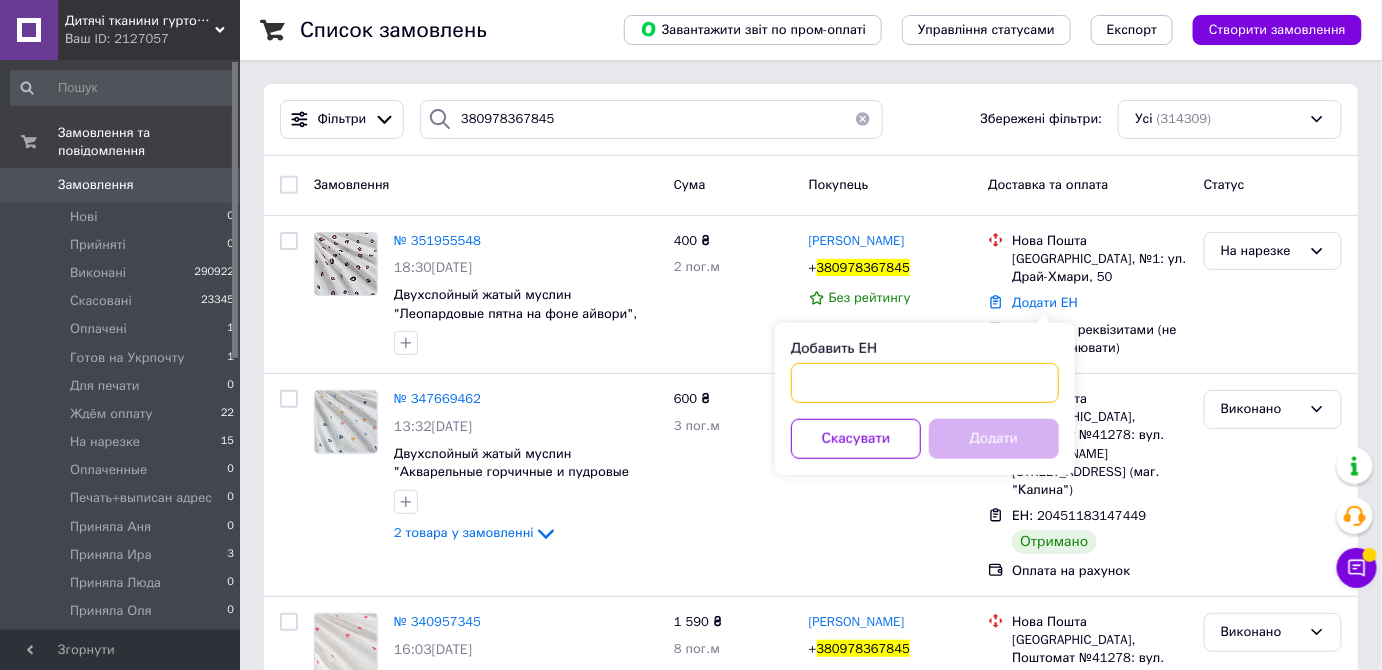 paste on "20451202723193" 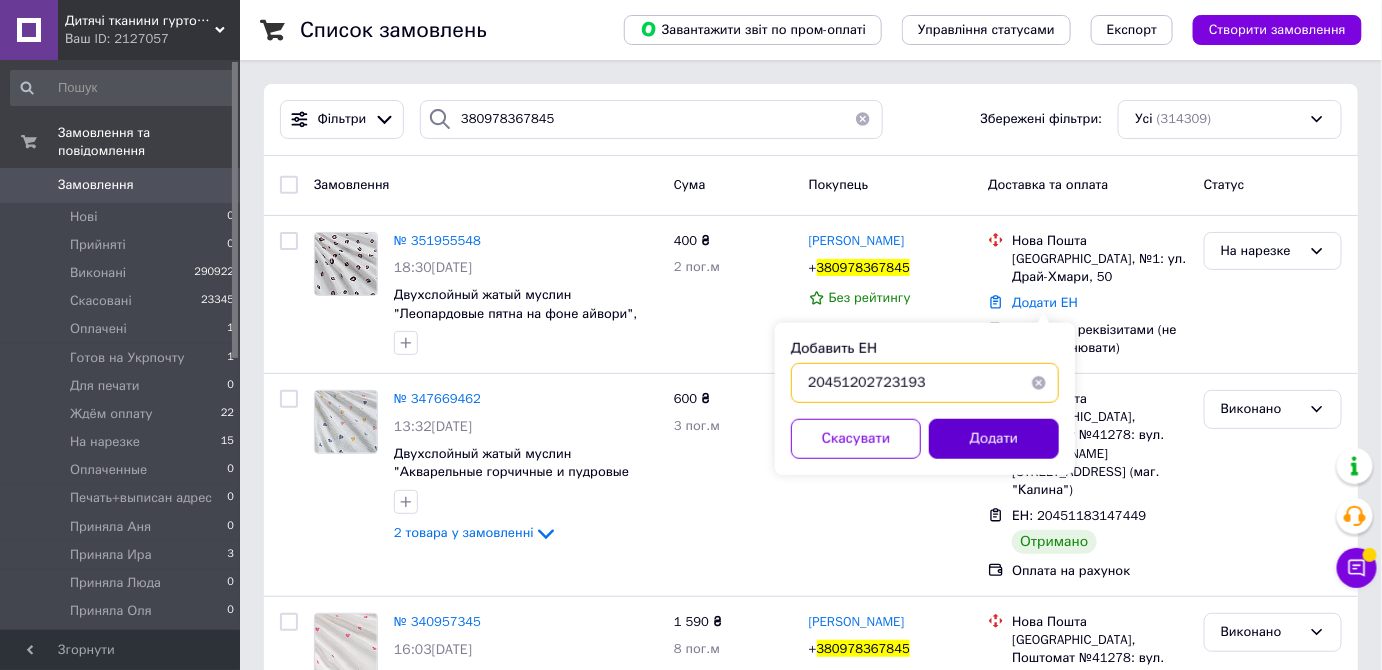 type on "20451202723193" 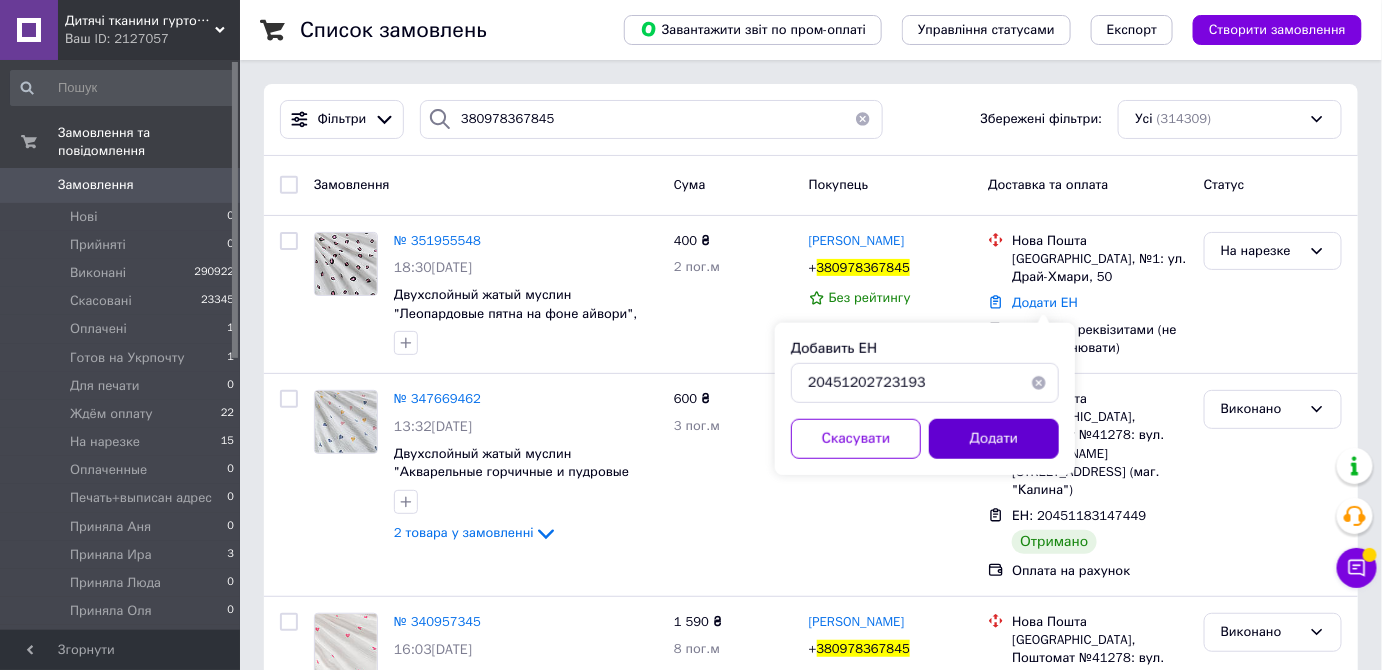 click on "Додати" at bounding box center [994, 439] 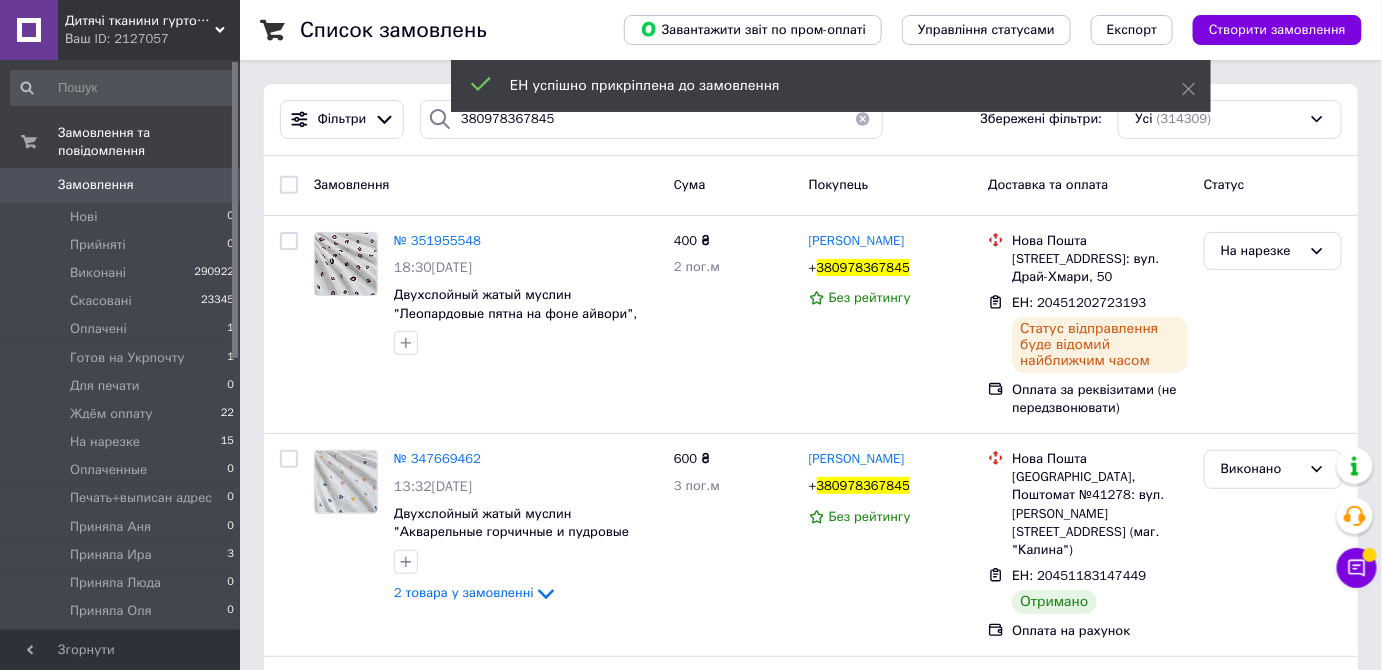 click on "380978367845" at bounding box center (864, 267) 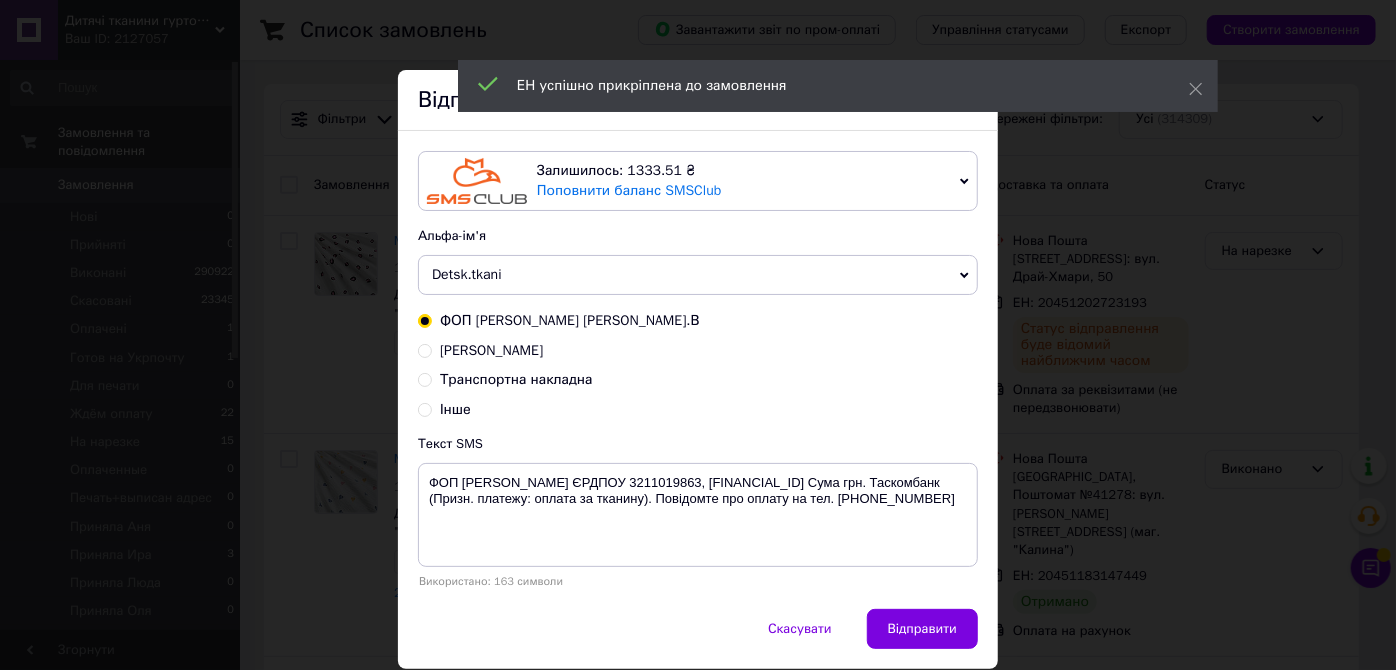 click on "Транспортна накладна" at bounding box center [516, 379] 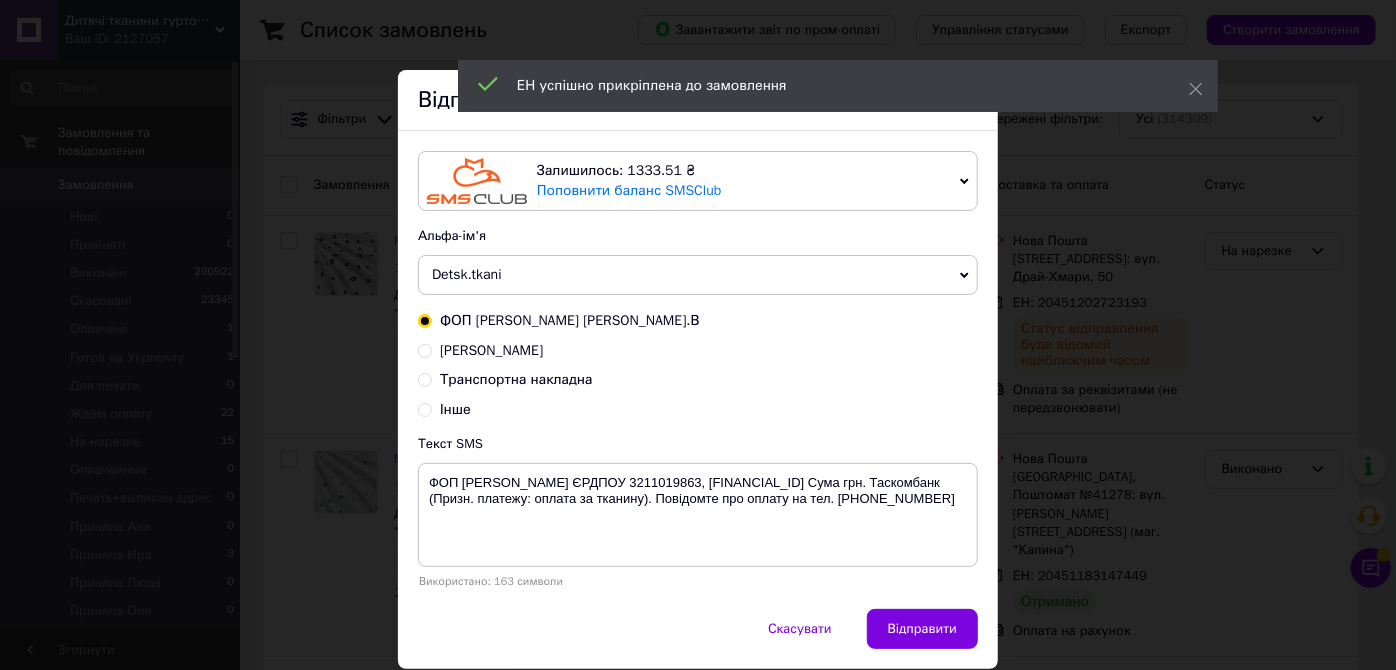 click on "Транспортна накладна" at bounding box center [425, 378] 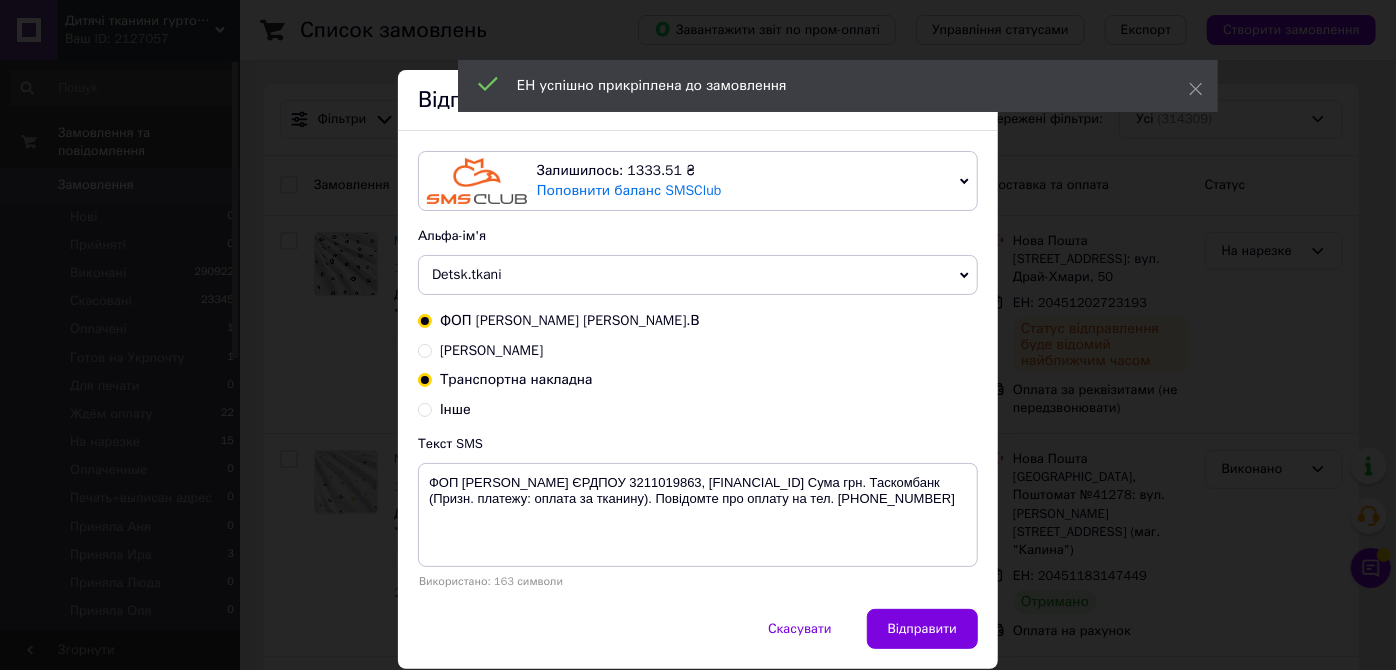 radio on "true" 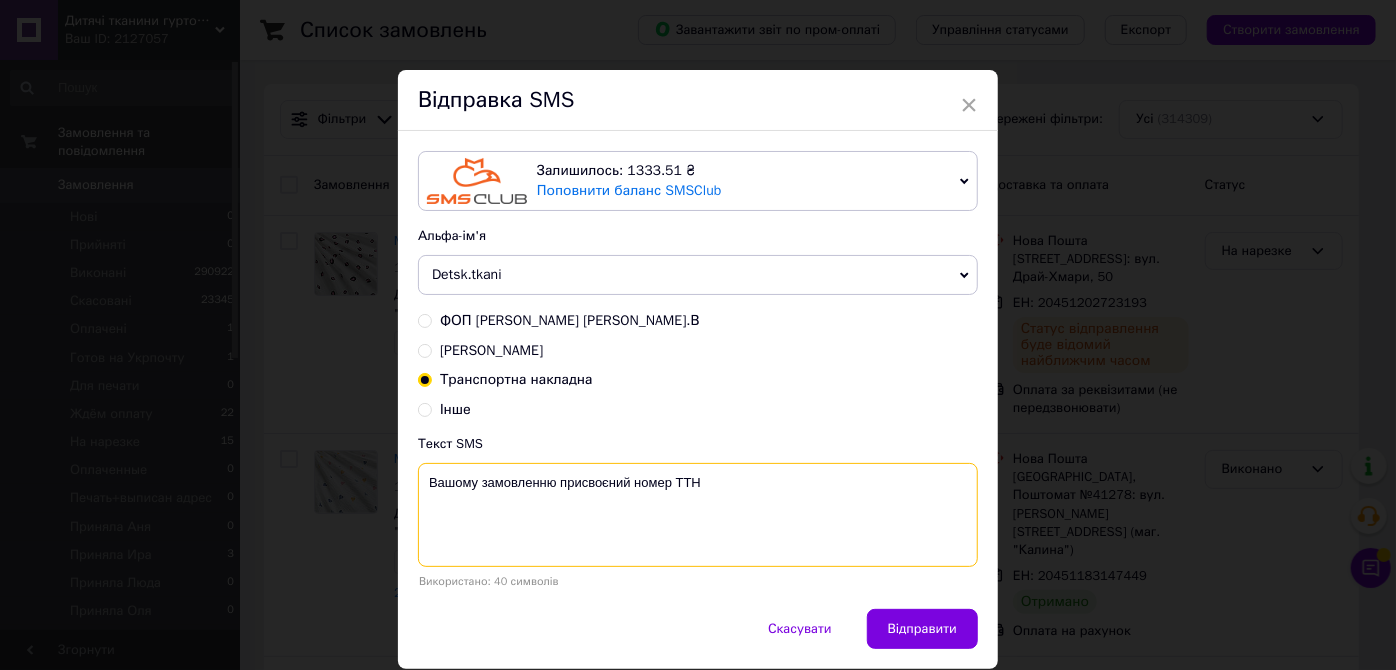 drag, startPoint x: 738, startPoint y: 486, endPoint x: 738, endPoint y: 474, distance: 12 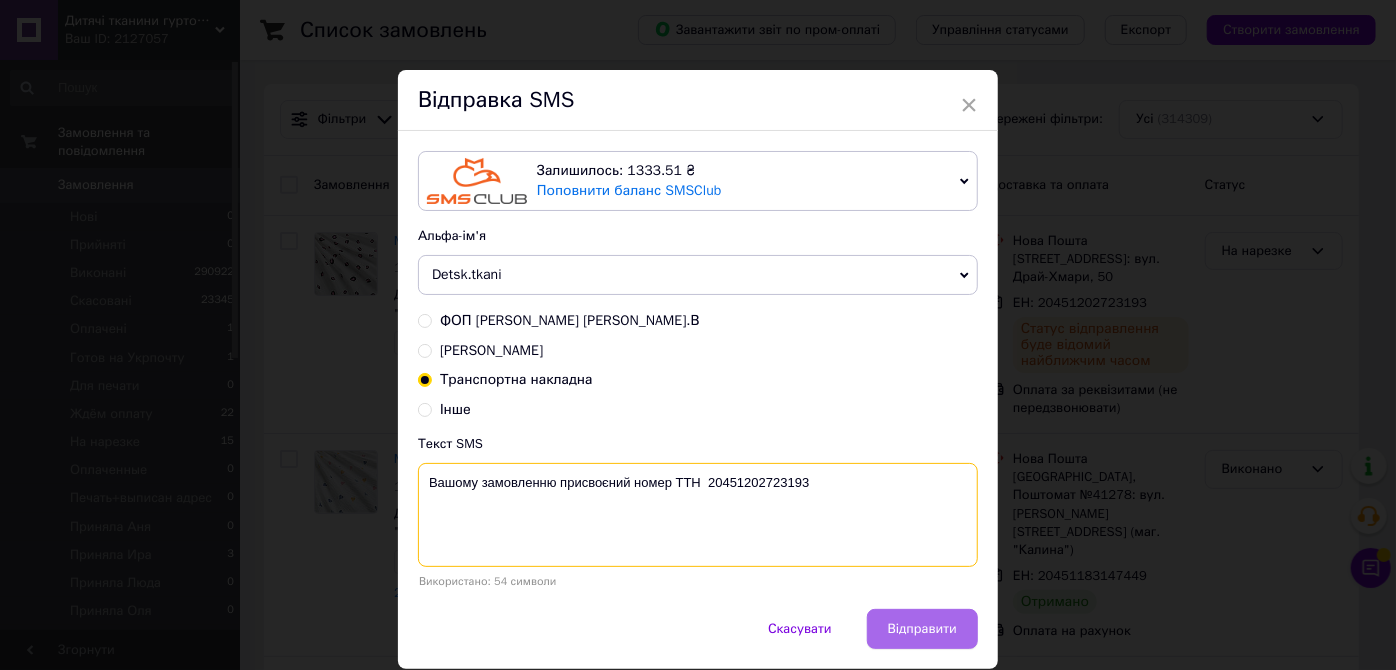 type on "Вашому замовленню присвоєний номер ТТН  20451202723193" 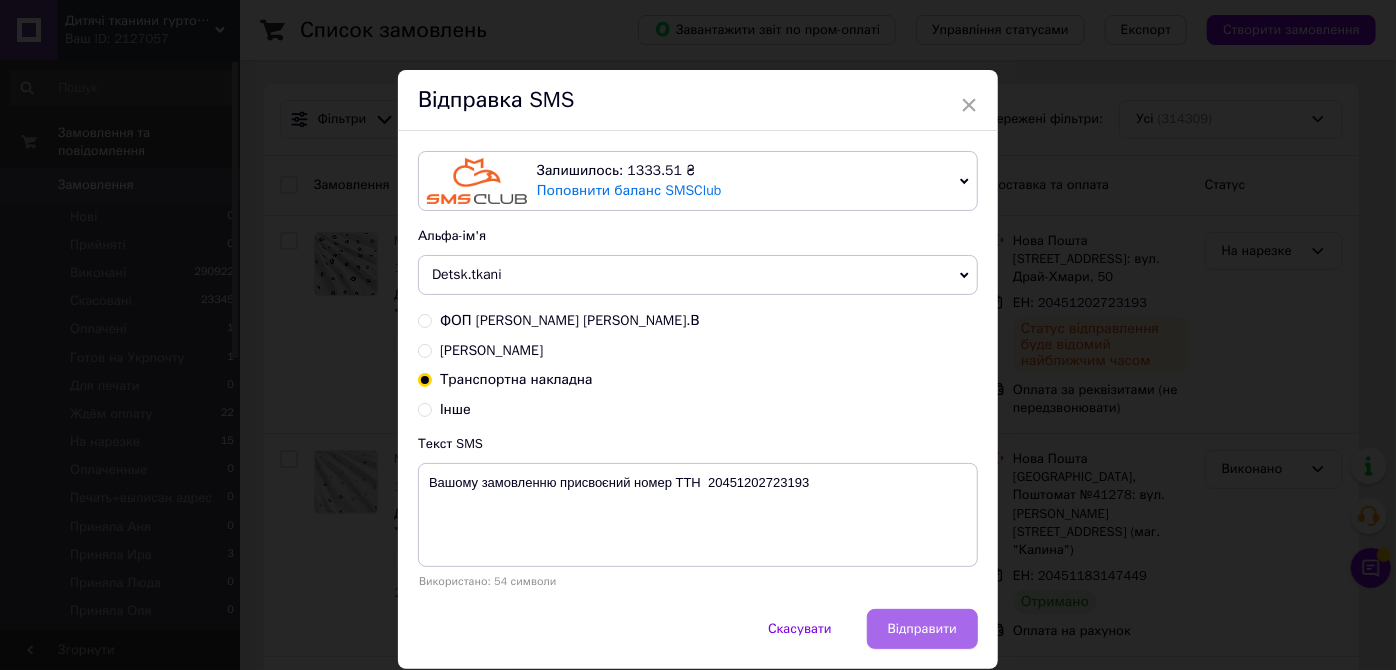 click on "Відправити" at bounding box center (922, 629) 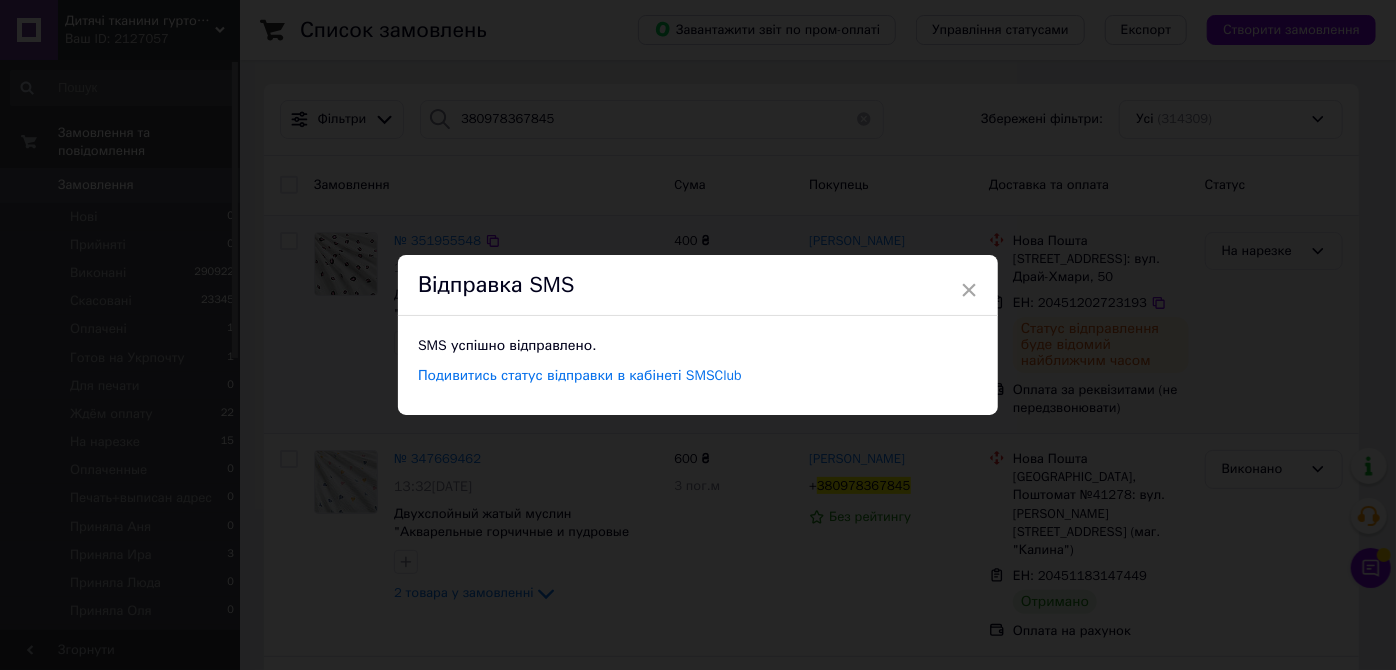 click on "× Відправка SMS SMS успішно відправлено. Подивитись статус відправки в кабінеті SMSClub" at bounding box center [698, 335] 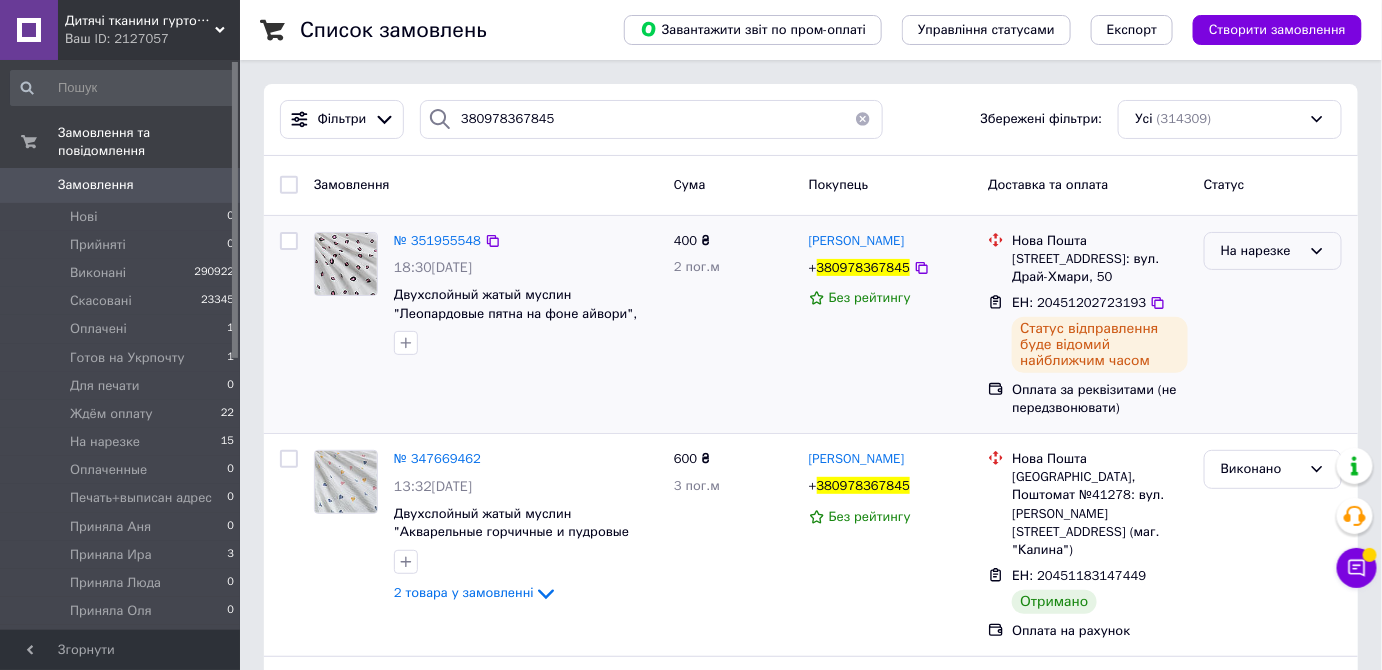 click on "На нарезке" at bounding box center [1261, 251] 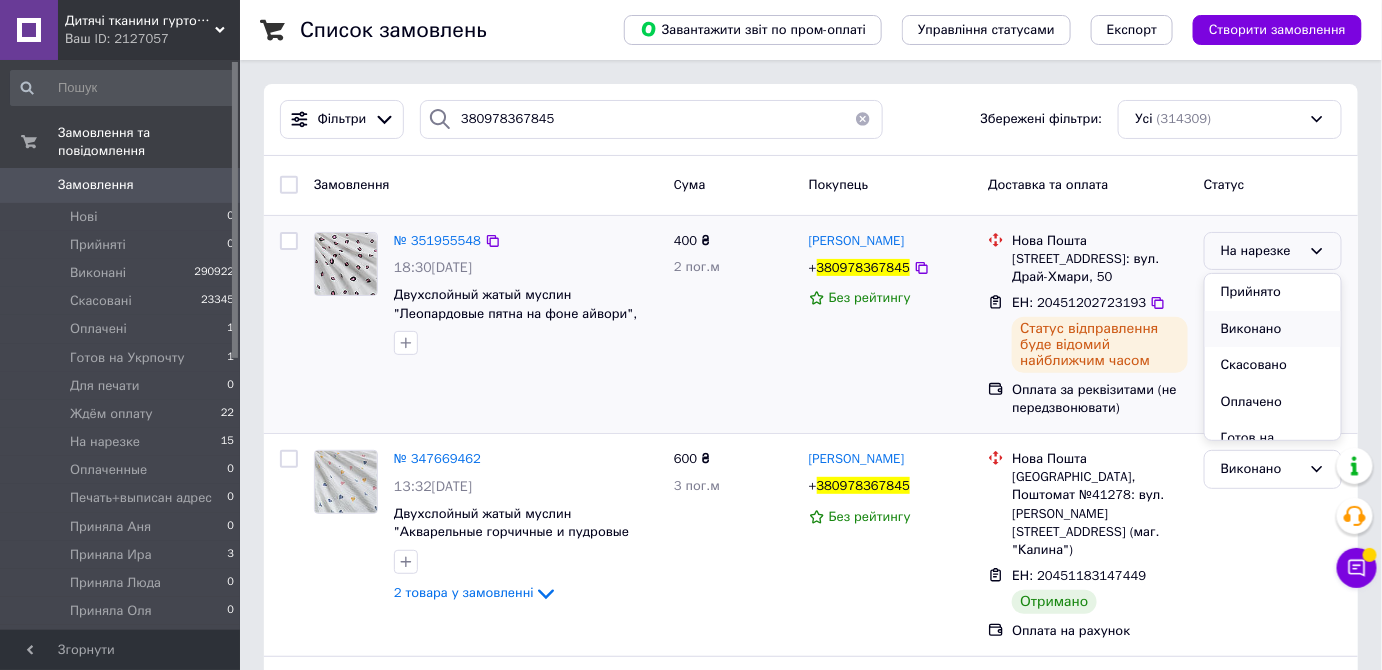 click on "Виконано" at bounding box center (1273, 329) 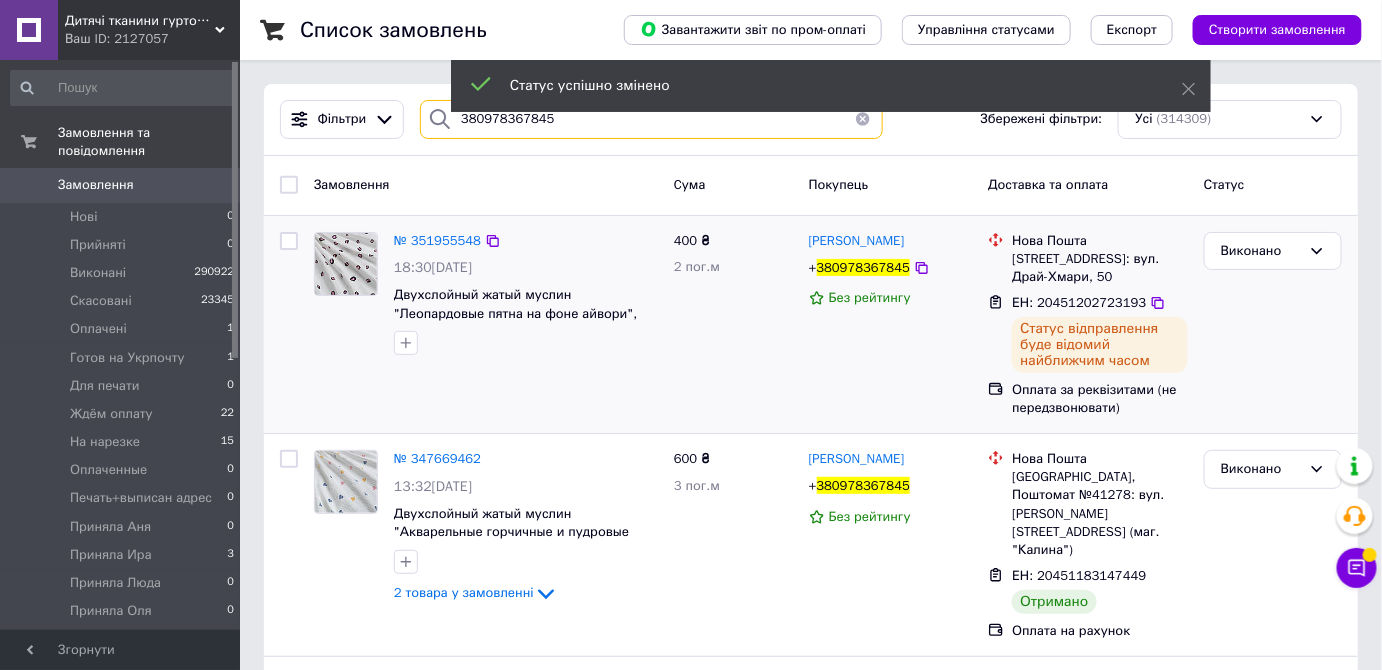 click on "380978367845" at bounding box center (651, 119) 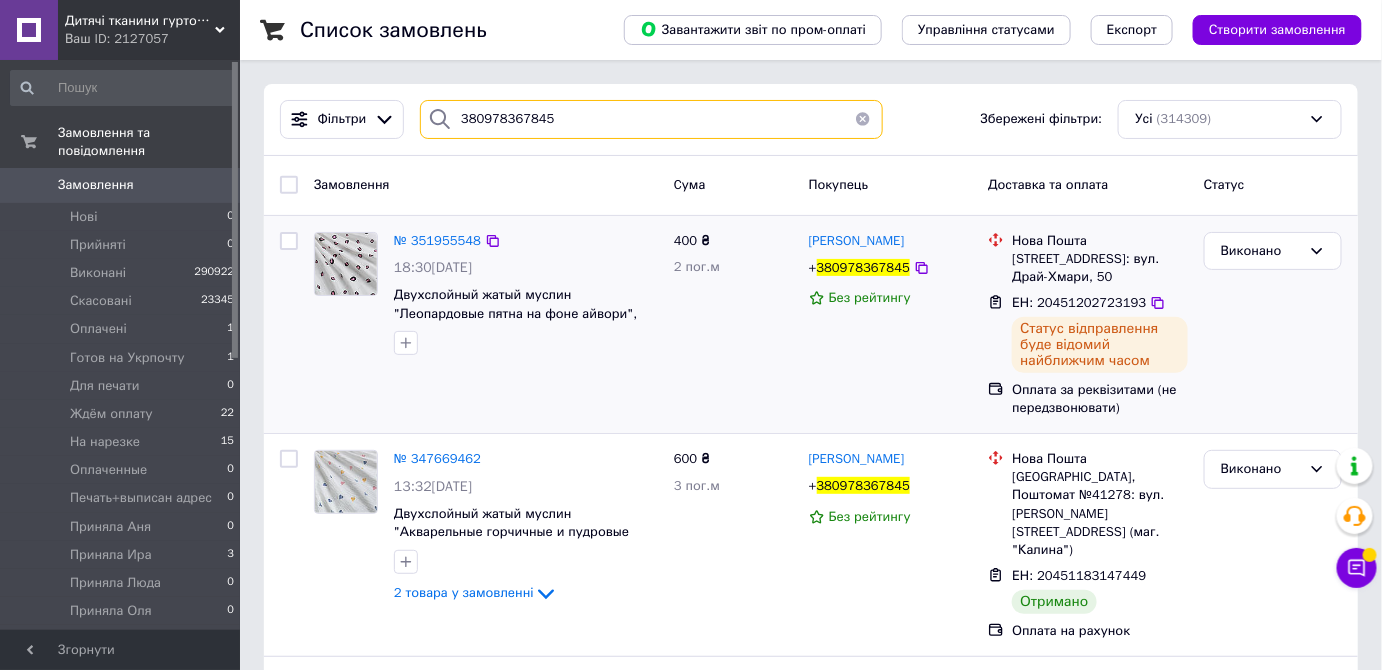 paste on "51263086" 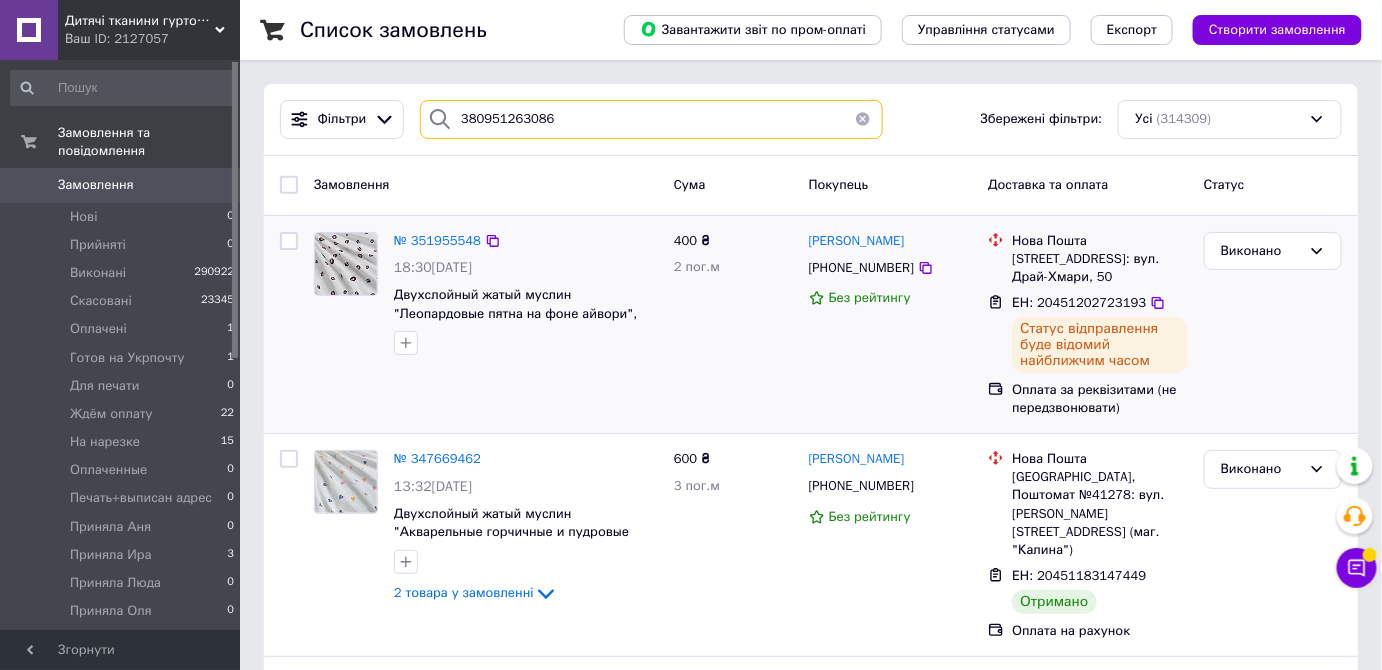 type on "380951263086" 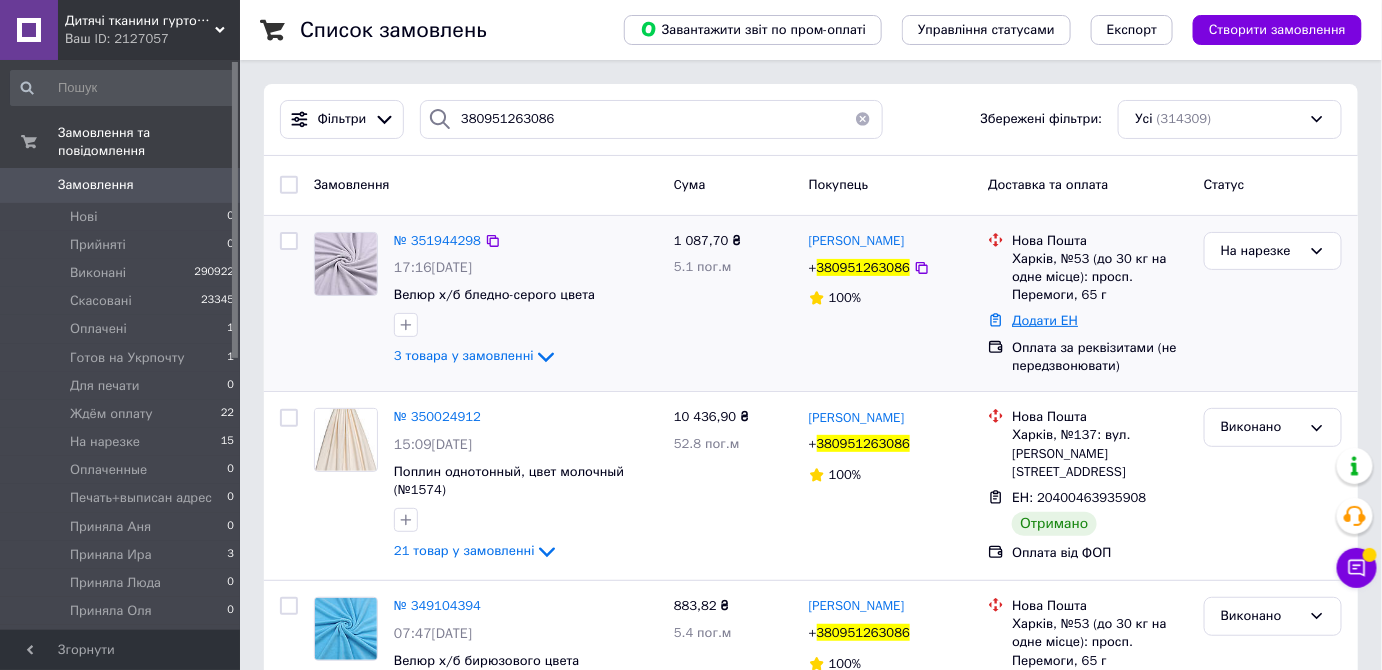 click on "Додати ЕН" at bounding box center (1045, 320) 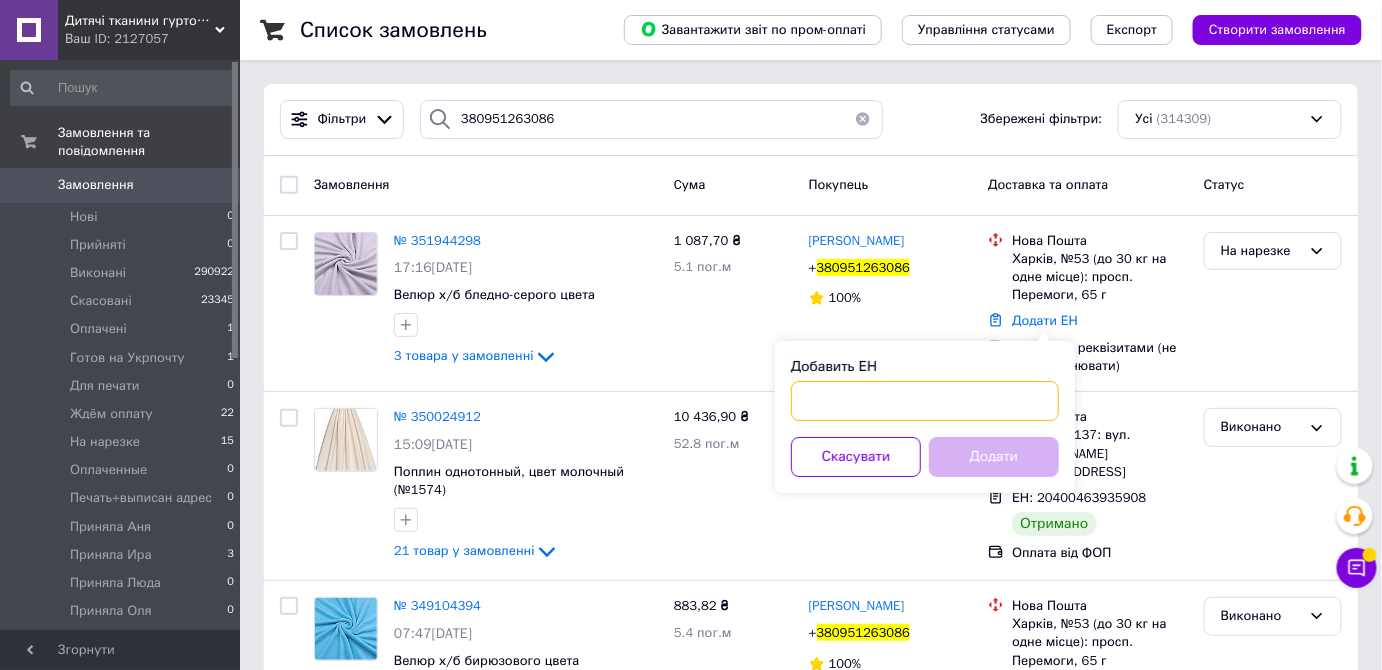 paste on "20451202725207" 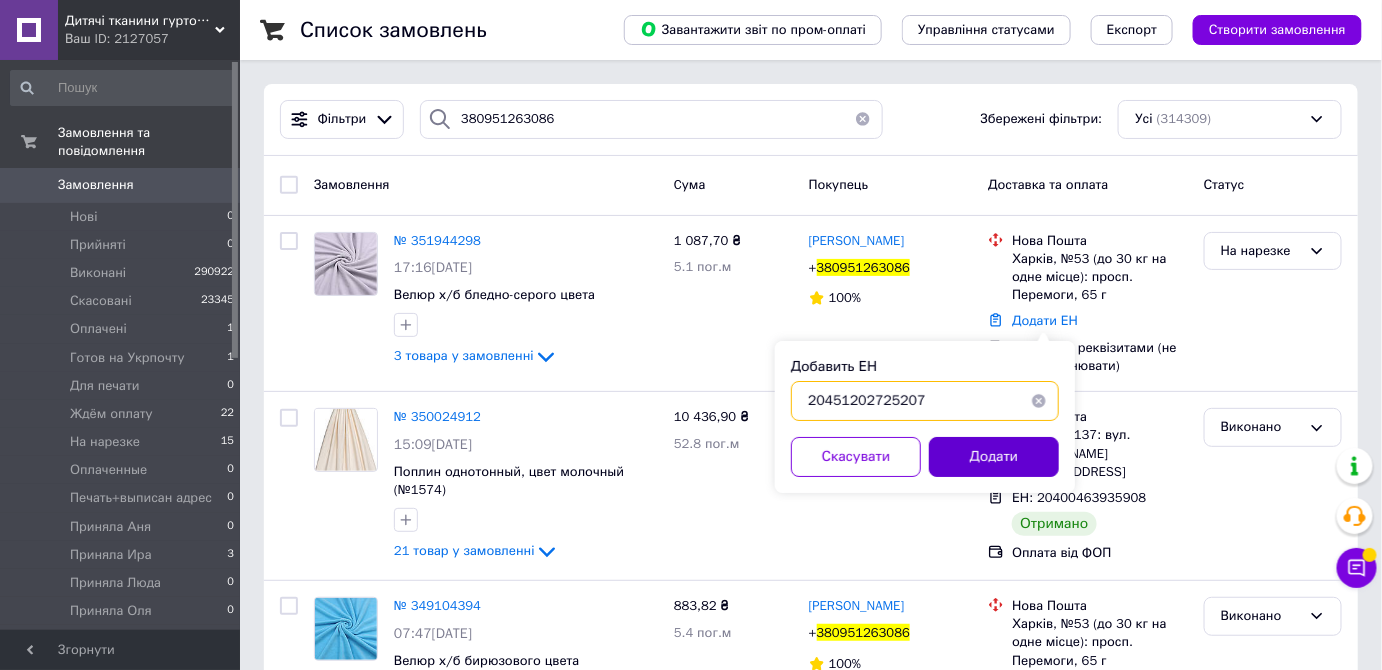 type on "20451202725207" 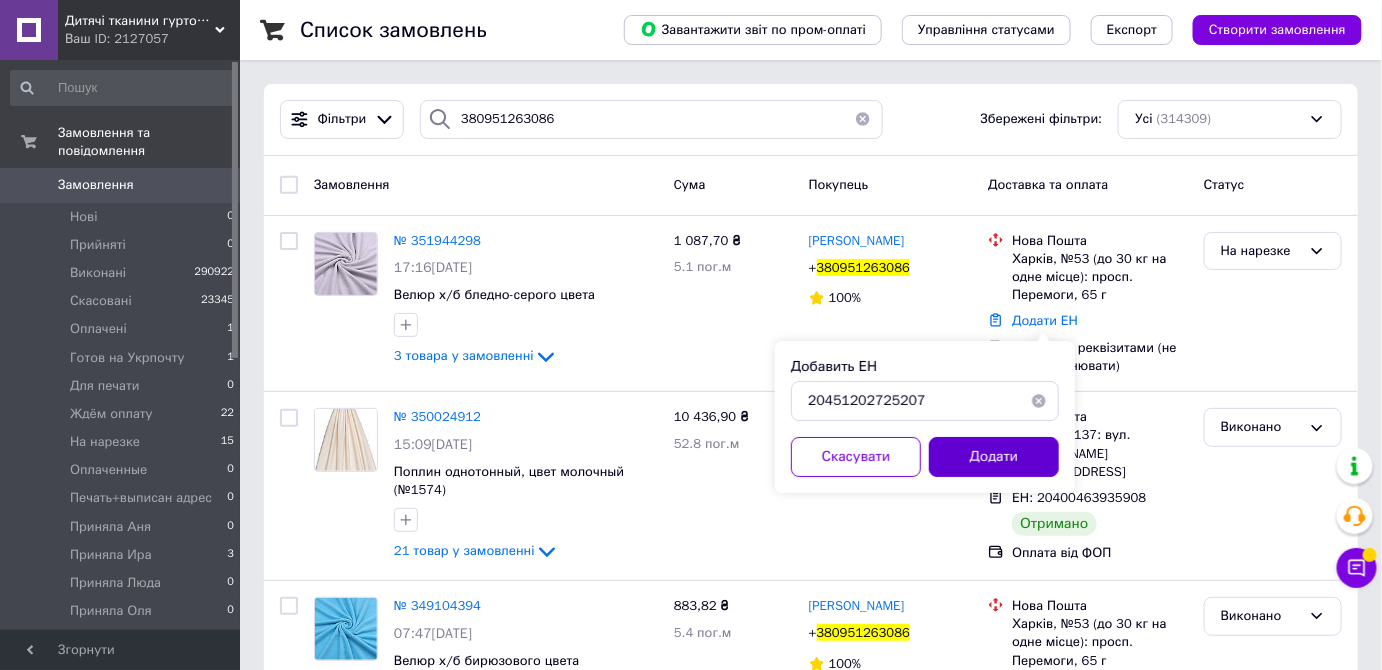 click on "Додати" at bounding box center (994, 457) 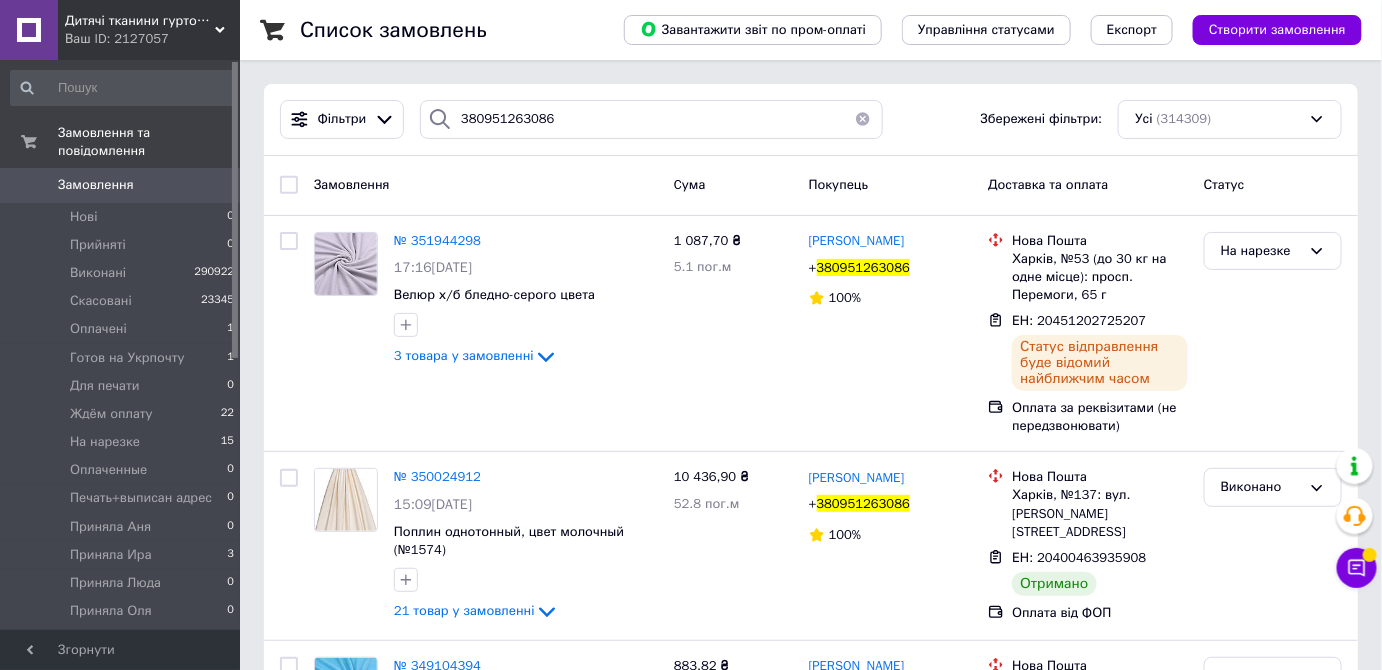 click on "380951263086" at bounding box center [864, 267] 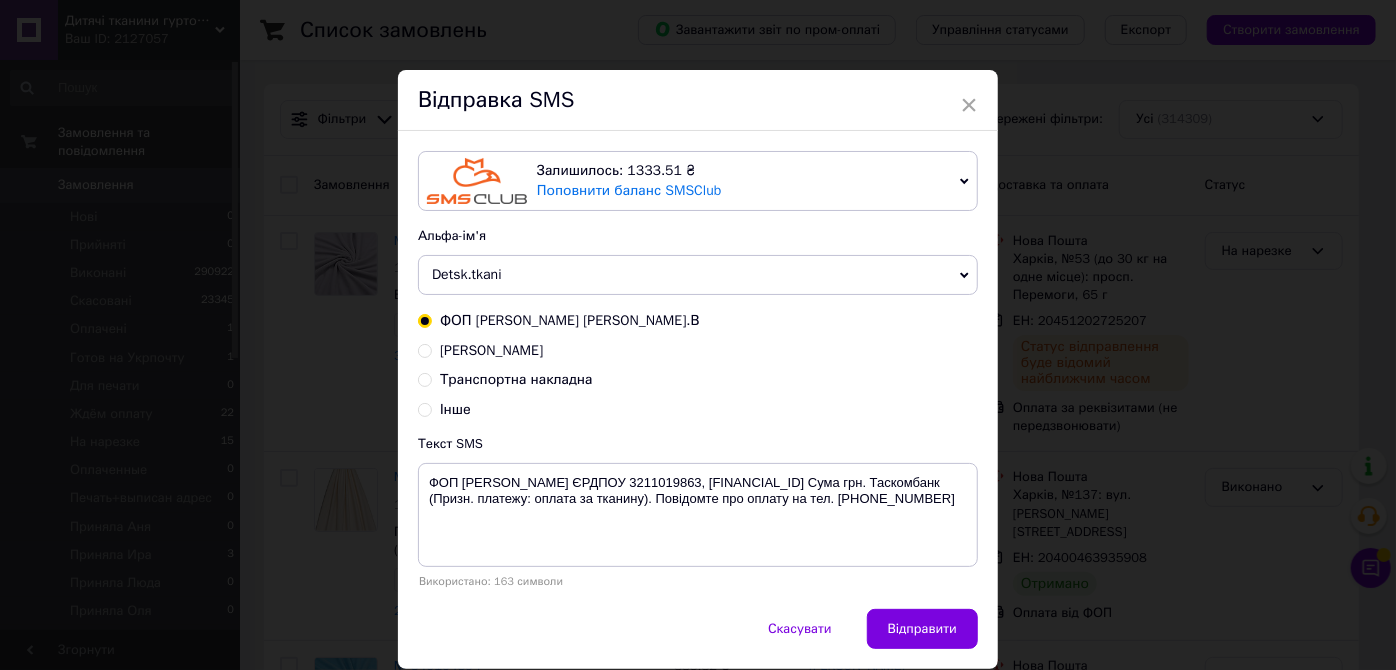 click on "Транспортна накладна" at bounding box center (516, 379) 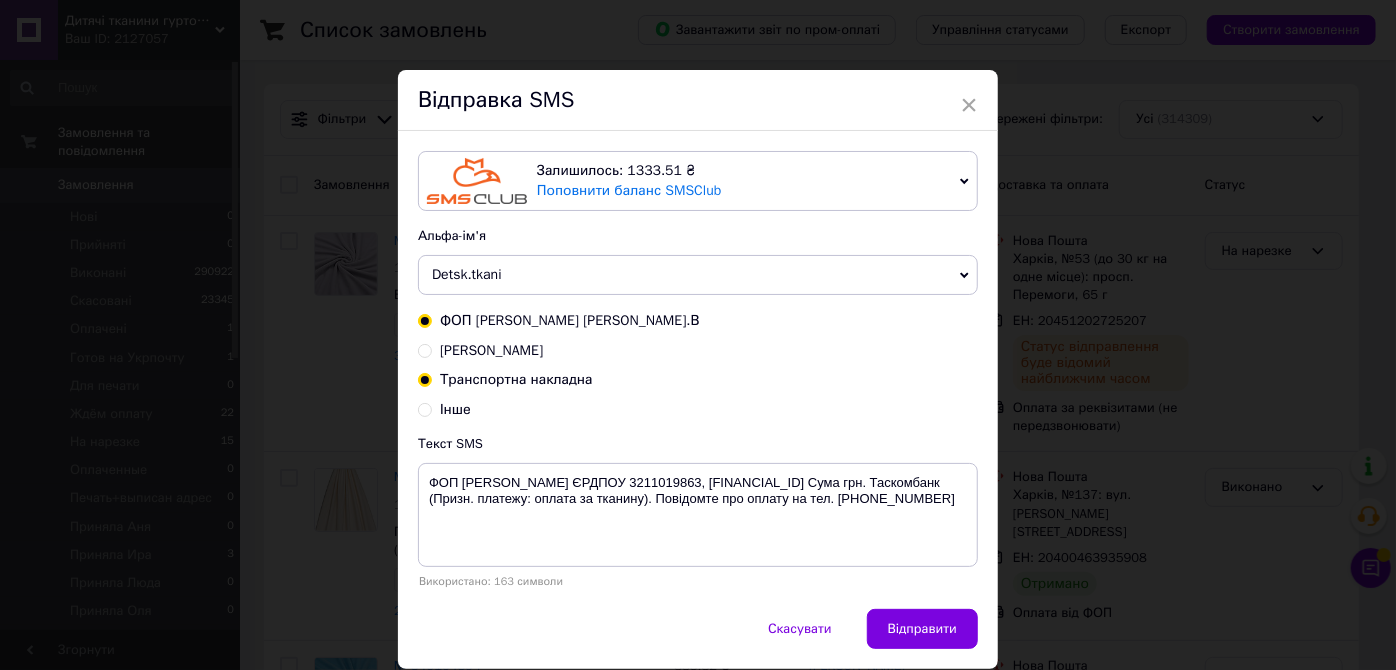radio on "false" 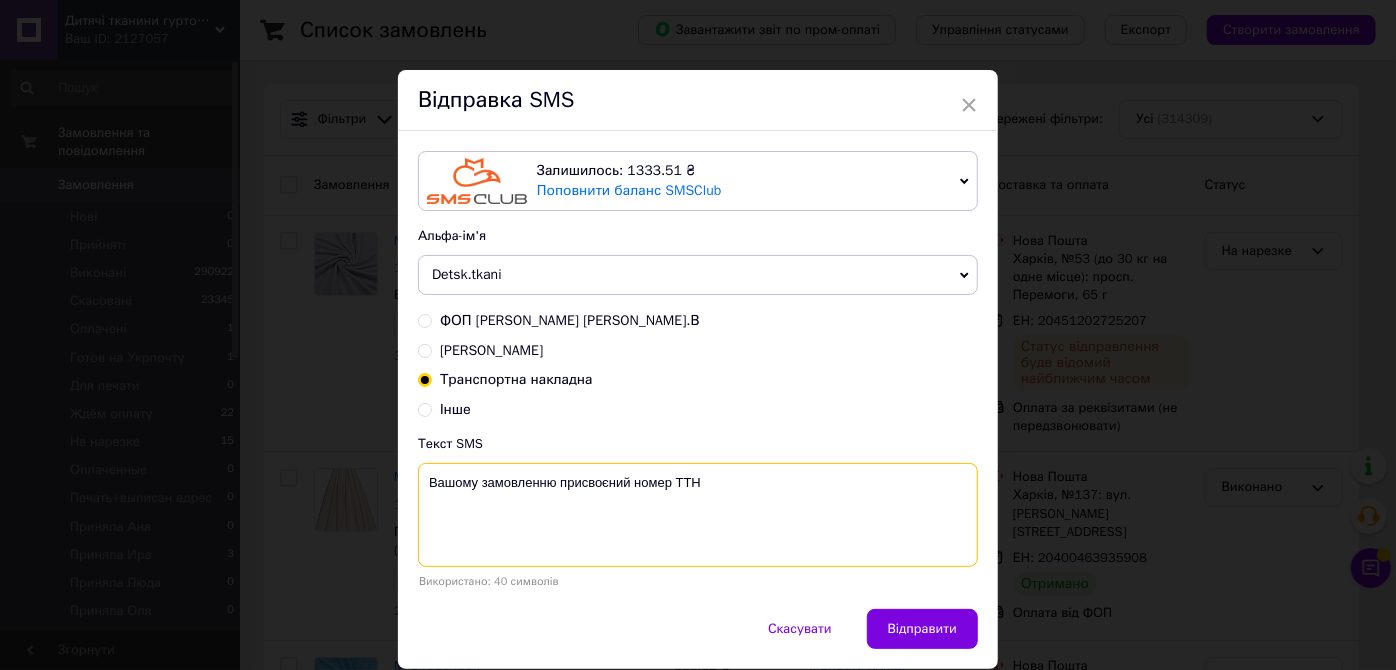 click on "Вашому замовленню присвоєний номер ТТН" at bounding box center (698, 515) 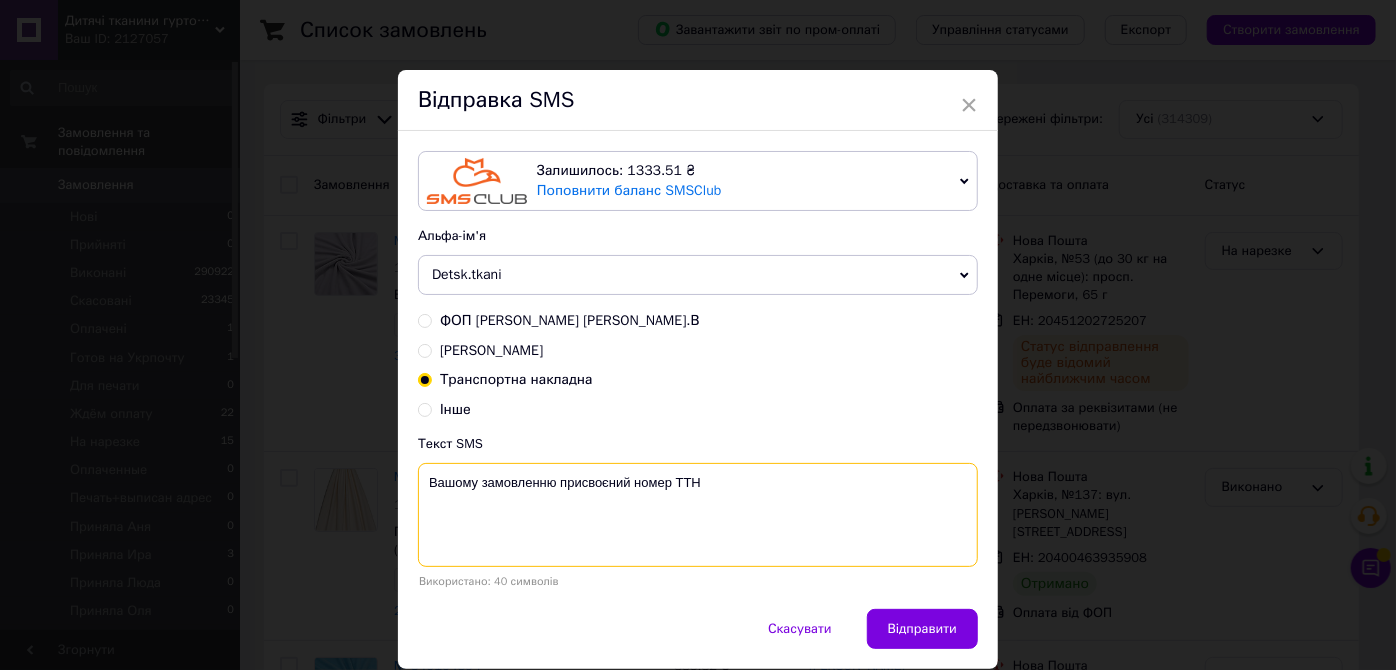 paste on "20451202725207" 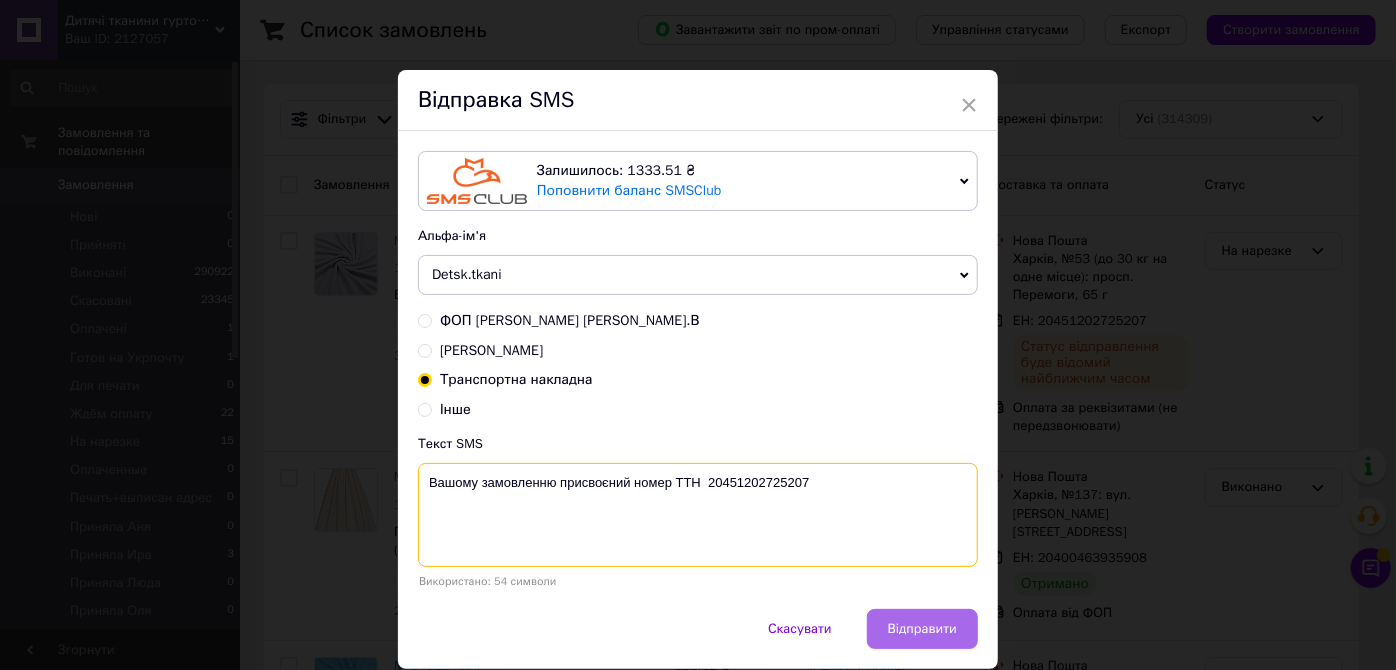 type on "Вашому замовленню присвоєний номер ТТН  20451202725207" 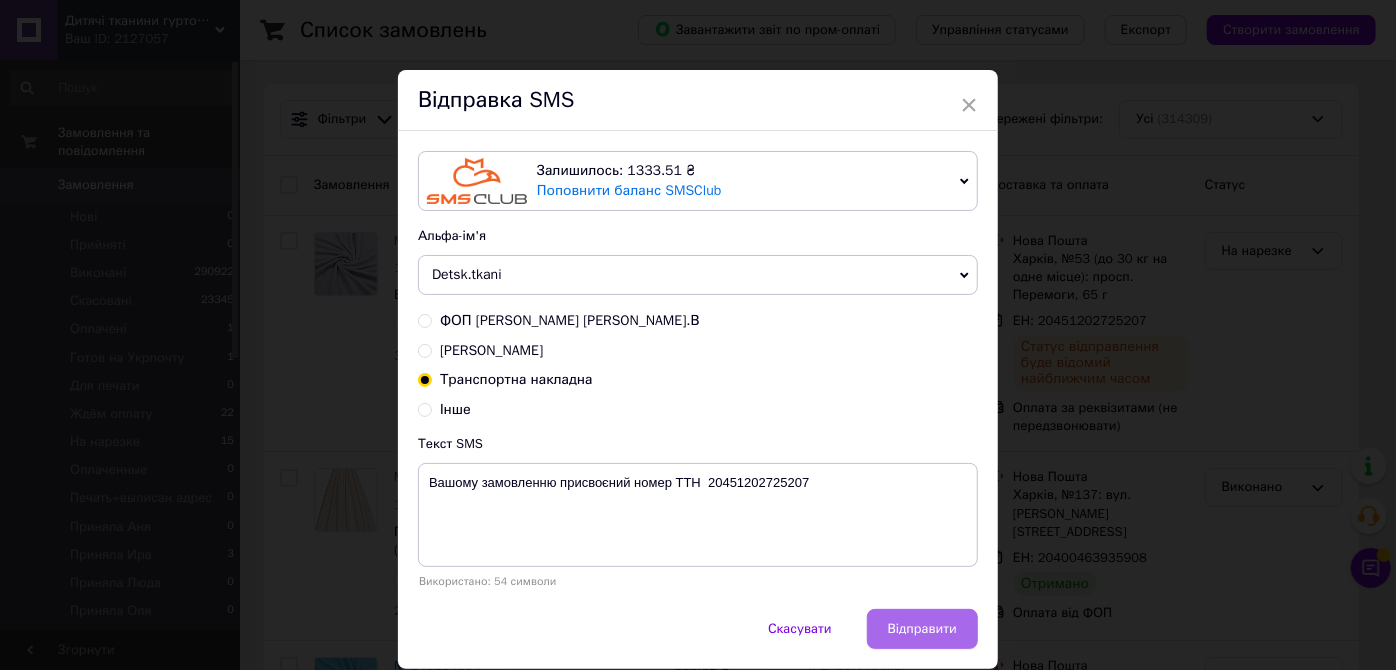 click on "Відправити" at bounding box center [922, 629] 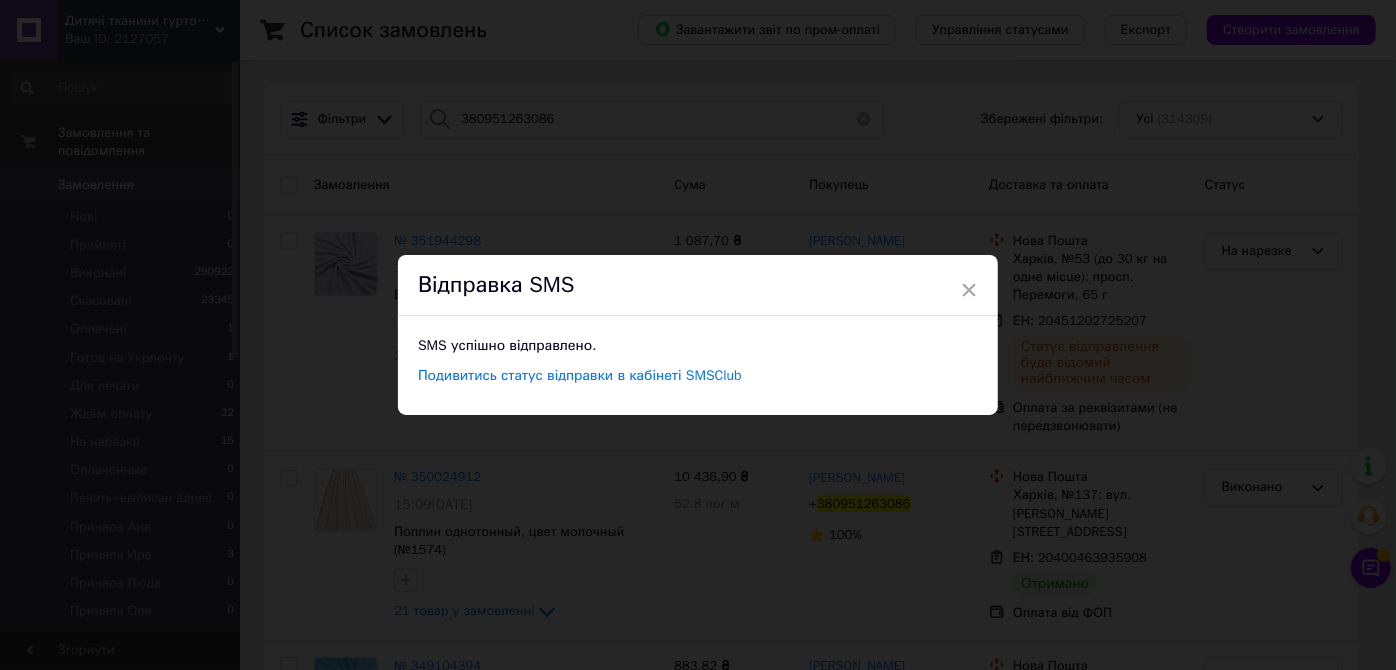 click on "× Відправка SMS SMS успішно відправлено. Подивитись статус відправки в кабінеті SMSClub" at bounding box center (698, 335) 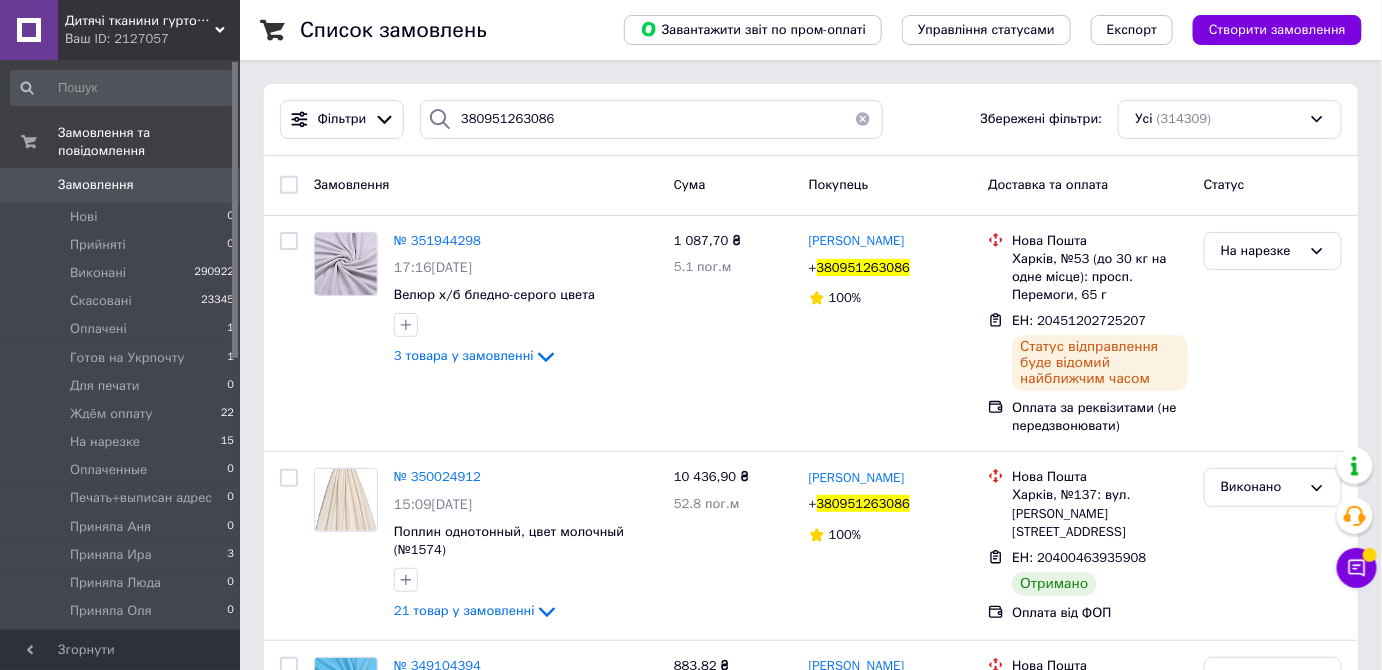 click on "На нарезке" at bounding box center [1261, 251] 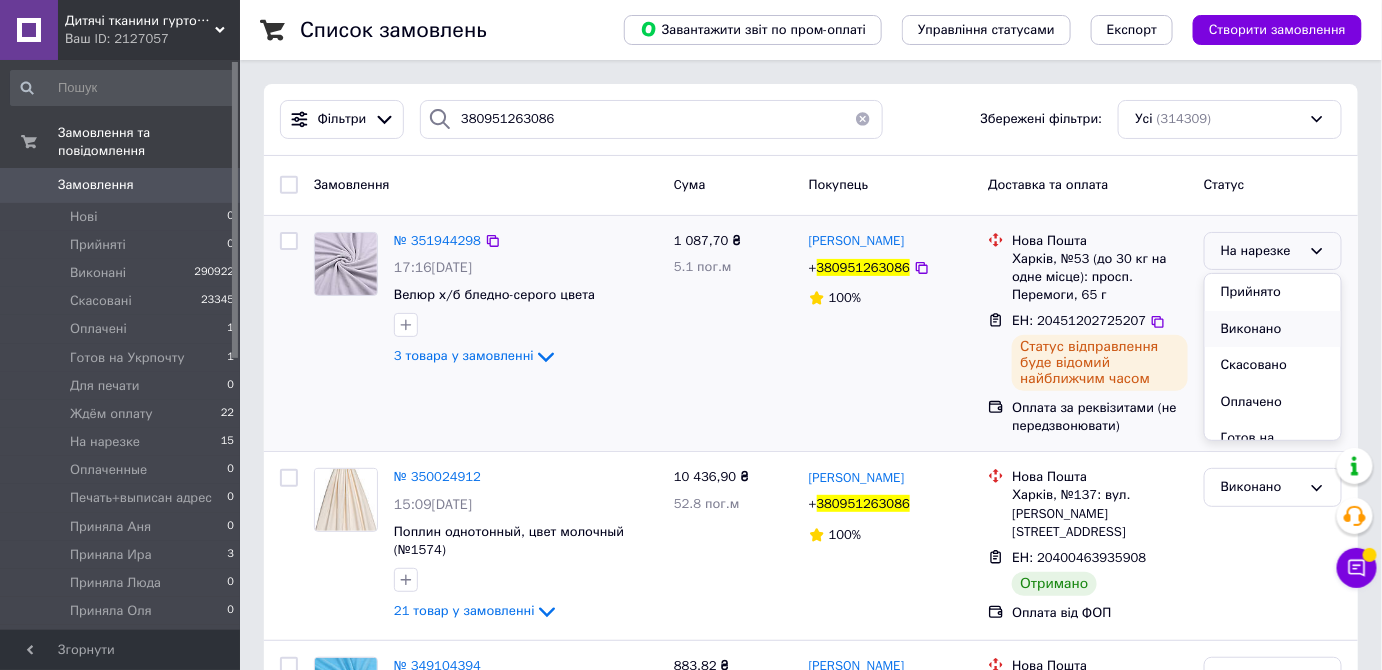 click on "Виконано" at bounding box center [1273, 329] 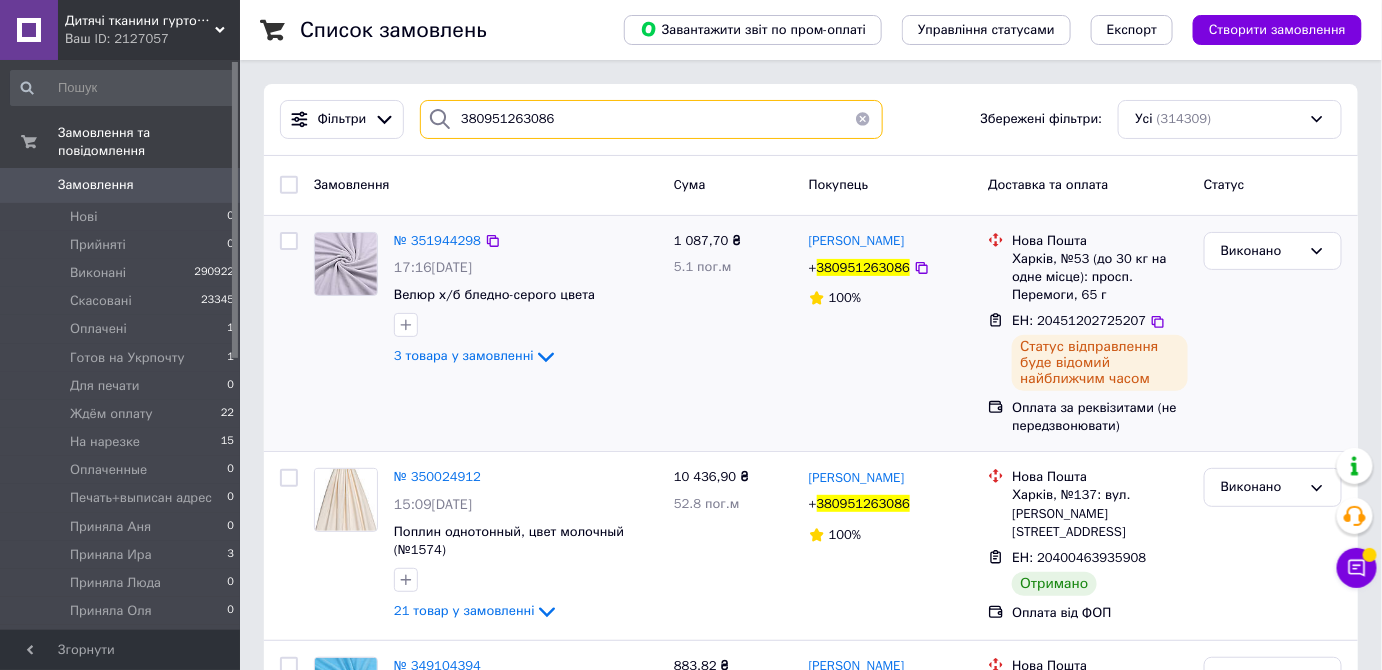 click on "380951263086" at bounding box center [651, 119] 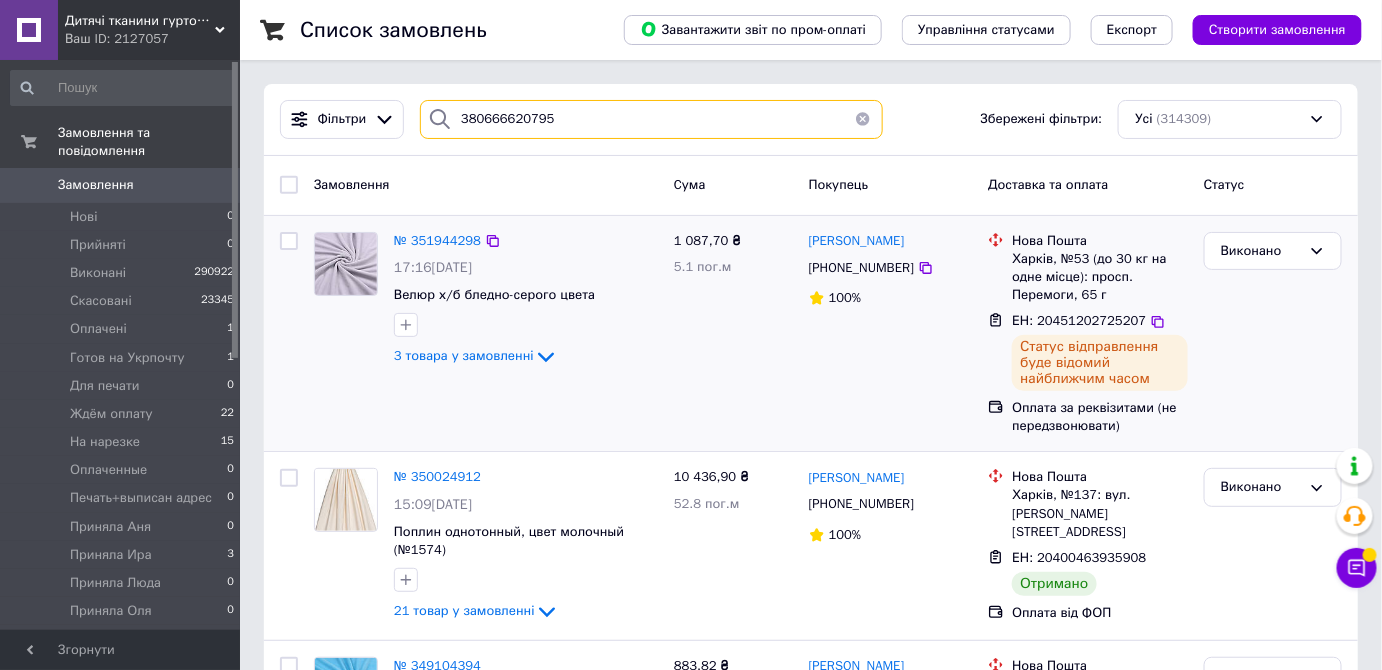 type on "380666620795" 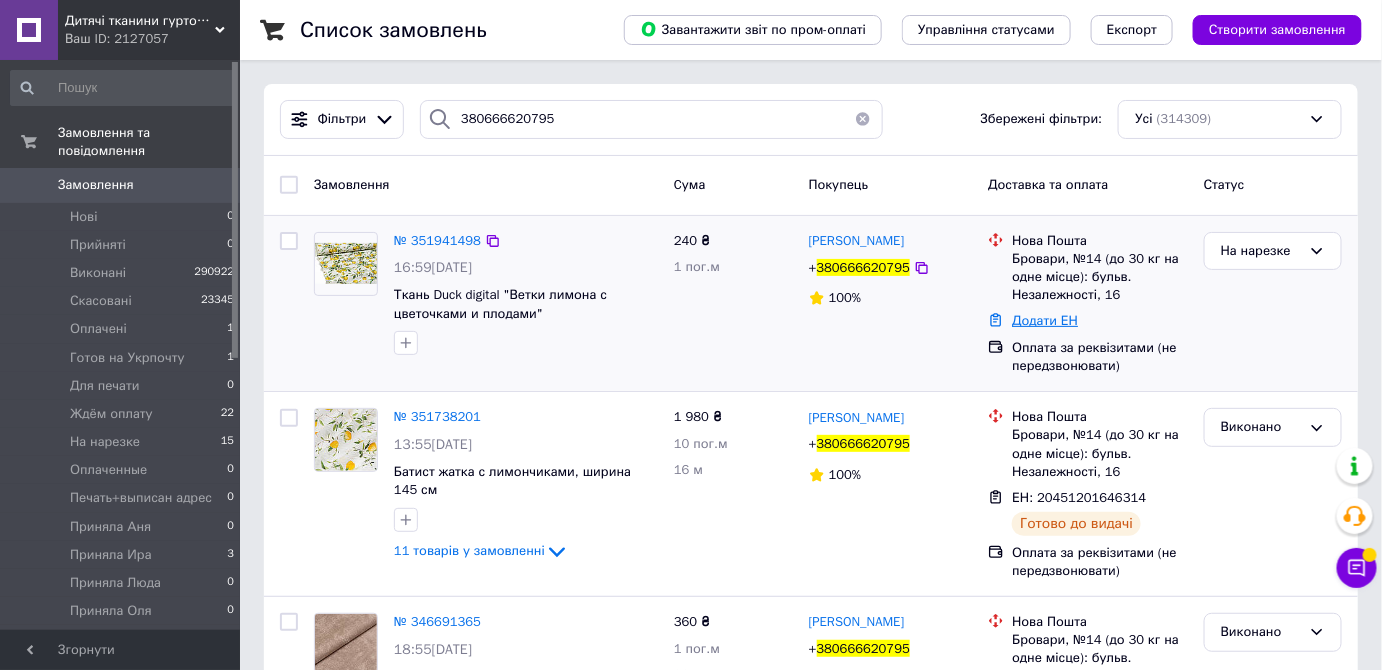click on "Додати ЕН" at bounding box center (1045, 320) 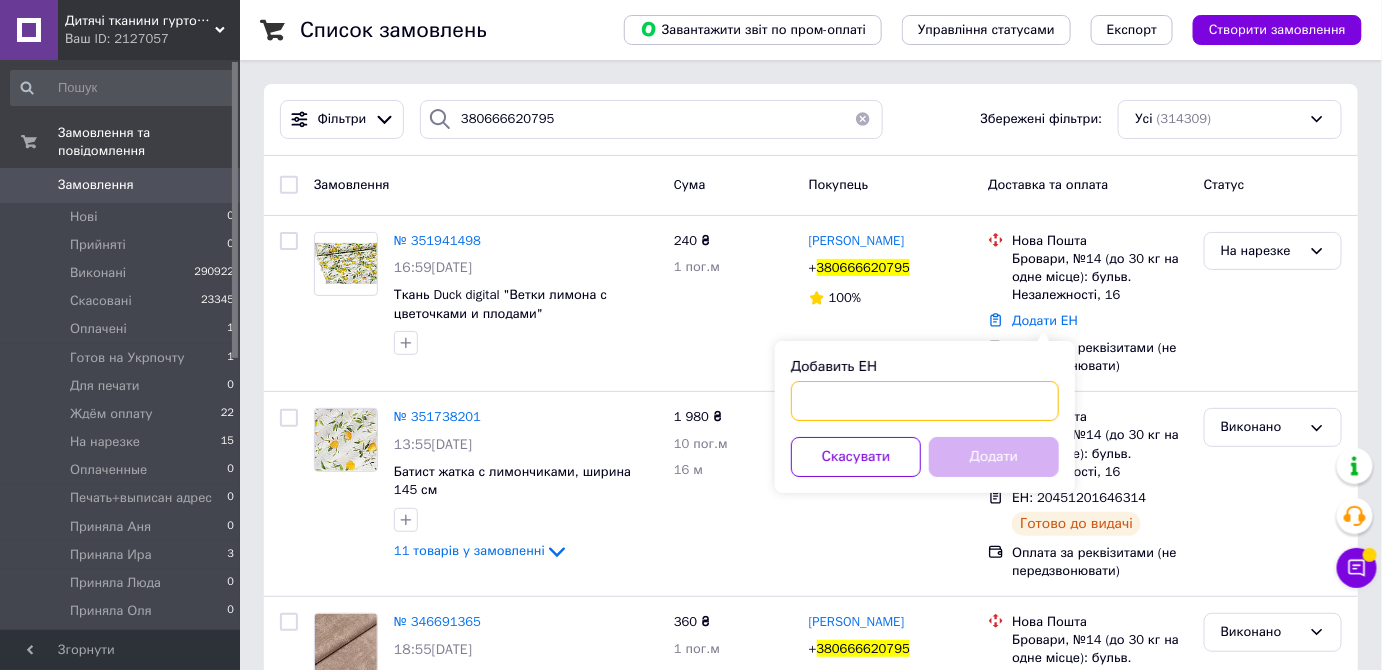 paste on "20451202739324" 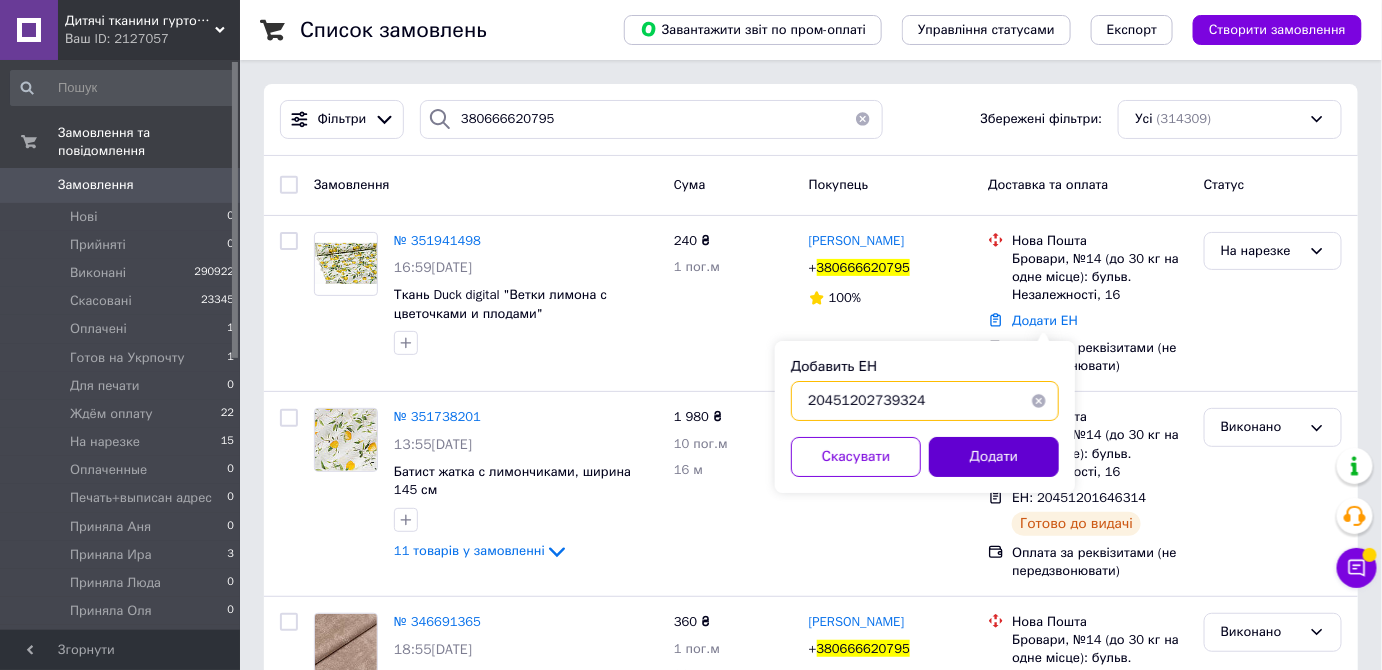 type on "20451202739324" 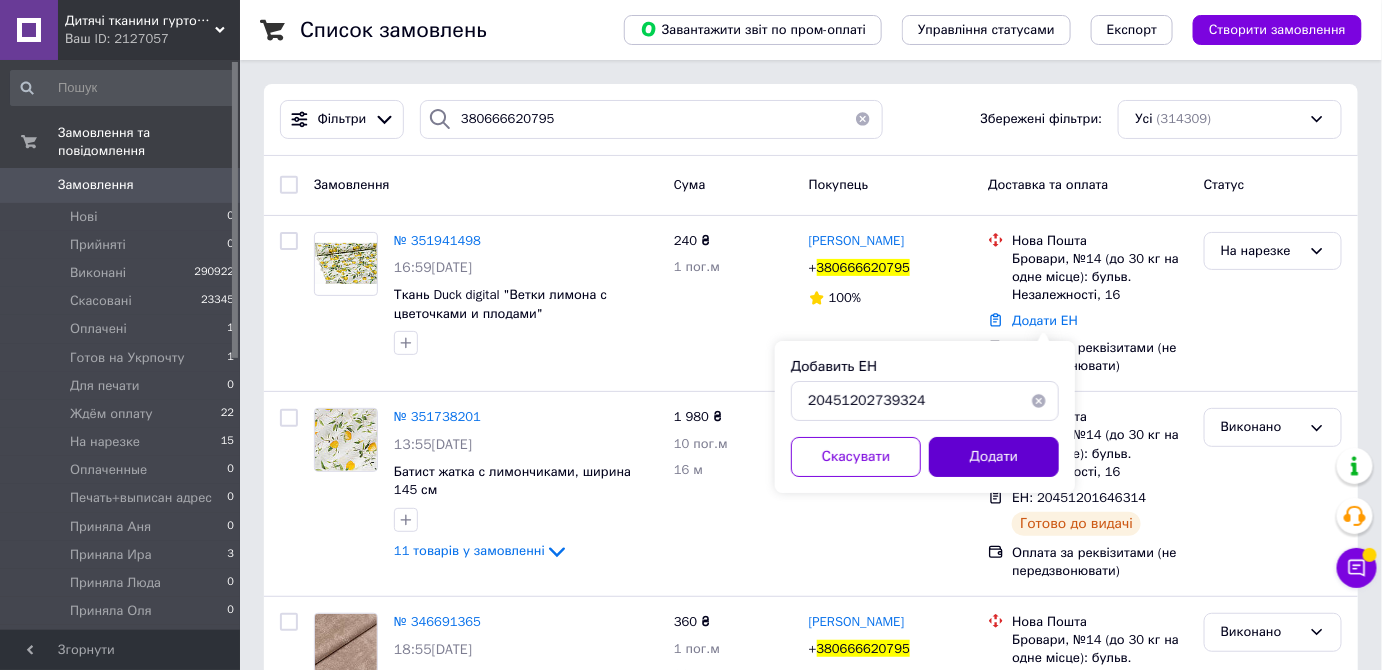 click on "Додати" at bounding box center (994, 457) 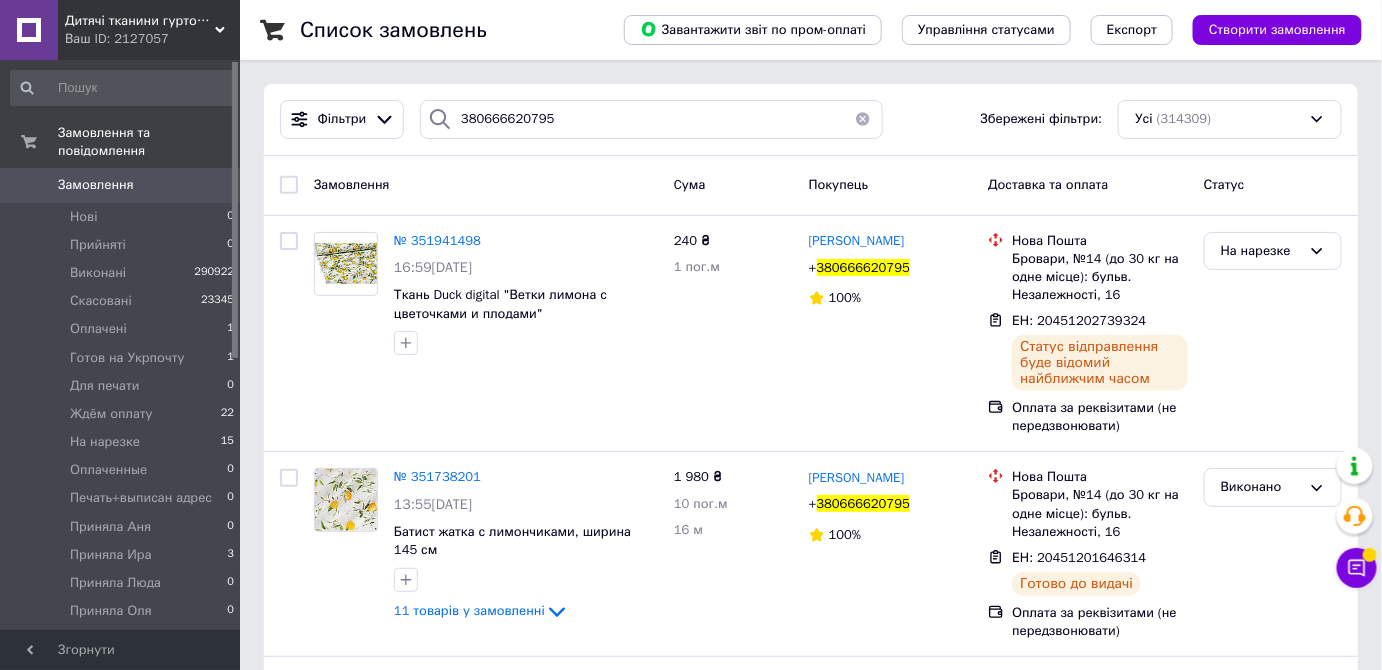 click on "380666620795" at bounding box center [864, 267] 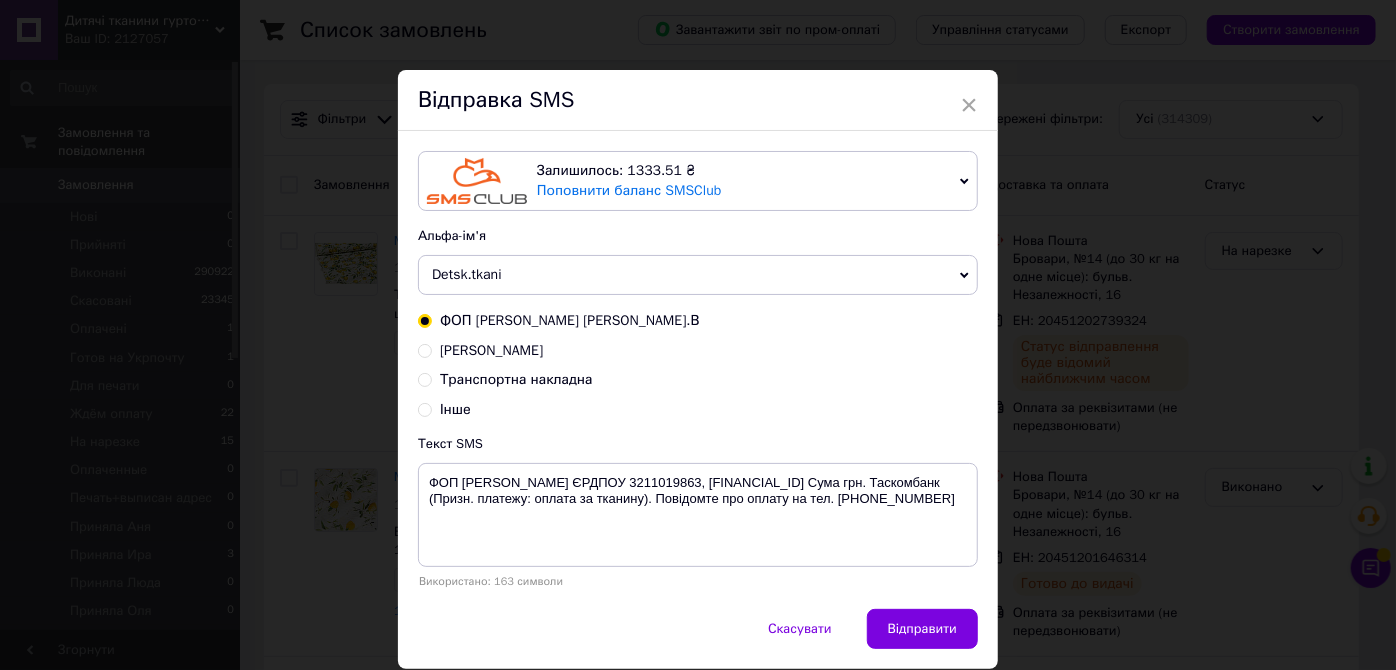 click on "Транспортна накладна" at bounding box center [516, 379] 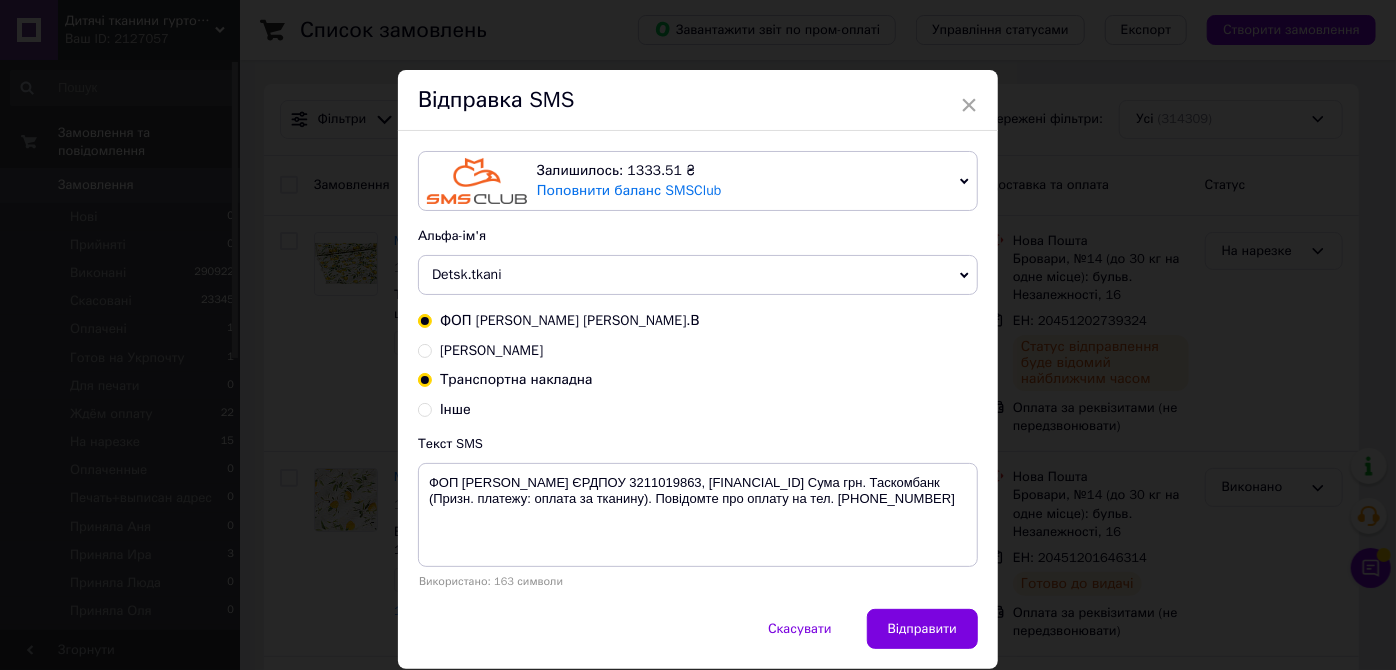 radio on "false" 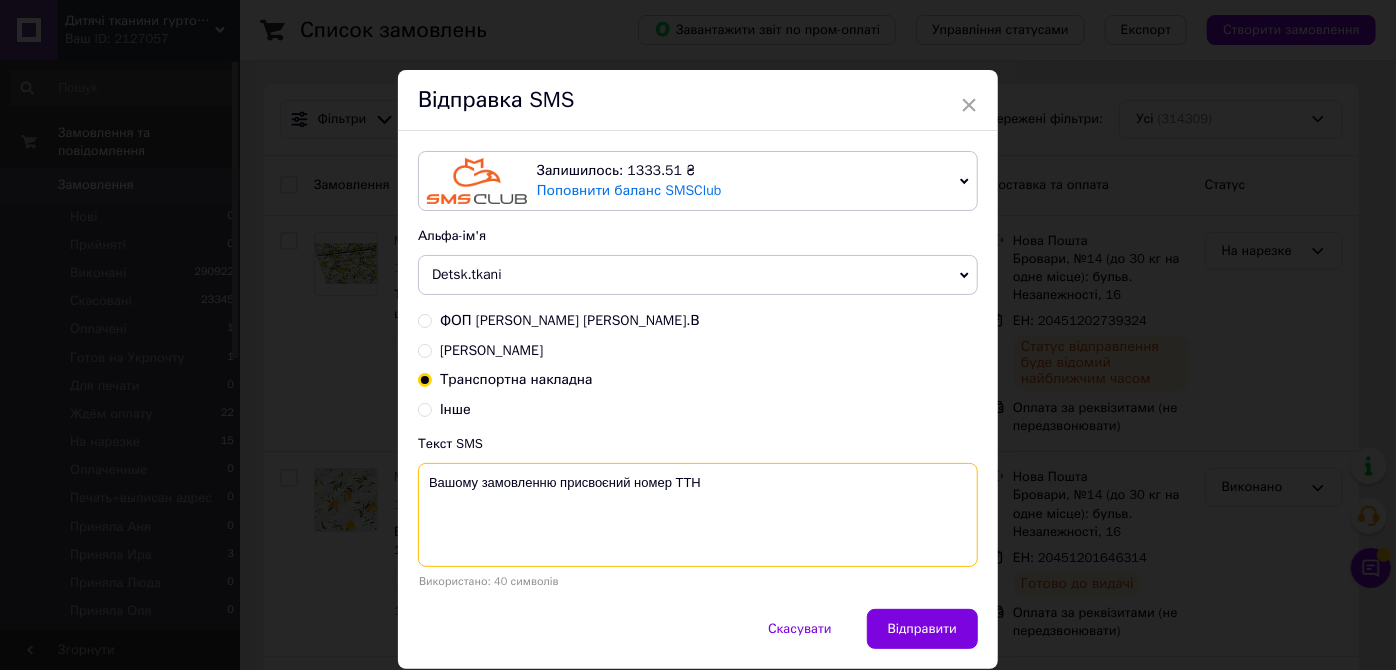 paste on "20451202739324" 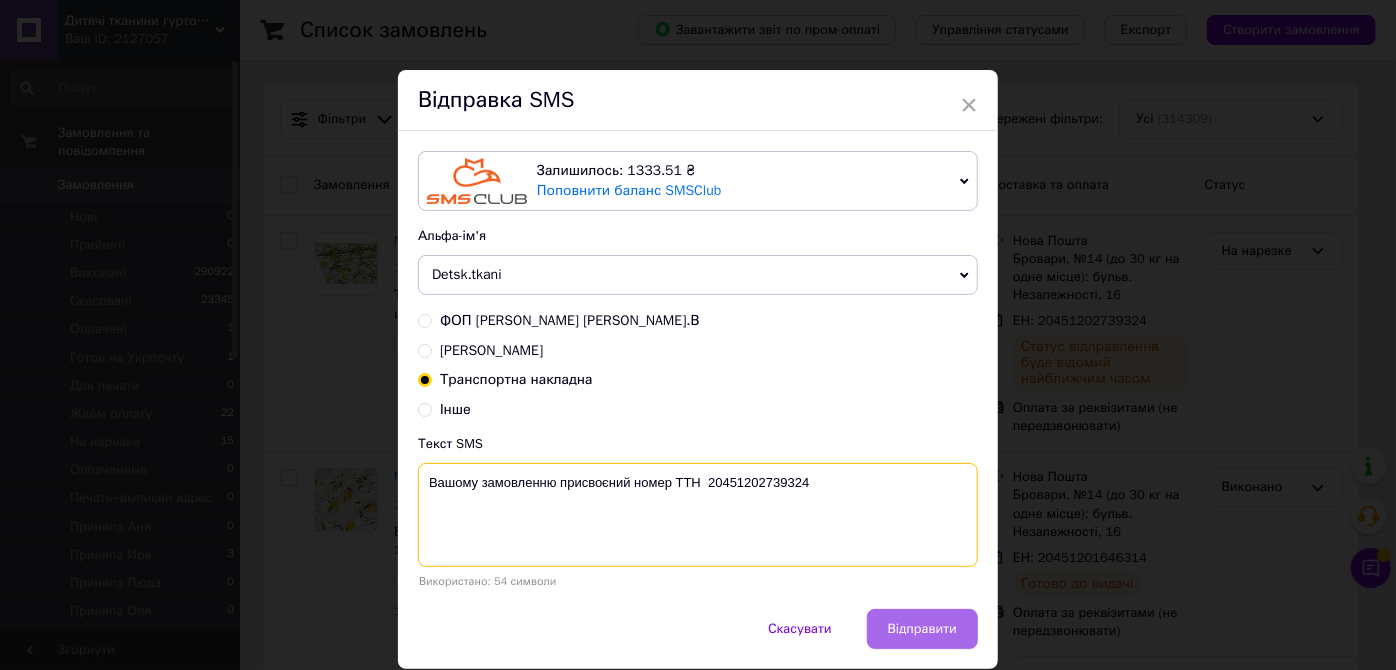type on "Вашому замовленню присвоєний номер ТТН  20451202739324" 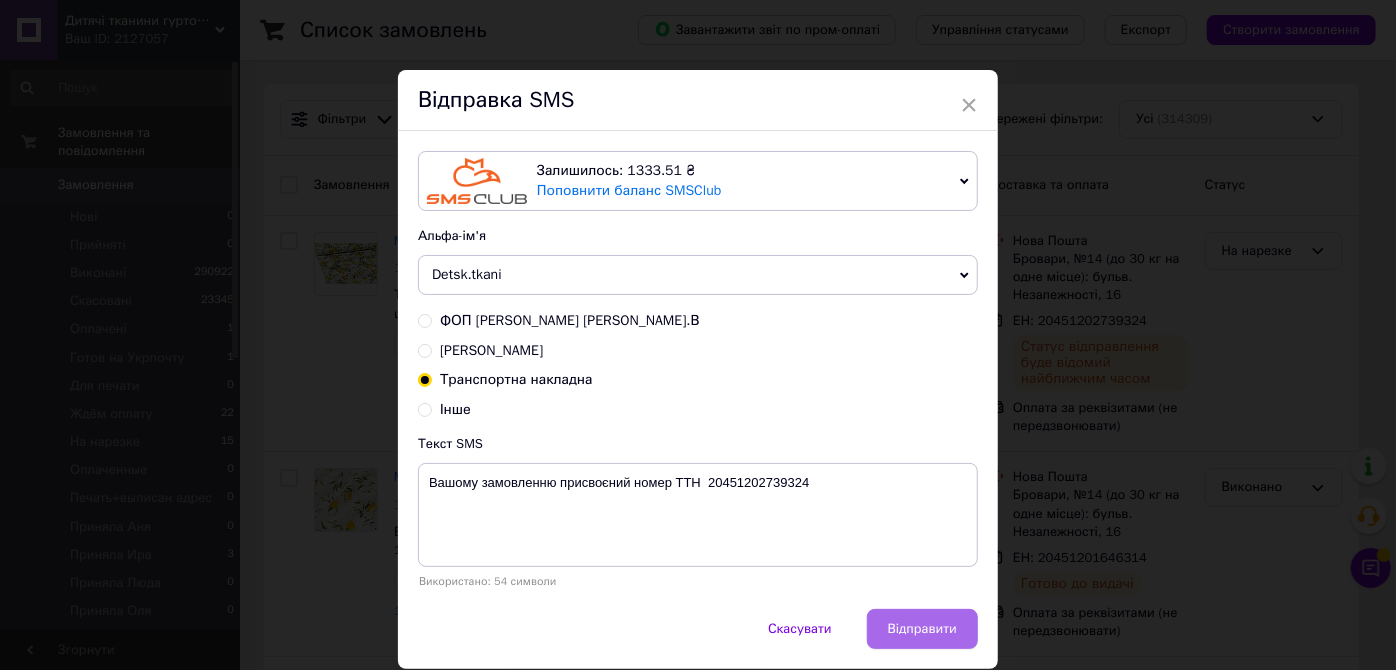click on "Відправити" at bounding box center (922, 629) 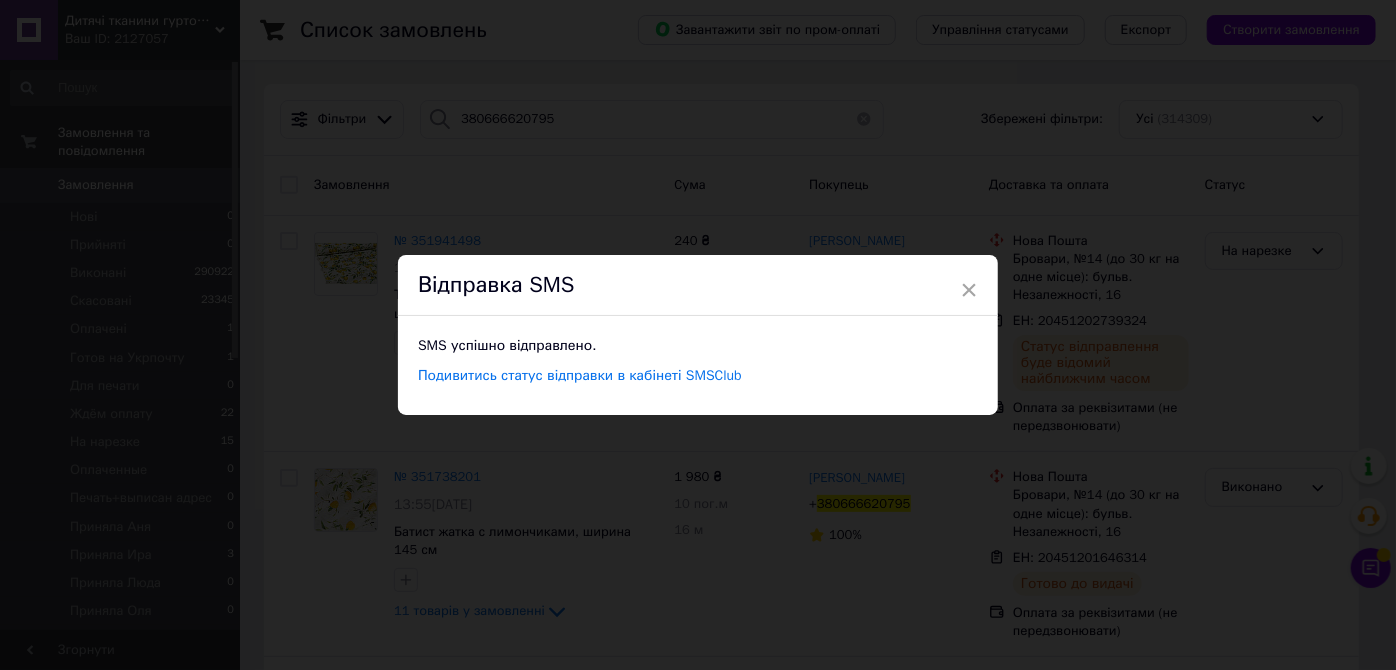 click on "× Відправка SMS SMS успішно відправлено. Подивитись статус відправки в кабінеті SMSClub" at bounding box center (698, 335) 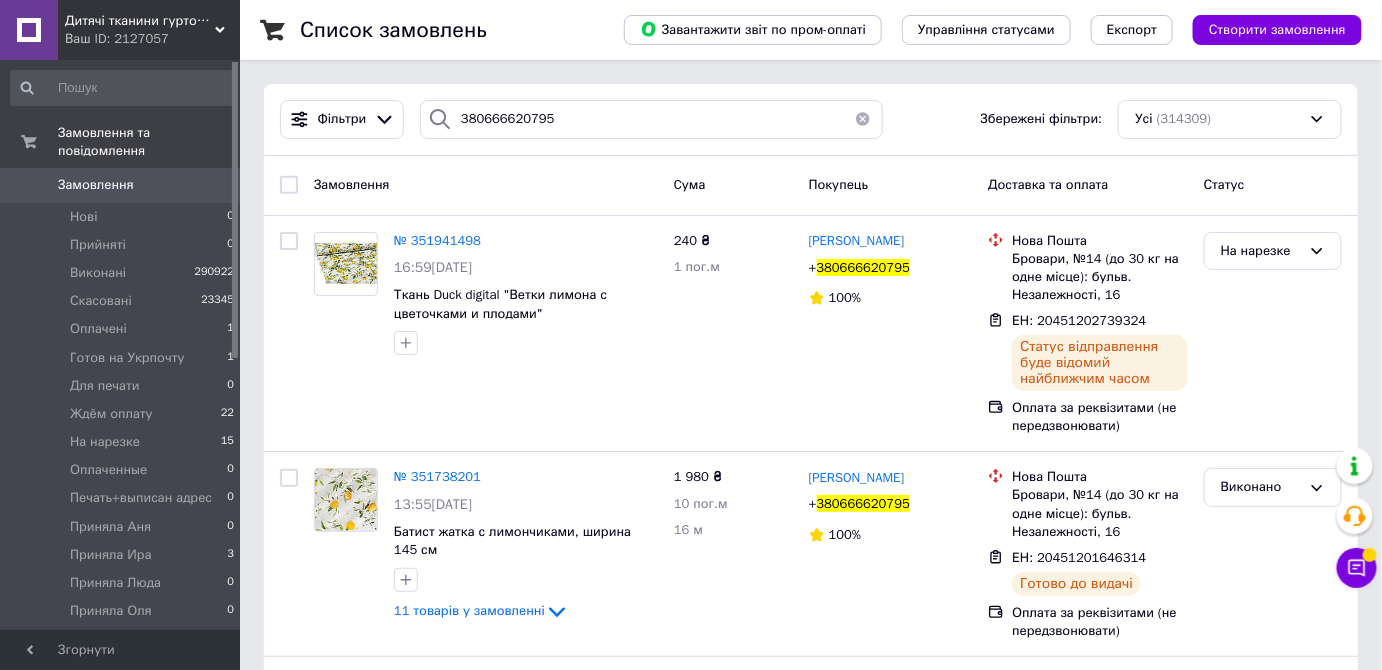 click on "На нарезке" at bounding box center (1261, 251) 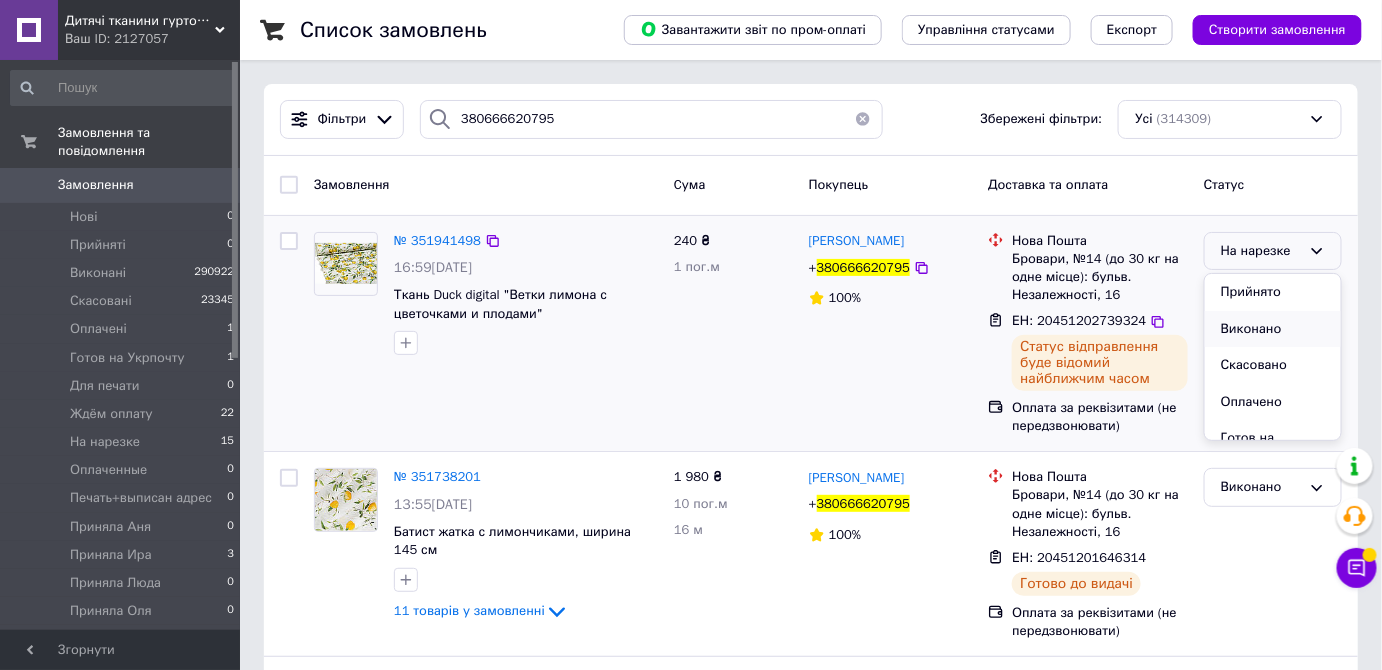 click on "Виконано" at bounding box center [1273, 329] 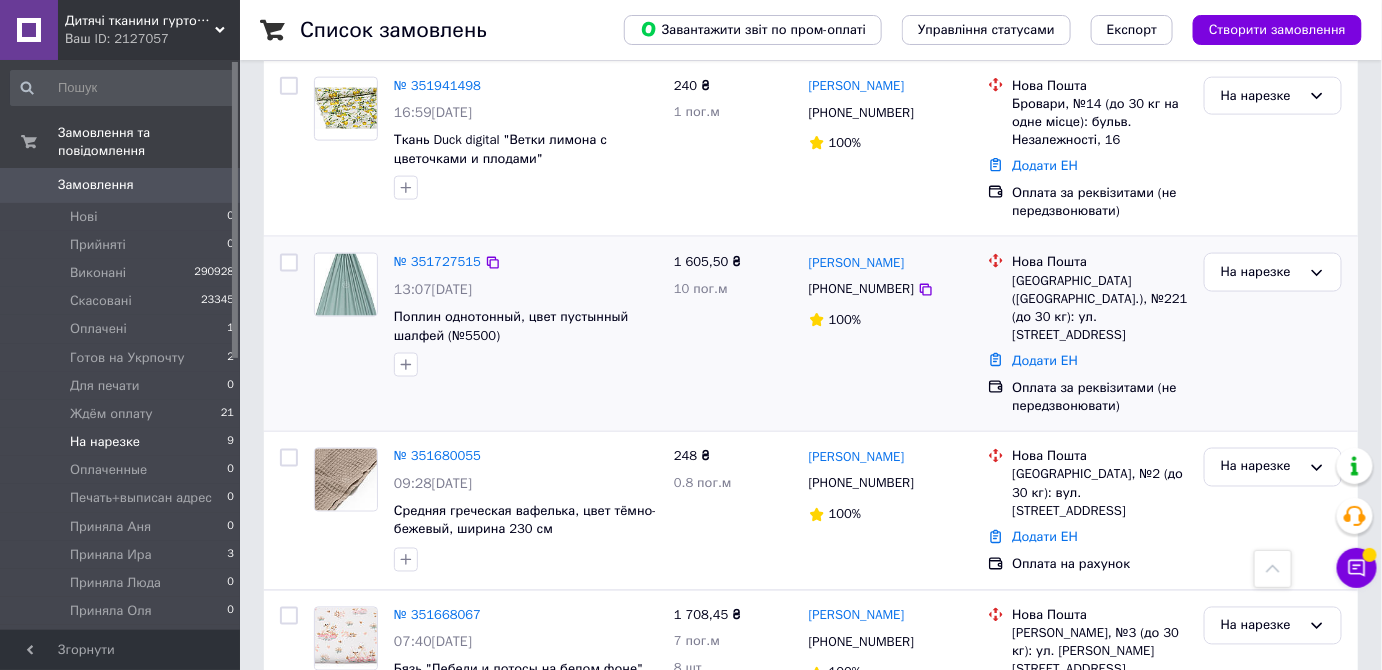 scroll, scrollTop: 292, scrollLeft: 0, axis: vertical 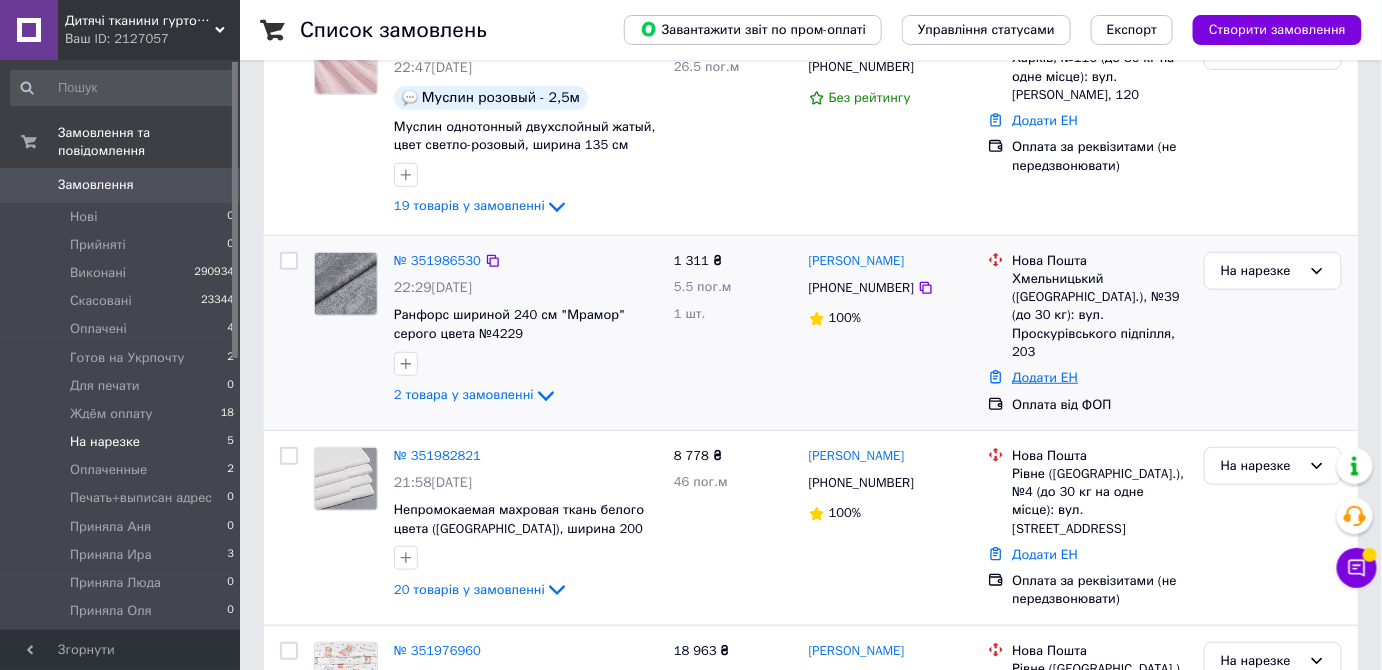 click on "Додати ЕН" at bounding box center (1045, 377) 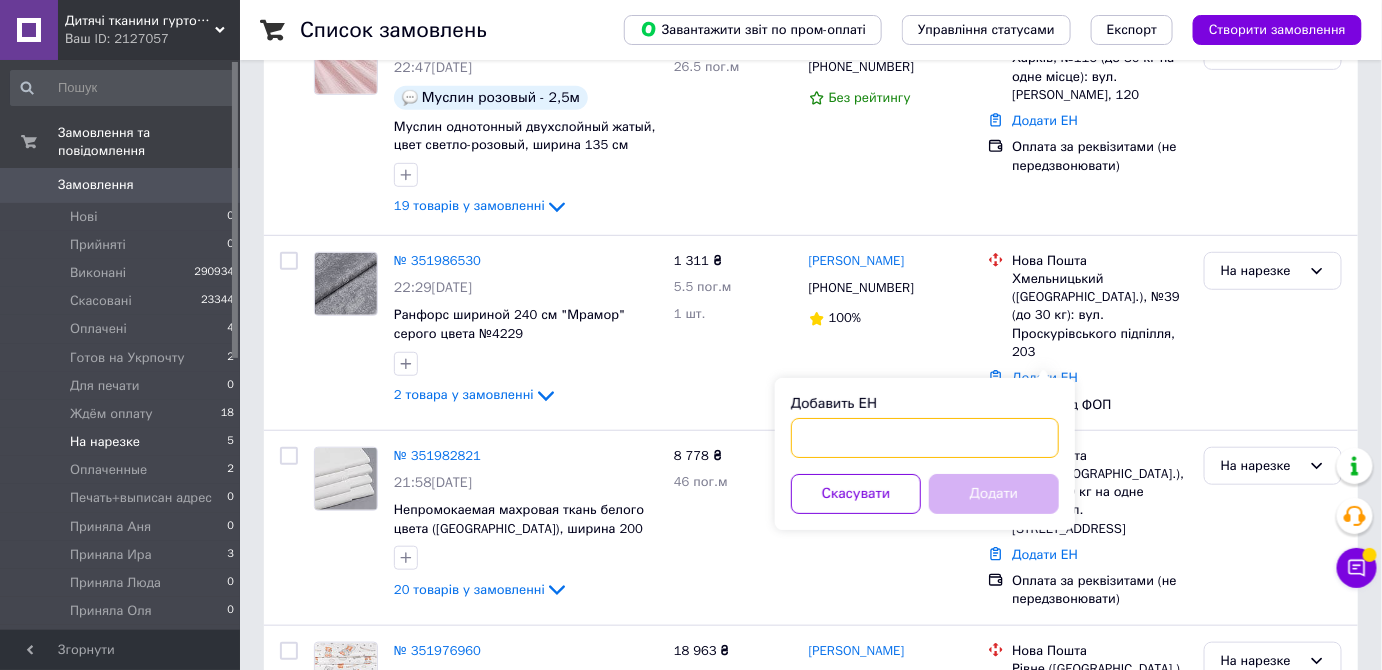 paste on "20451202776327" 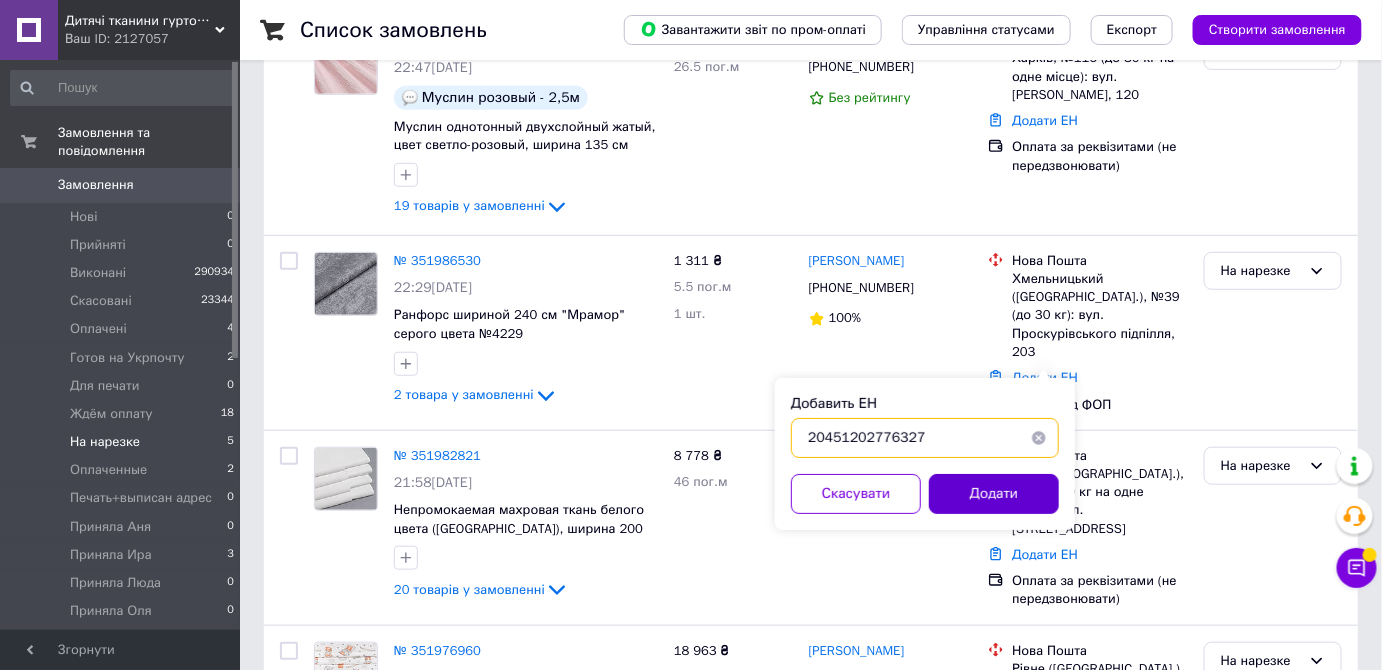 type on "20451202776327" 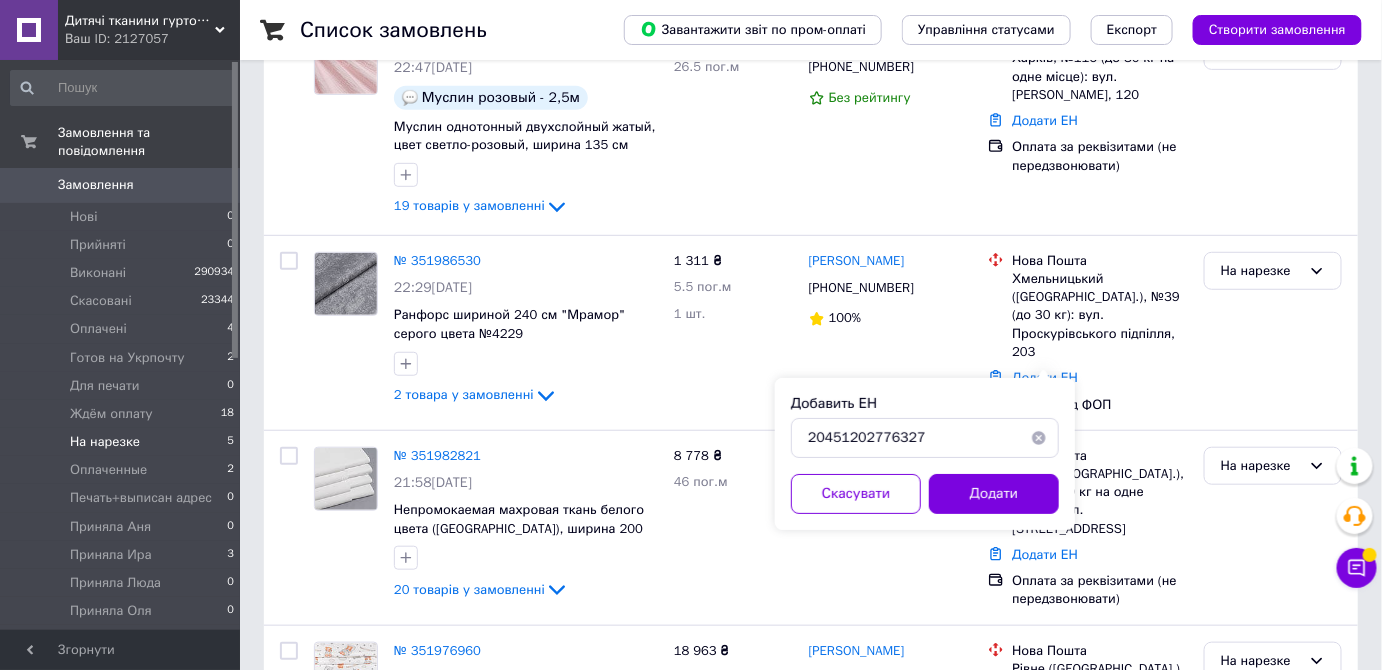 click on "Додати" at bounding box center [994, 494] 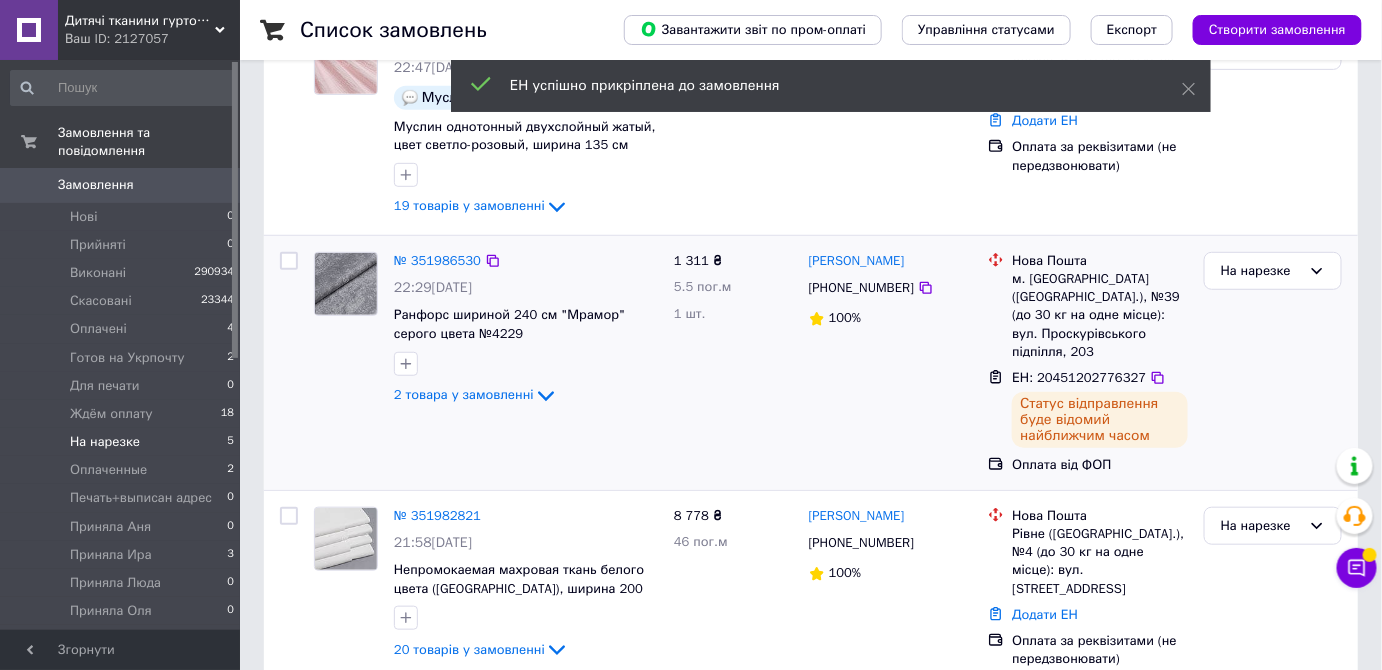 click on "[PHONE_NUMBER]" at bounding box center [861, 287] 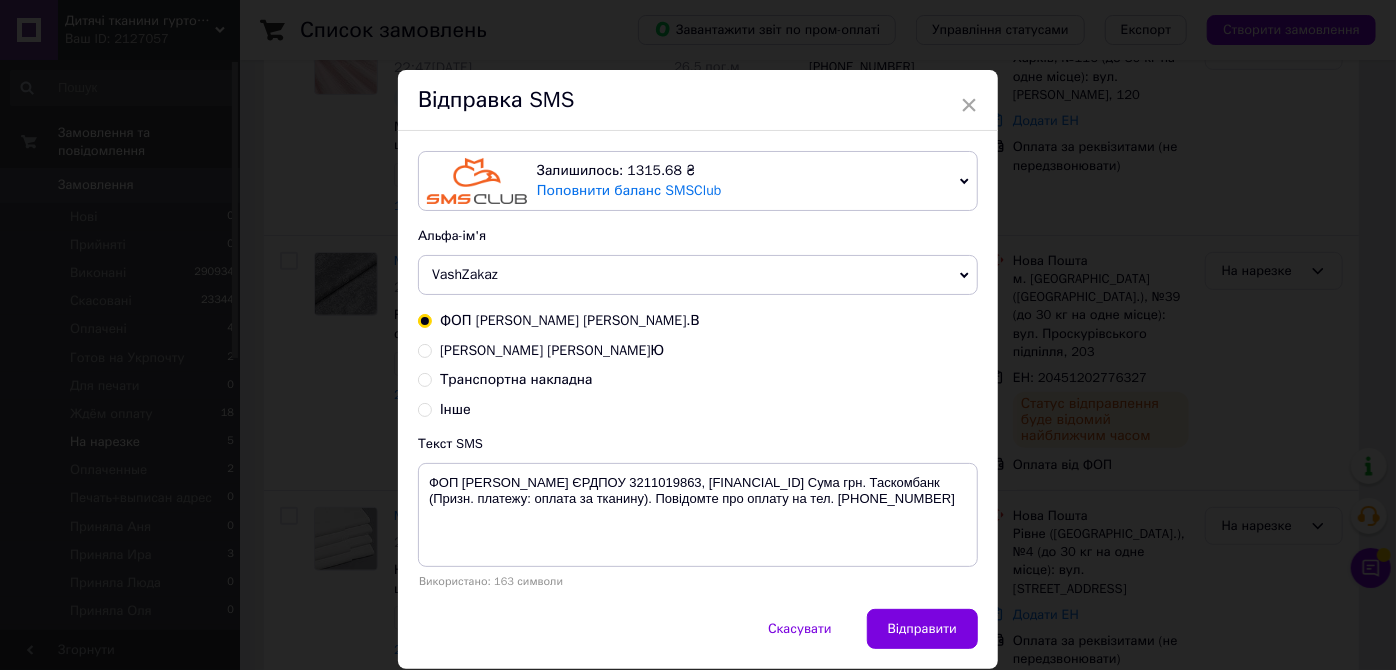 click on "Транспортна накладна" at bounding box center (516, 379) 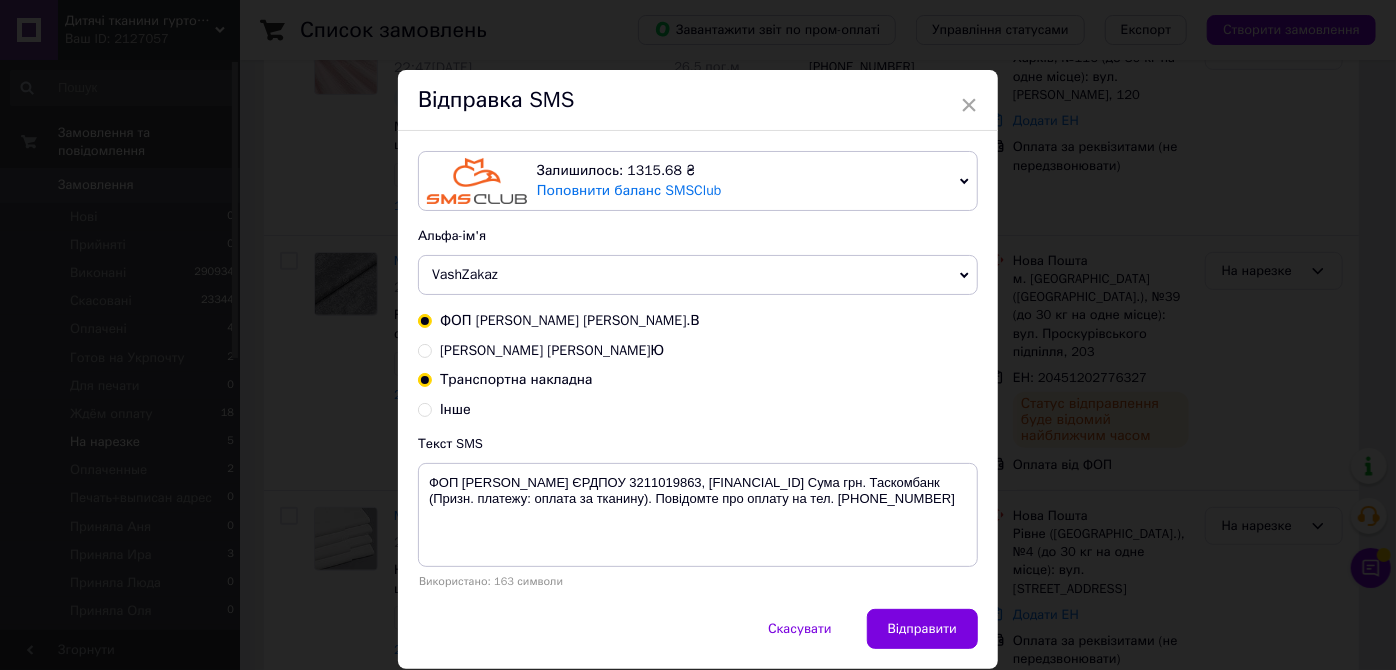 radio on "true" 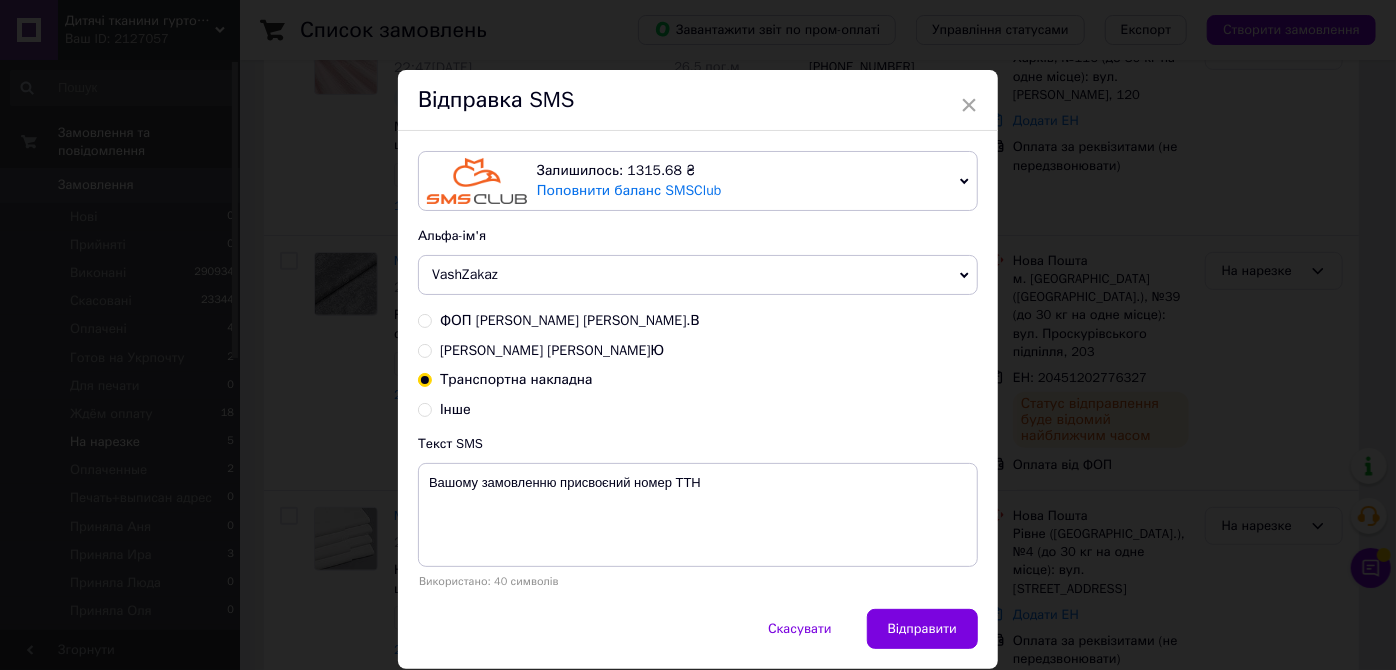click on "VashZakaz" at bounding box center [465, 274] 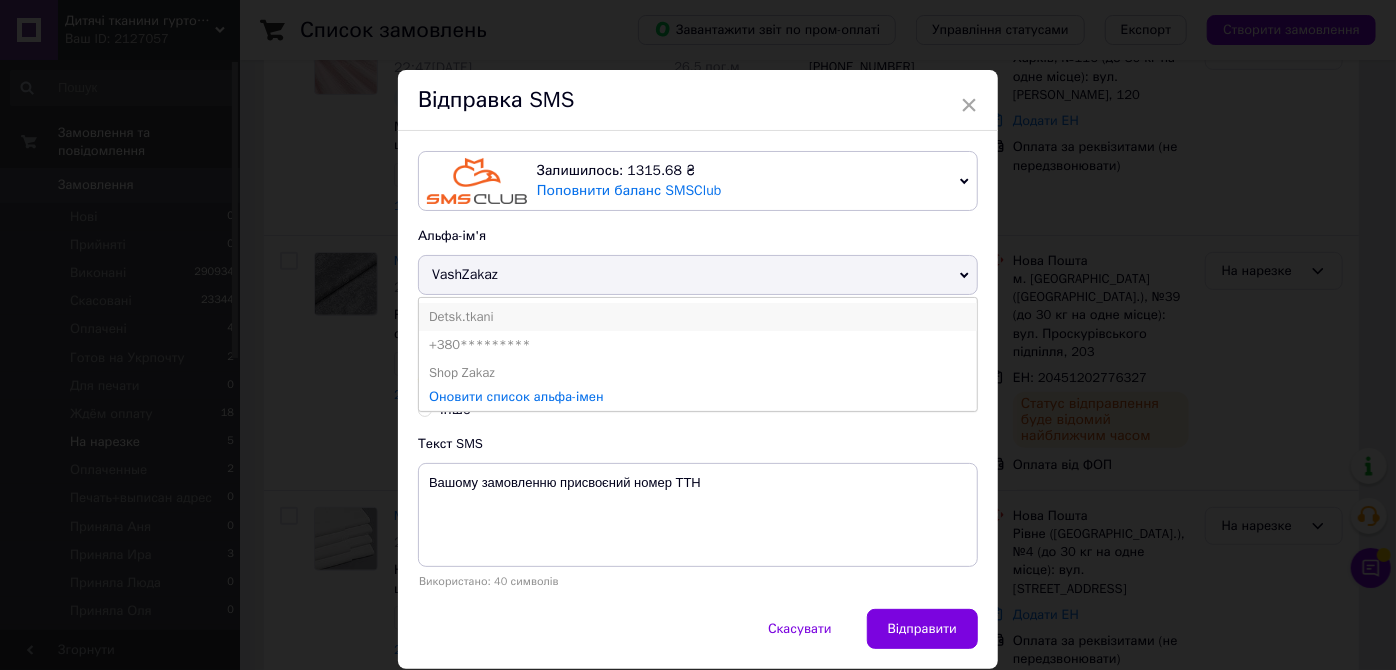 click on "Detsk.tkani" at bounding box center (698, 317) 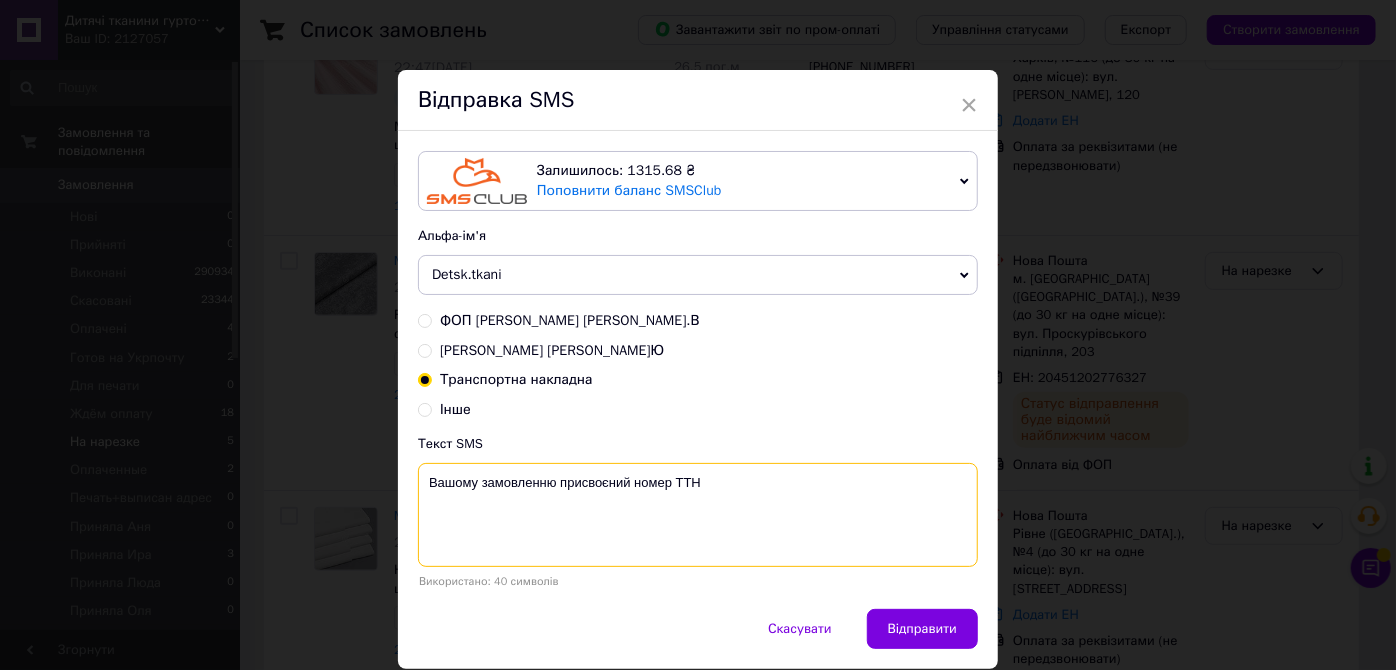 drag, startPoint x: 746, startPoint y: 455, endPoint x: 752, endPoint y: 479, distance: 24.738634 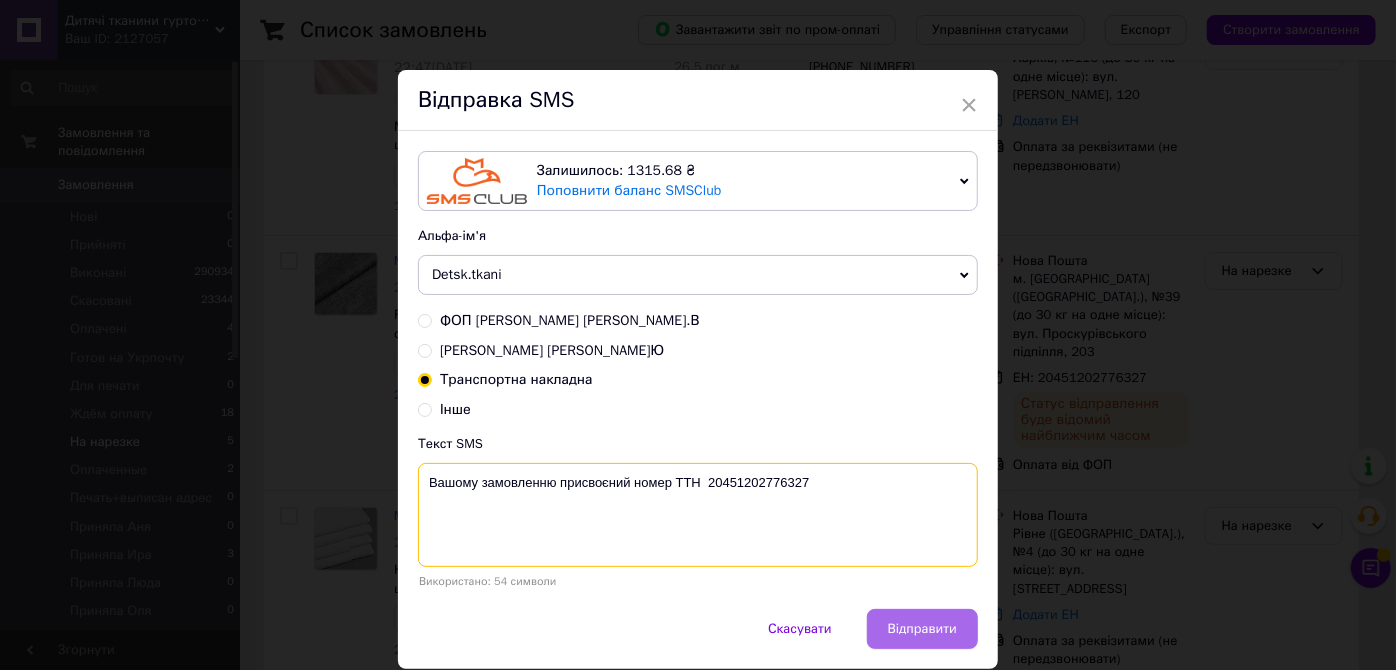 type on "Вашому замовленню присвоєний номер ТТН  20451202776327" 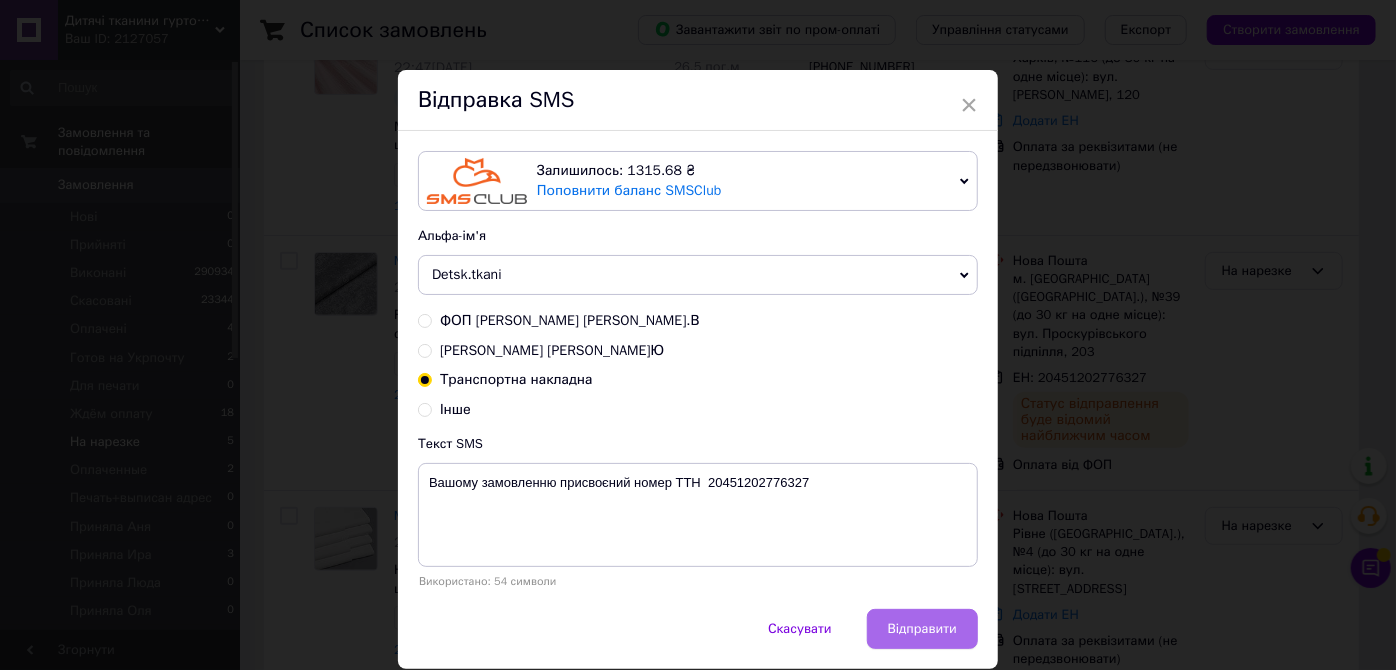 click on "Відправити" at bounding box center [922, 629] 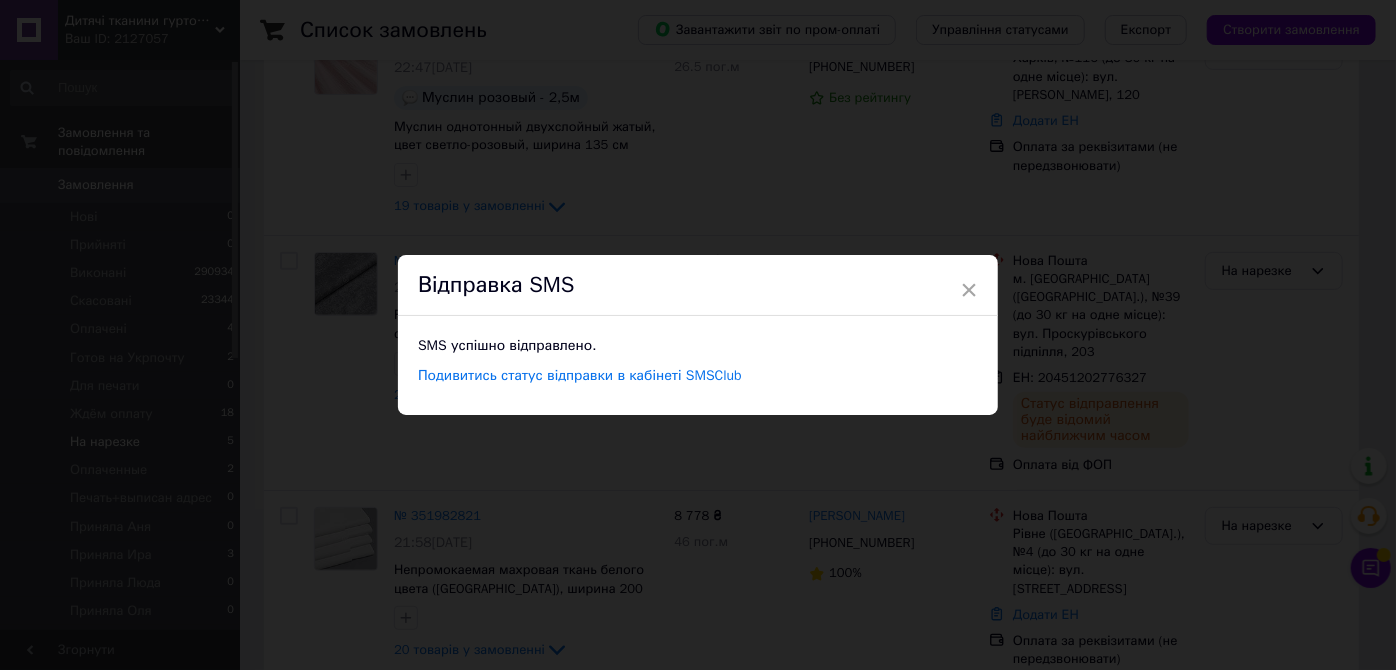 click on "× Відправка SMS SMS успішно відправлено. Подивитись статус відправки в кабінеті SMSClub" at bounding box center (698, 335) 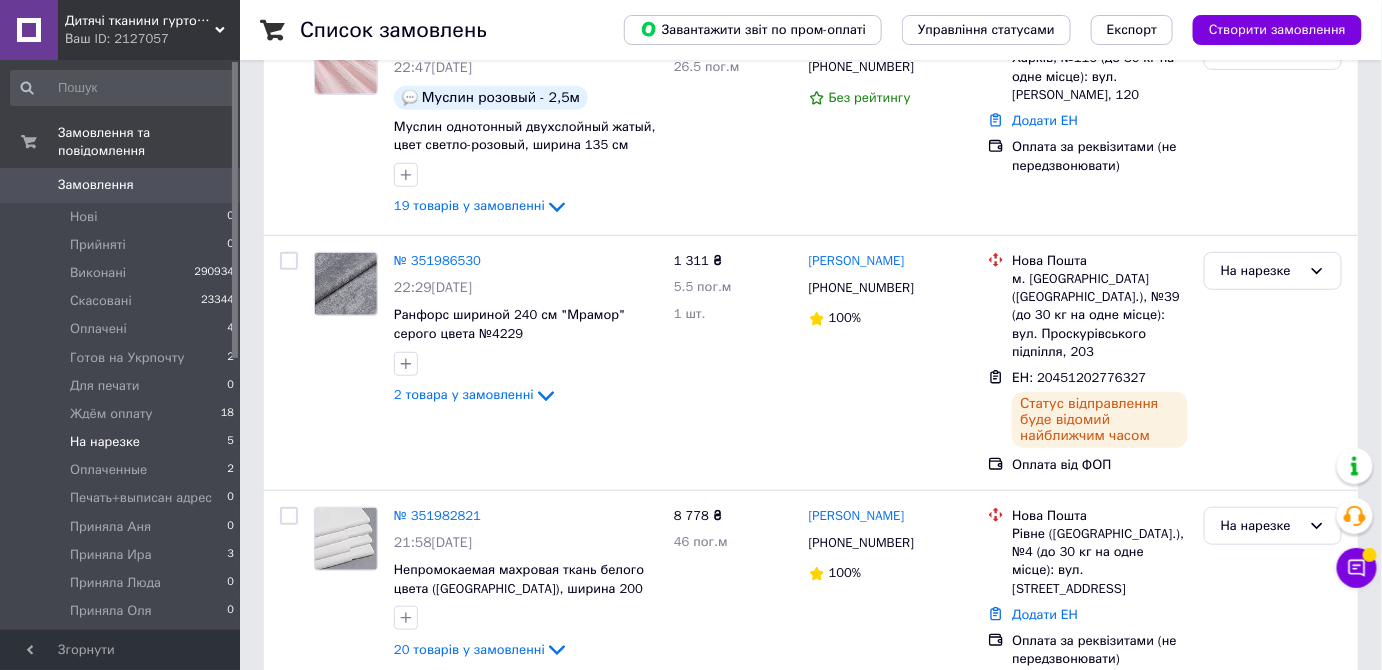 click on "На нарезке" at bounding box center [1261, 271] 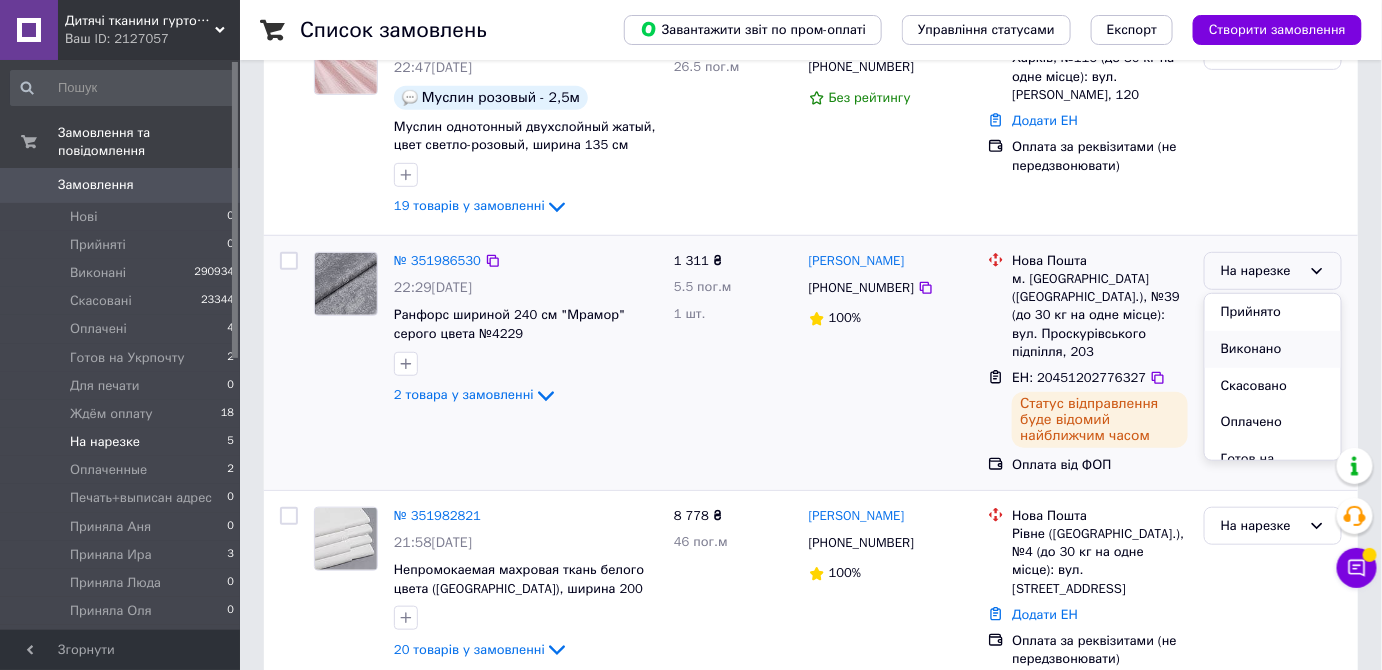 click on "Виконано" at bounding box center [1273, 349] 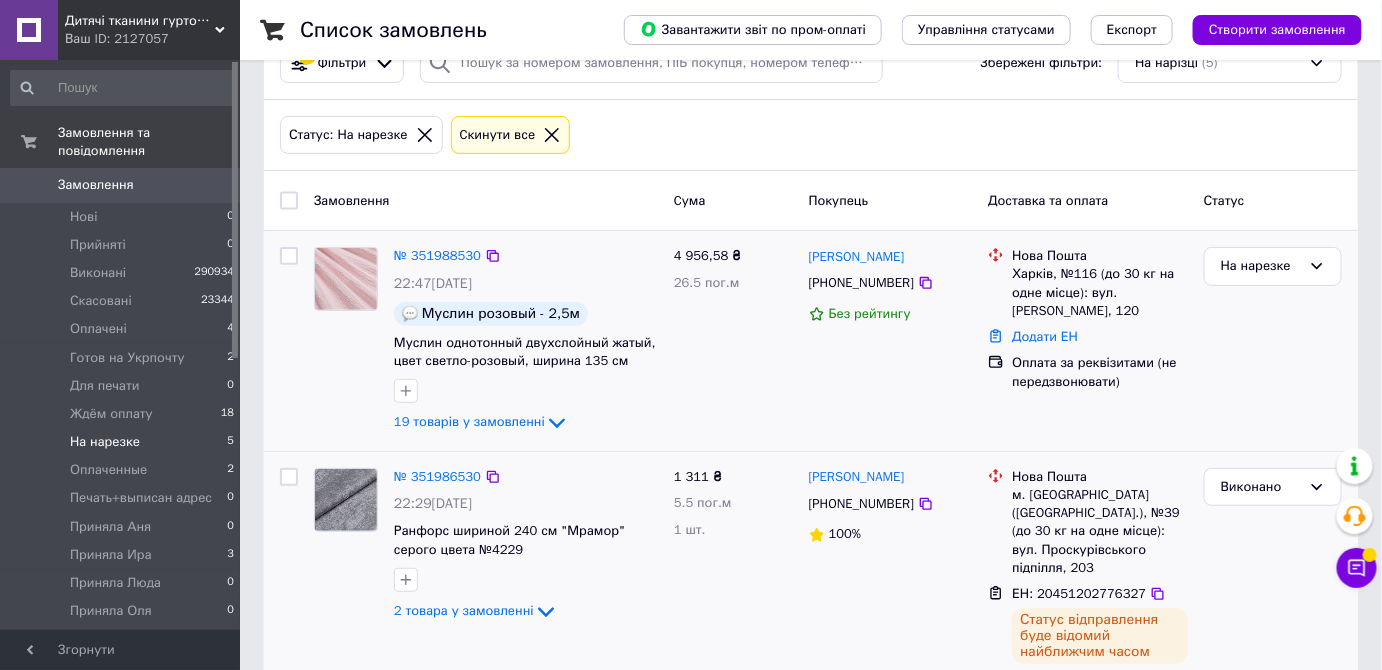 scroll, scrollTop: 0, scrollLeft: 0, axis: both 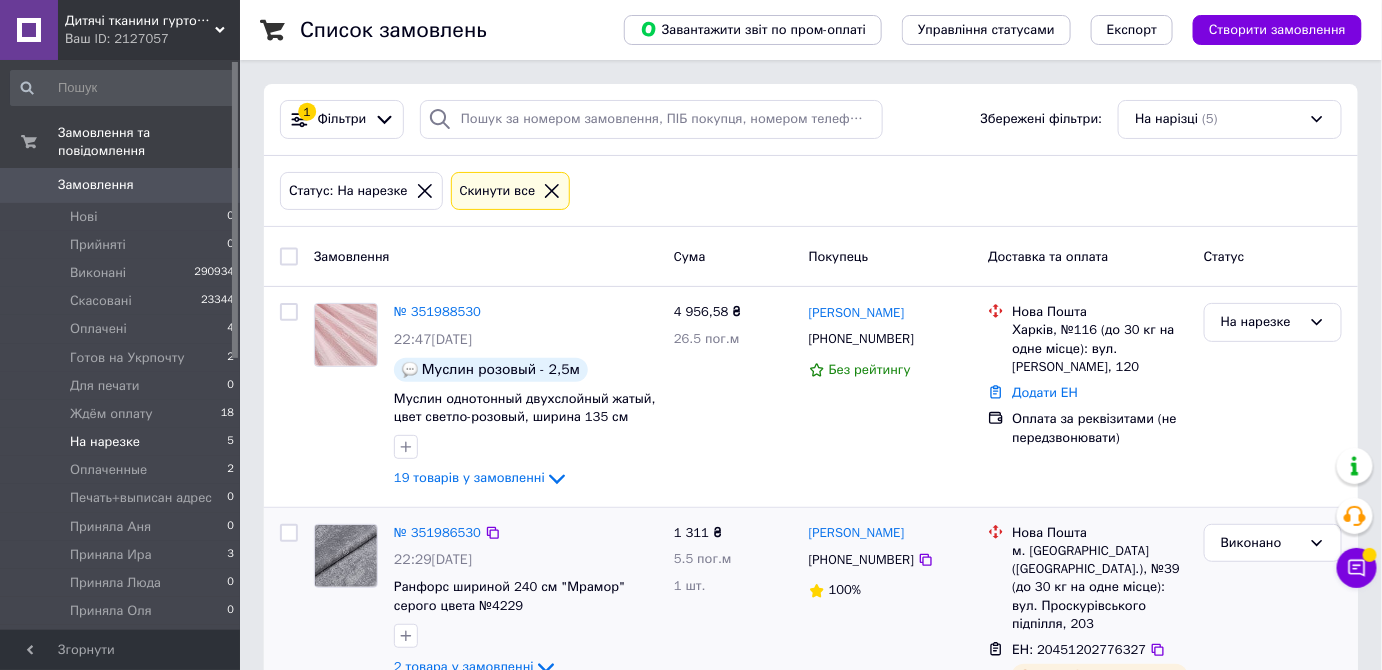 click 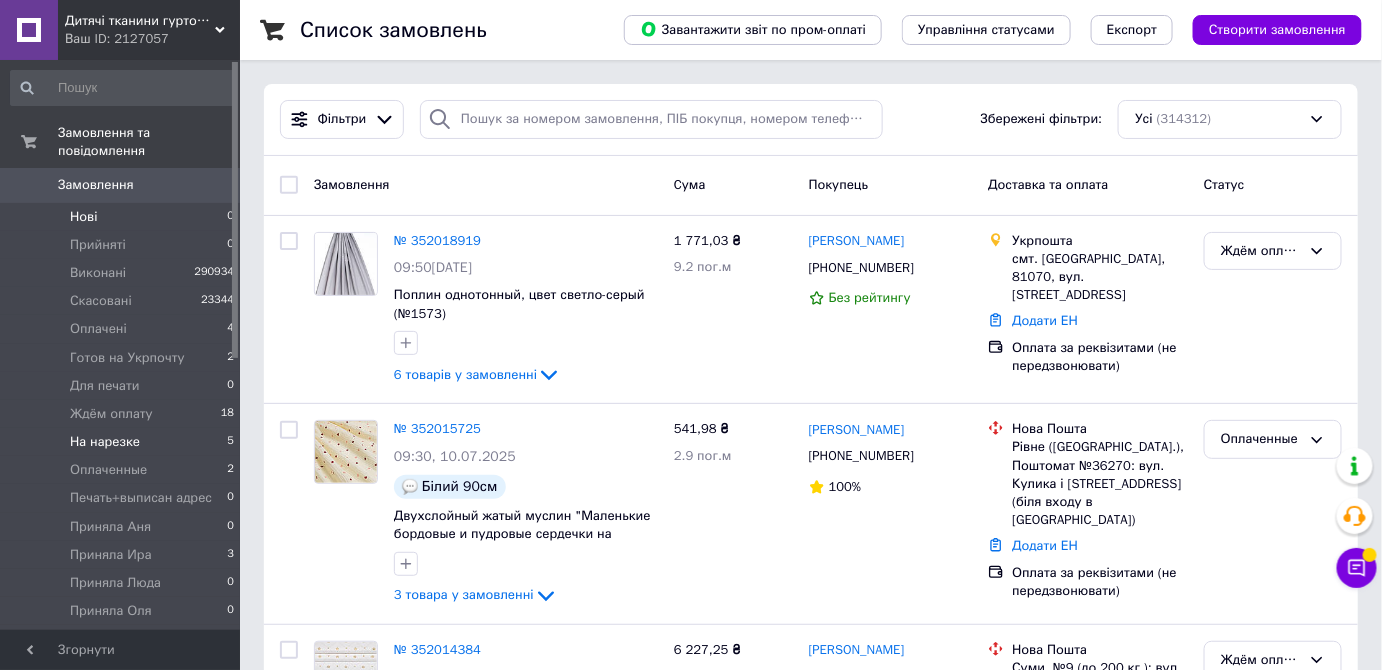 click on "Нові" at bounding box center (83, 217) 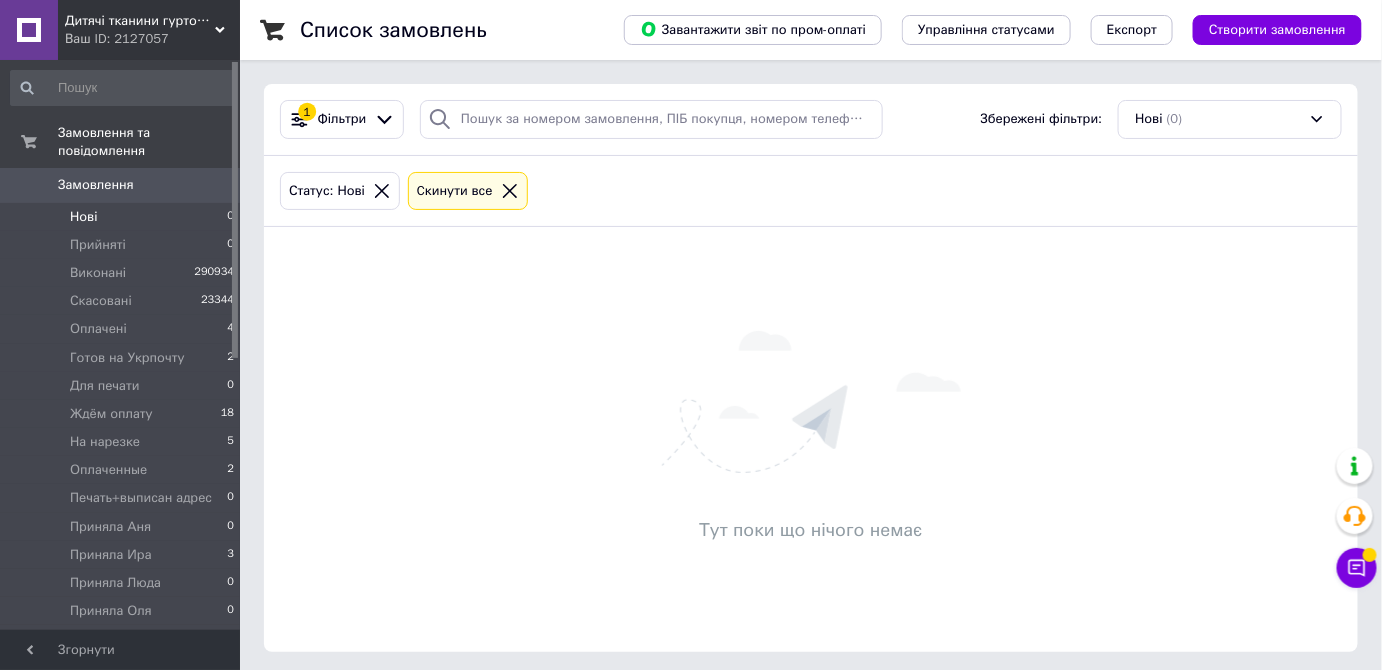 click 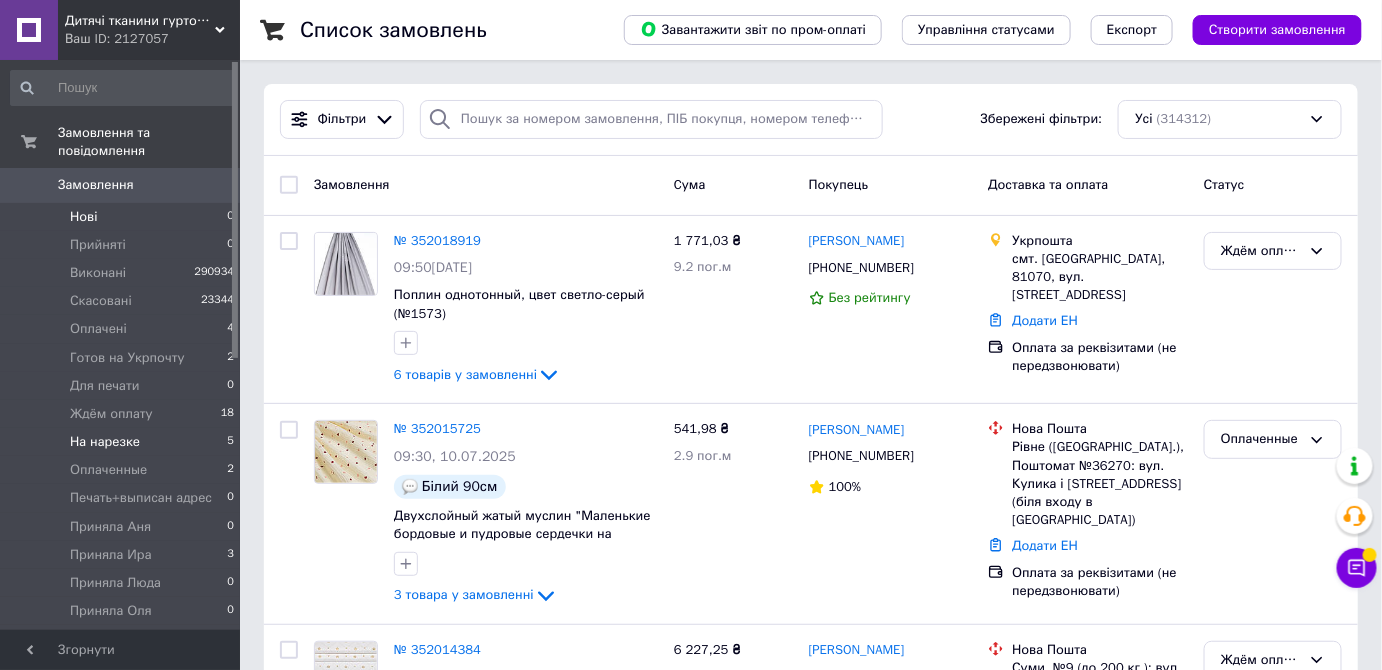 click on "На нарезке" at bounding box center [105, 442] 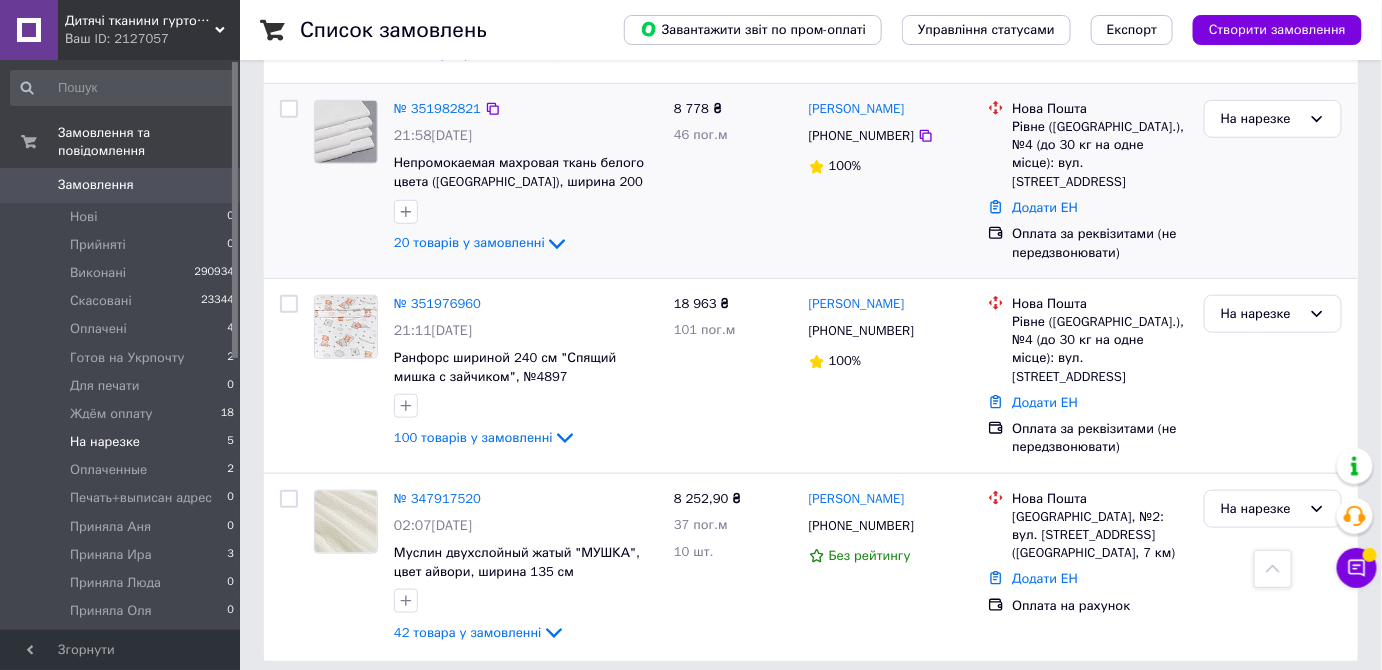 scroll, scrollTop: 0, scrollLeft: 0, axis: both 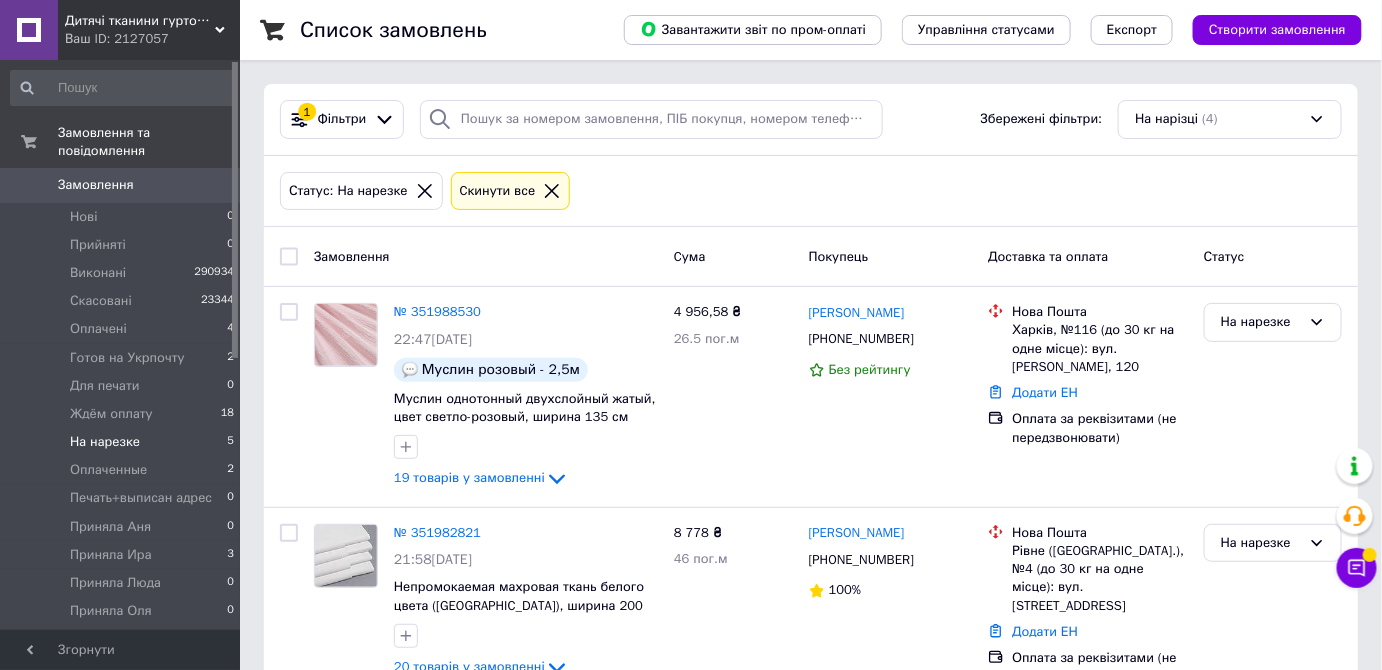 click 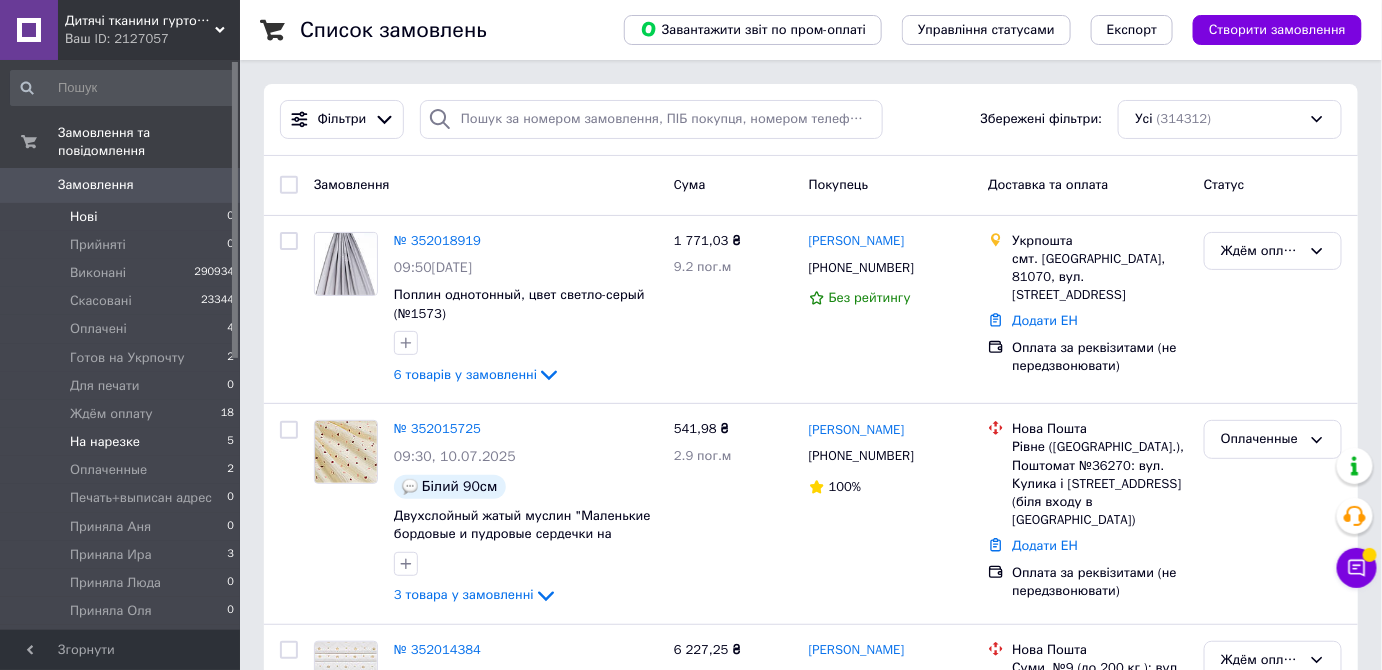 click on "Нові" at bounding box center [83, 217] 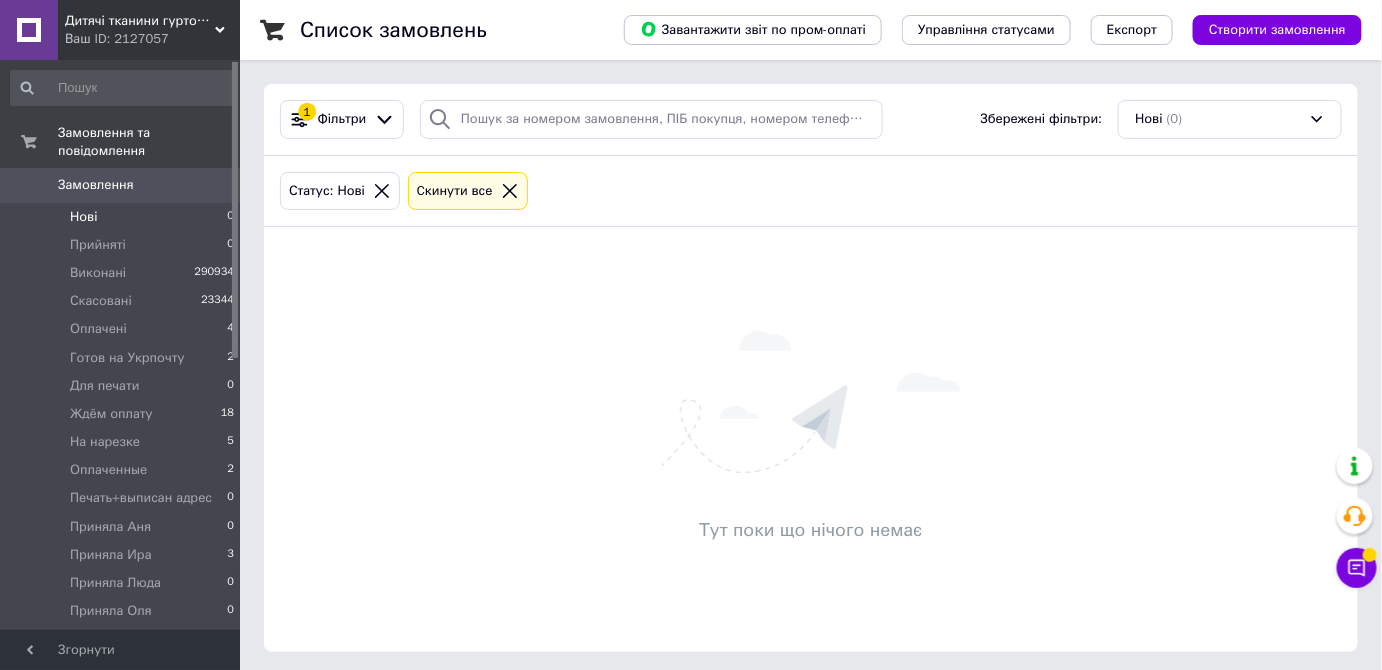 click 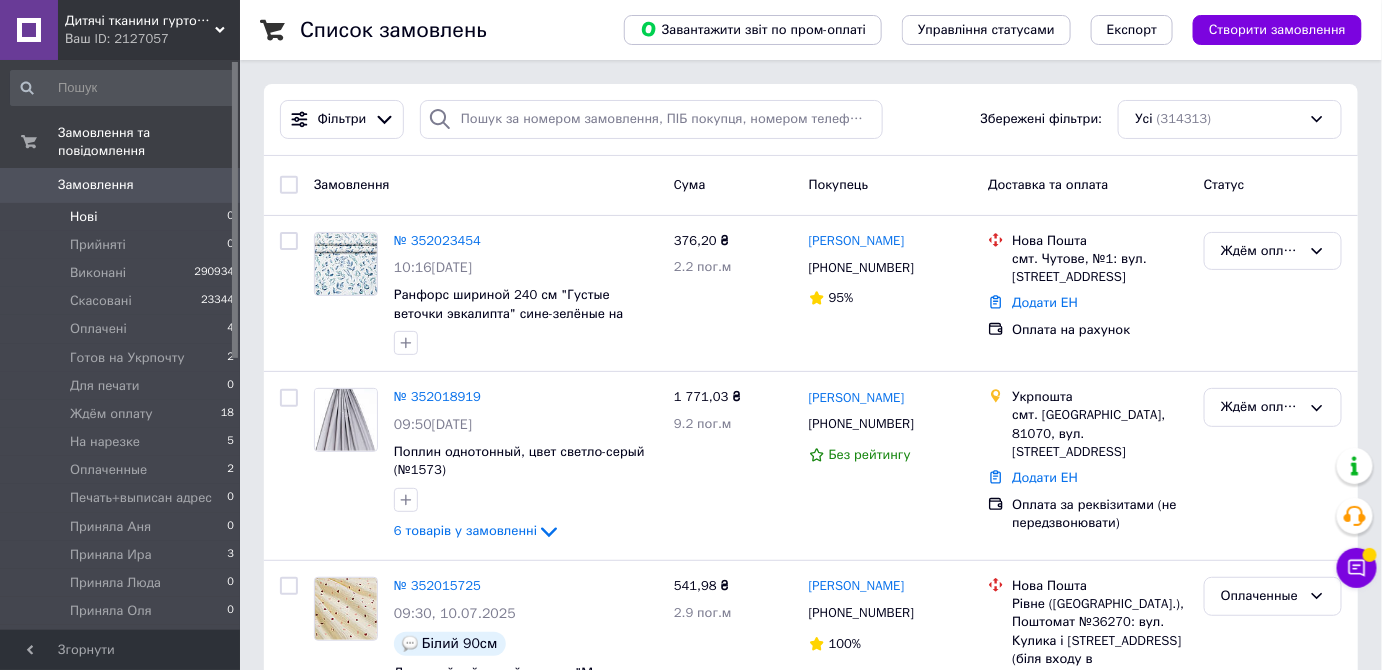 click on "Нові" at bounding box center (83, 217) 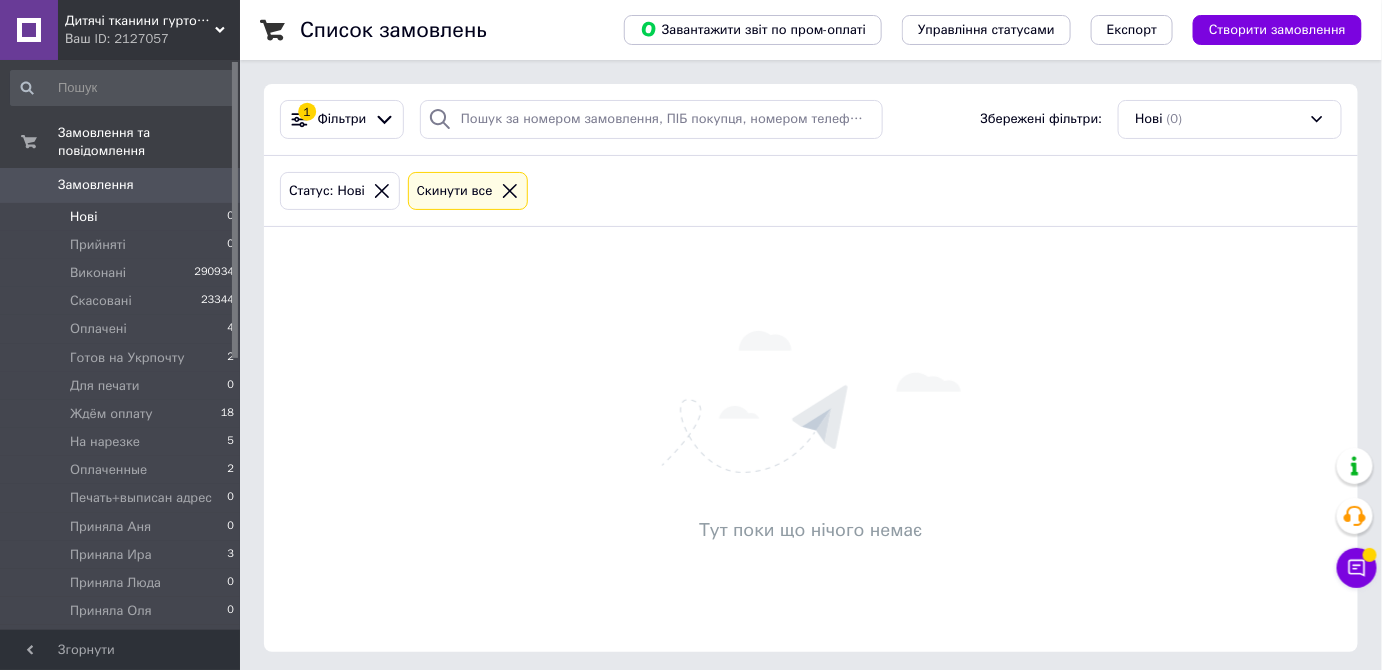 click 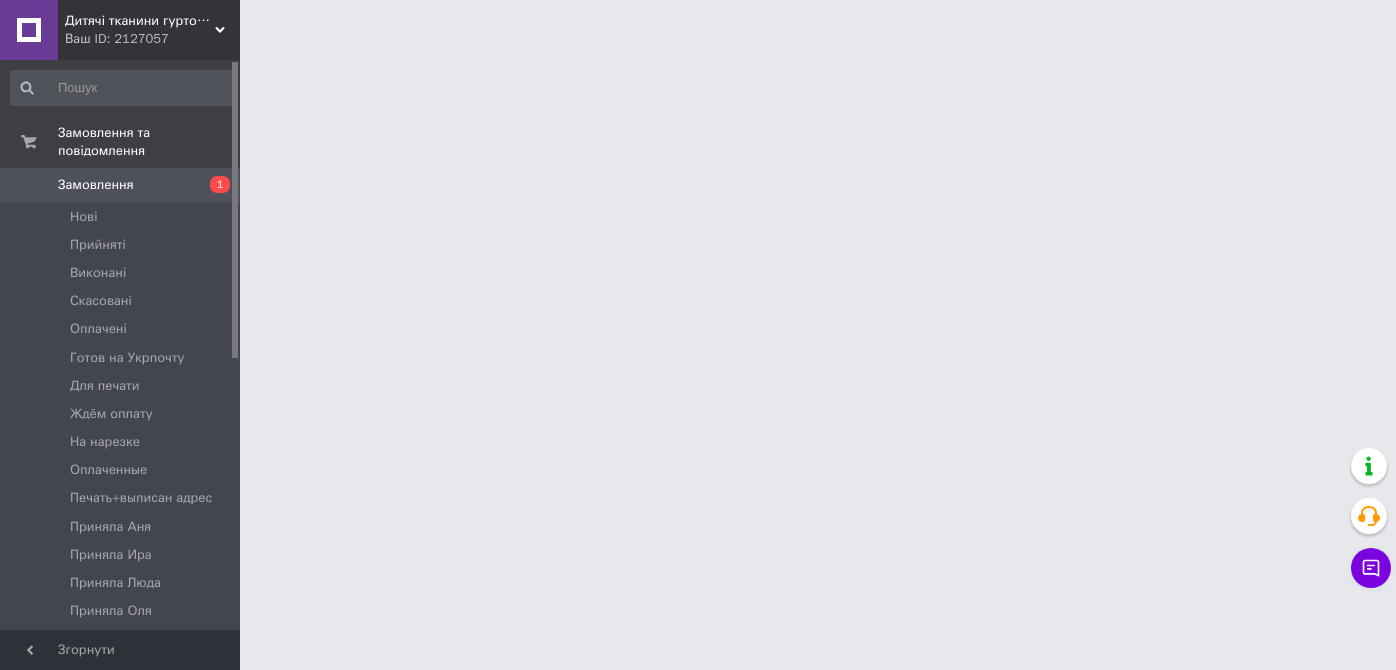 scroll, scrollTop: 0, scrollLeft: 0, axis: both 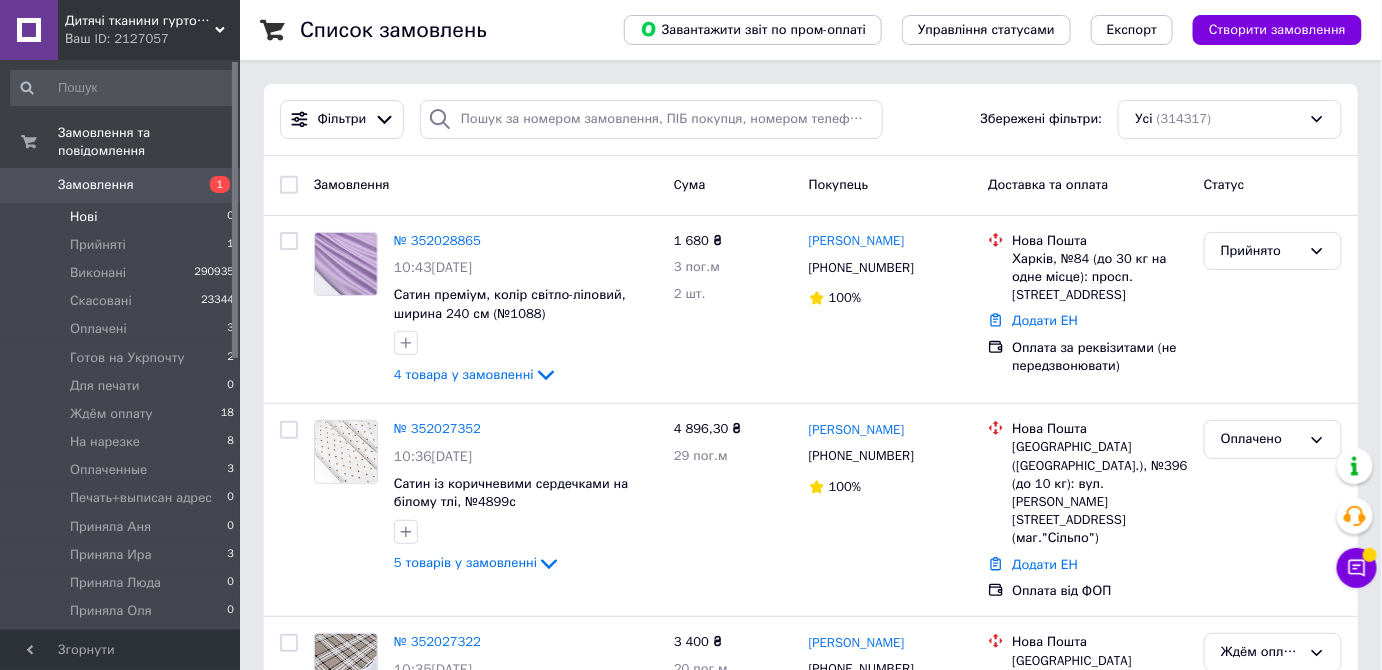 click on "Нові" at bounding box center [83, 217] 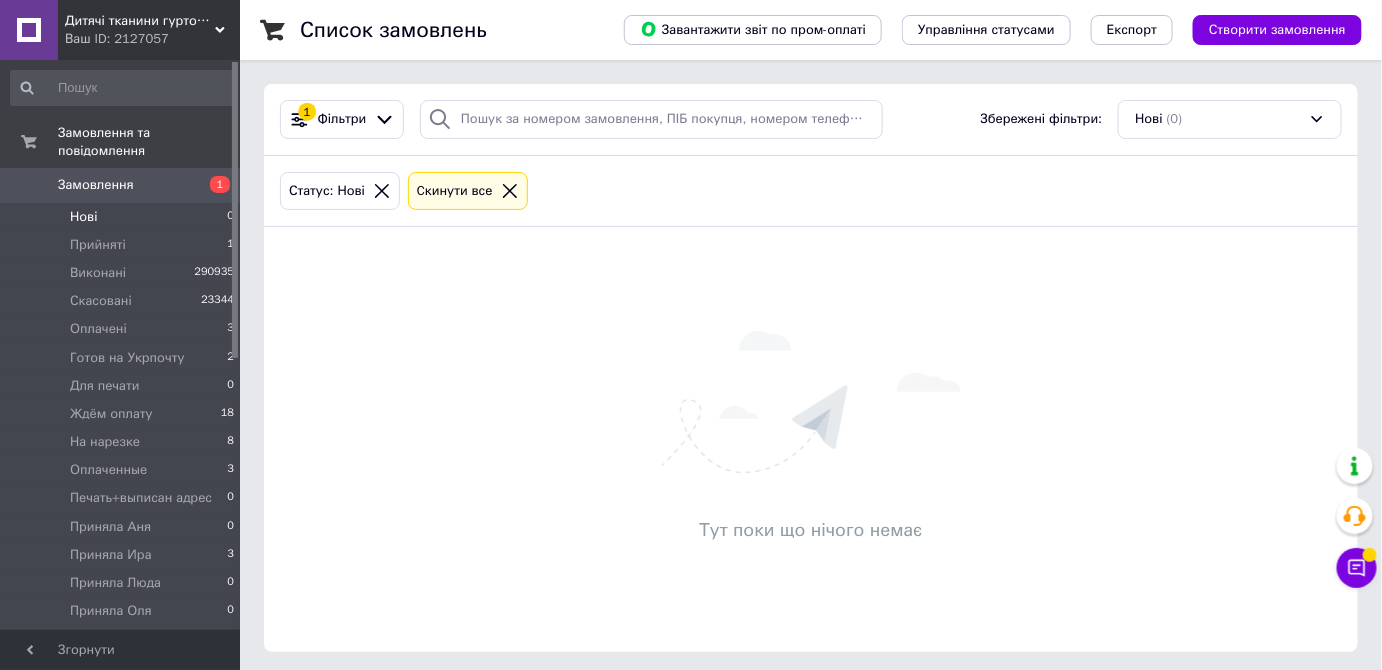 click 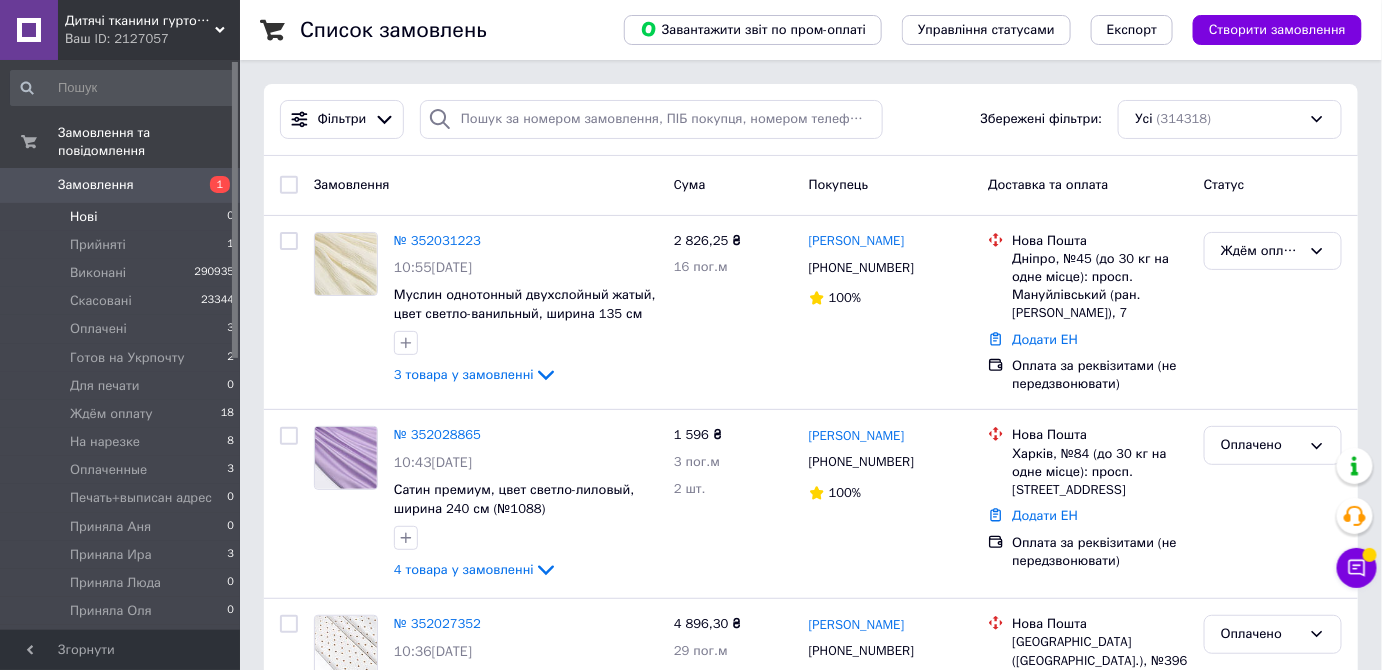 click on "Нові" at bounding box center [83, 217] 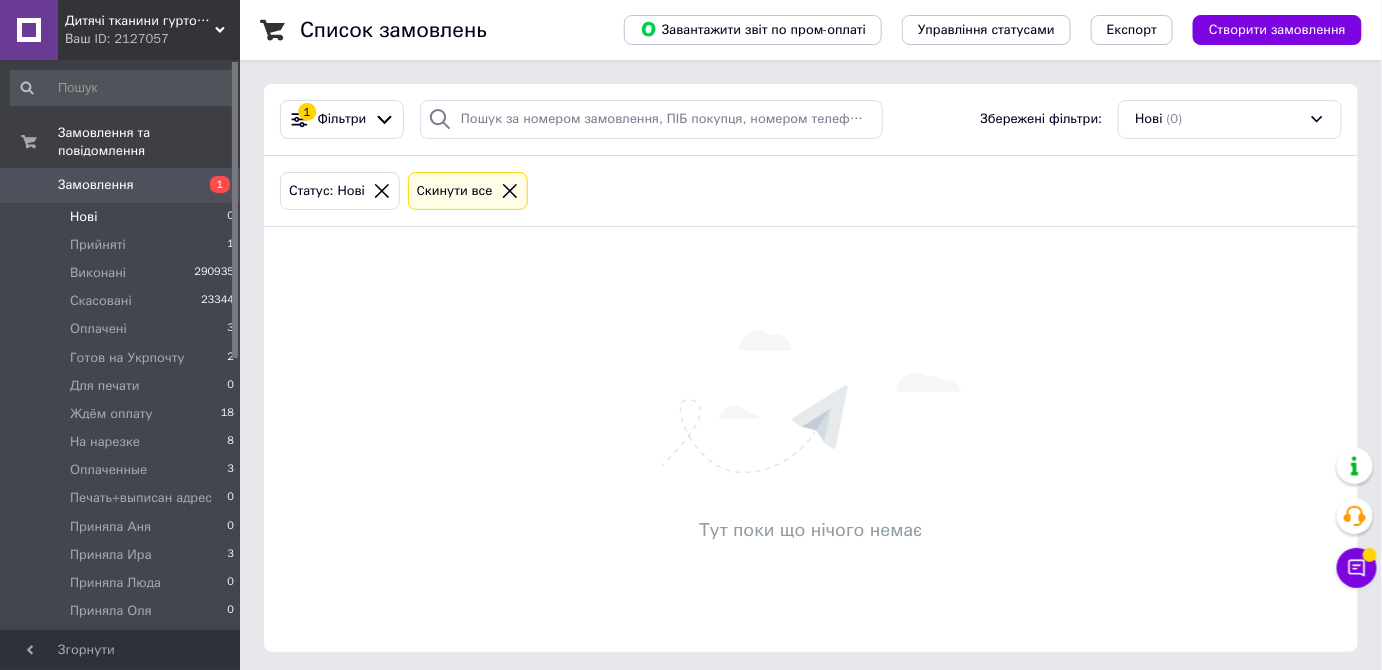 click 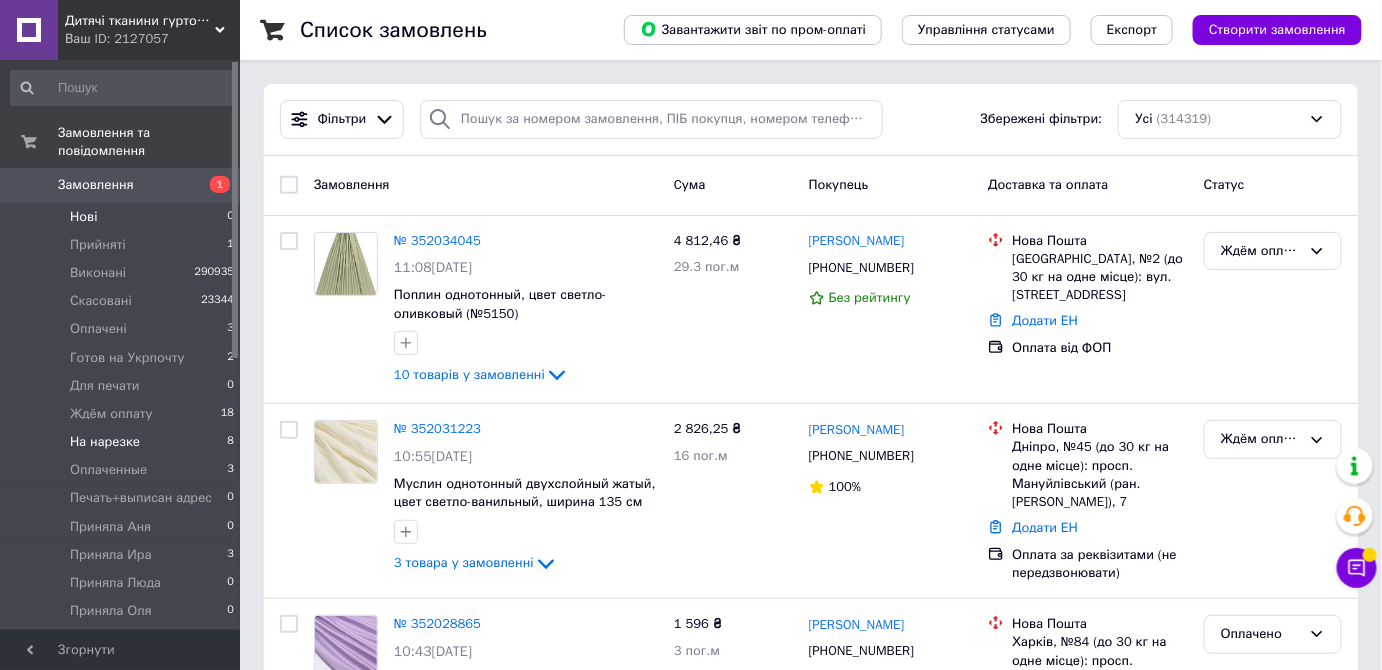 click on "На нарезке" at bounding box center (105, 442) 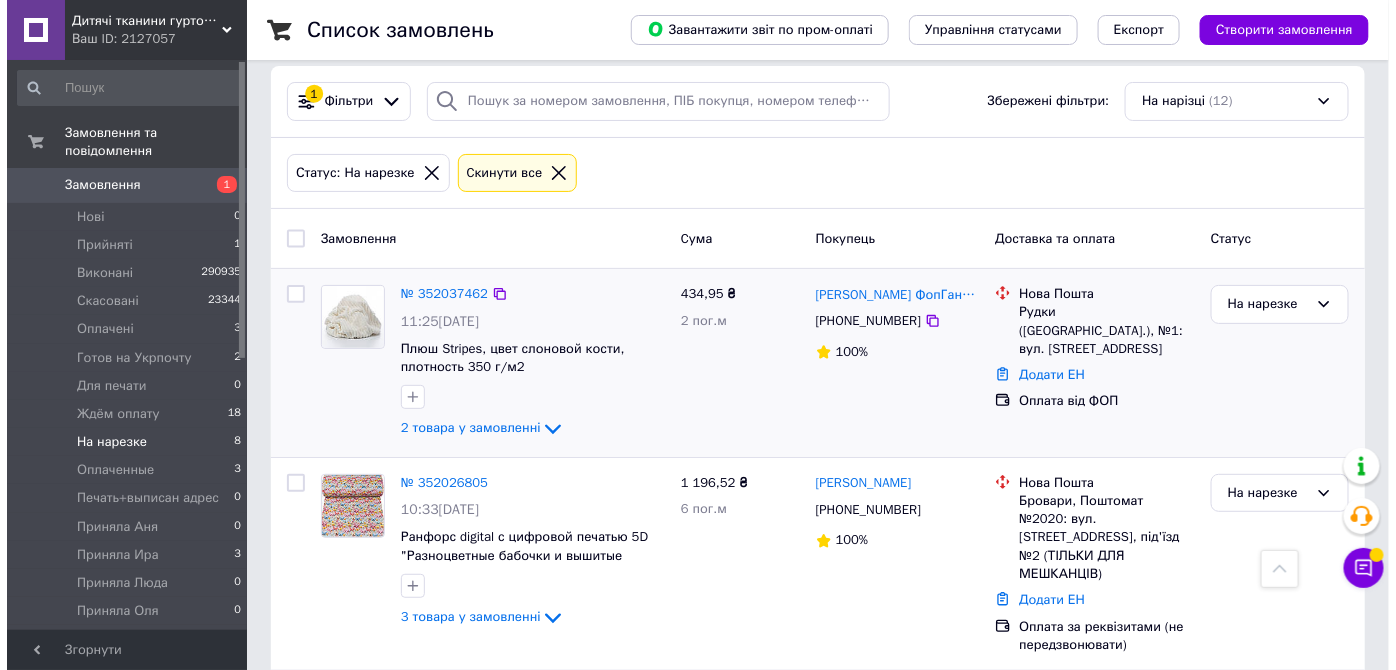 scroll, scrollTop: 0, scrollLeft: 0, axis: both 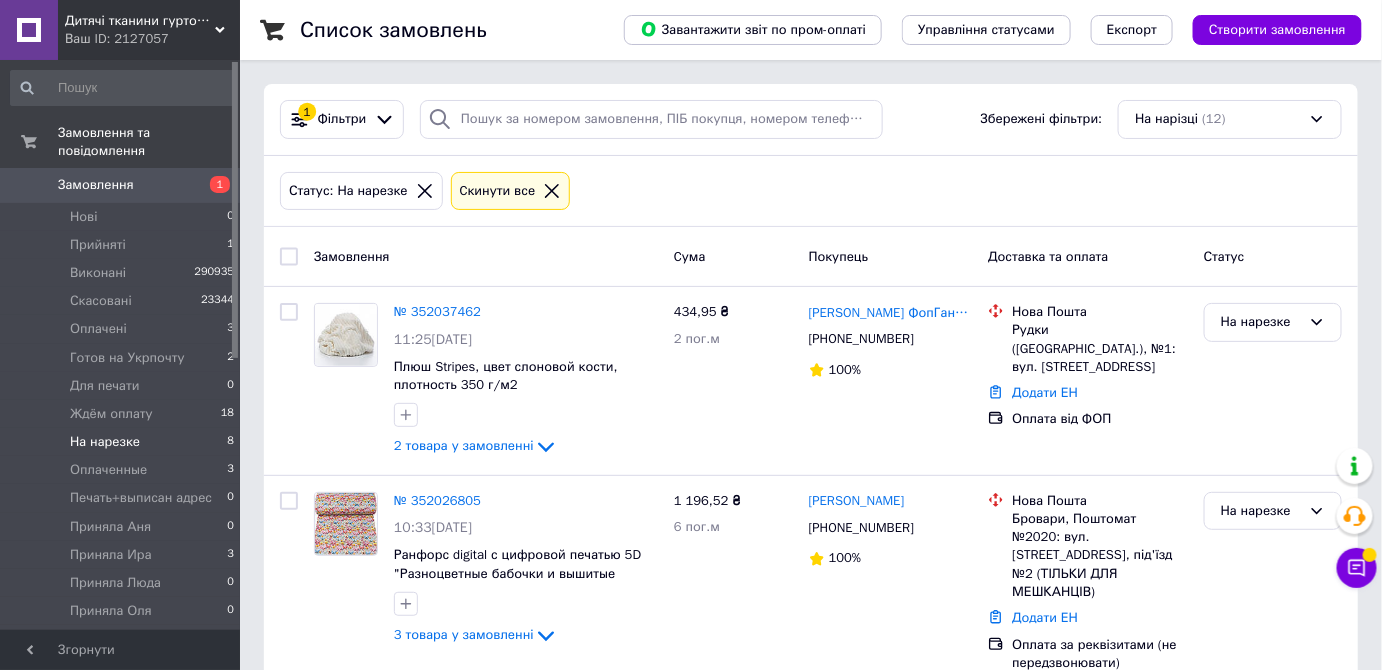 click 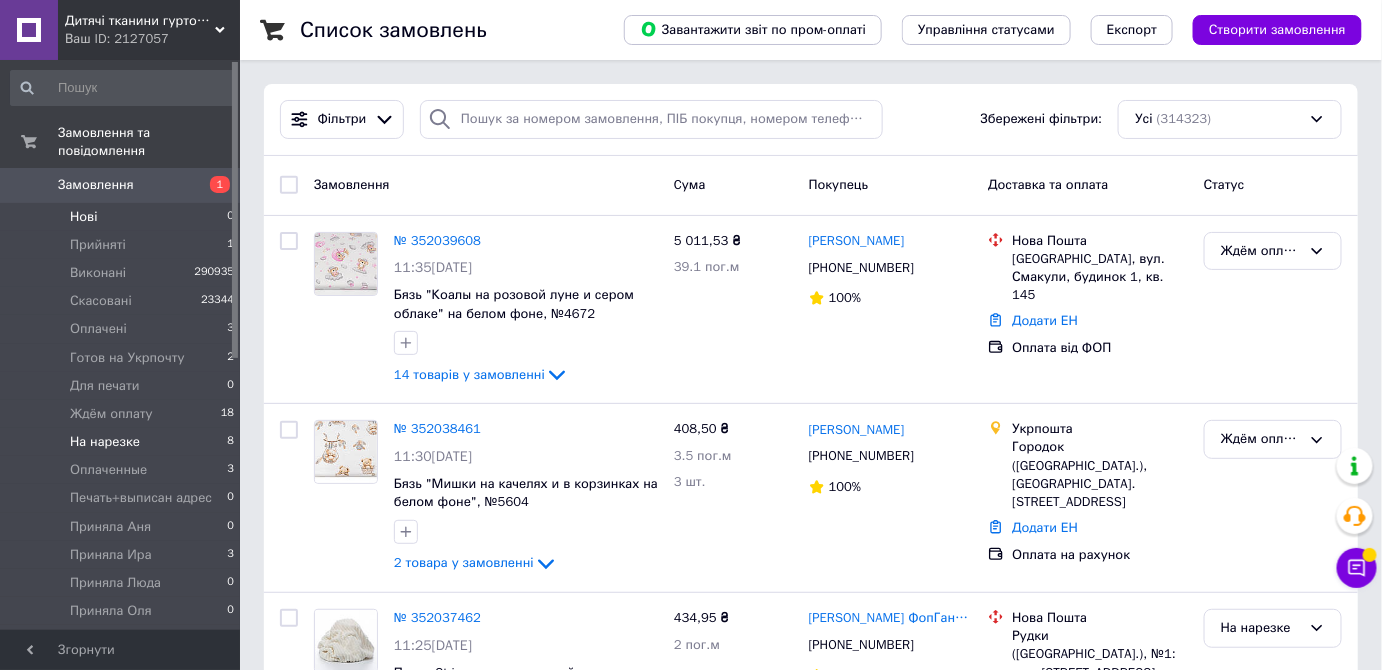 click on "Нові" at bounding box center [83, 217] 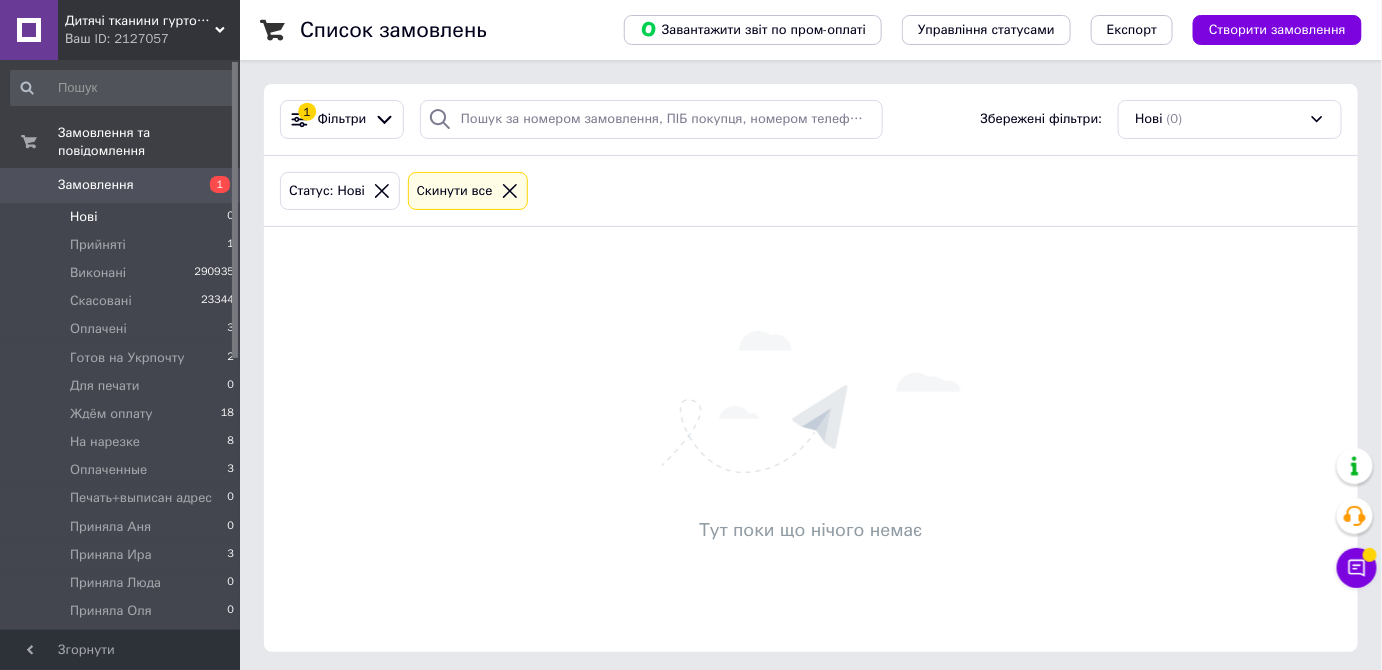click 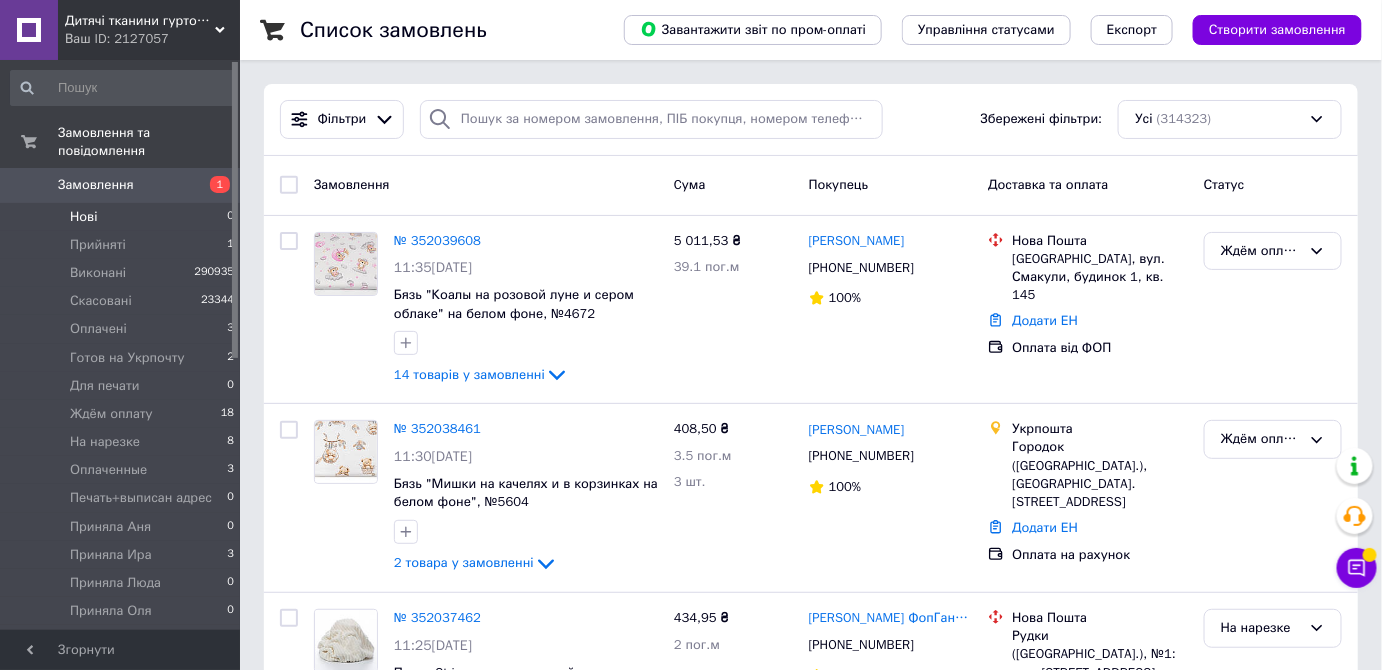 click on "Нові" at bounding box center [83, 217] 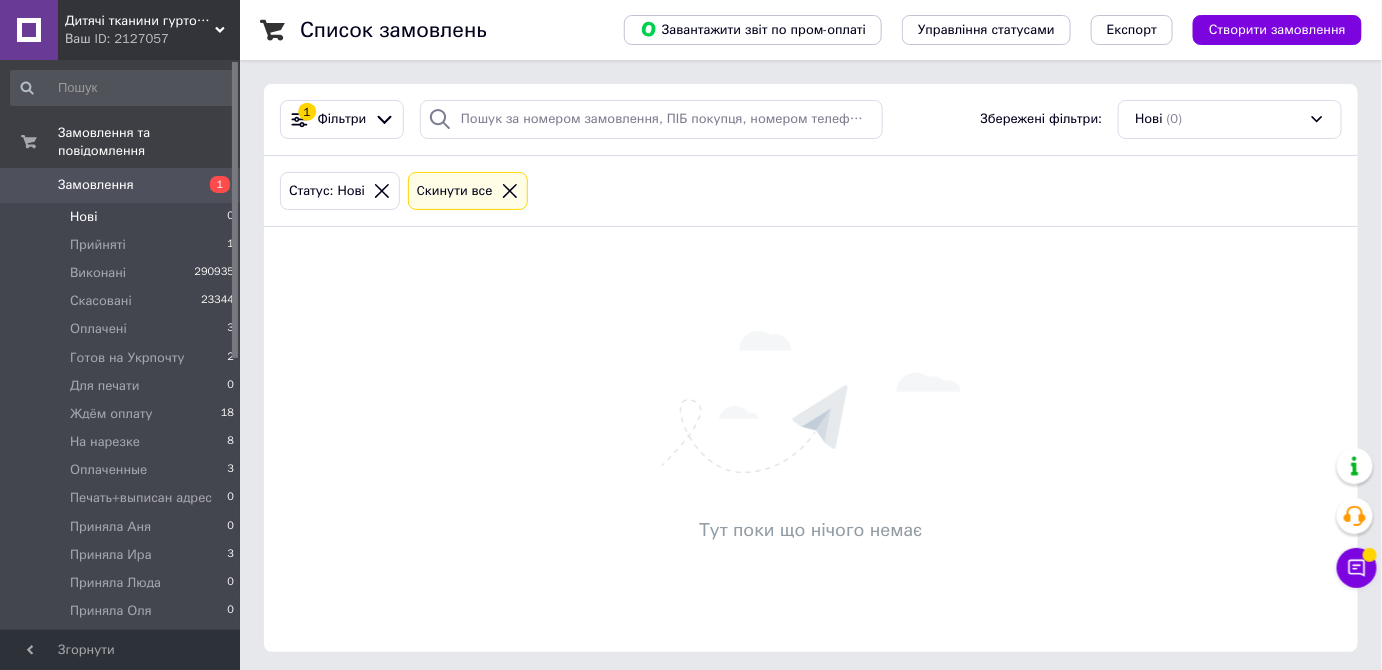 click 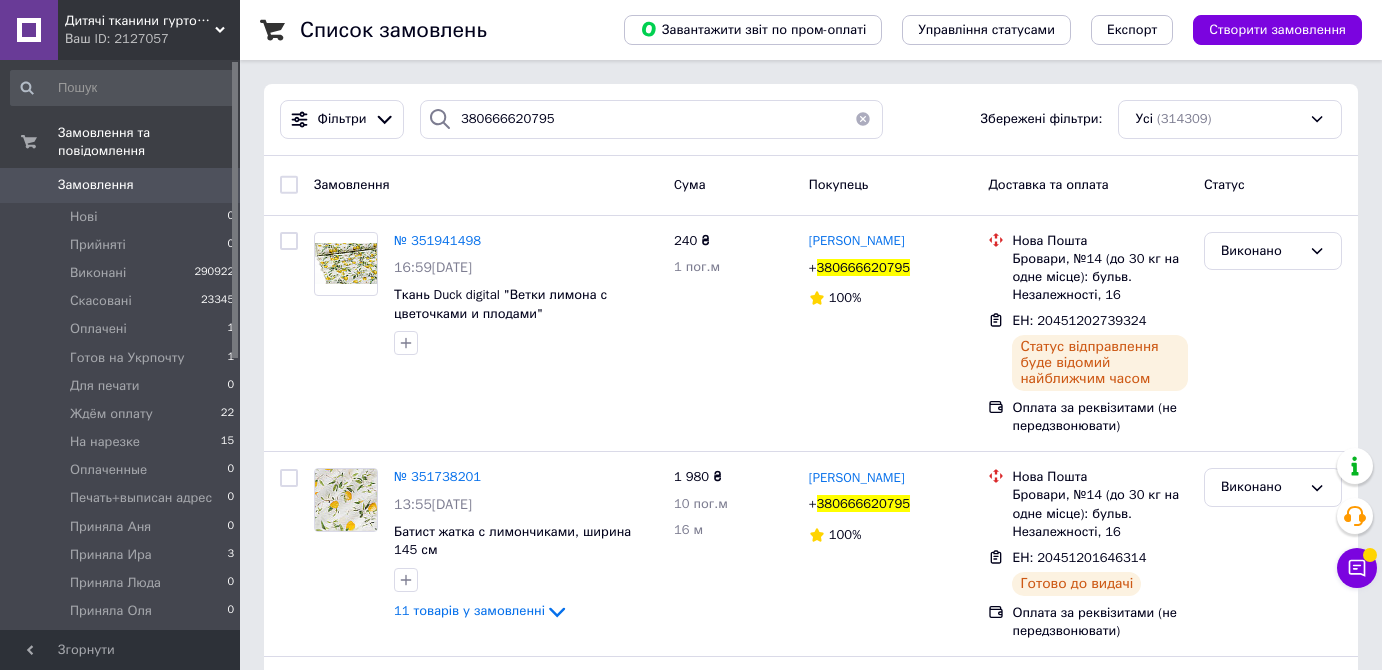 scroll, scrollTop: 0, scrollLeft: 0, axis: both 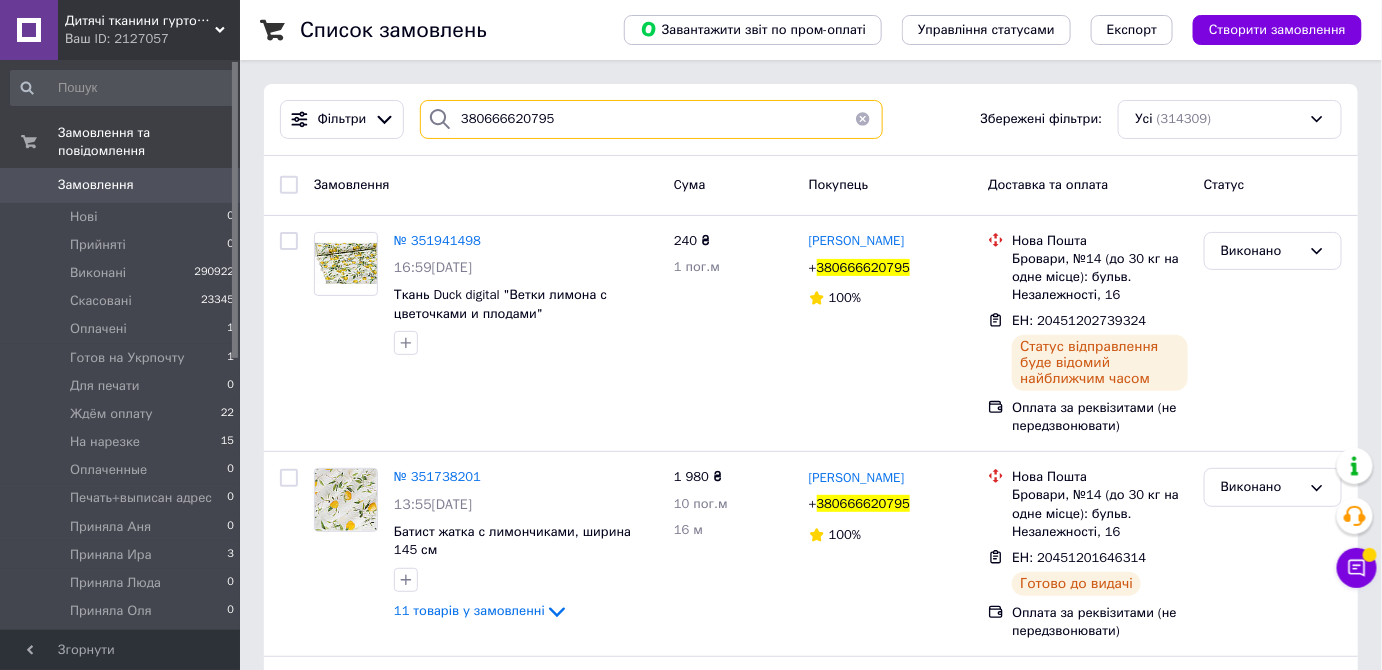 click on "380666620795" at bounding box center [651, 119] 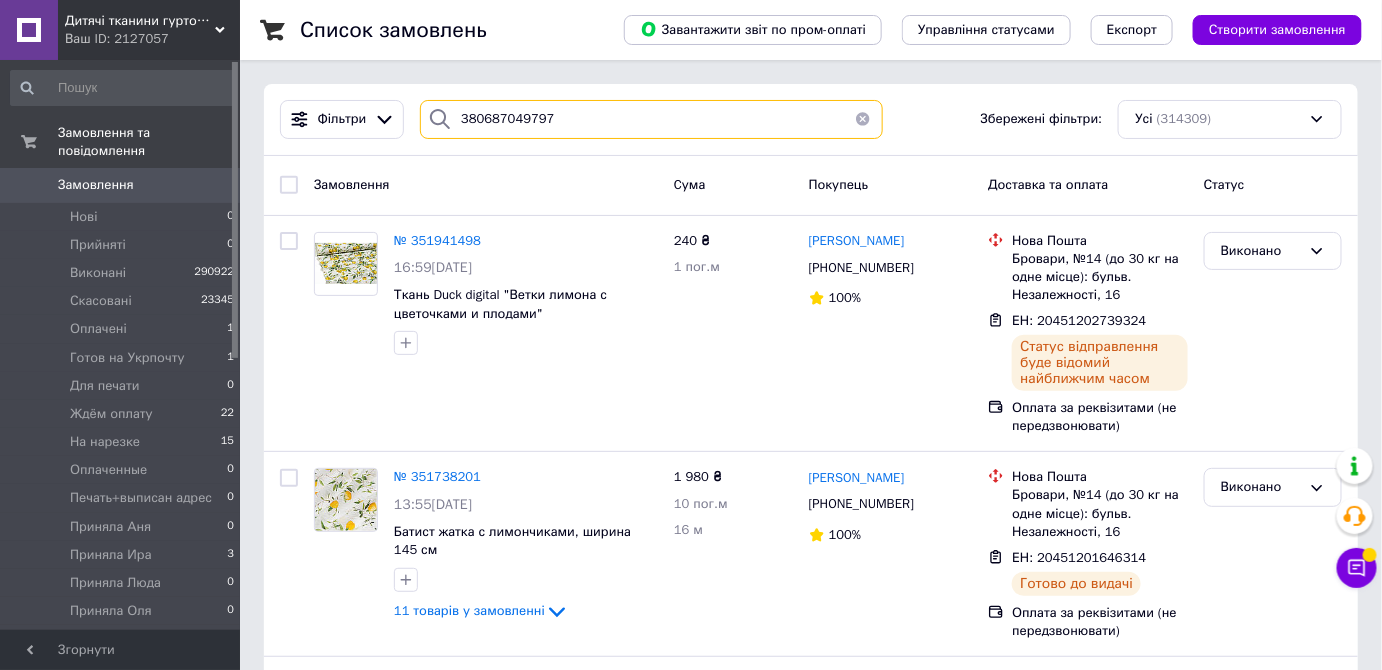 type on "380687049797" 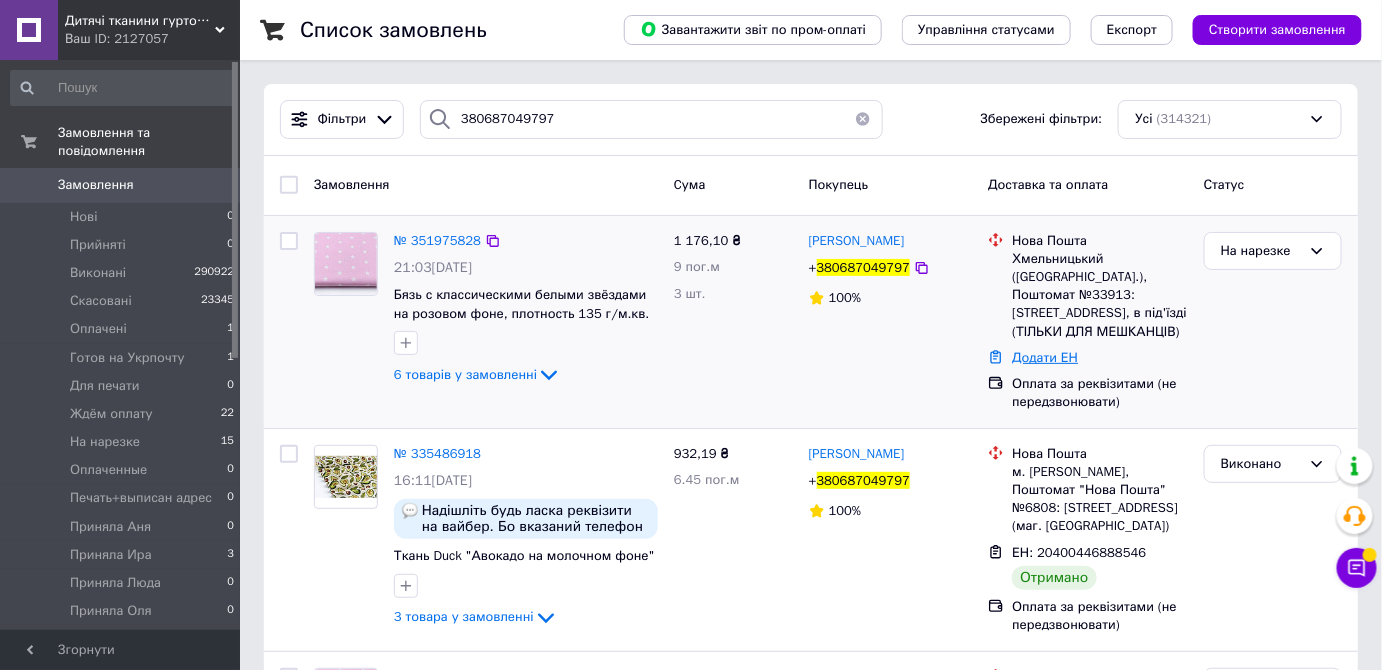 click on "Додати ЕН" at bounding box center (1045, 357) 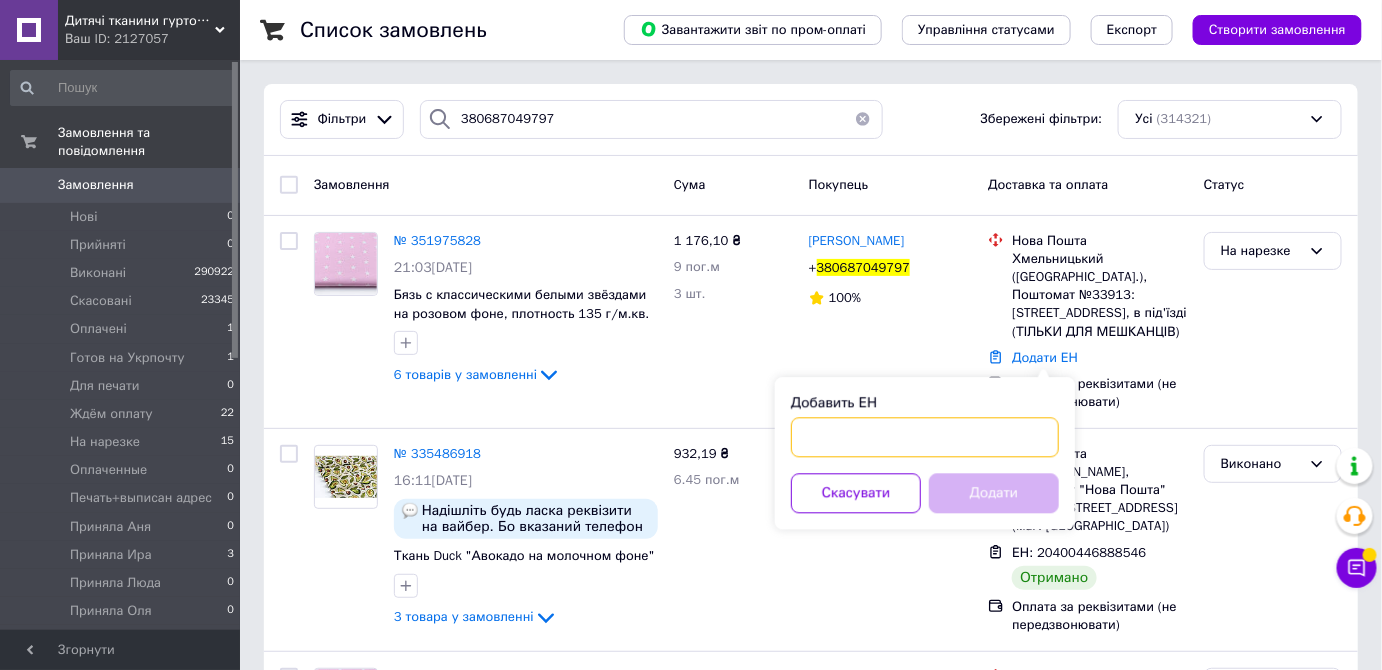 paste on "20451202871349" 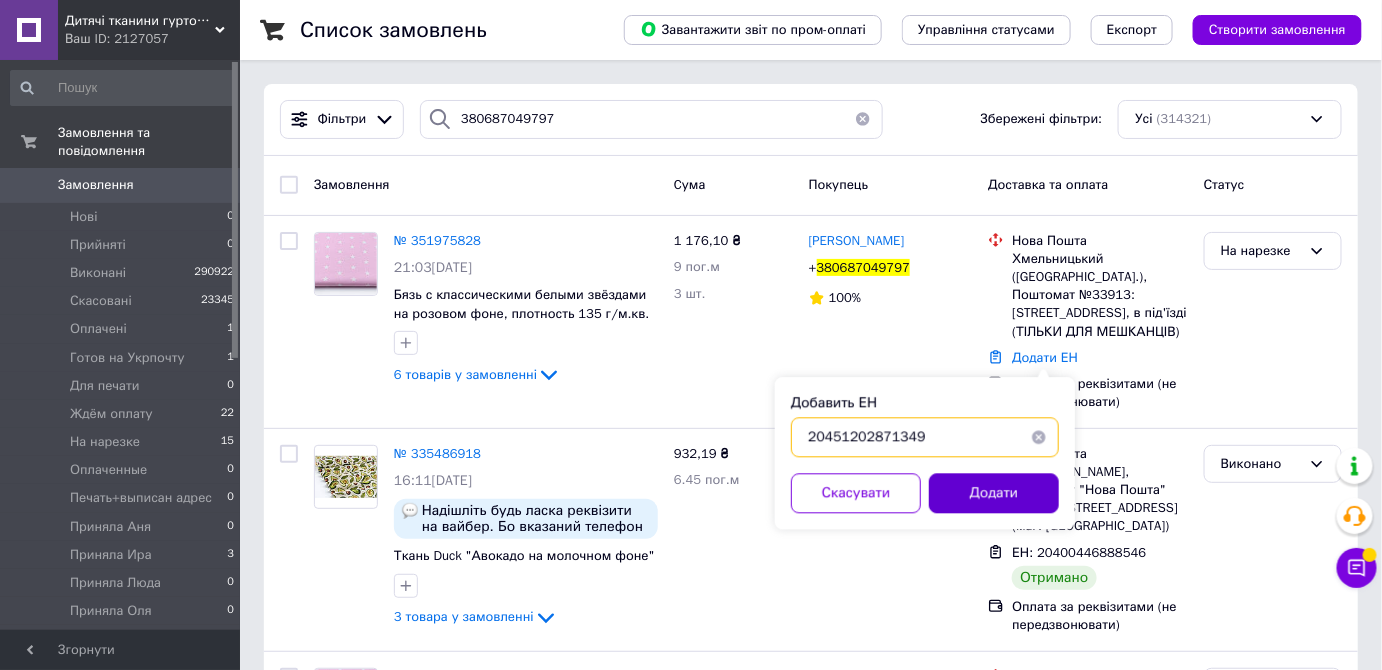 type on "20451202871349" 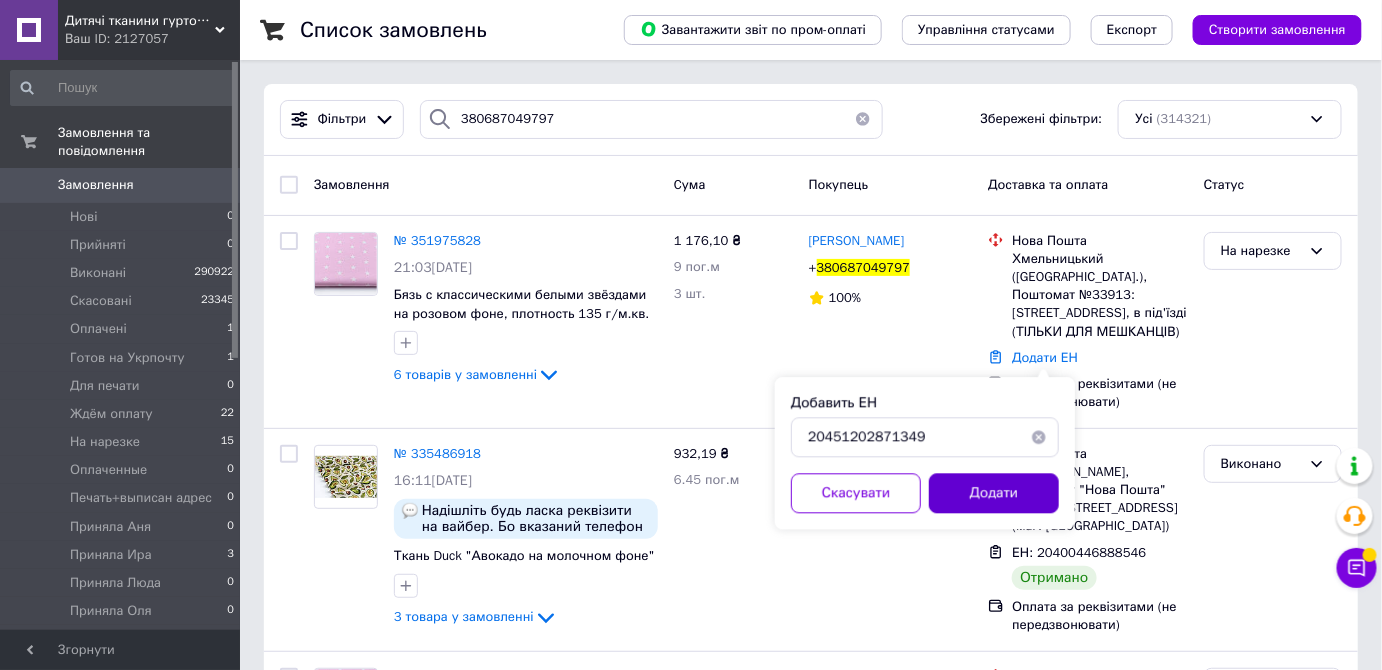 click on "Додати" at bounding box center [994, 493] 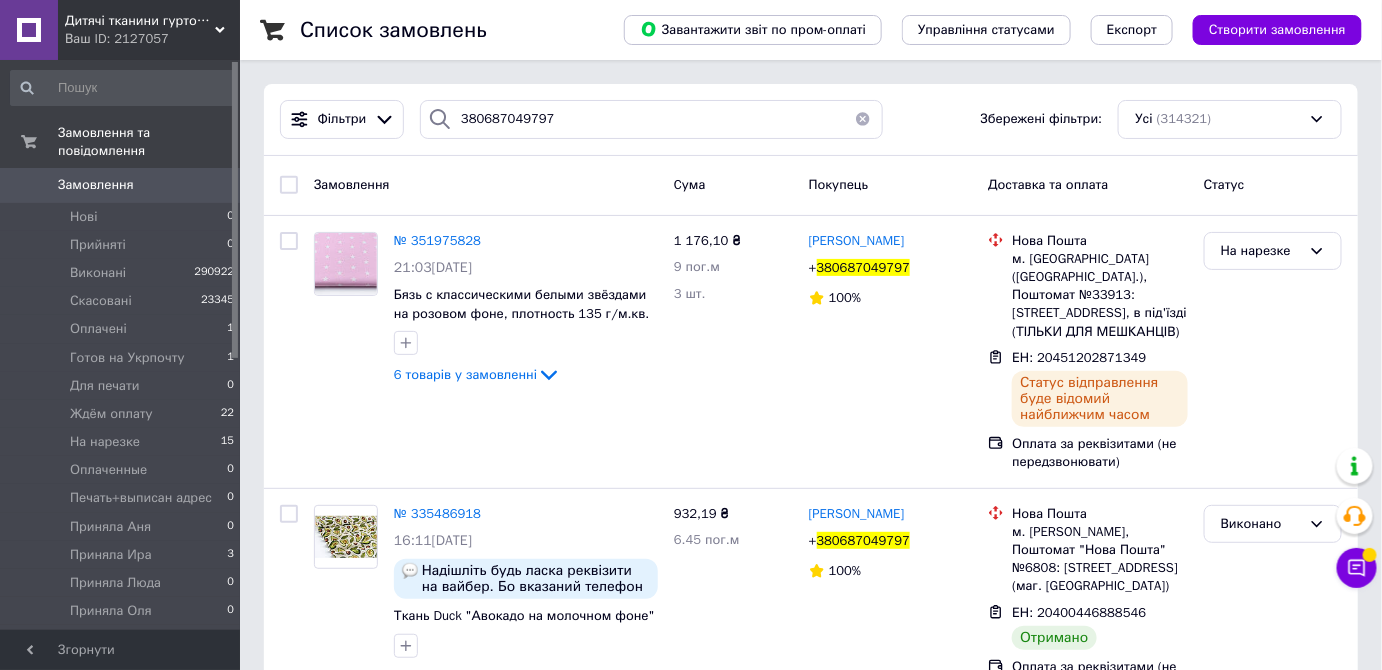 click on "380687049797" at bounding box center [864, 267] 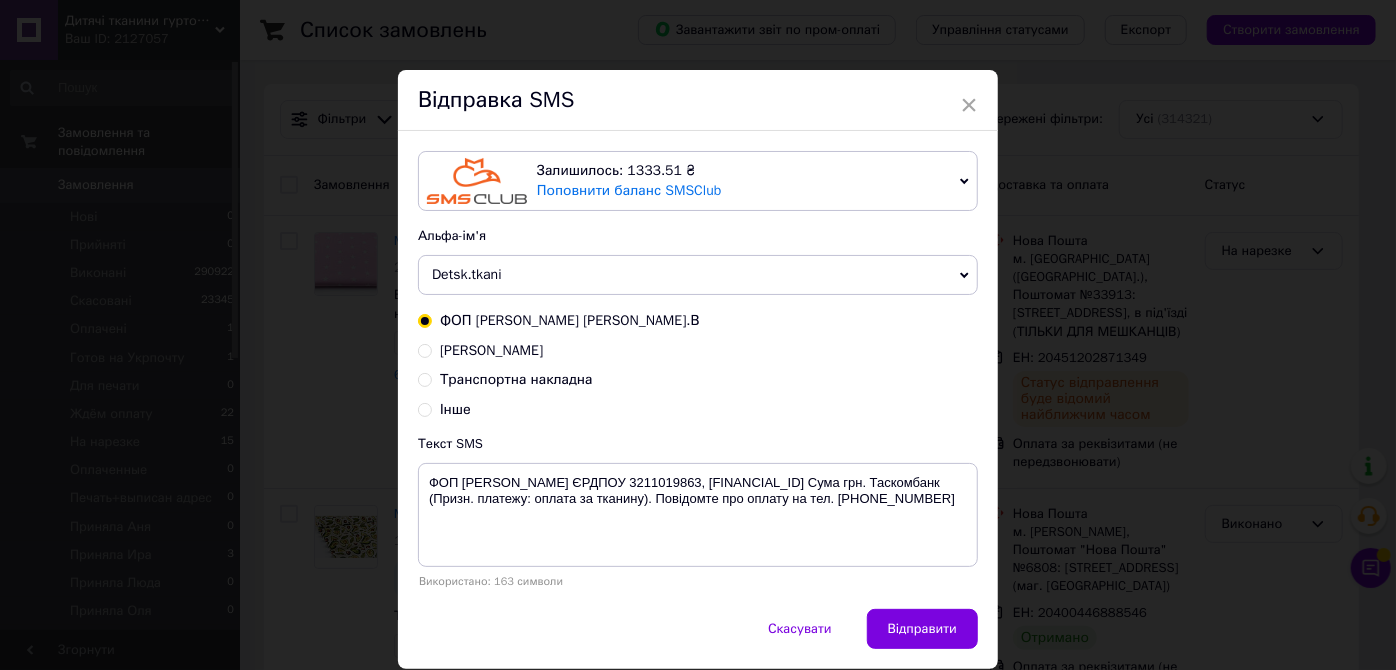 click on "Транспортна накладна" at bounding box center [516, 379] 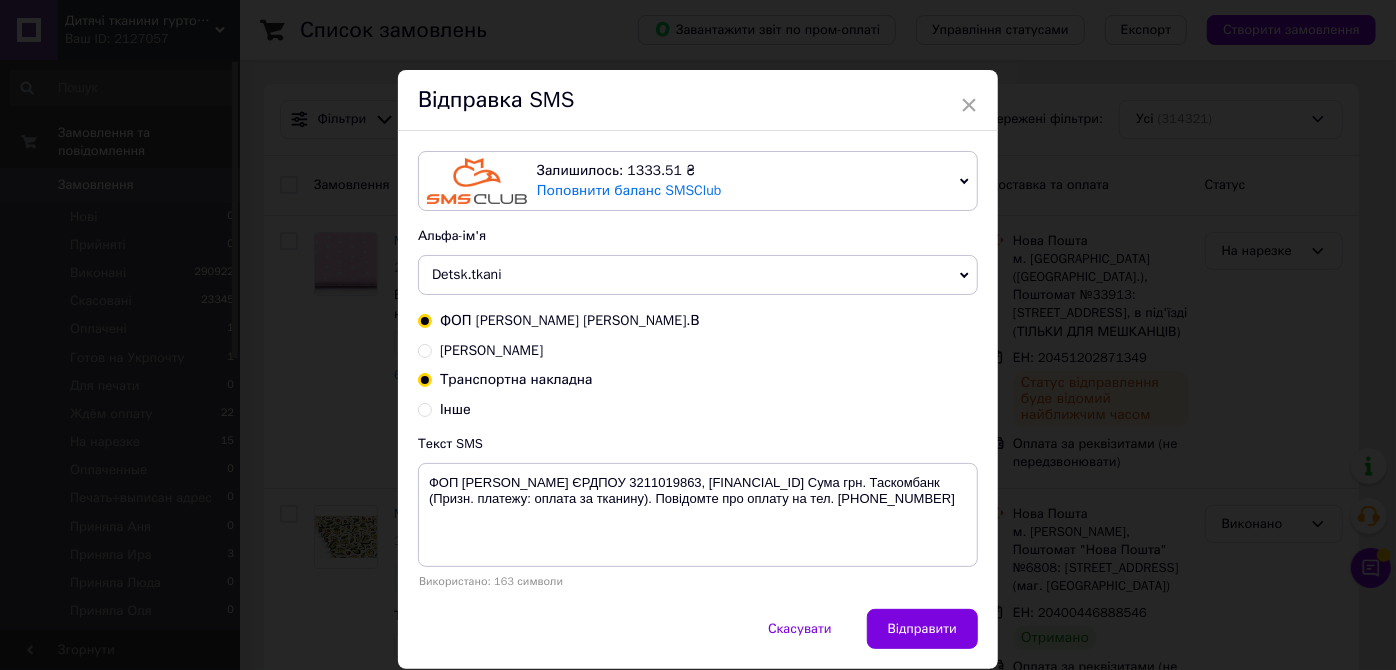 radio on "true" 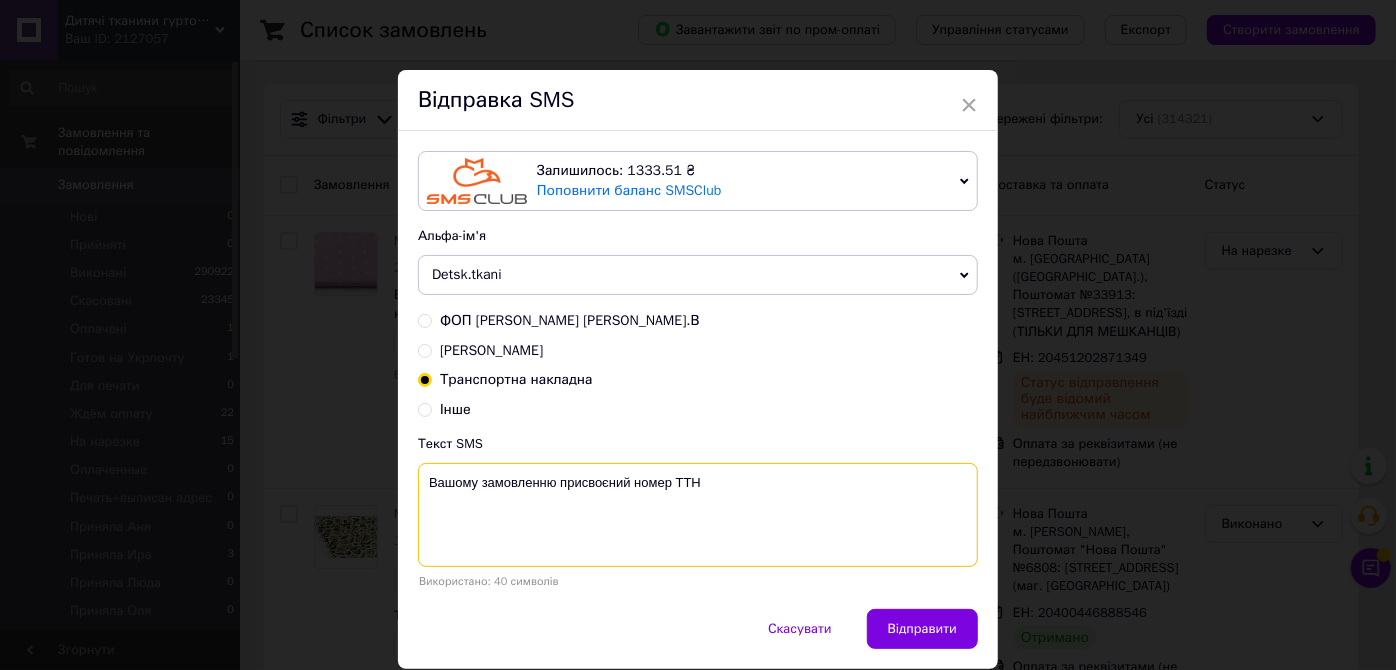 paste on "20451202871349" 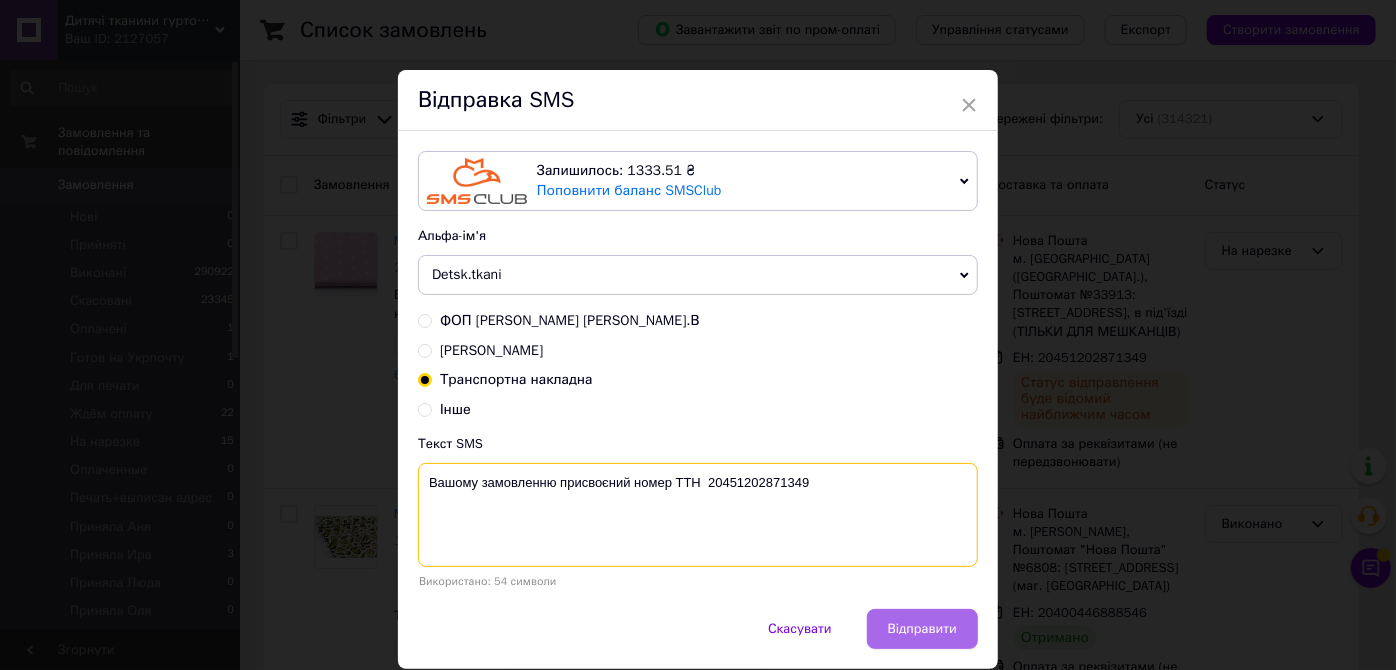 type on "Вашому замовленню присвоєний номер ТТН  20451202871349" 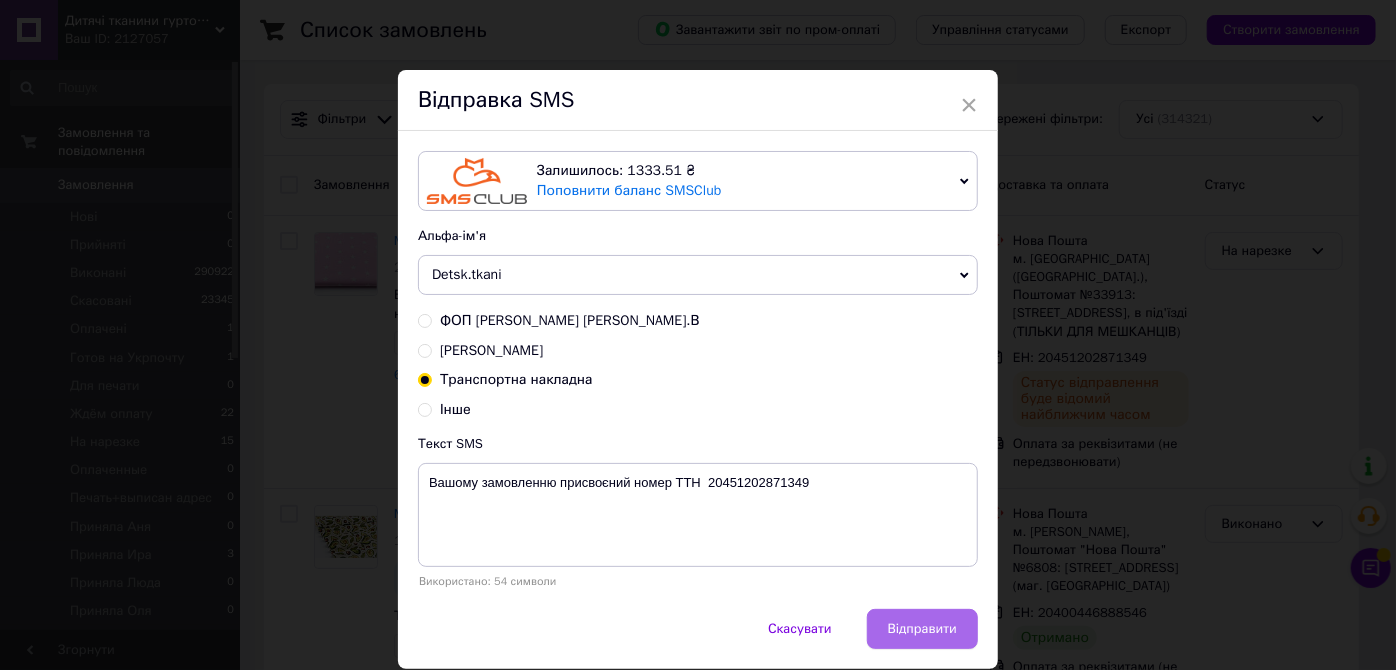 click on "Відправити" at bounding box center [922, 629] 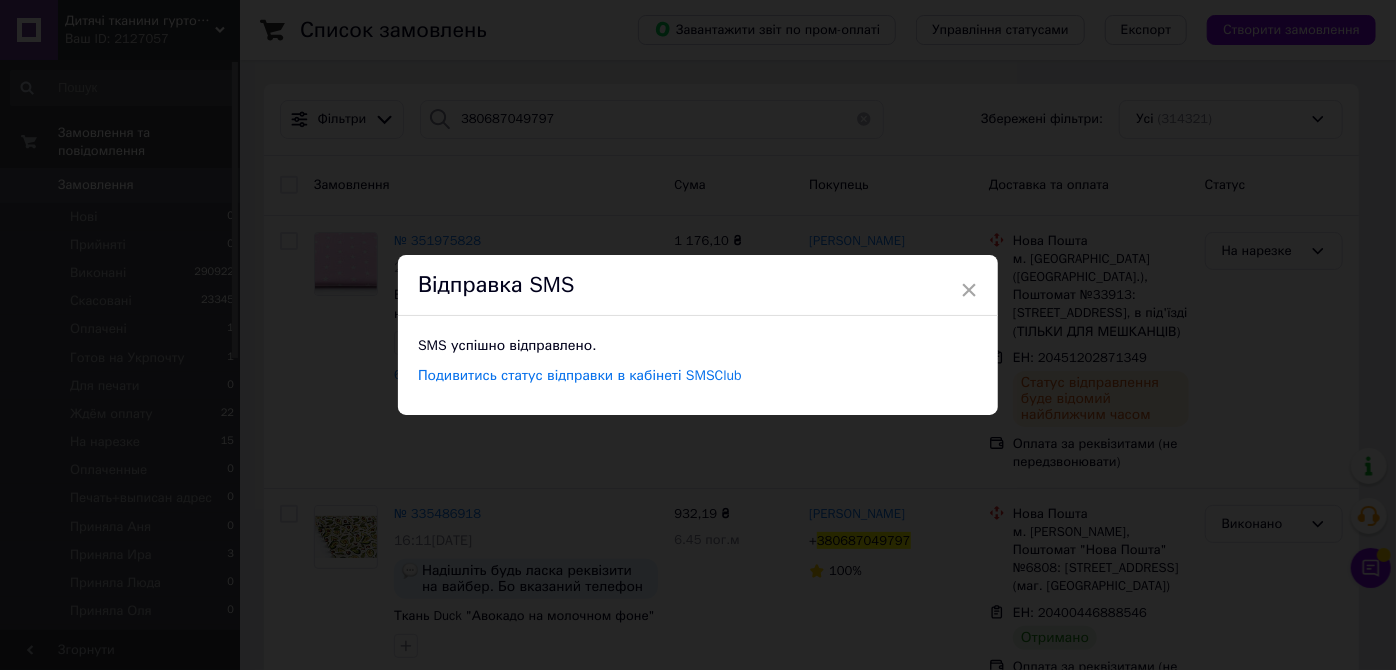 click on "× Відправка SMS SMS успішно відправлено. Подивитись статус відправки в кабінеті SMSClub" at bounding box center [698, 335] 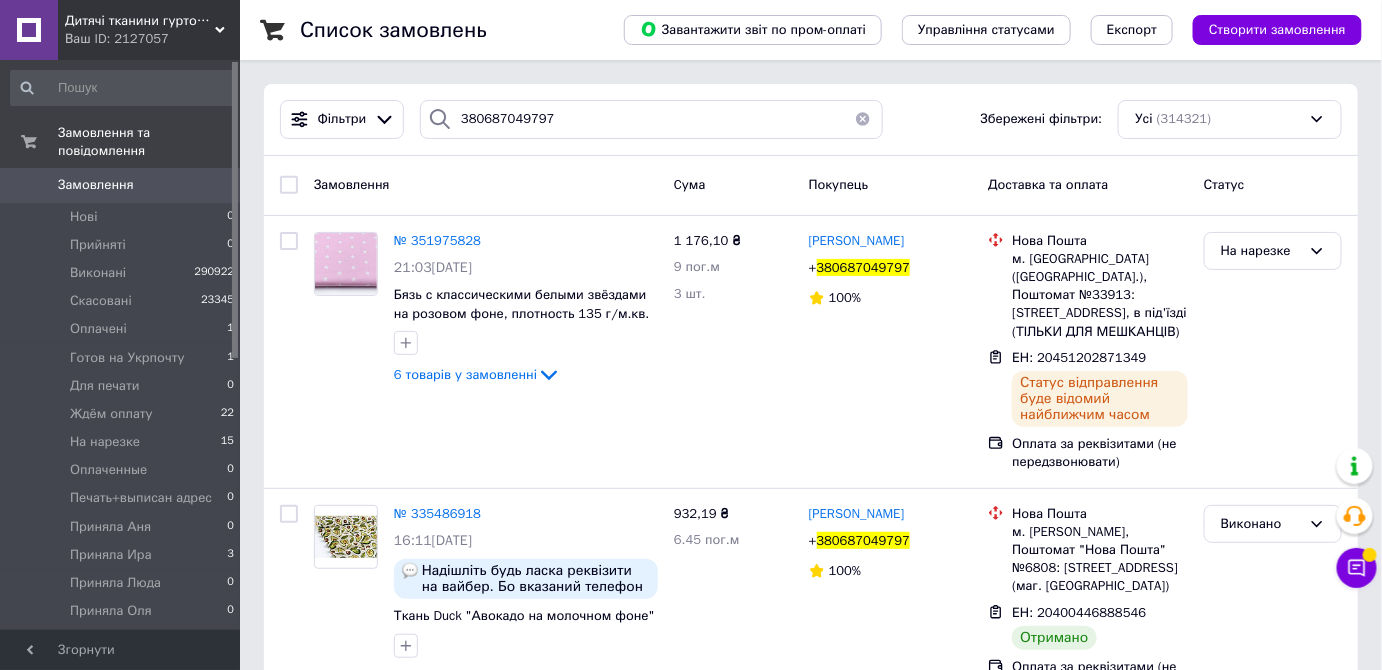 click on "На нарезке" at bounding box center [1261, 251] 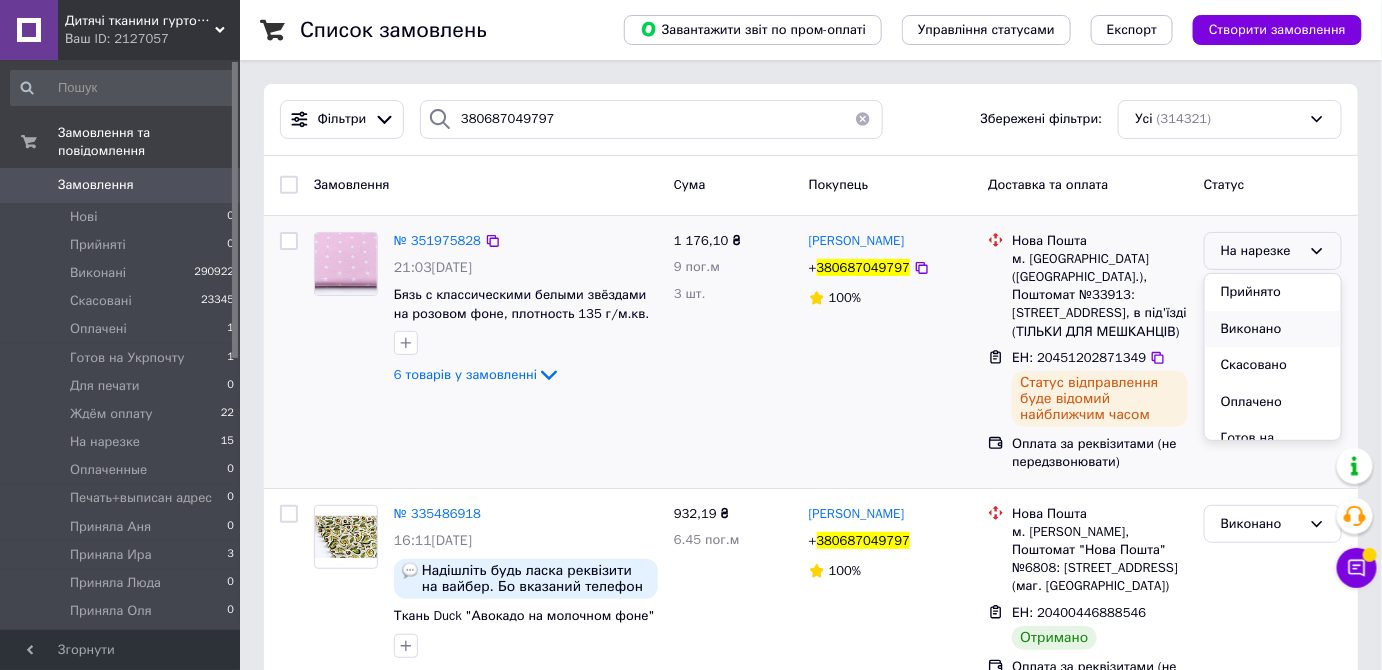 click on "Виконано" at bounding box center (1273, 329) 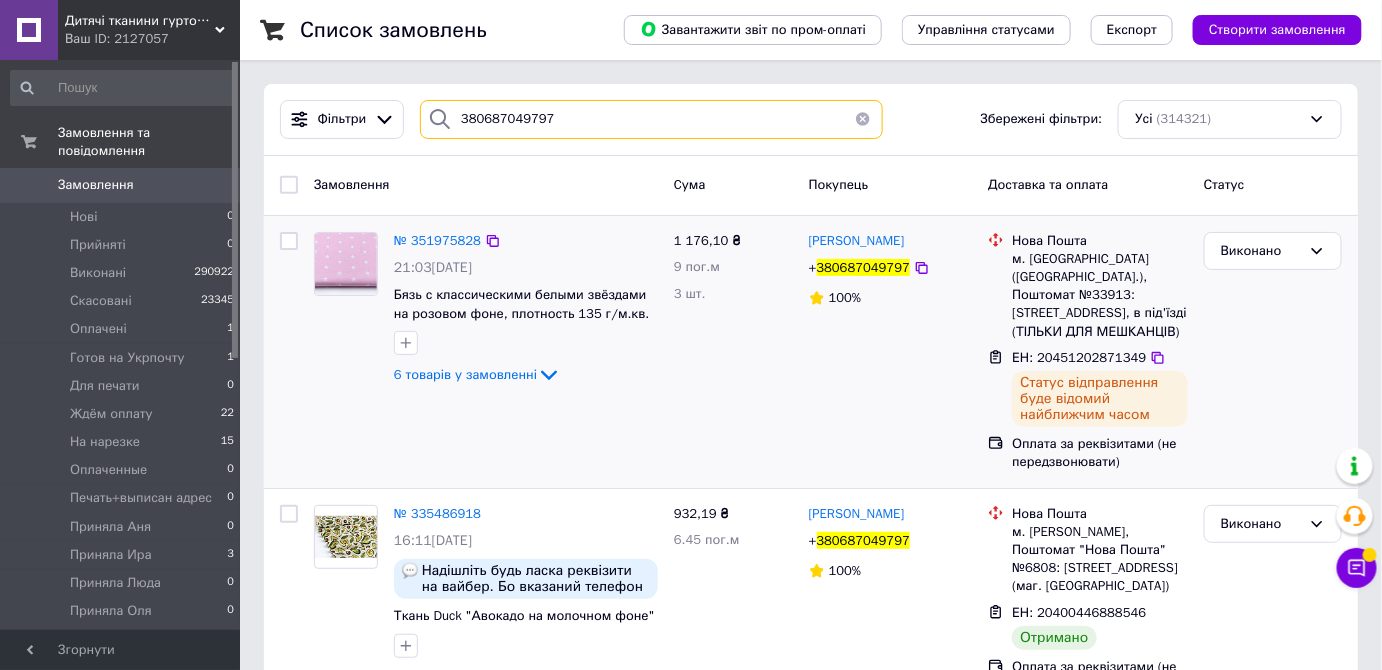 click on "380687049797" at bounding box center [651, 119] 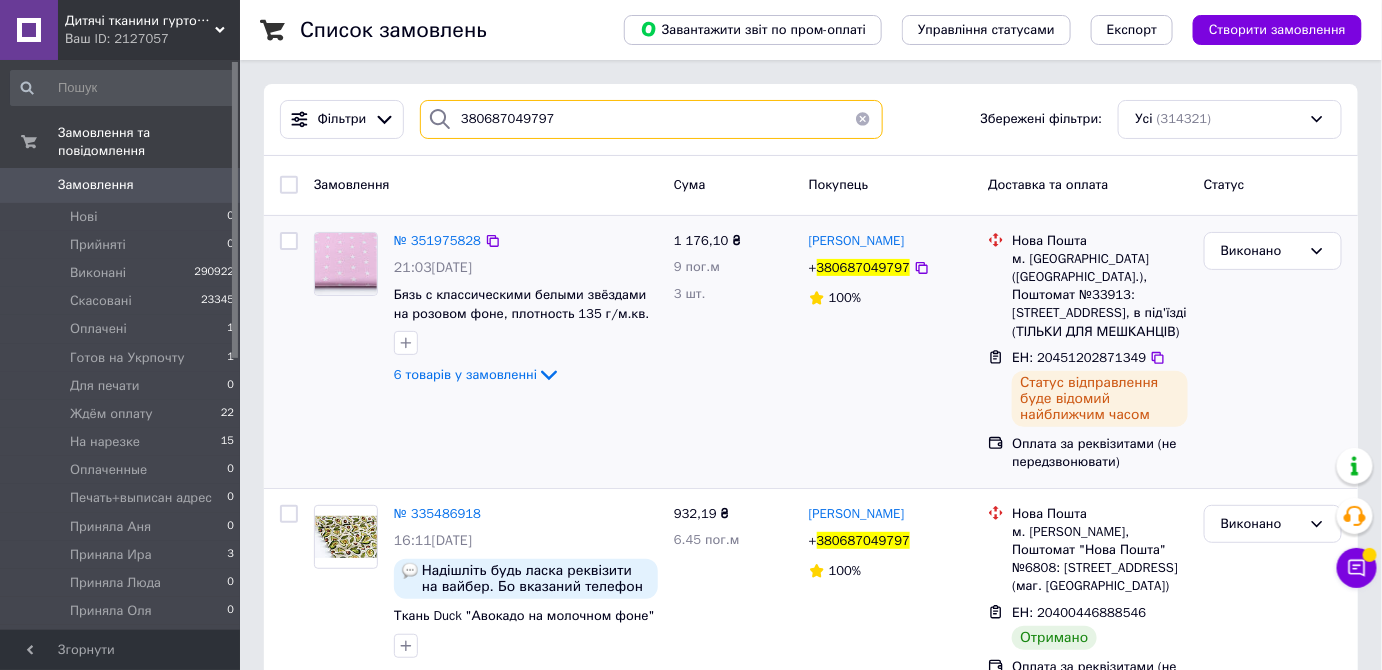 click on "380687049797" at bounding box center [651, 119] 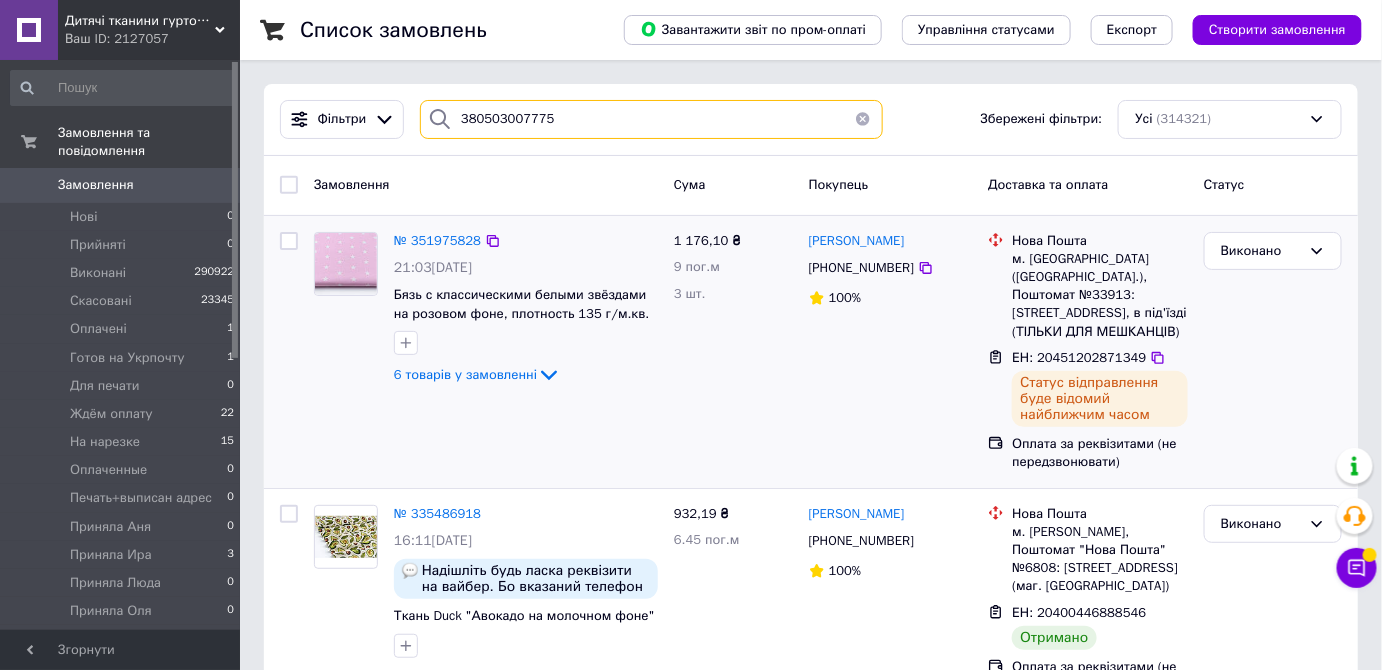 type on "380503007775" 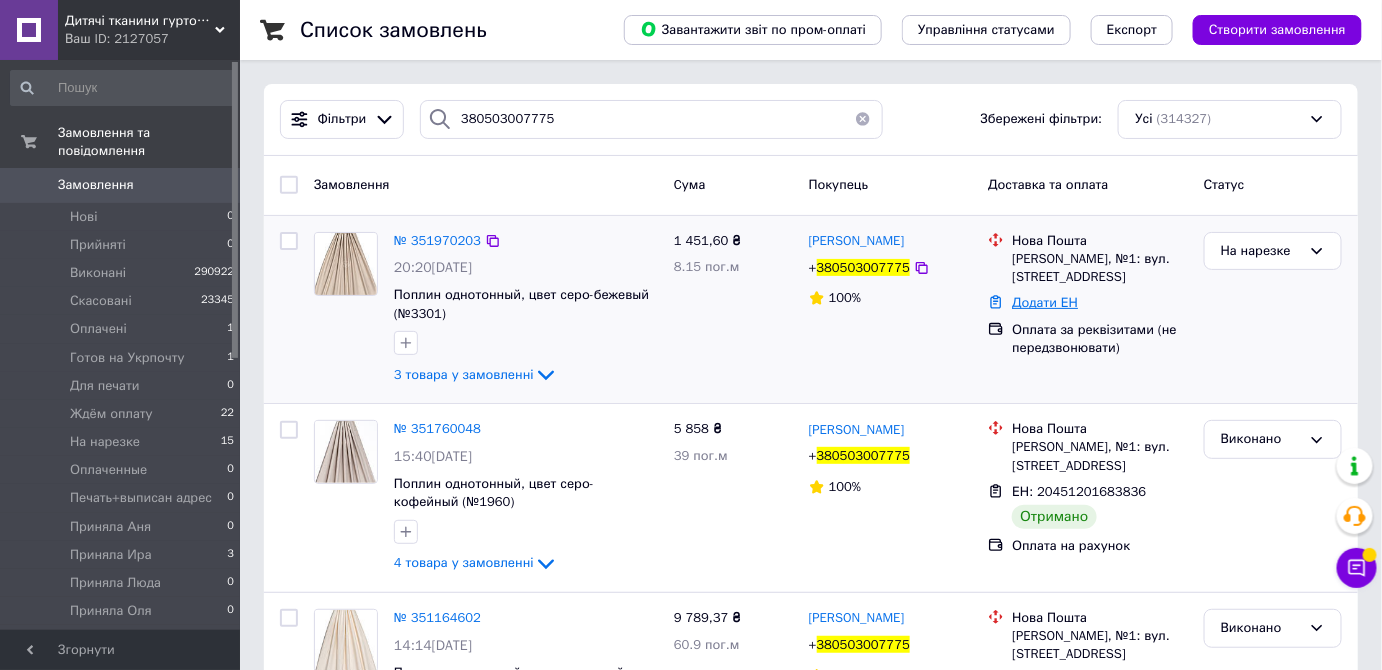 click on "Додати ЕН" at bounding box center [1045, 302] 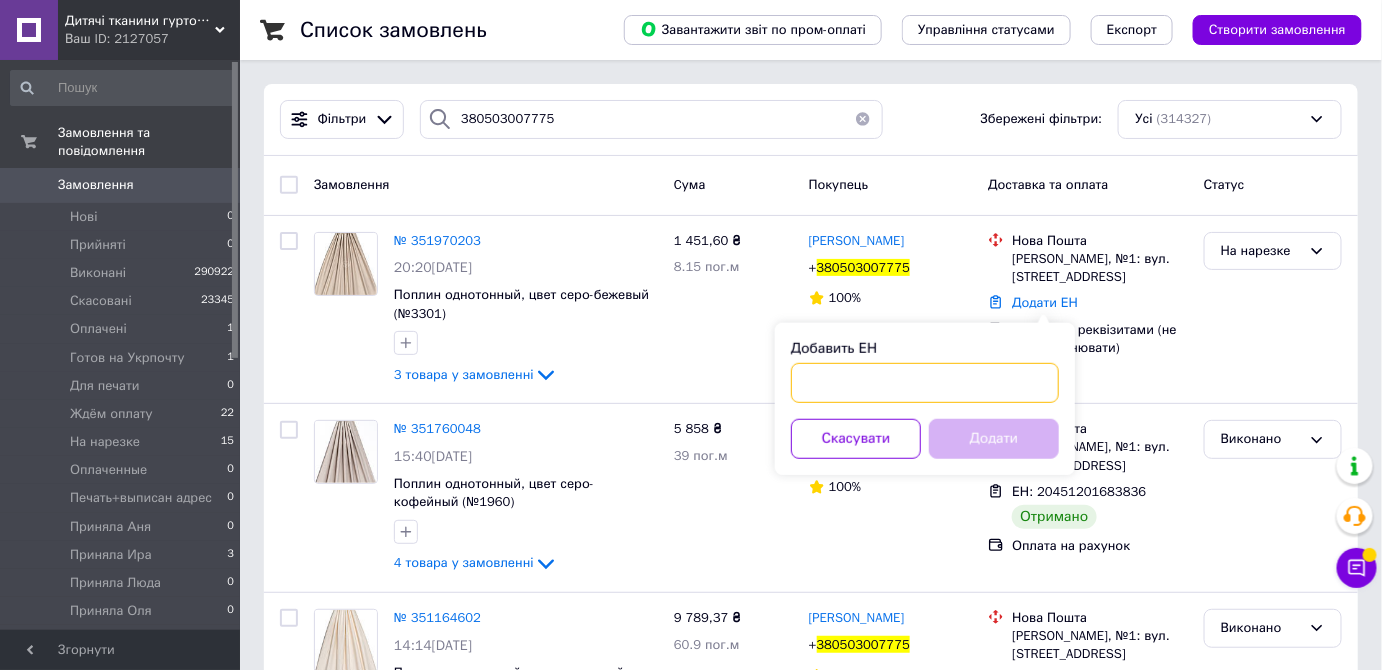 paste on "20451202910156" 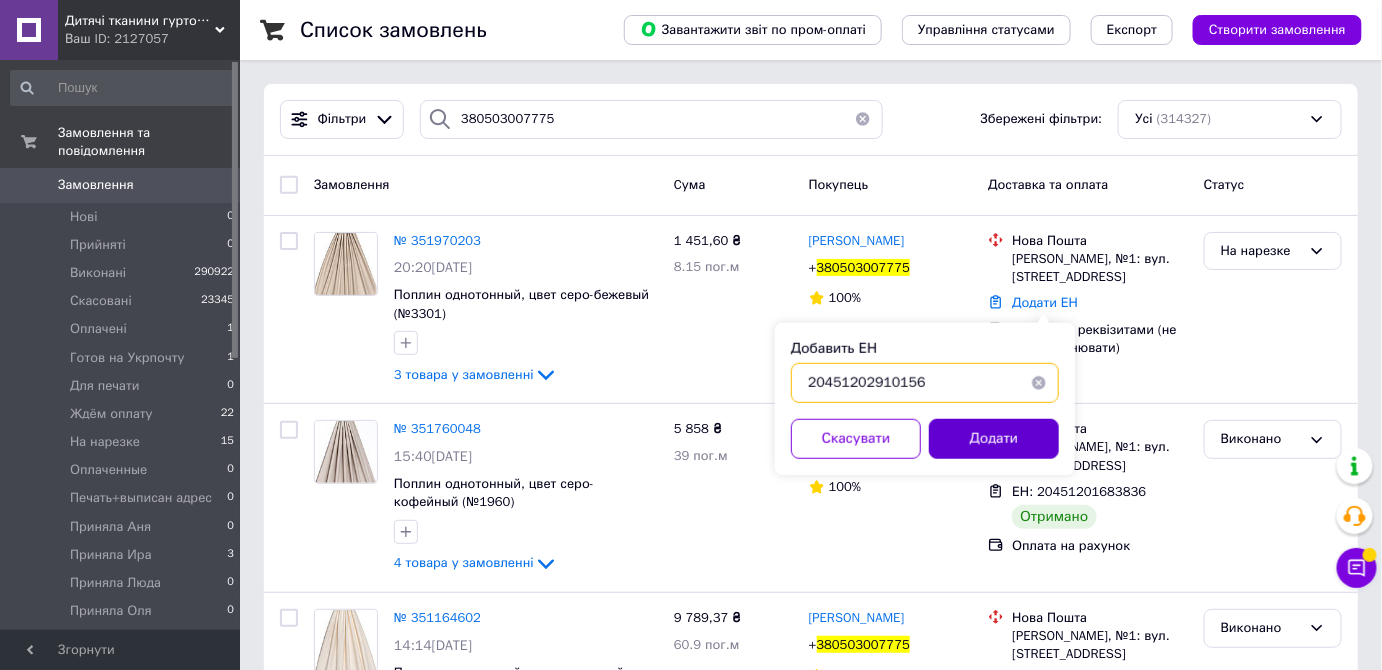 type on "20451202910156" 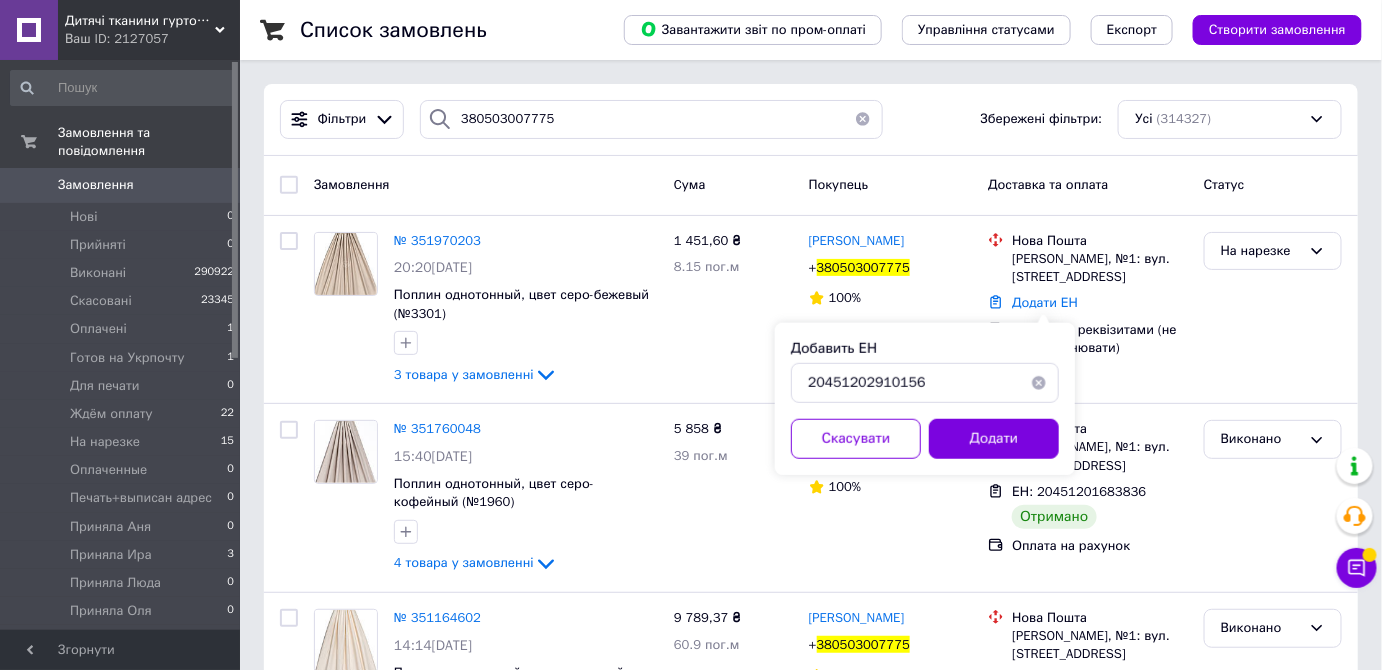 drag, startPoint x: 1013, startPoint y: 434, endPoint x: 1009, endPoint y: 451, distance: 17.464249 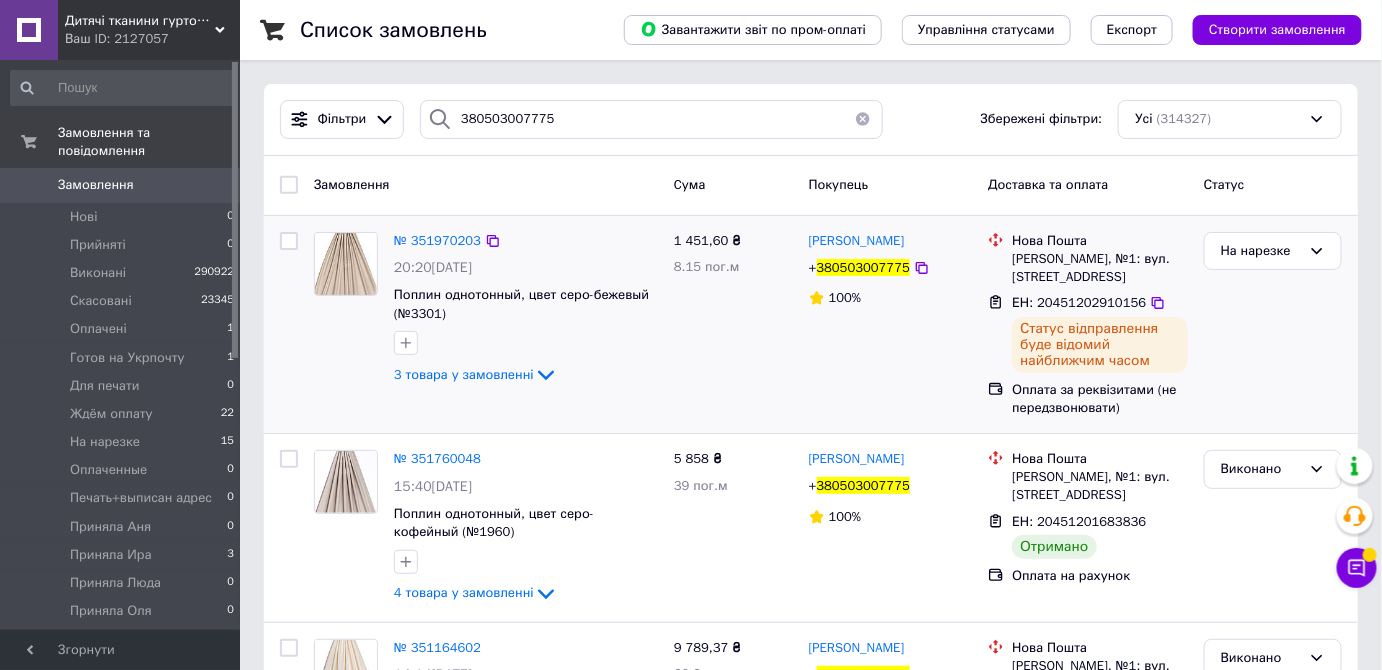 click on "380503007775" at bounding box center (864, 267) 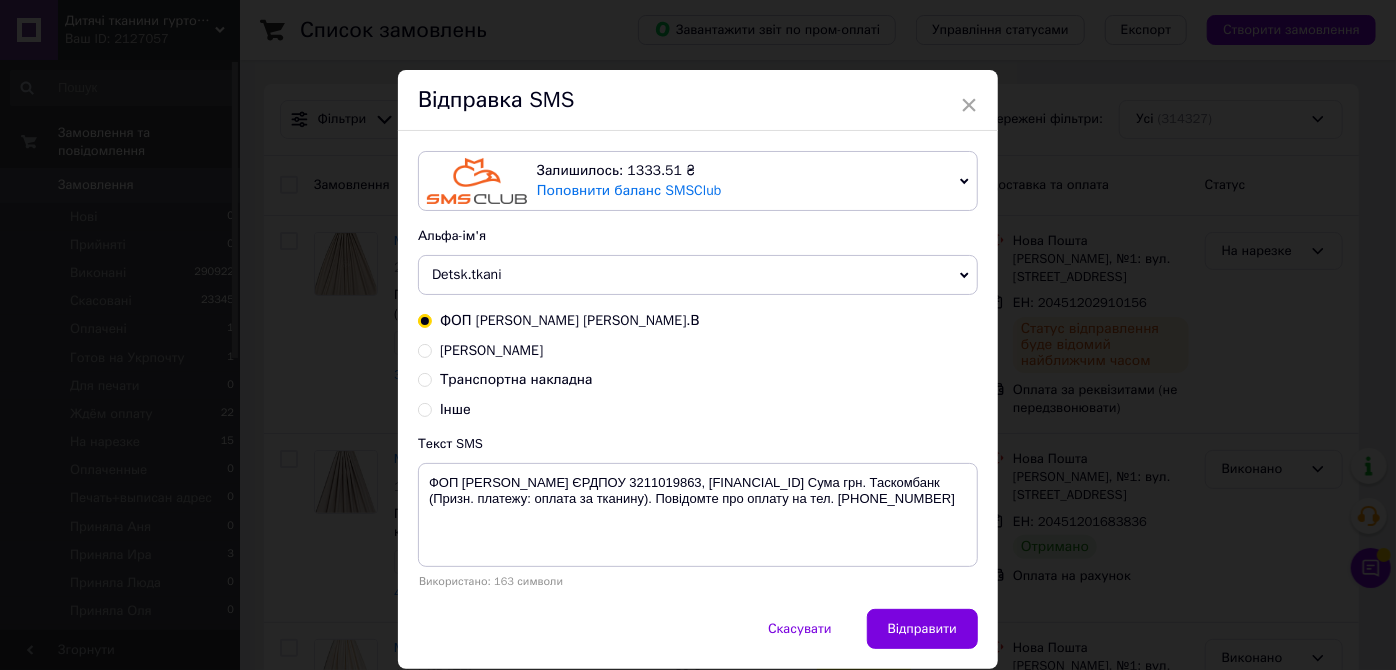 click on "Транспортна накладна" at bounding box center [516, 379] 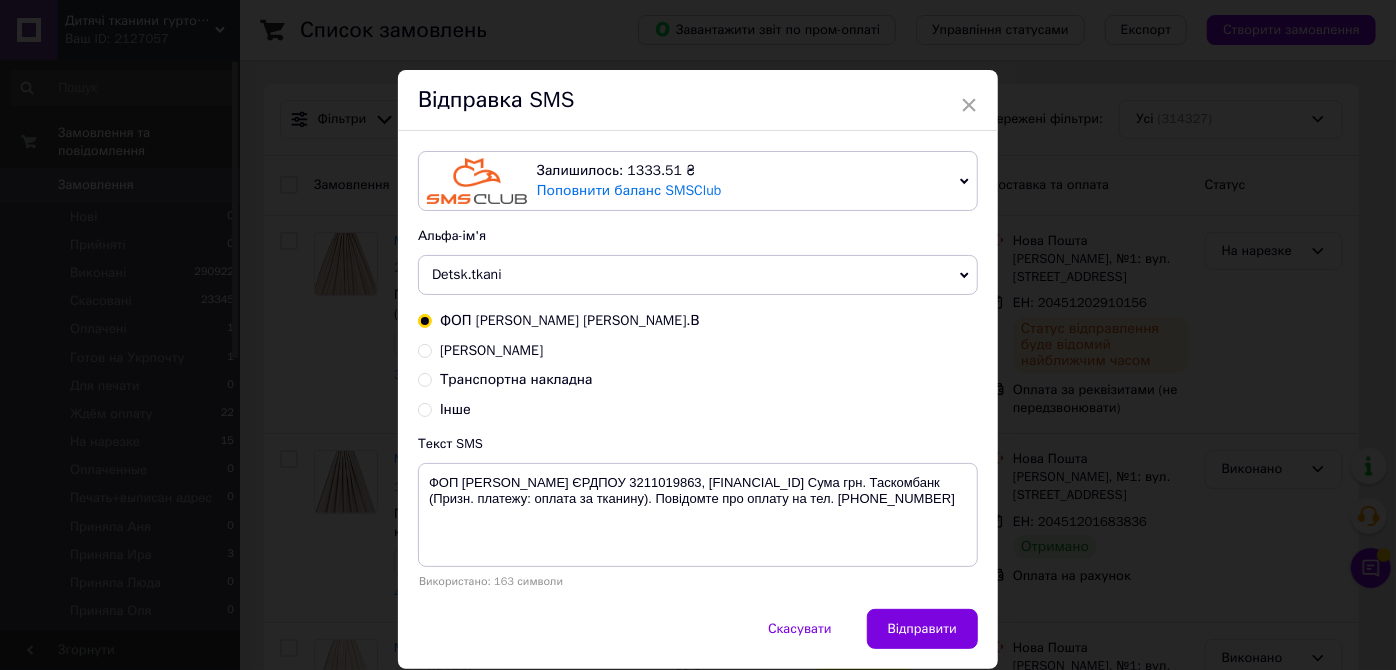 click on "Транспортна накладна" at bounding box center [425, 378] 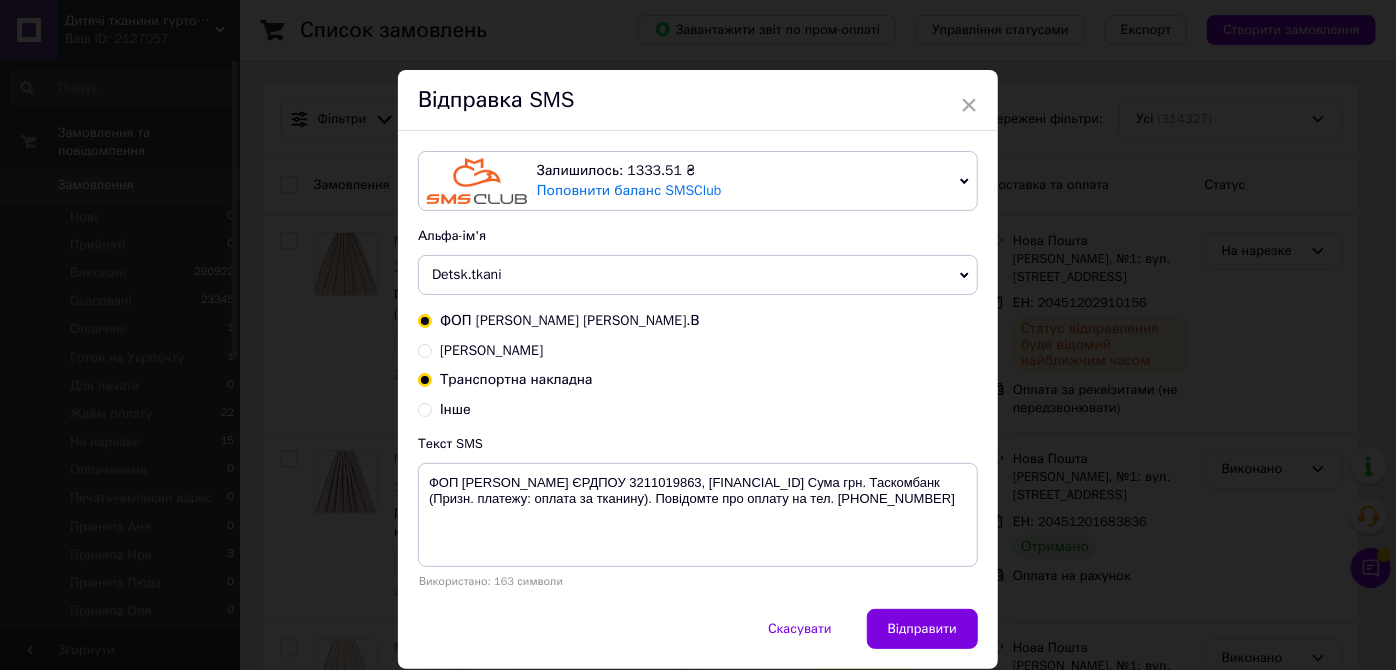 radio on "true" 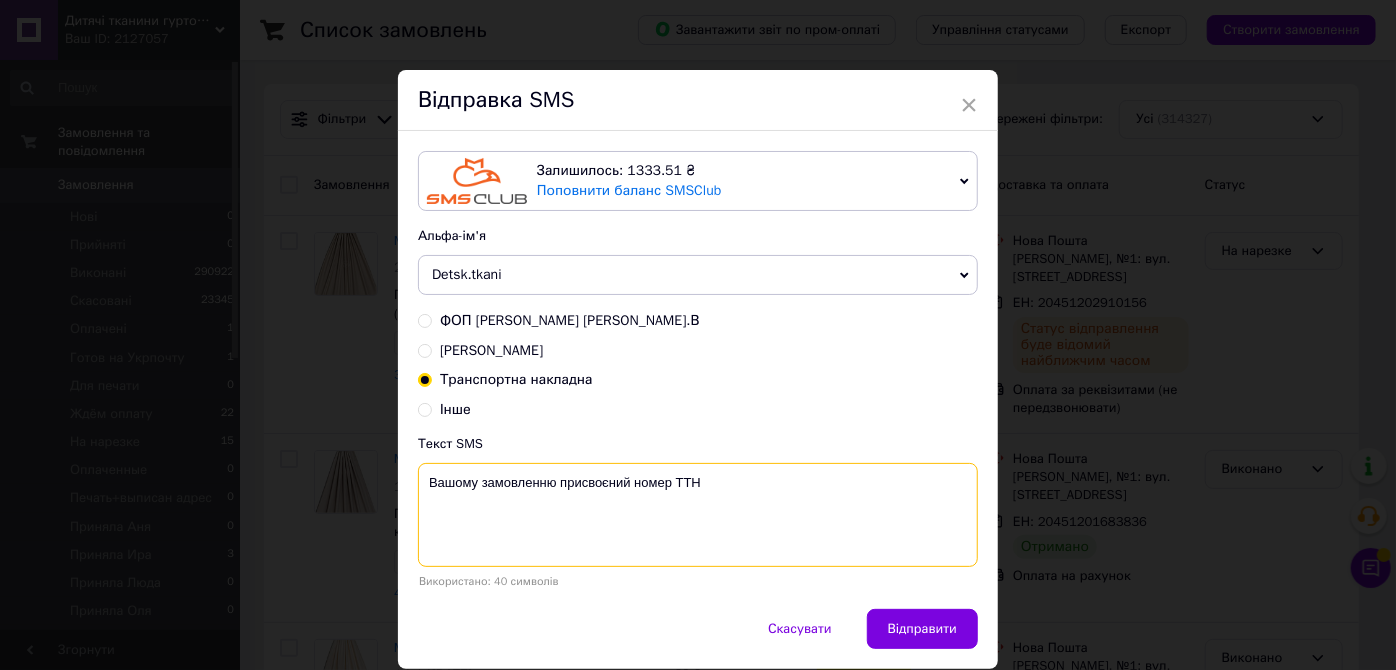 paste on "20451202910156" 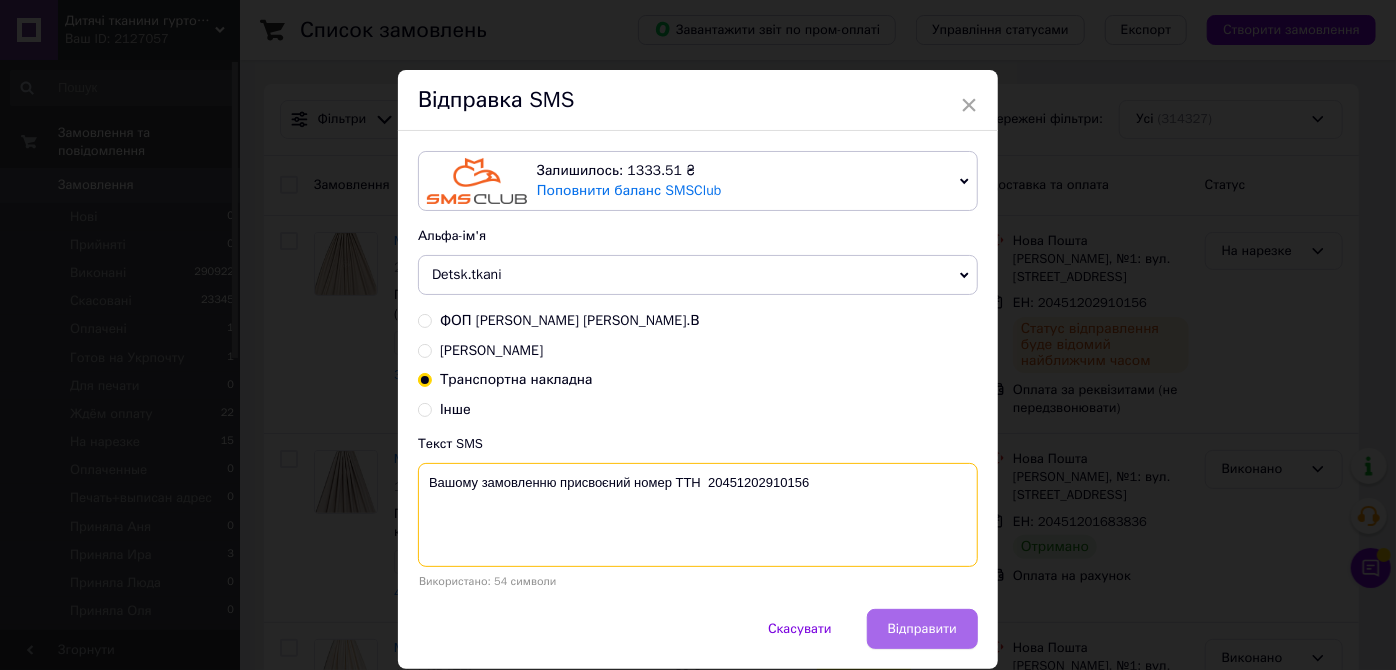 type on "Вашому замовленню присвоєний номер ТТН  20451202910156" 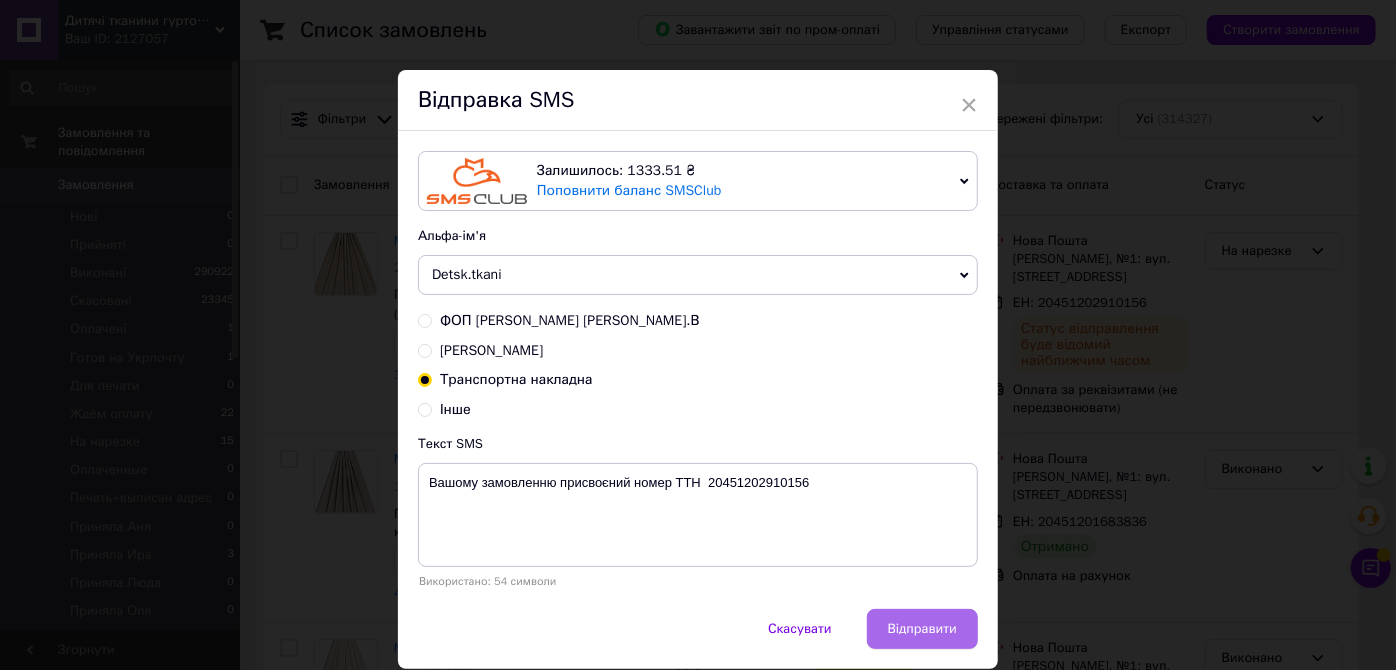 click on "Відправити" at bounding box center (922, 629) 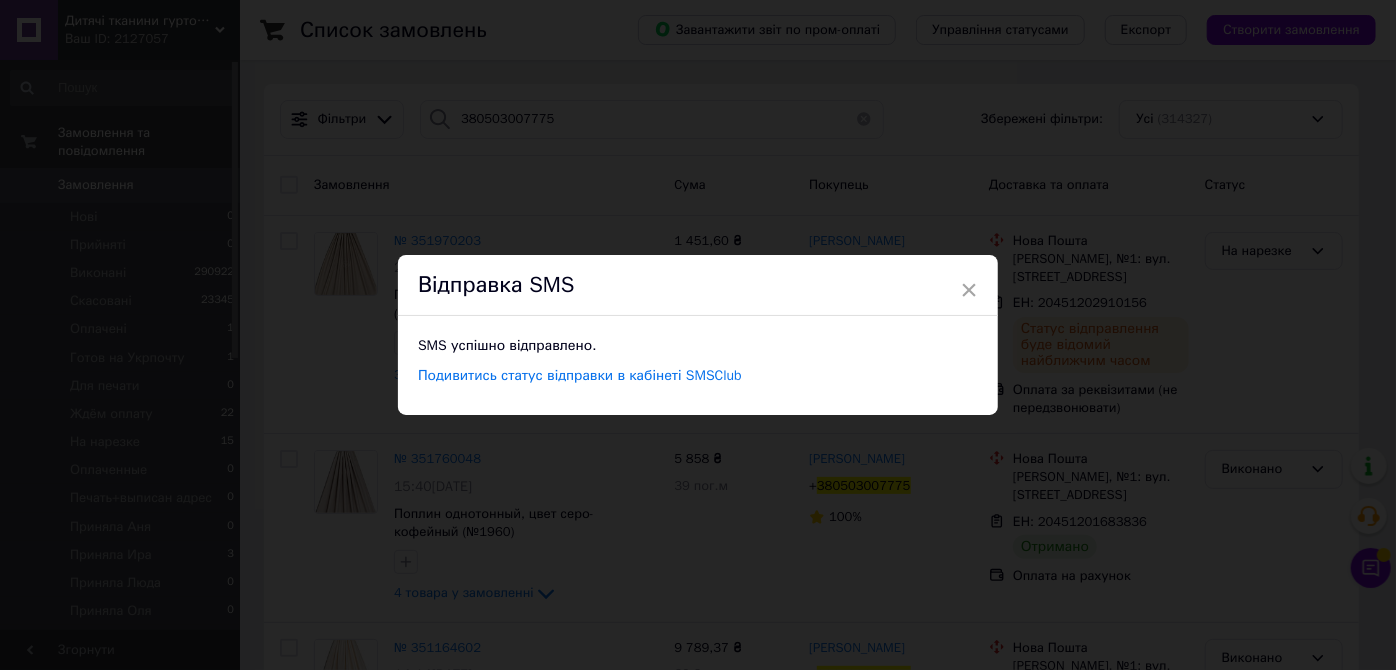 click on "× Відправка SMS SMS успішно відправлено. Подивитись статус відправки в кабінеті SMSClub" at bounding box center [698, 335] 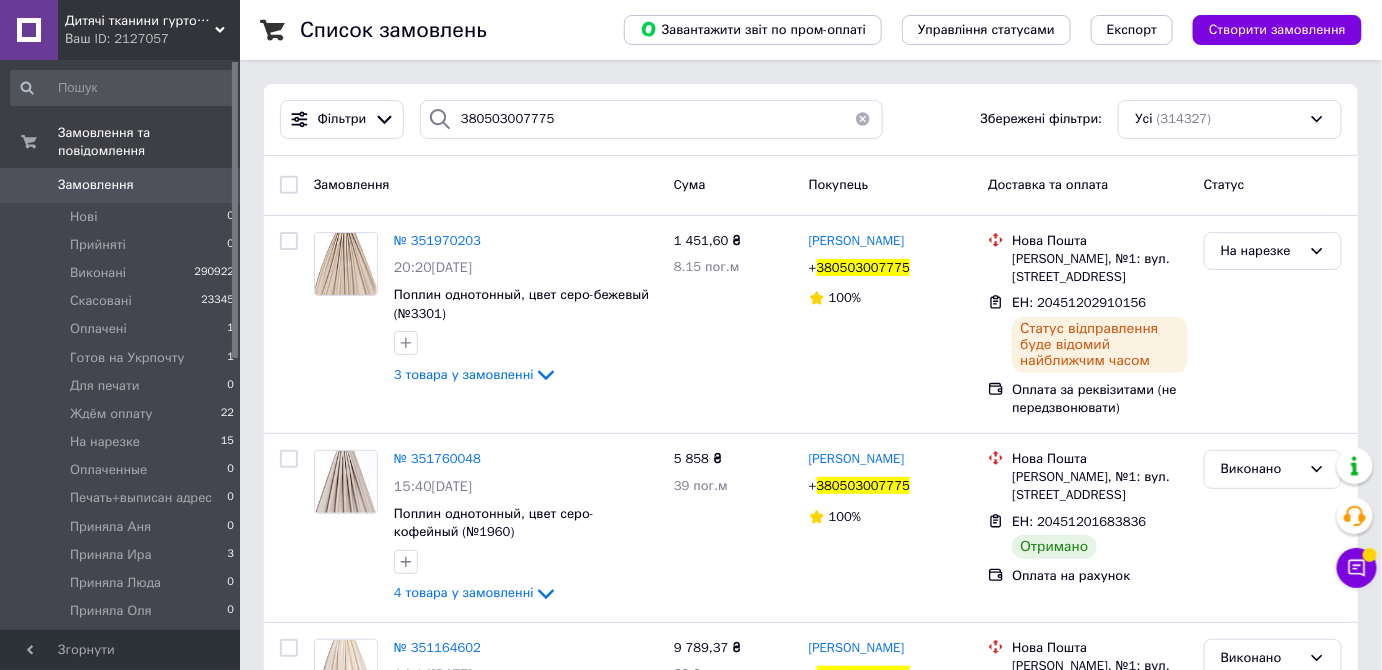 click on "На нарезке" at bounding box center [1261, 251] 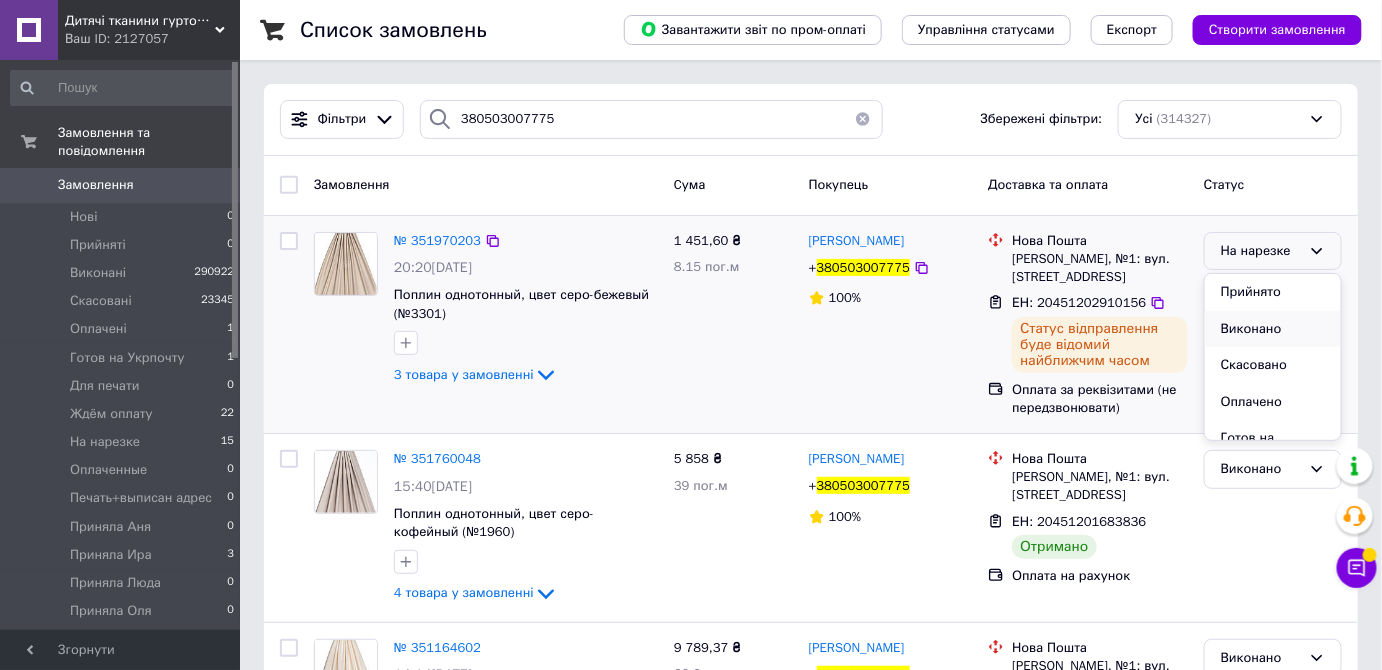 click on "Виконано" at bounding box center (1273, 329) 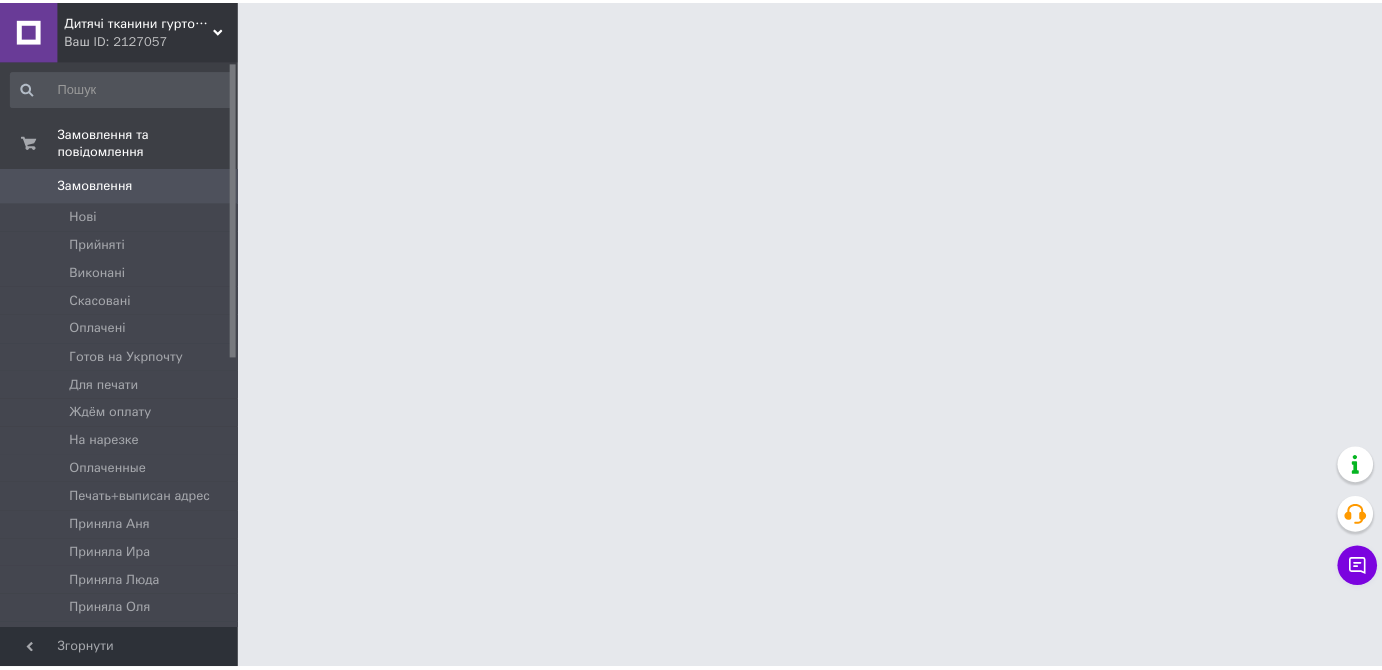 scroll, scrollTop: 0, scrollLeft: 0, axis: both 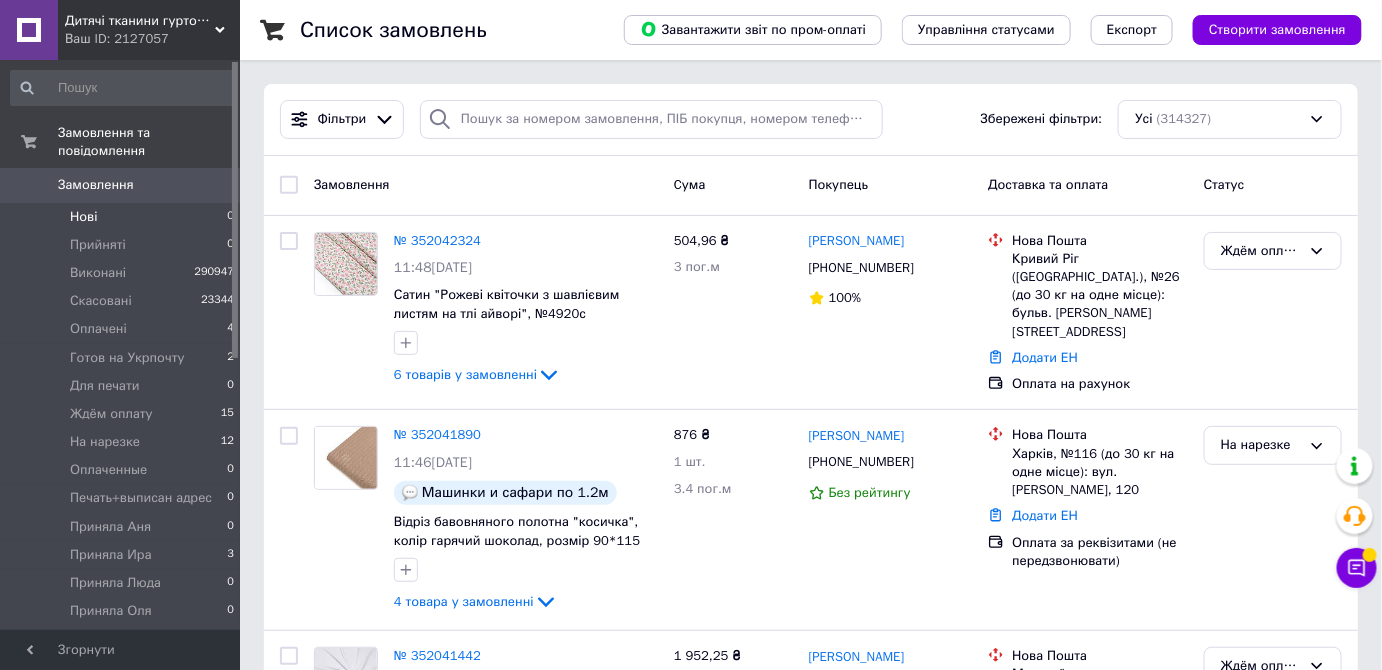 click on "Нові" at bounding box center [83, 217] 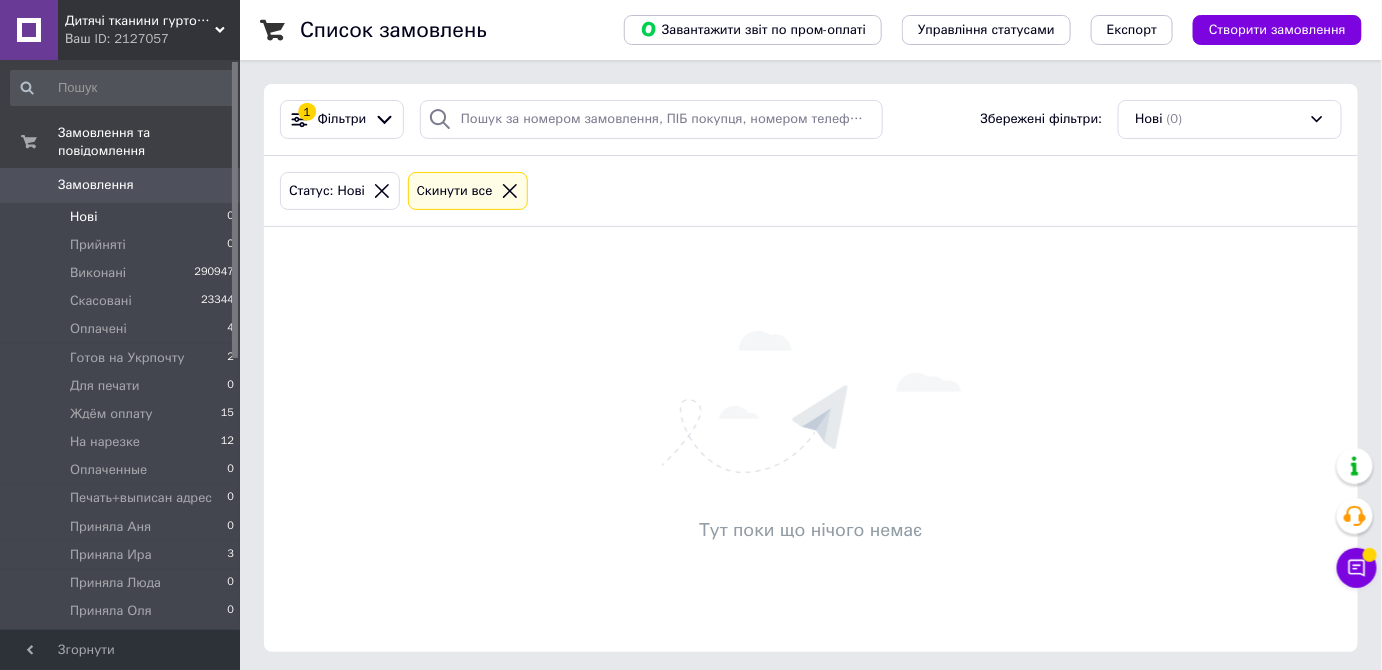click on "Нові" at bounding box center [83, 217] 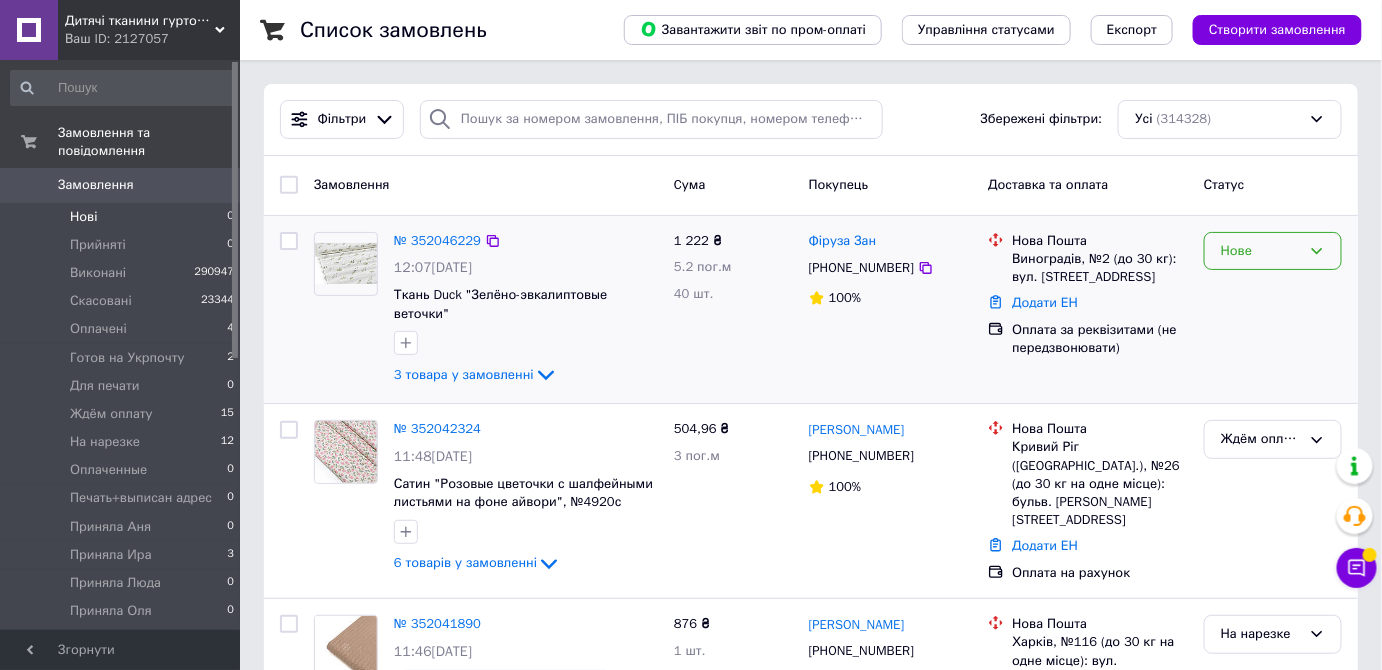 click on "Нове" at bounding box center [1261, 251] 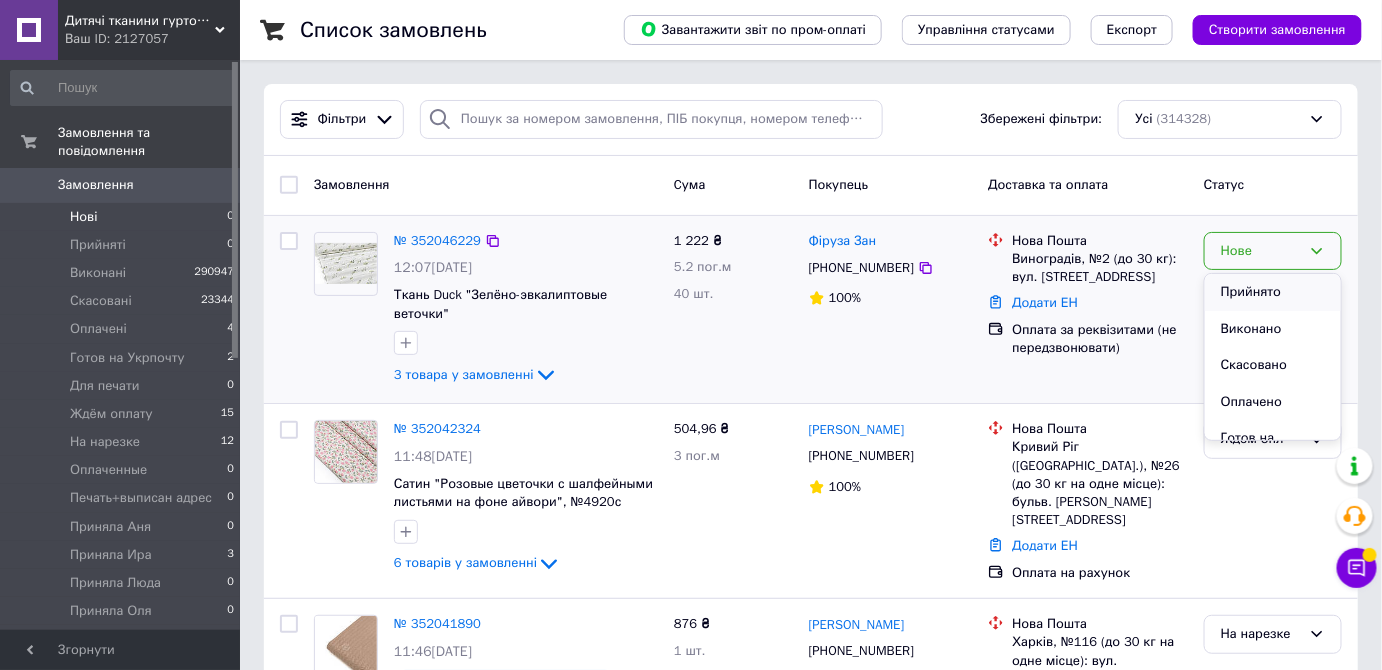 click on "Прийнято" at bounding box center (1273, 292) 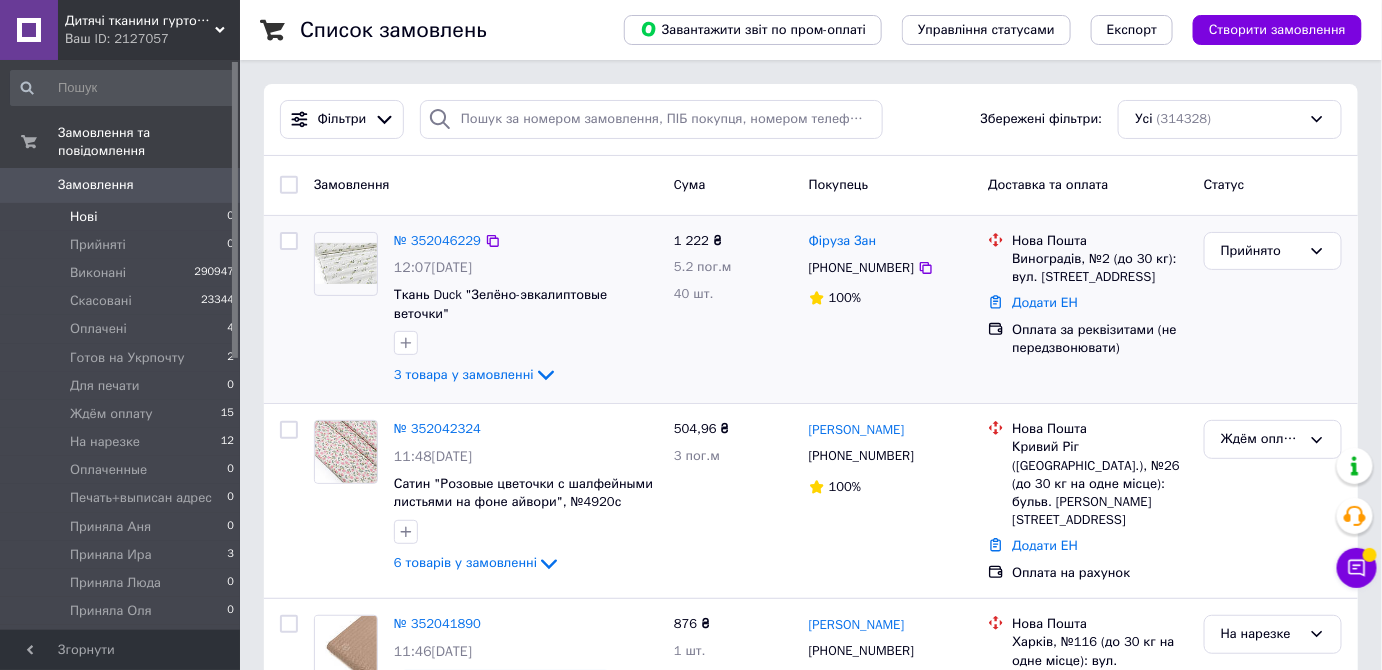 click on "Нові" at bounding box center (83, 217) 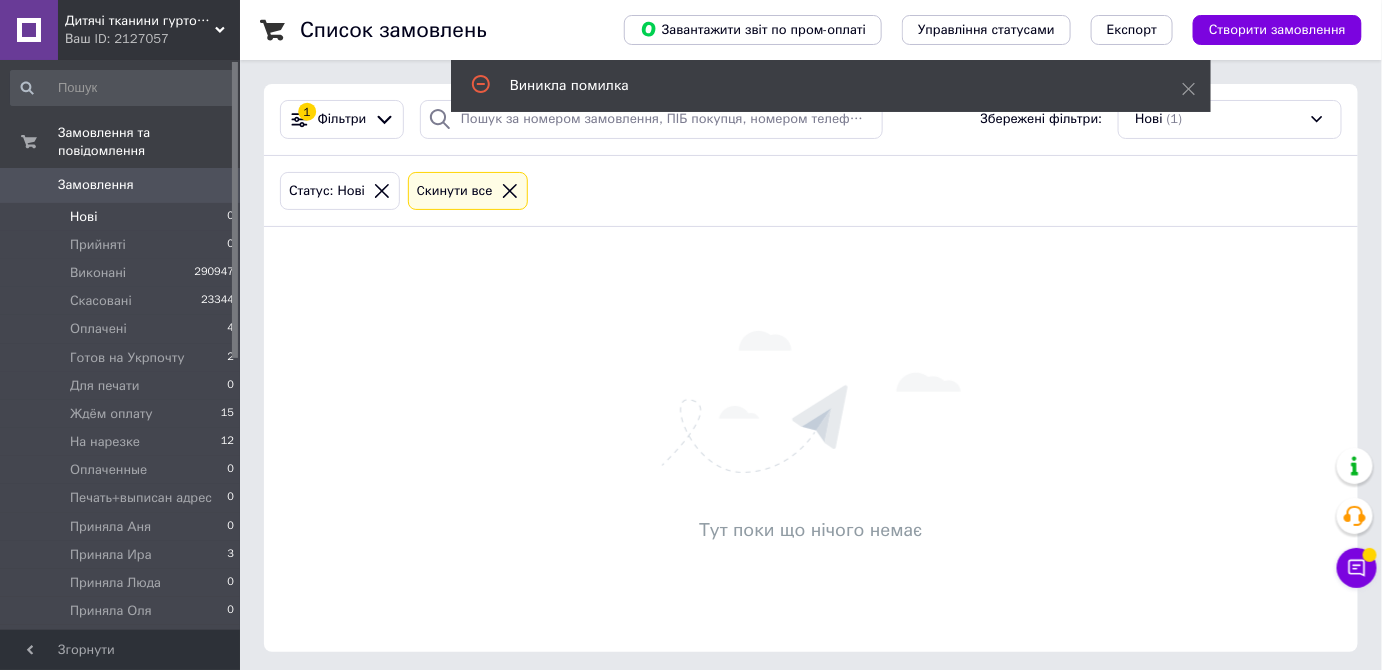 click 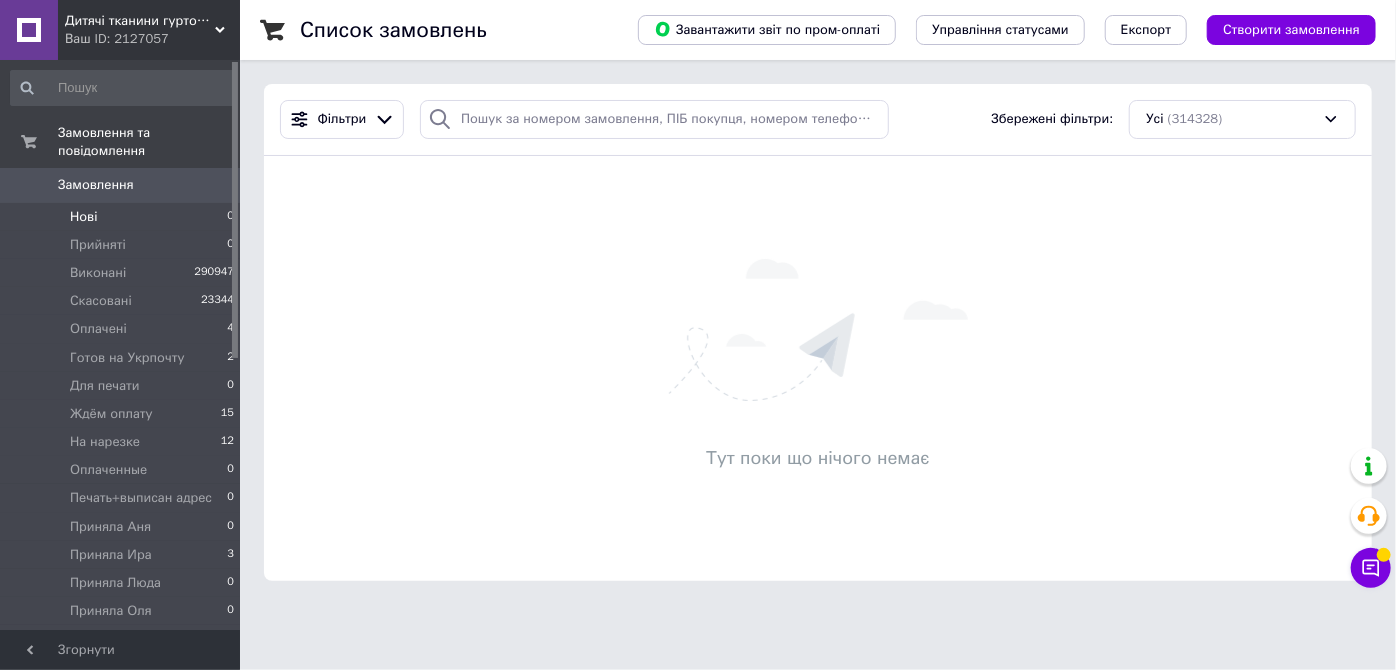 click on "Нові" at bounding box center (83, 217) 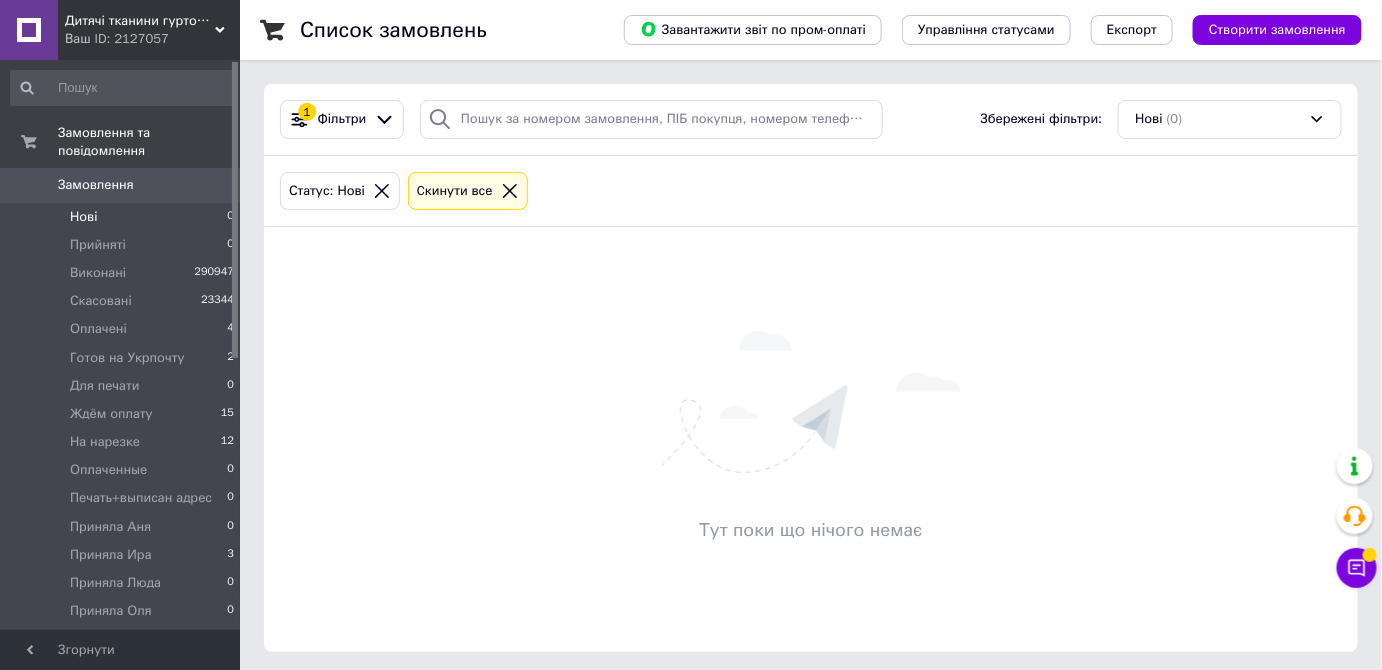 click 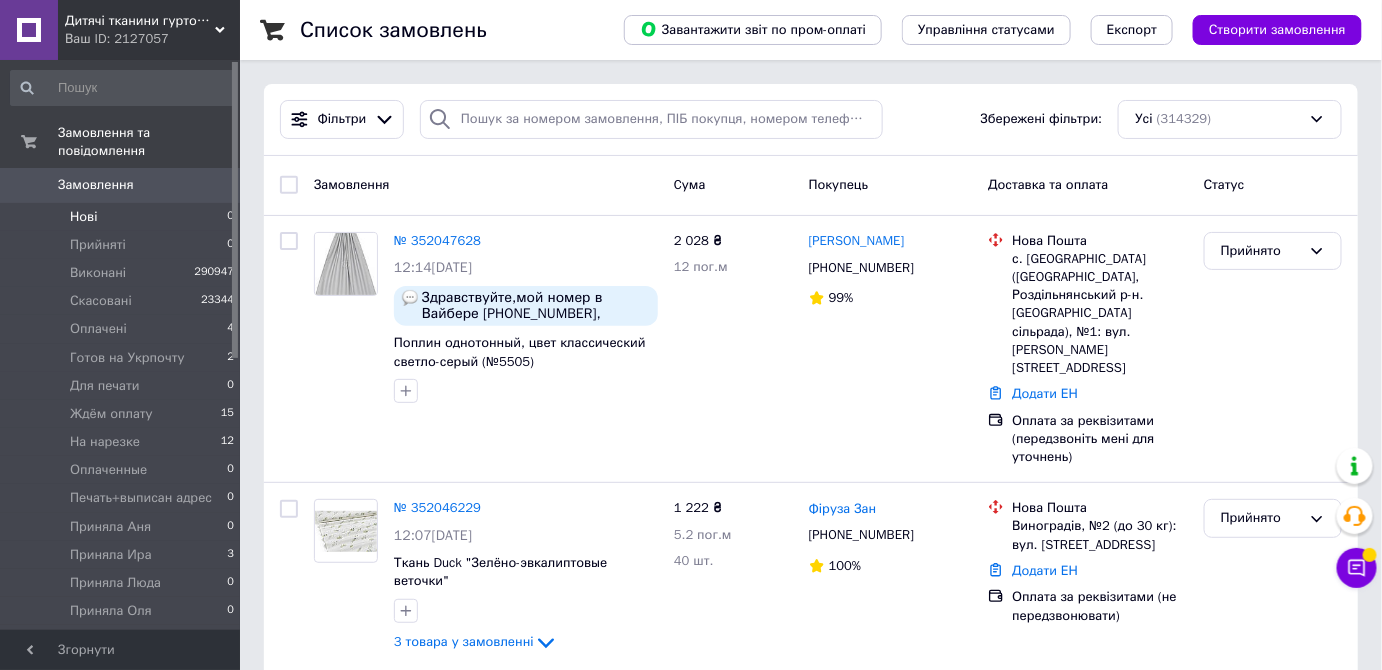 click on "Нові" at bounding box center (83, 217) 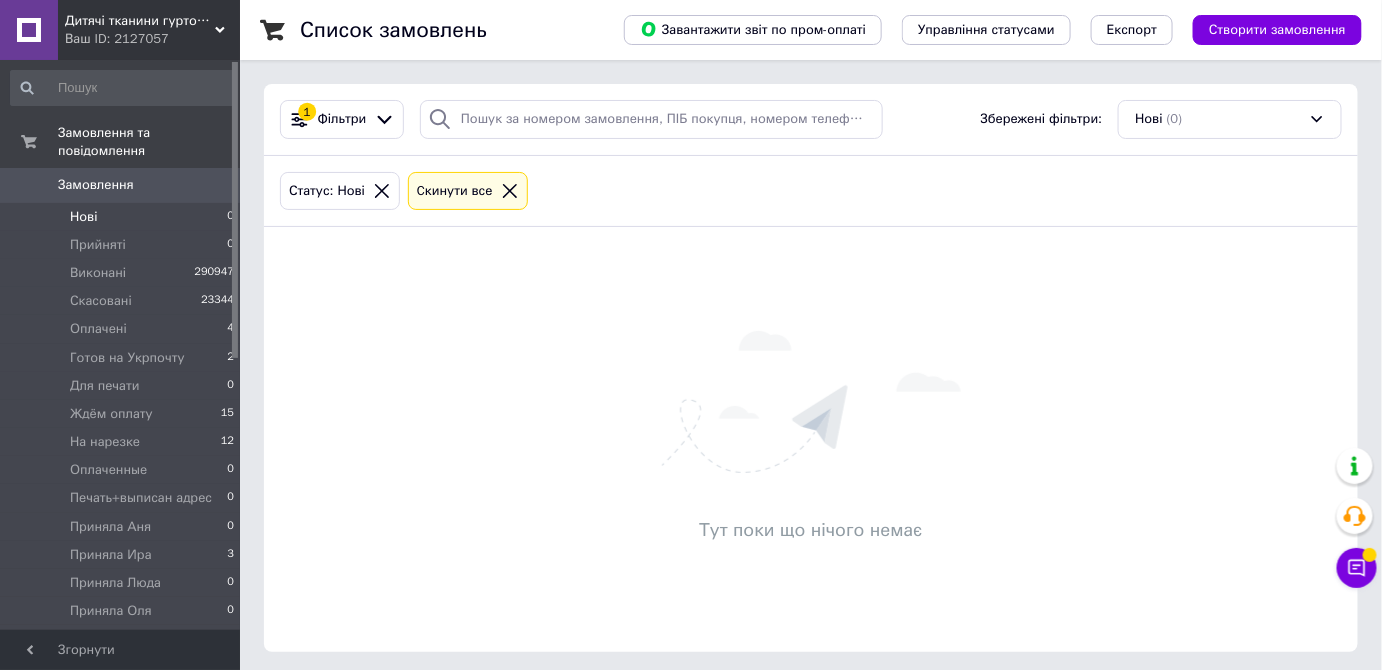 click 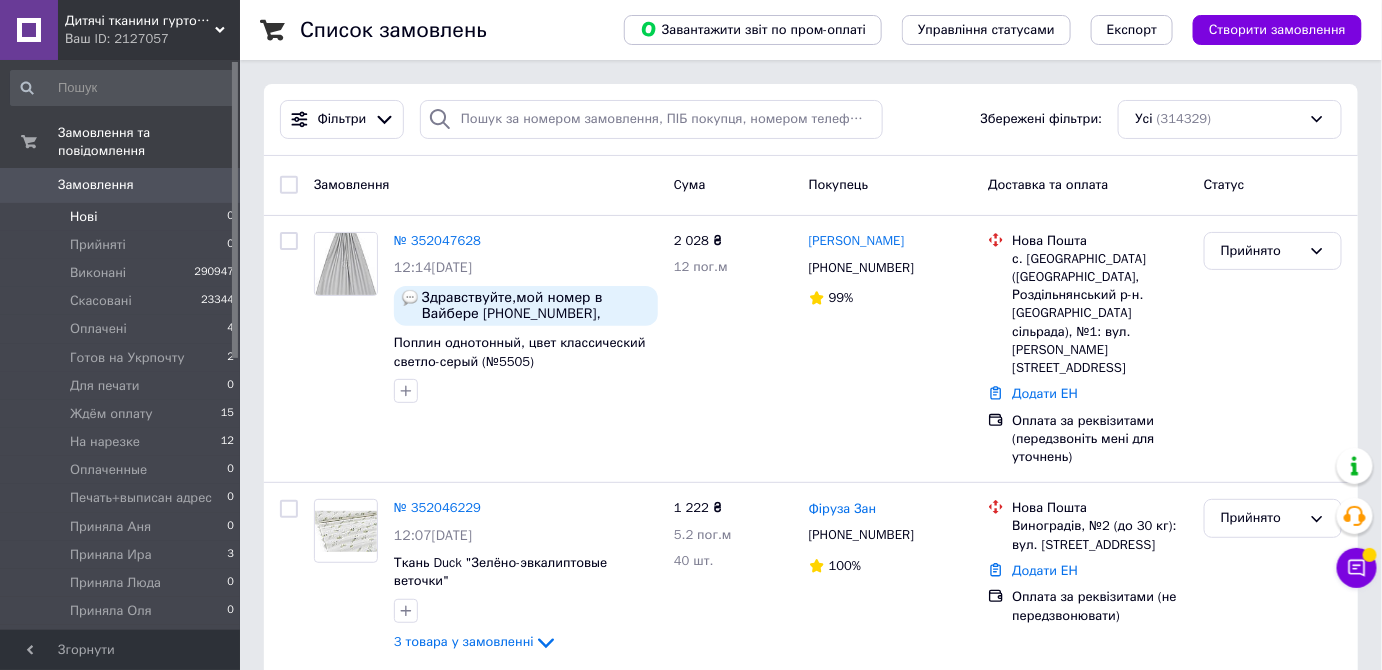 click on "Нові" at bounding box center (83, 217) 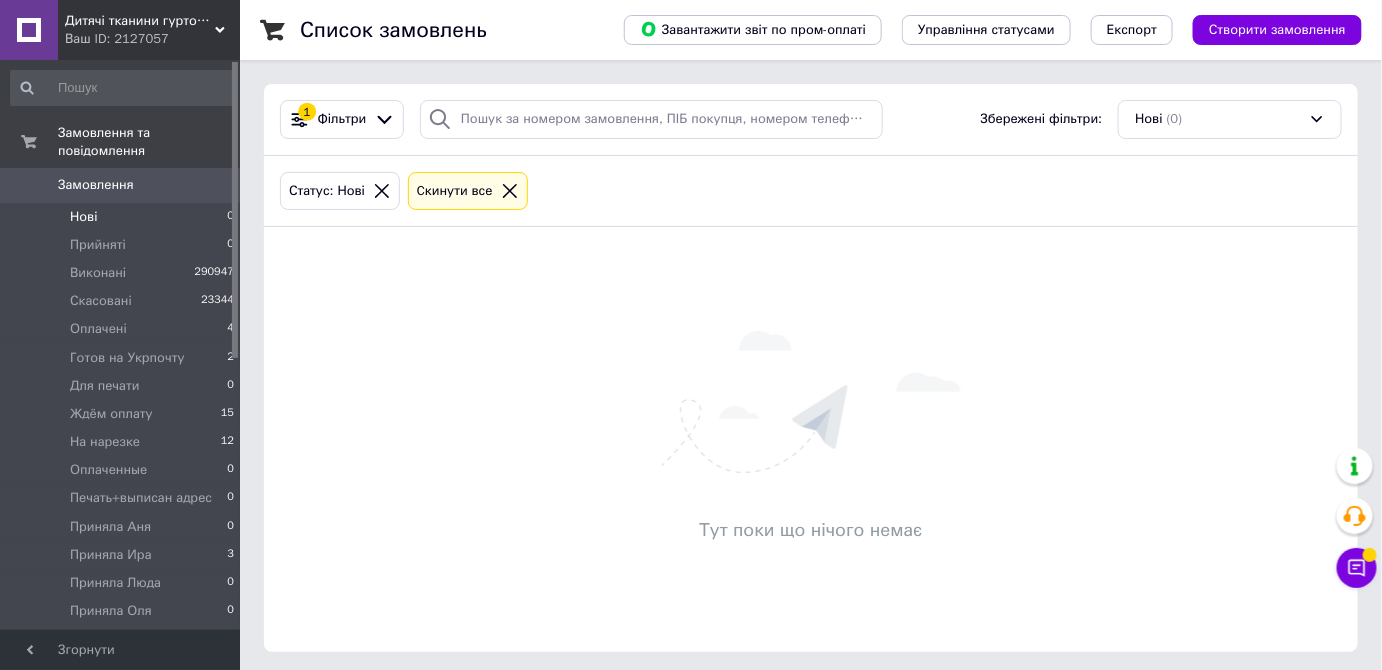 click 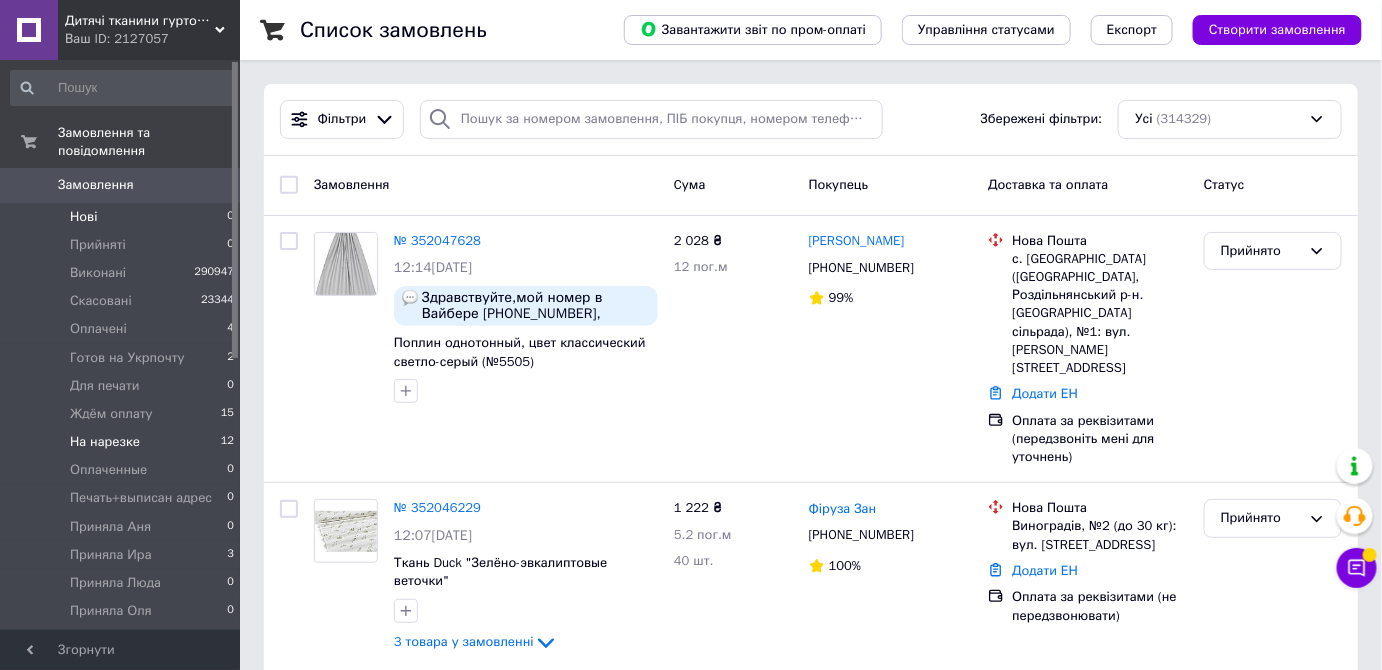 click on "На нарезке" at bounding box center (105, 442) 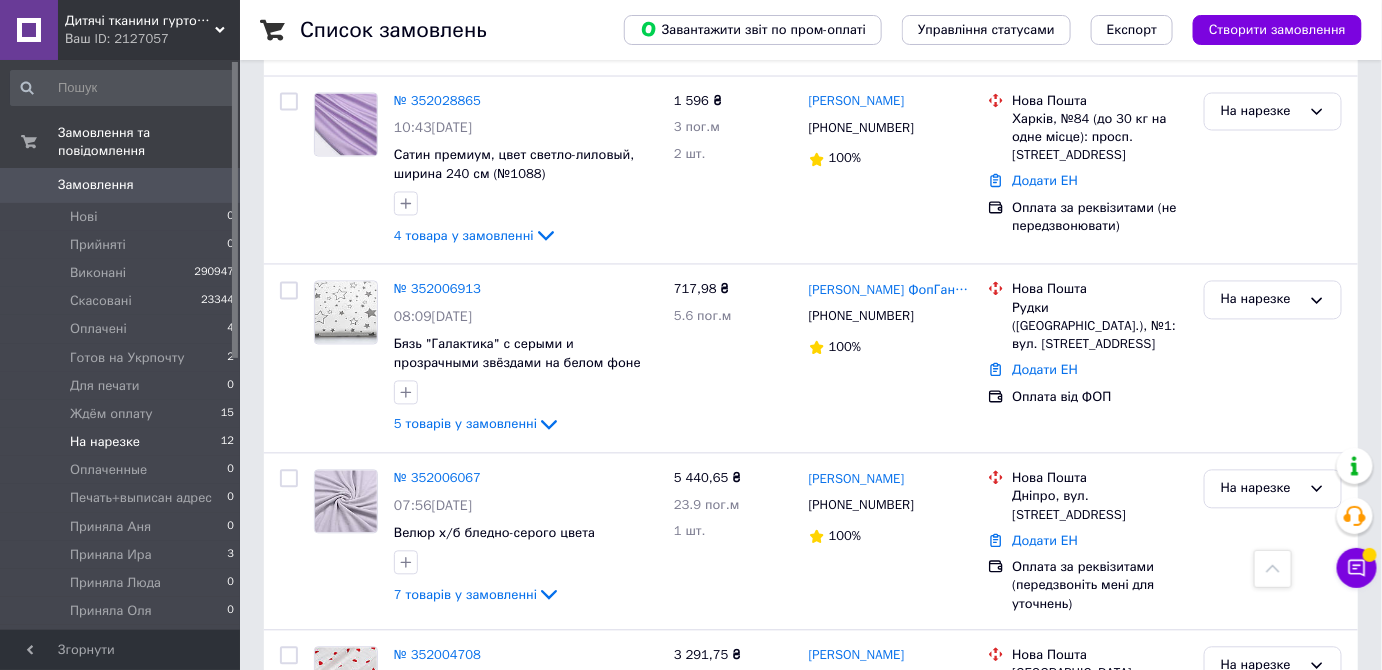 scroll, scrollTop: 1181, scrollLeft: 0, axis: vertical 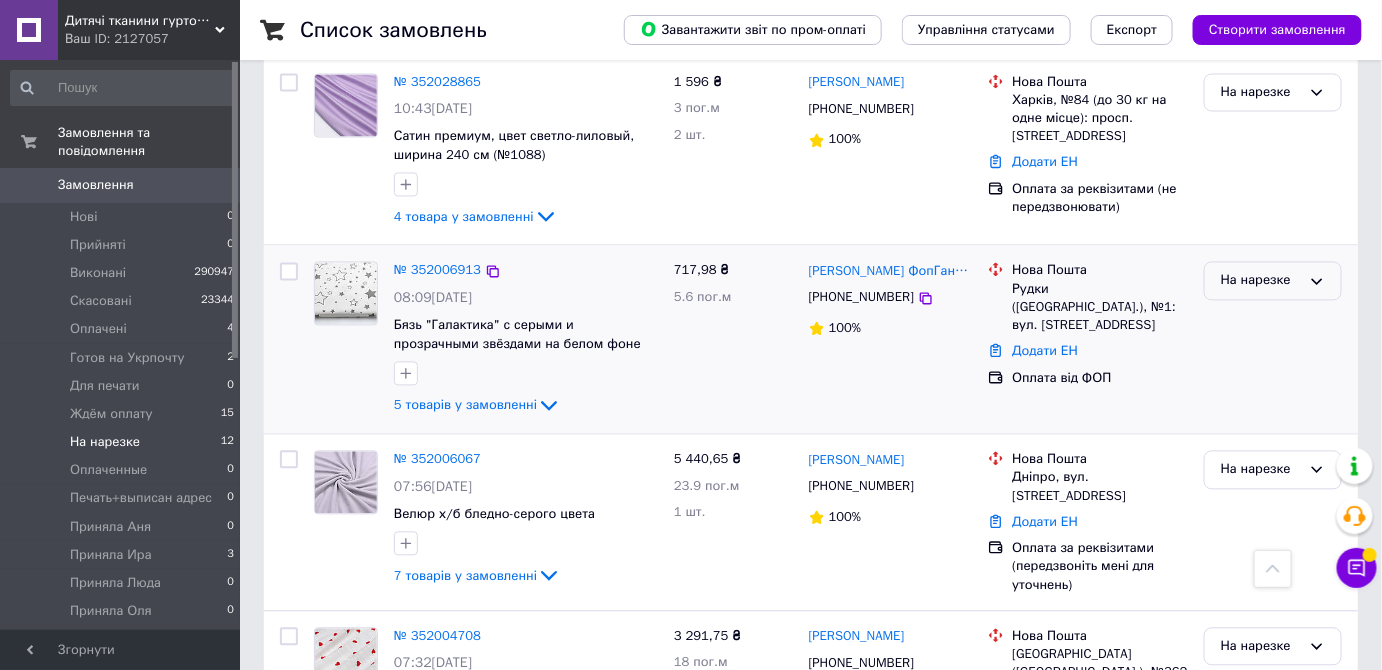 drag, startPoint x: 1277, startPoint y: 270, endPoint x: 1278, endPoint y: 296, distance: 26.019224 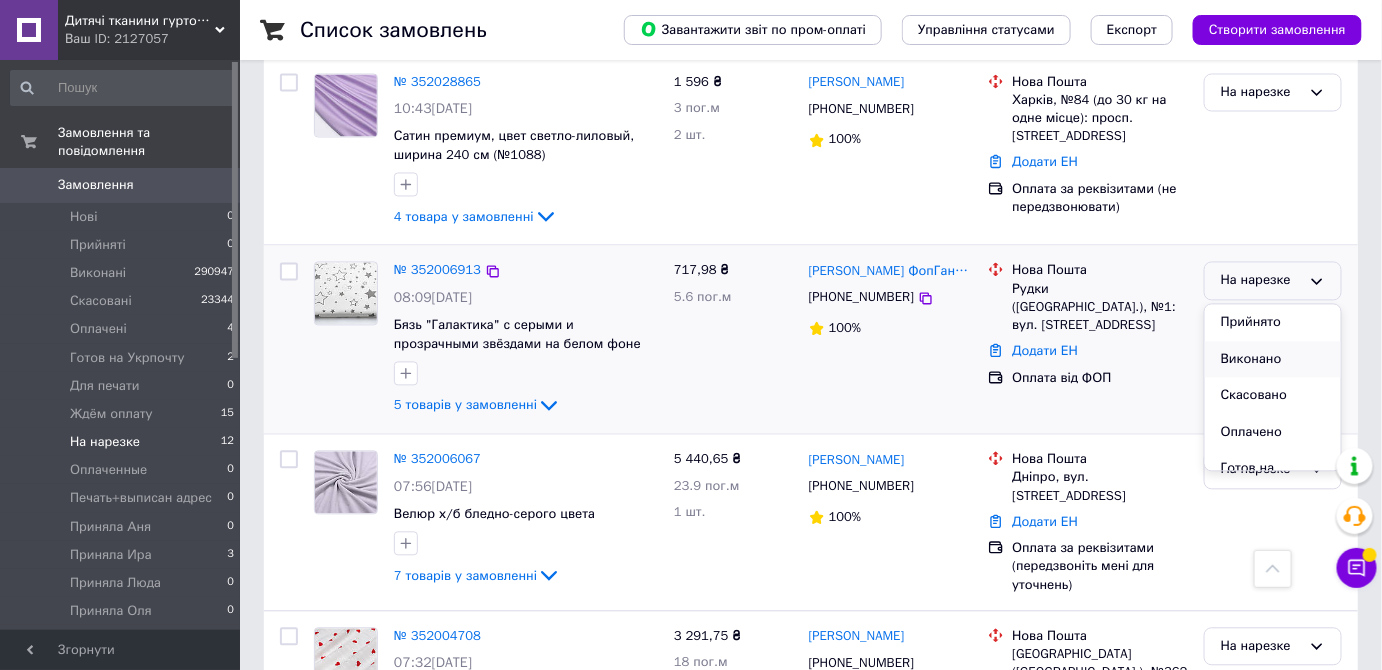 click on "Виконано" at bounding box center [1273, 360] 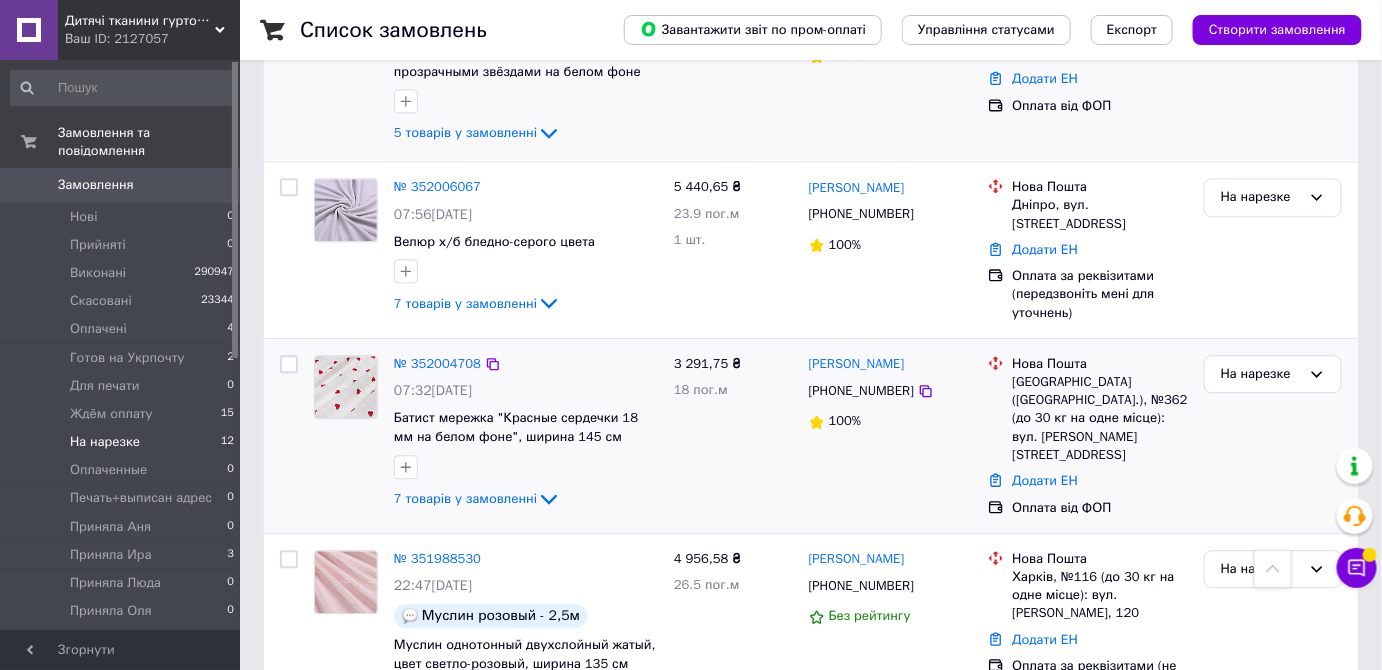 scroll, scrollTop: 1636, scrollLeft: 0, axis: vertical 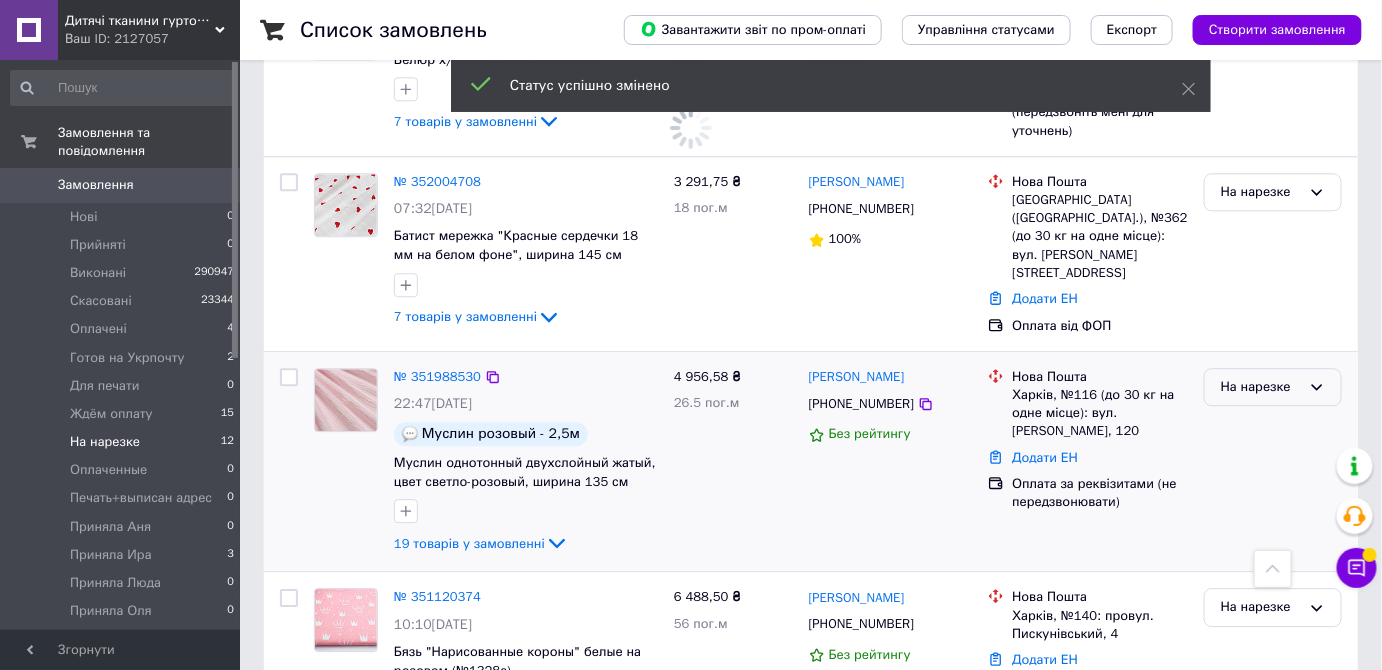 click on "На нарезке" at bounding box center (1261, 387) 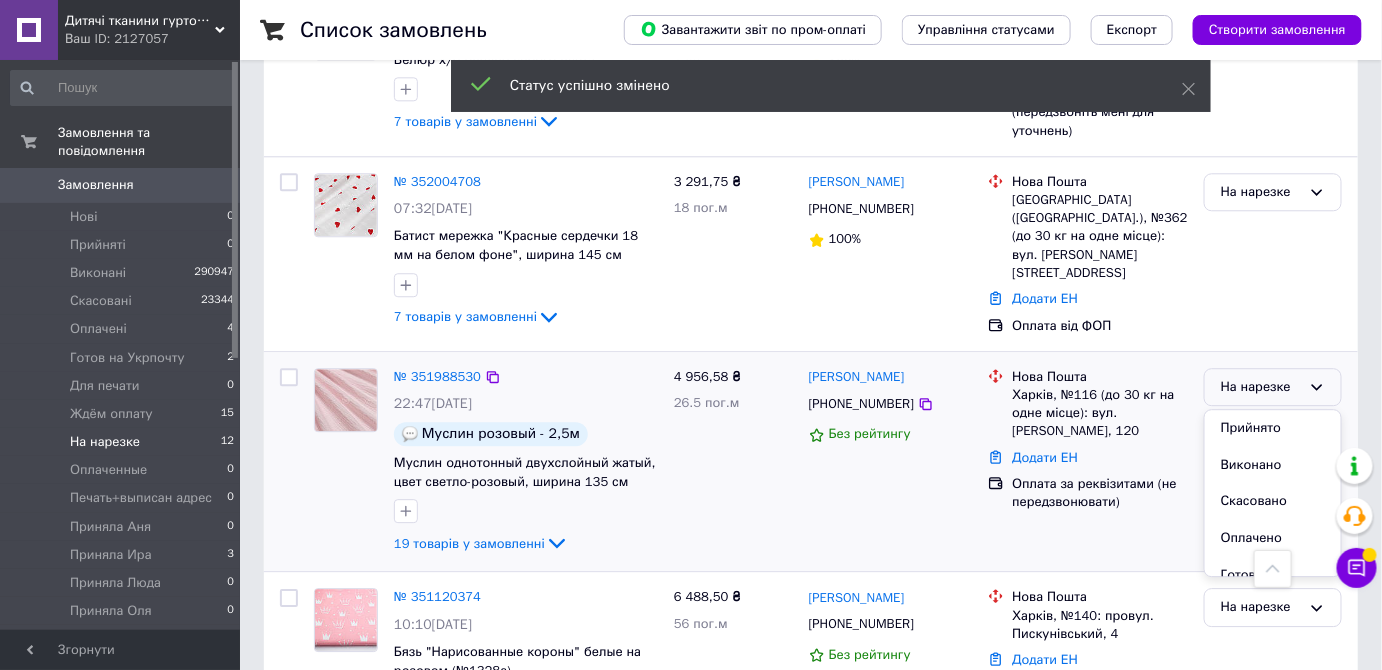 click on "Виконано" at bounding box center (1273, 465) 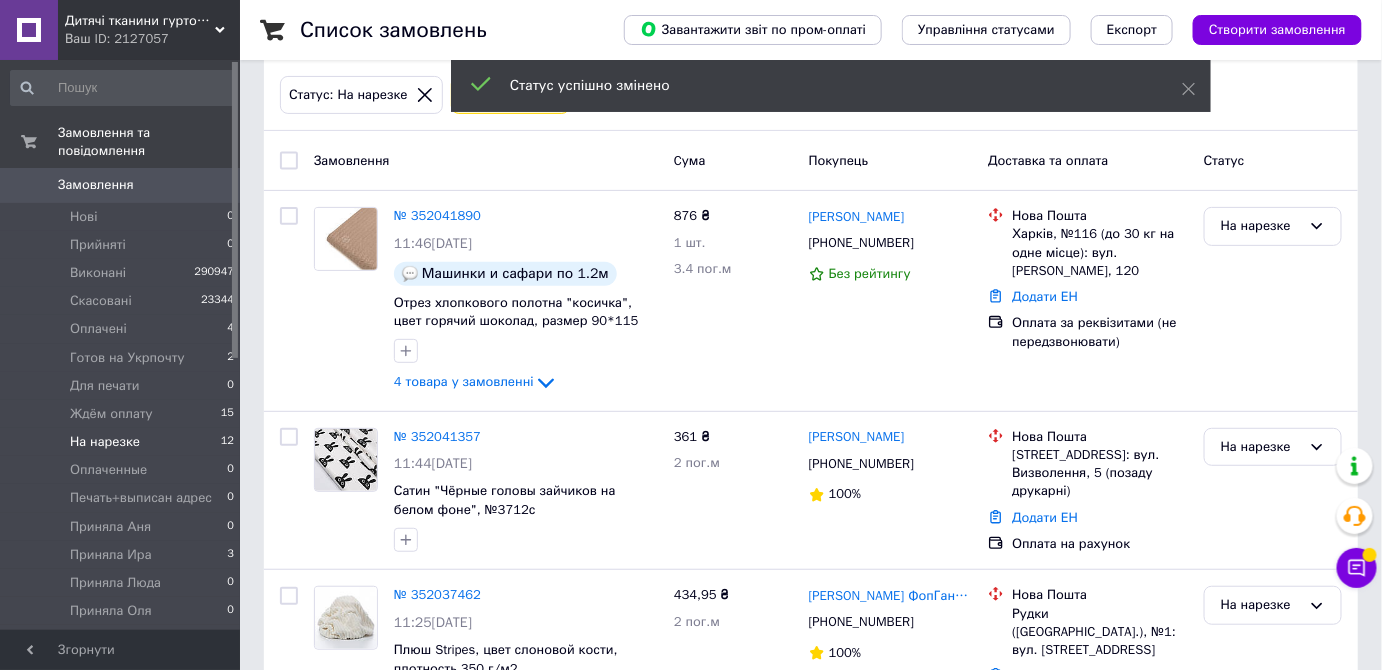 scroll, scrollTop: 0, scrollLeft: 0, axis: both 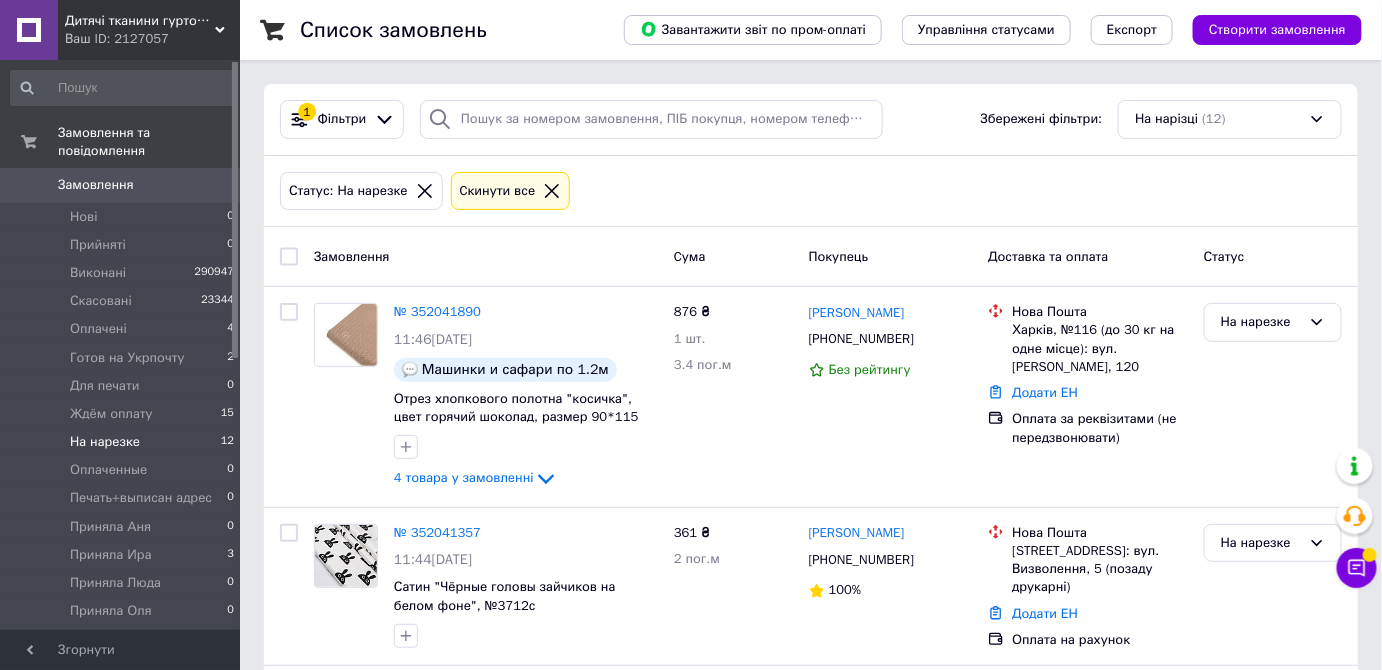 click 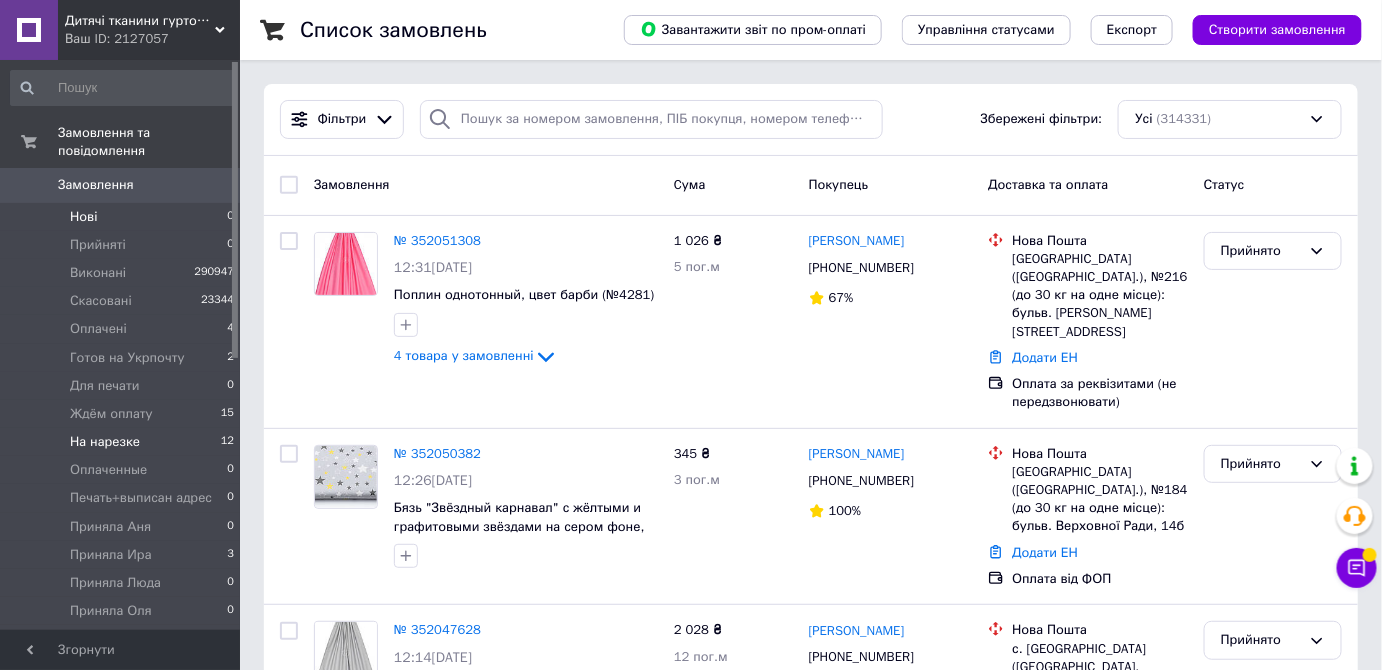 click on "Нові" at bounding box center (83, 217) 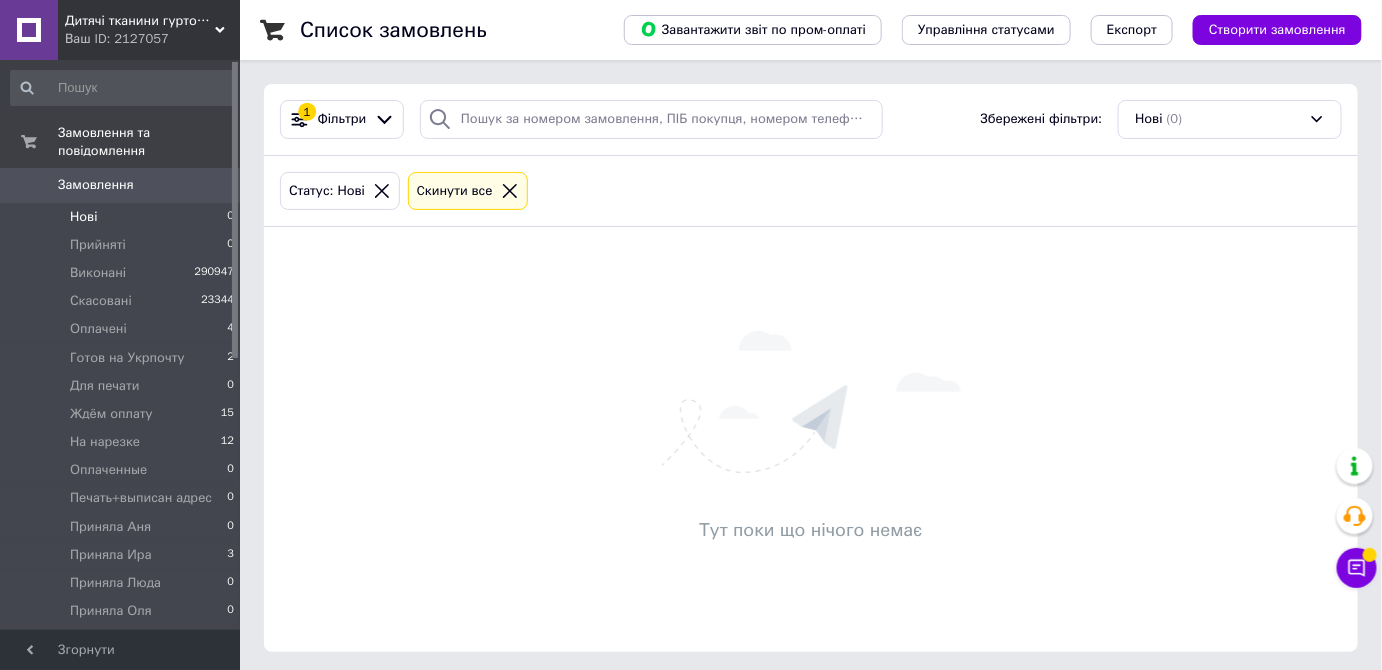 click 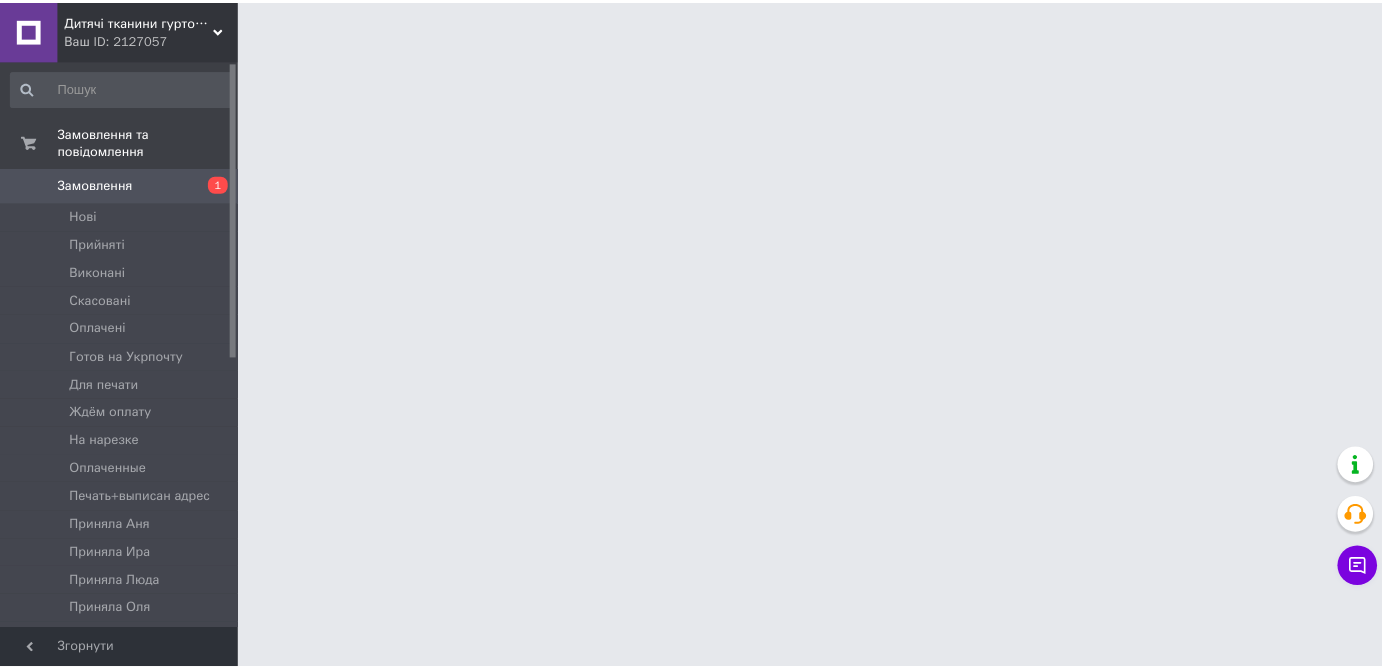 scroll, scrollTop: 0, scrollLeft: 0, axis: both 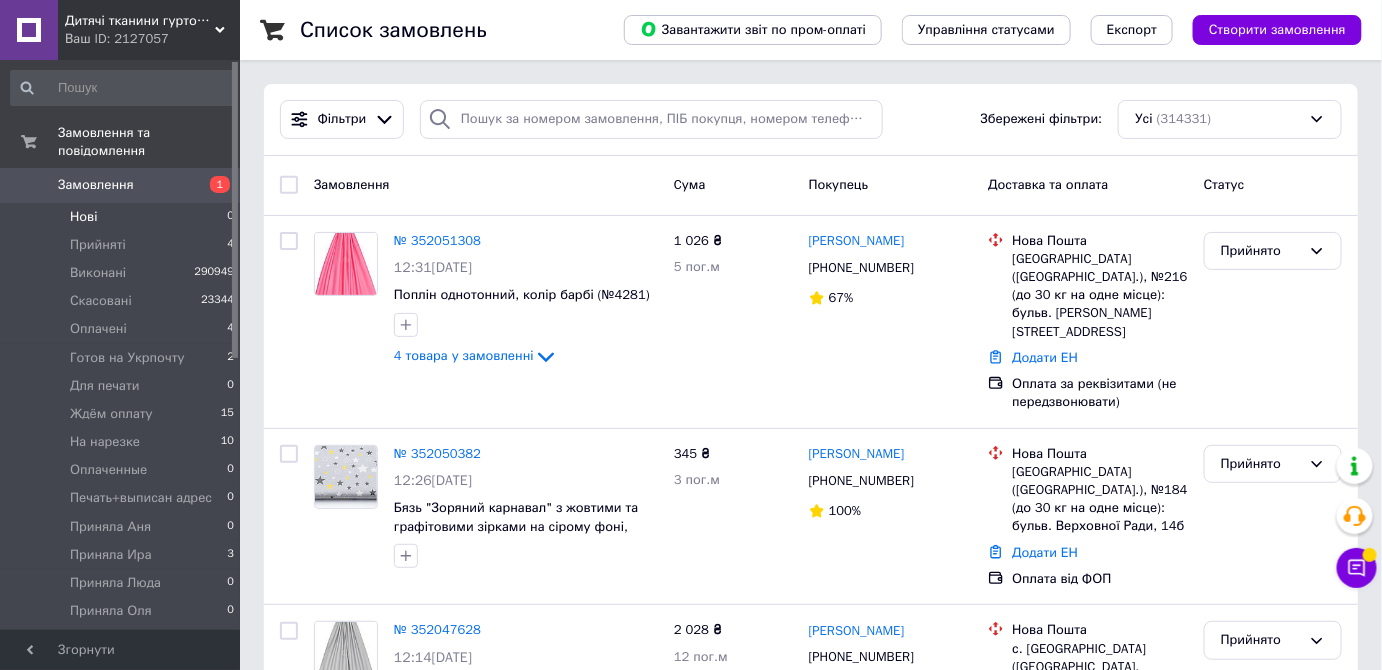 click on "Нові" at bounding box center (83, 217) 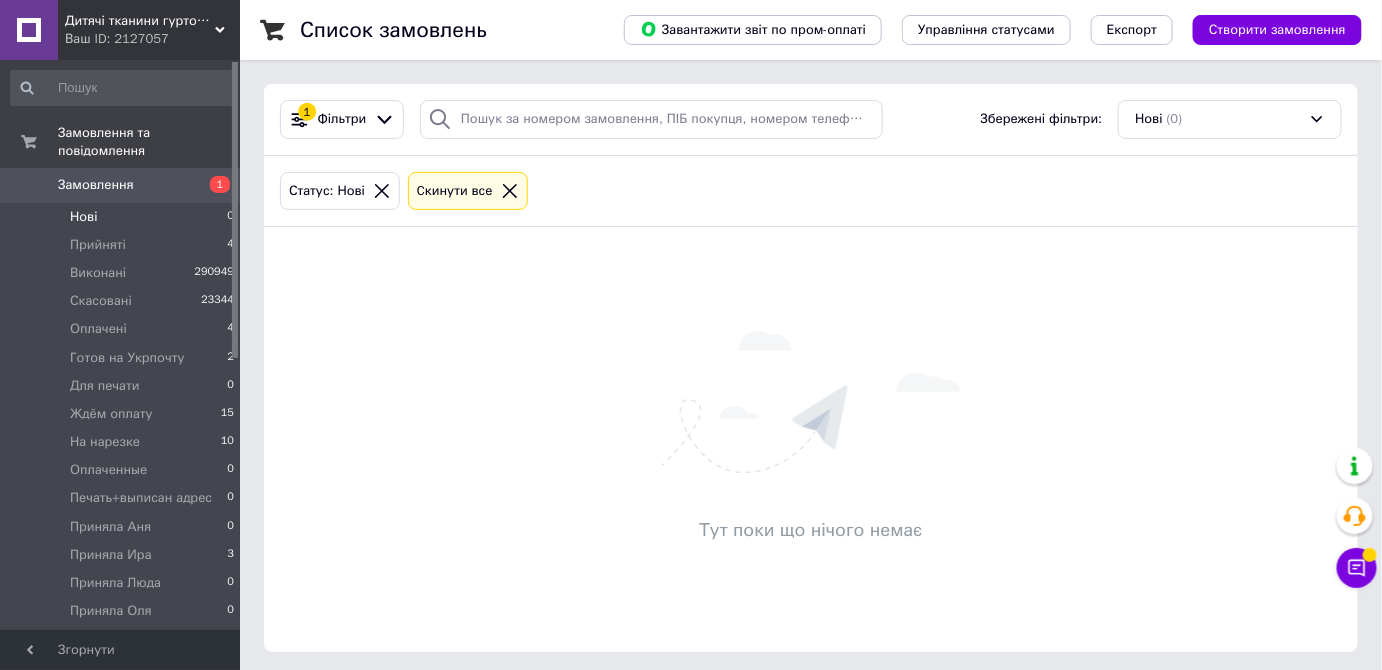 click 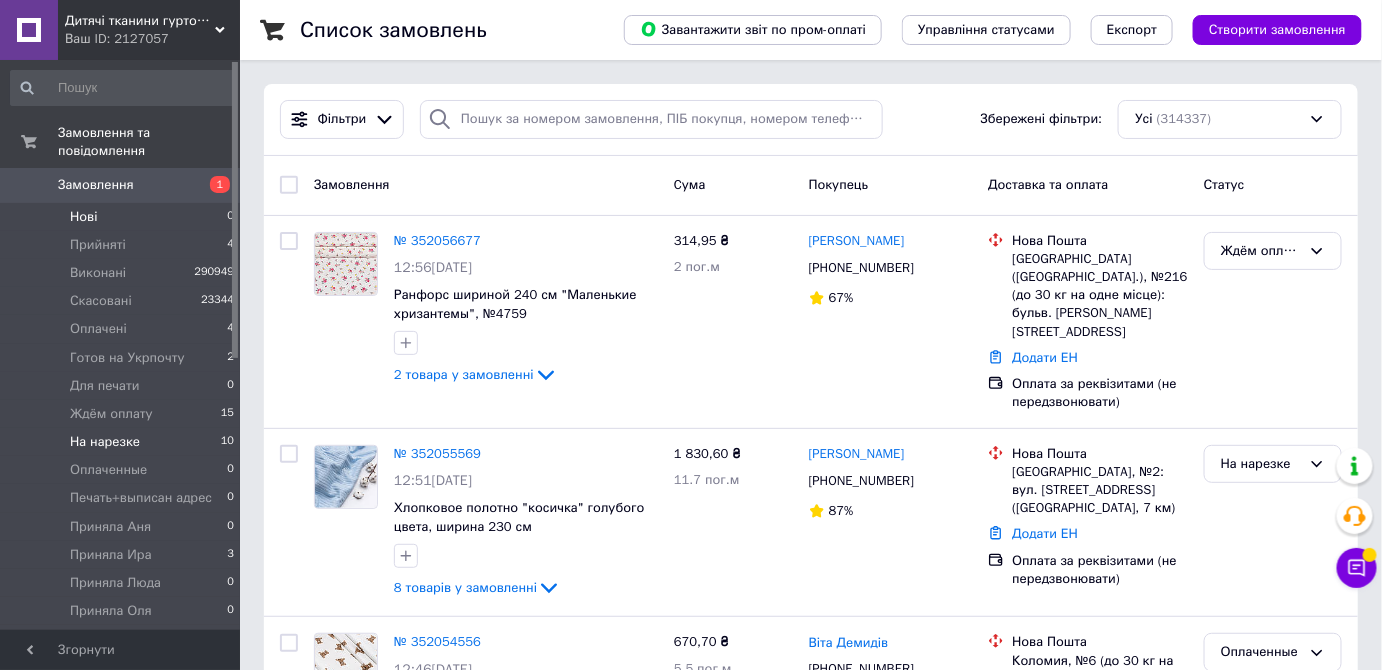 click on "На нарезке" at bounding box center (105, 442) 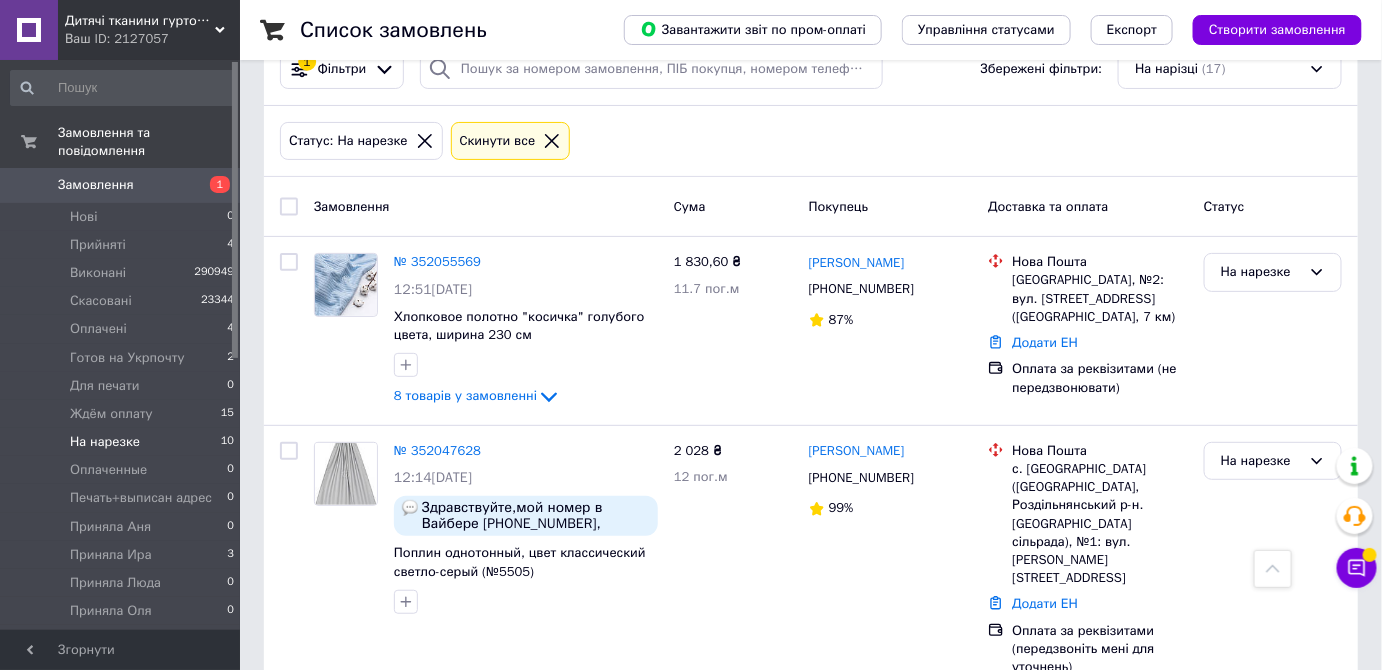 scroll, scrollTop: 0, scrollLeft: 0, axis: both 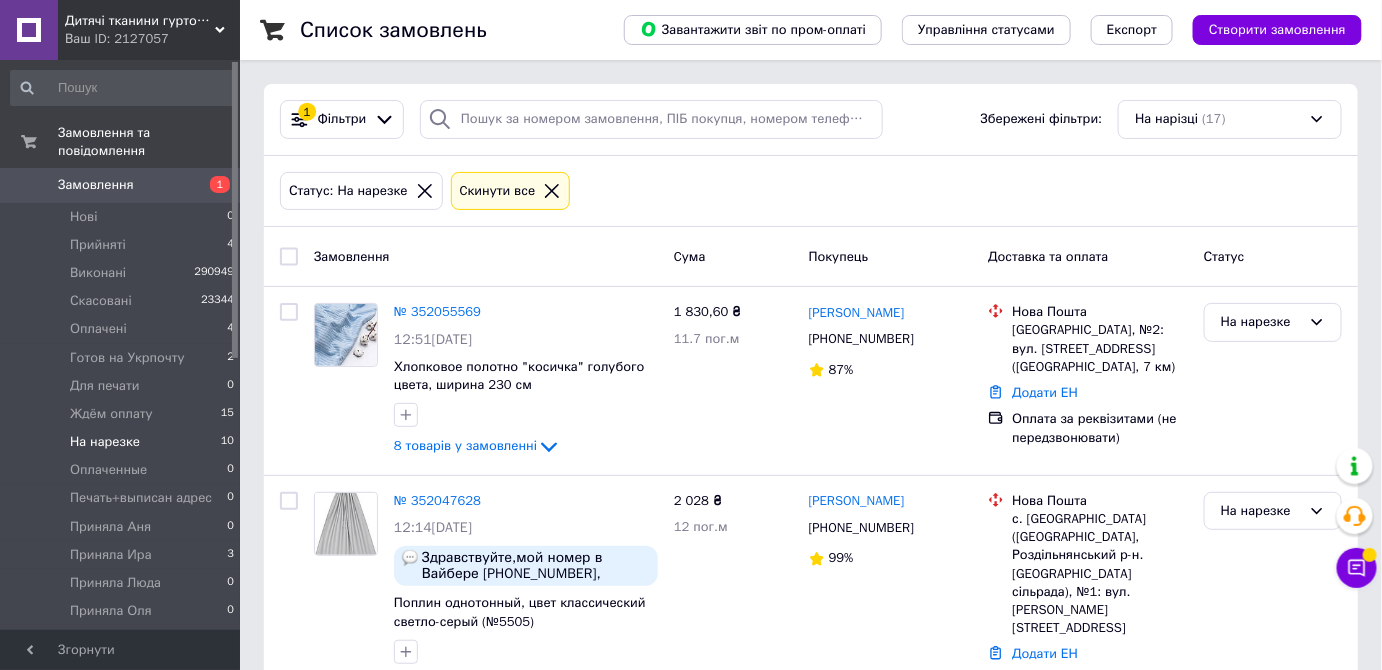 click 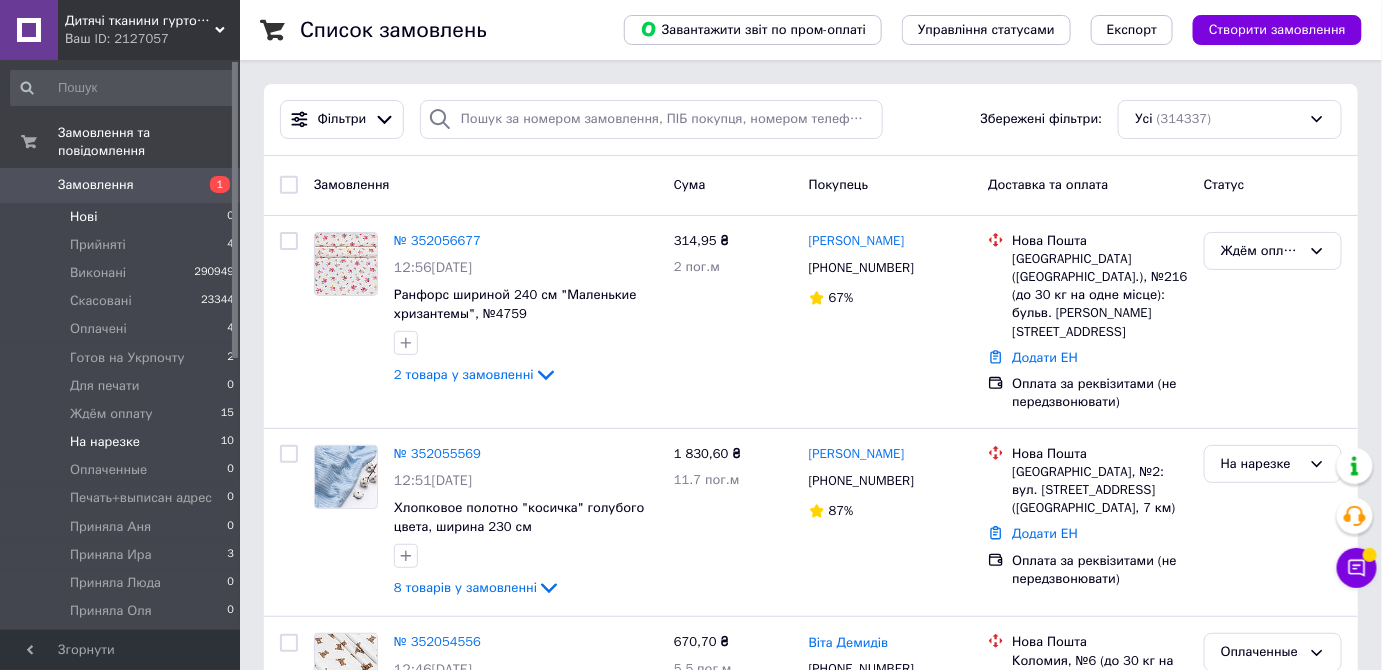click on "Нові" at bounding box center (83, 217) 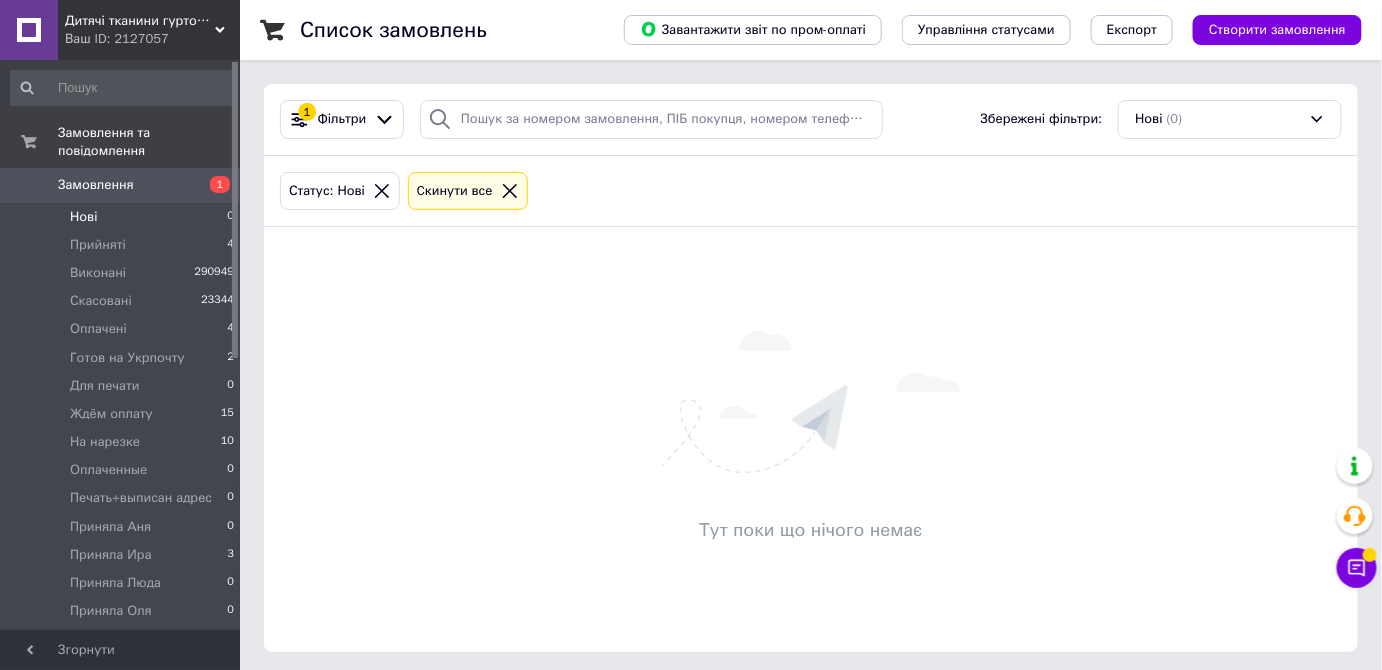 click 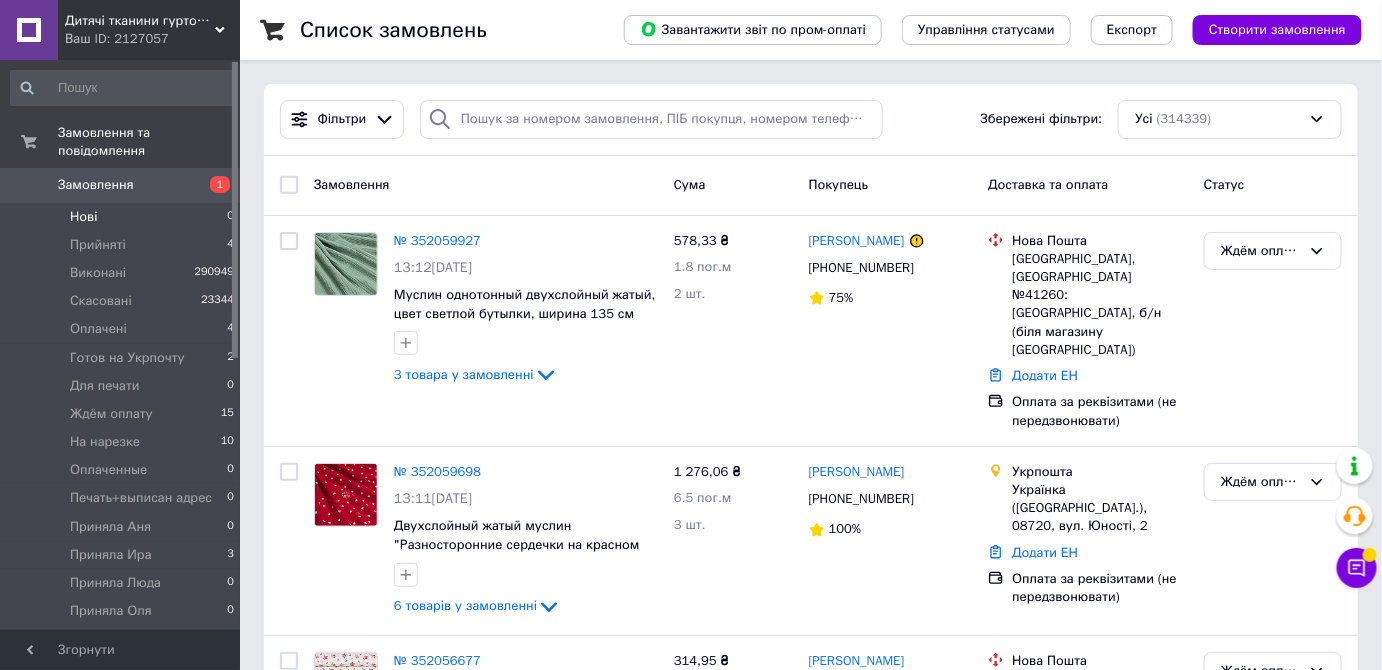 click on "Нові" at bounding box center (83, 217) 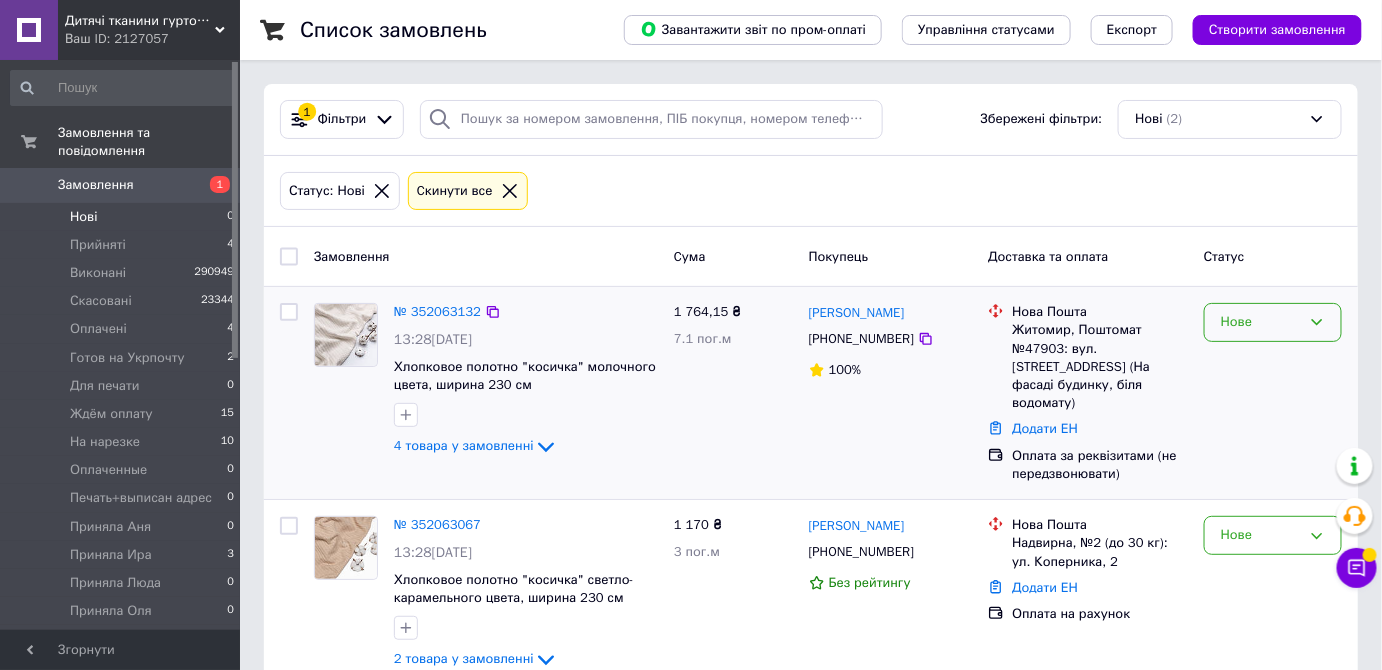 drag, startPoint x: 1256, startPoint y: 325, endPoint x: 1250, endPoint y: 341, distance: 17.088007 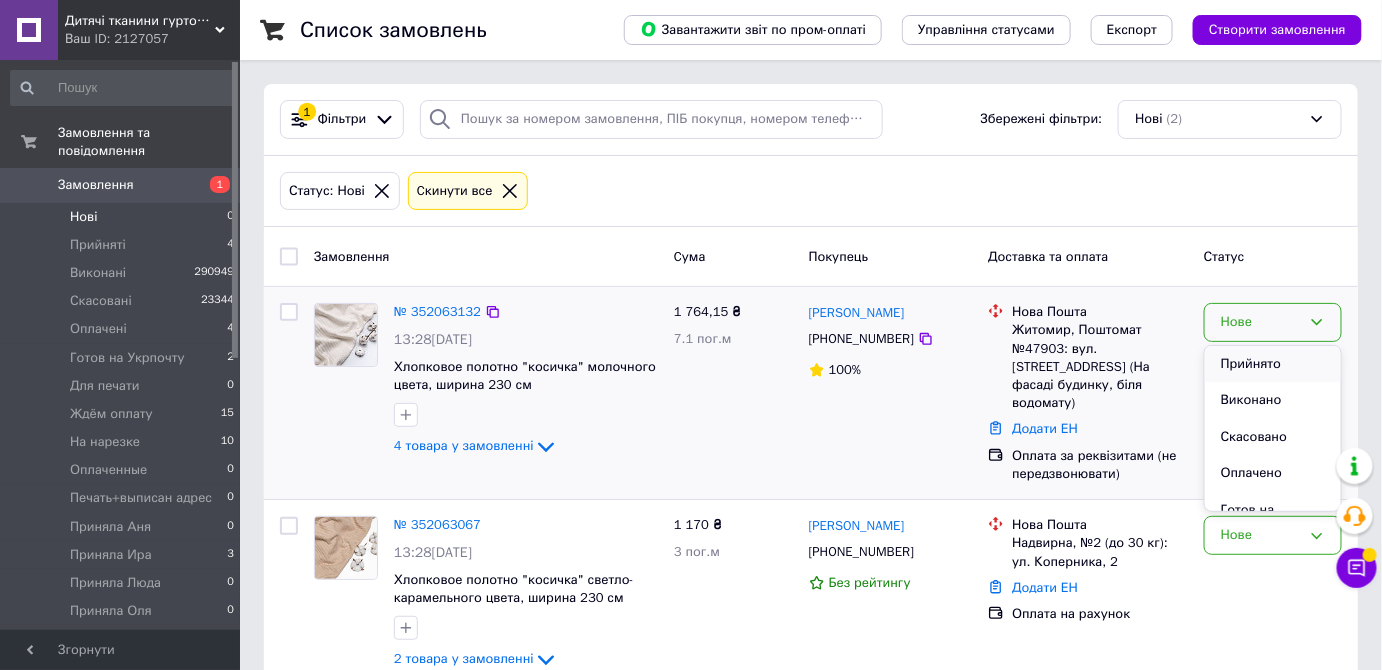 click on "Прийнято" at bounding box center (1273, 364) 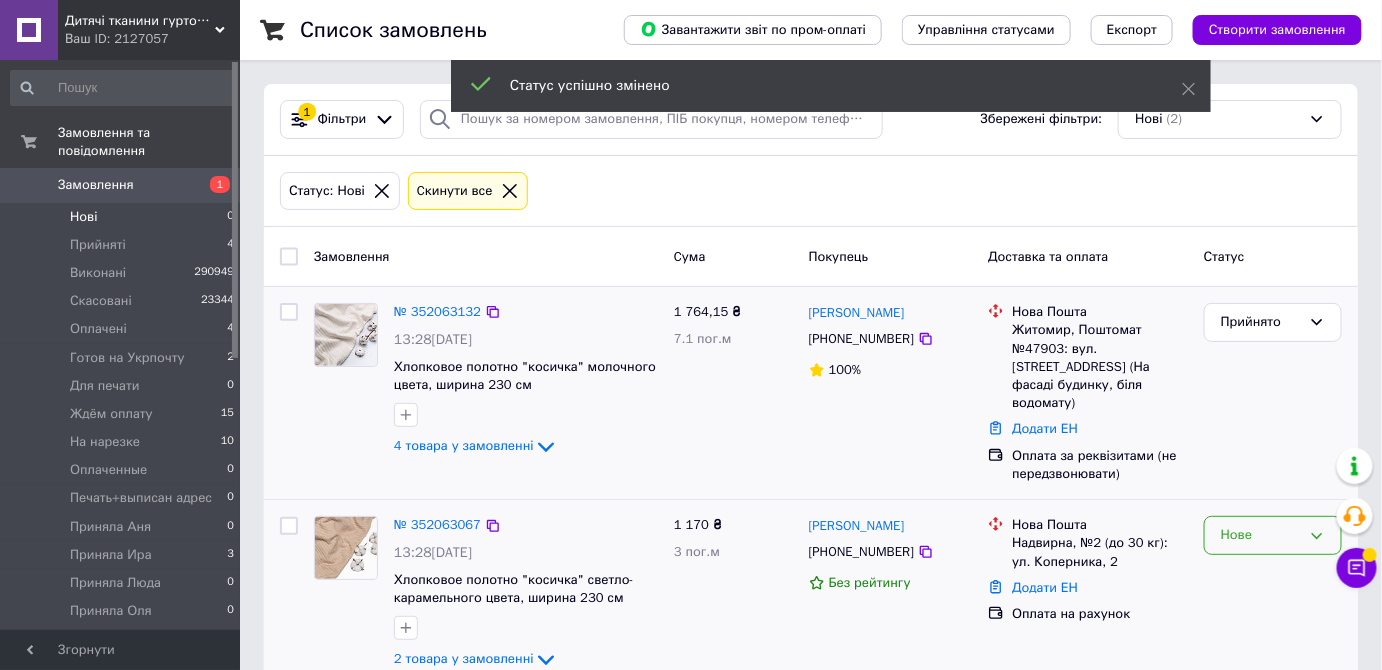 click on "Нове" at bounding box center (1261, 535) 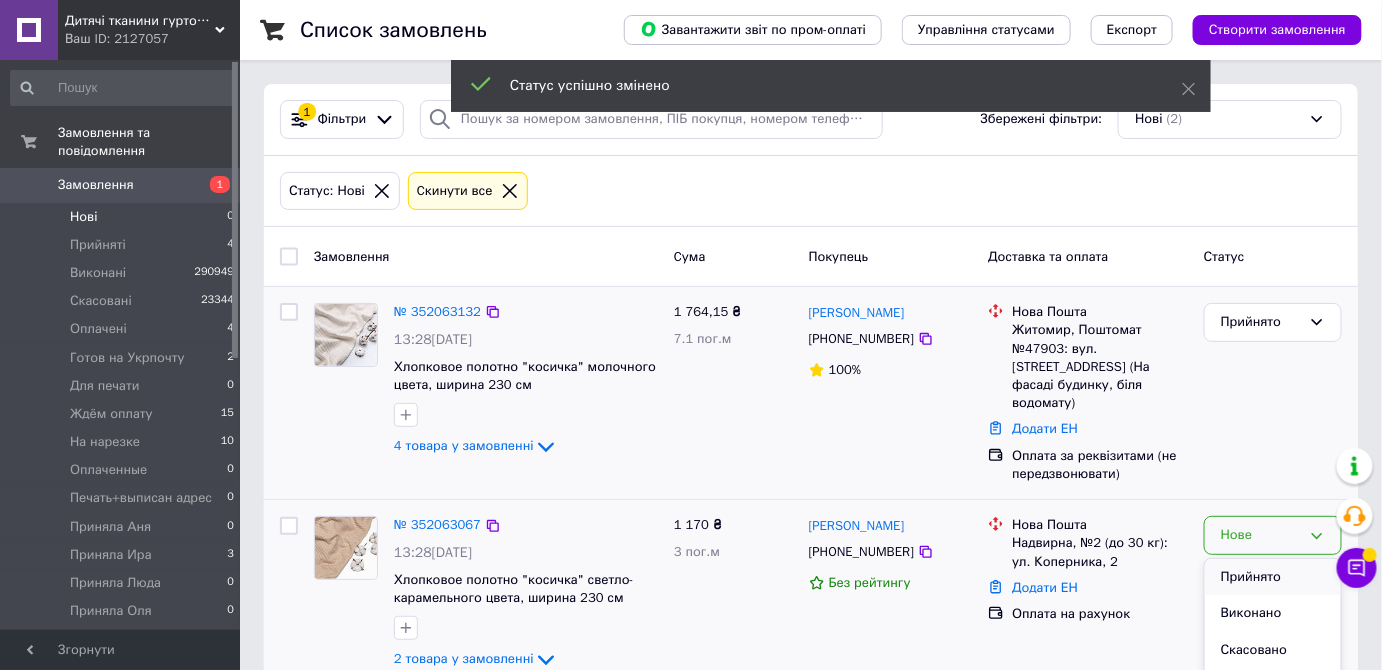 click on "Прийнято" at bounding box center (1273, 577) 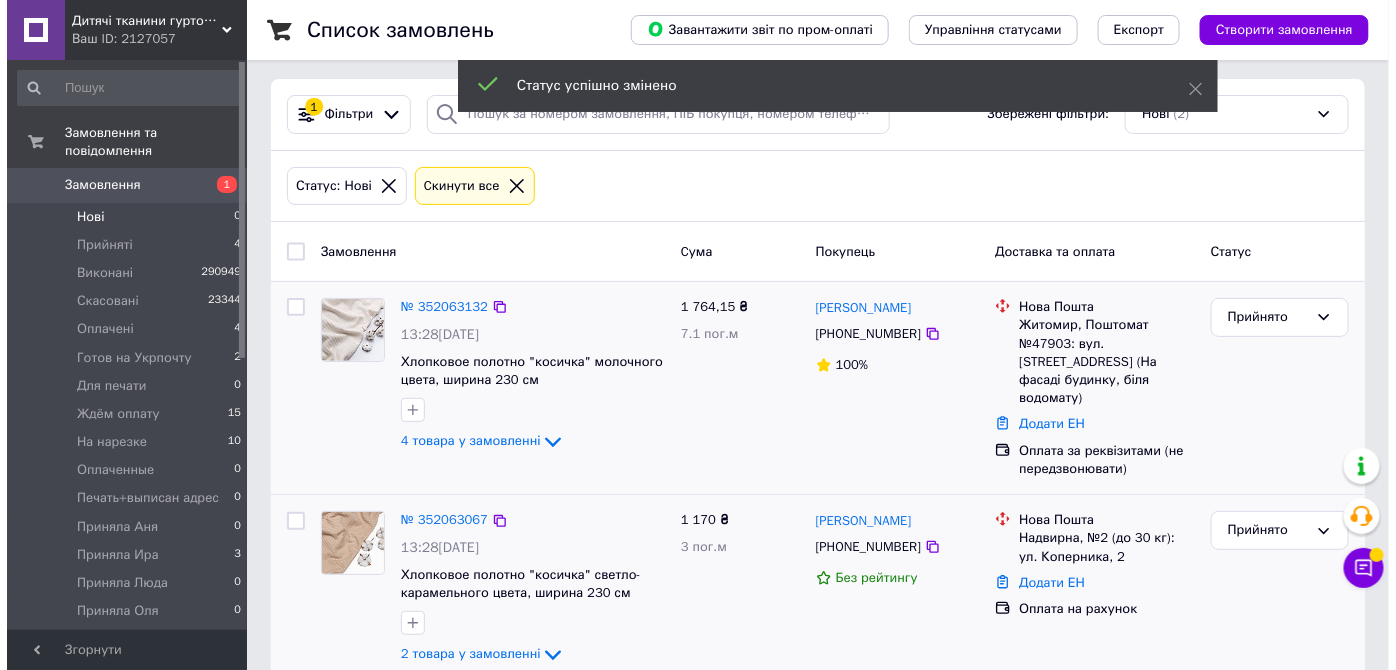 scroll, scrollTop: 0, scrollLeft: 0, axis: both 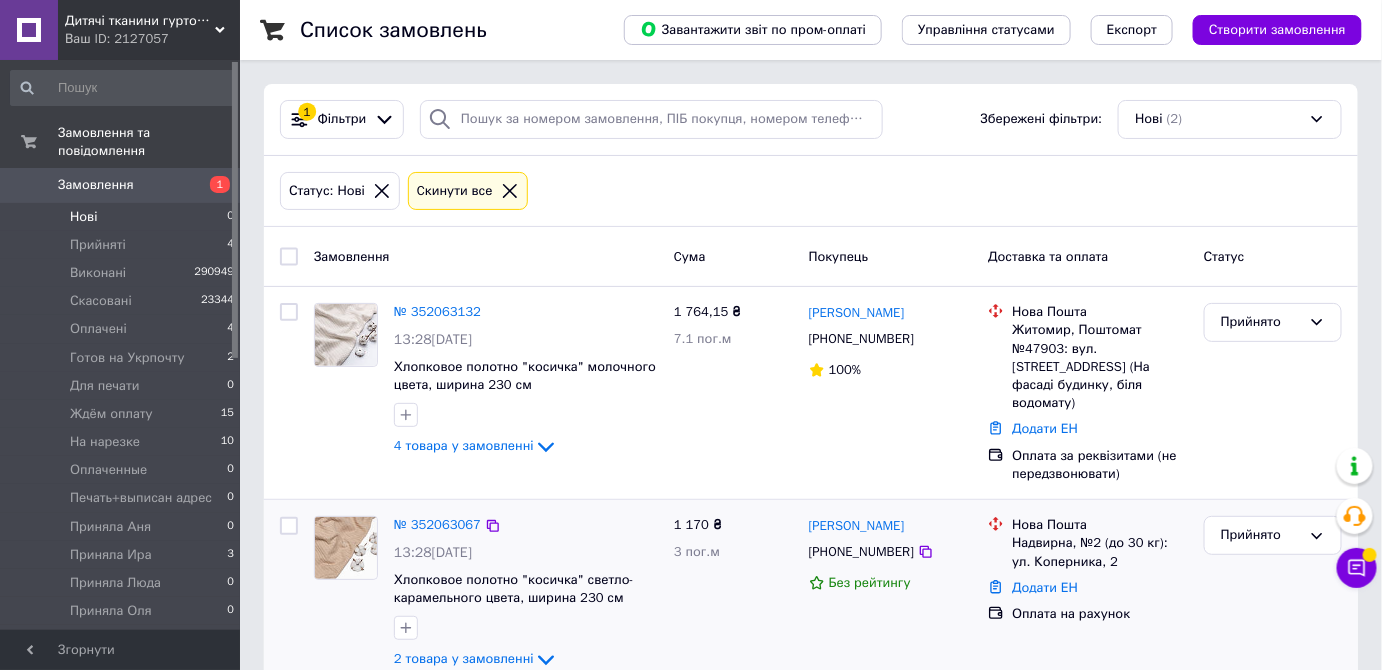 click 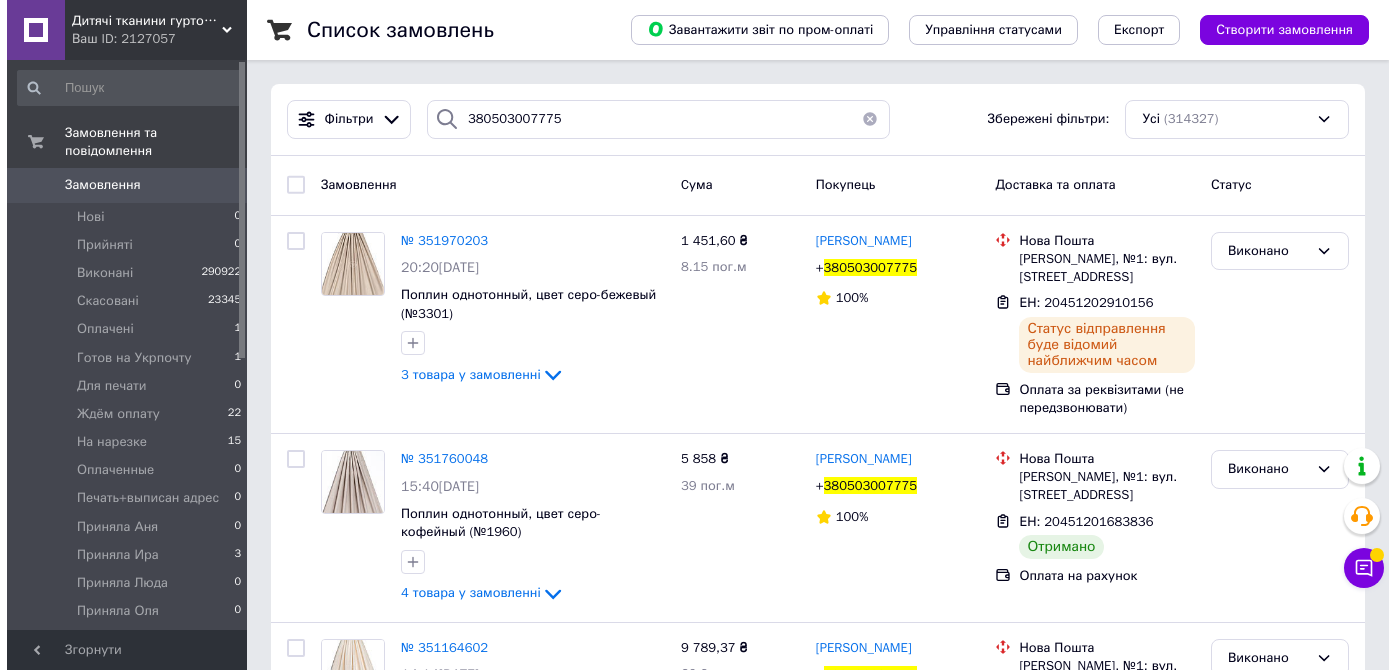 scroll, scrollTop: 0, scrollLeft: 0, axis: both 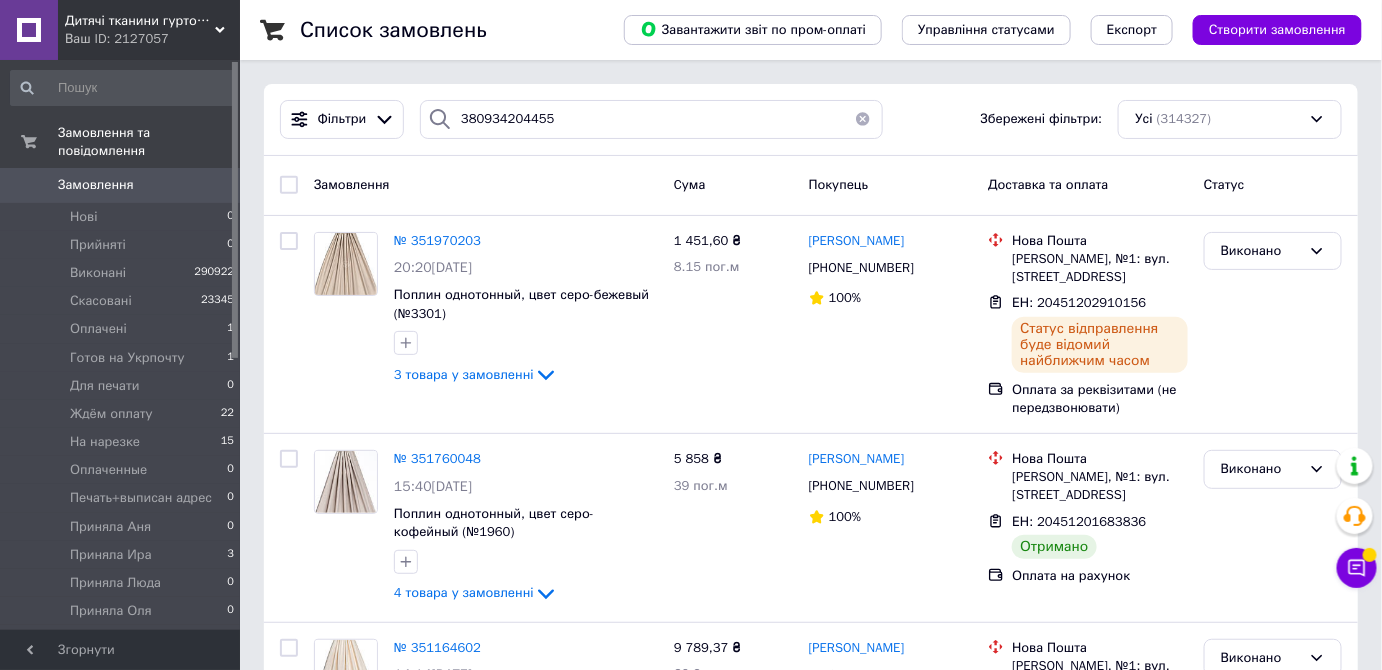 type on "380934204455" 